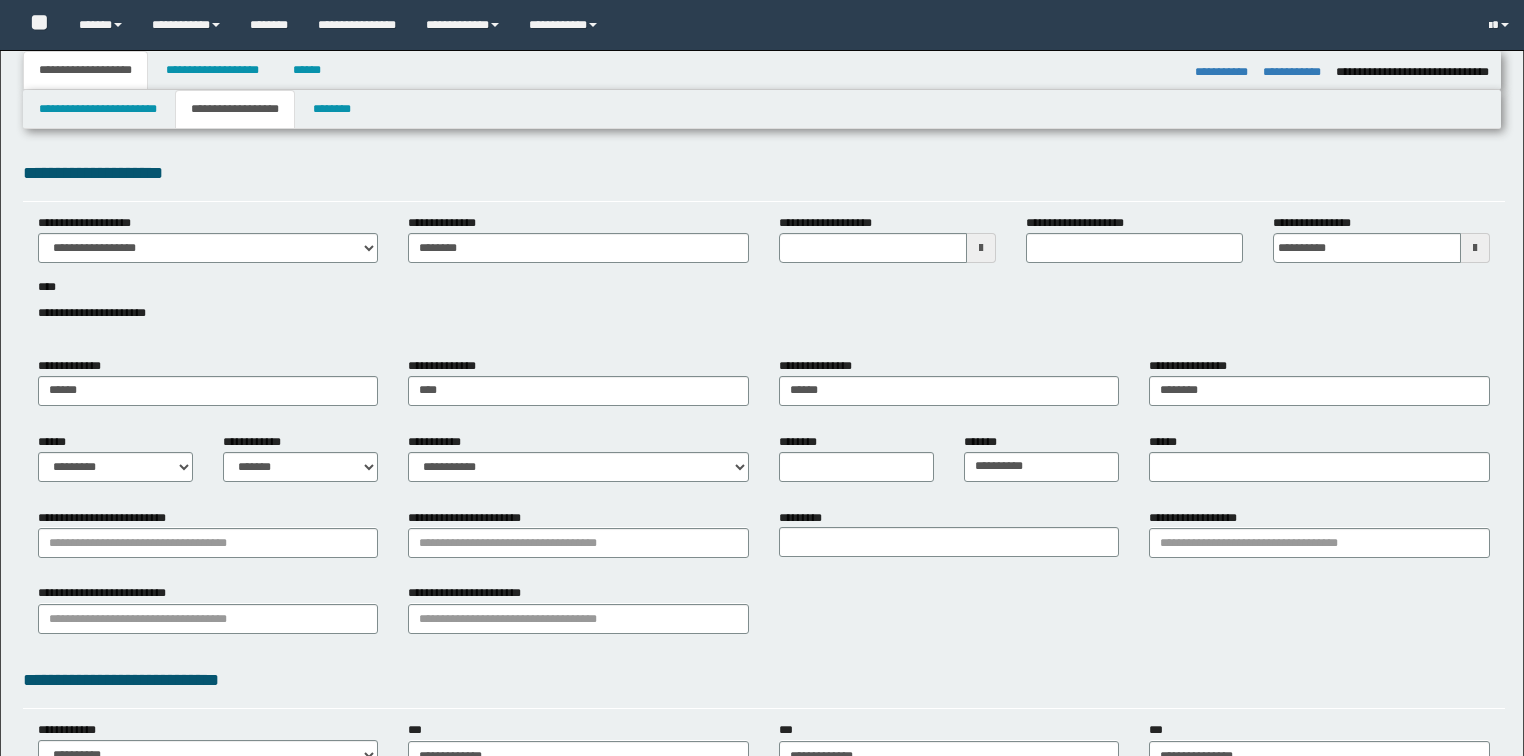 select on "*" 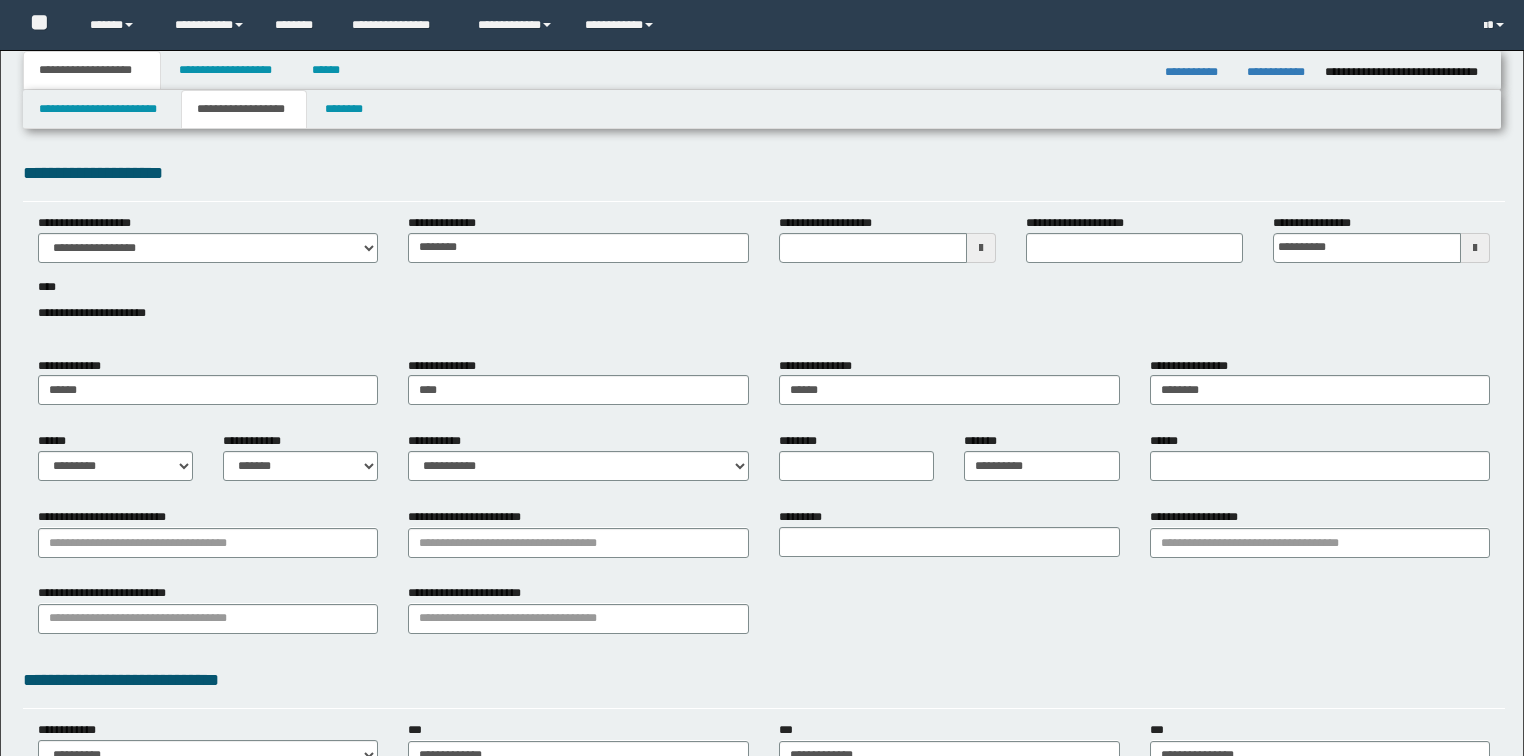 scroll, scrollTop: 30, scrollLeft: 0, axis: vertical 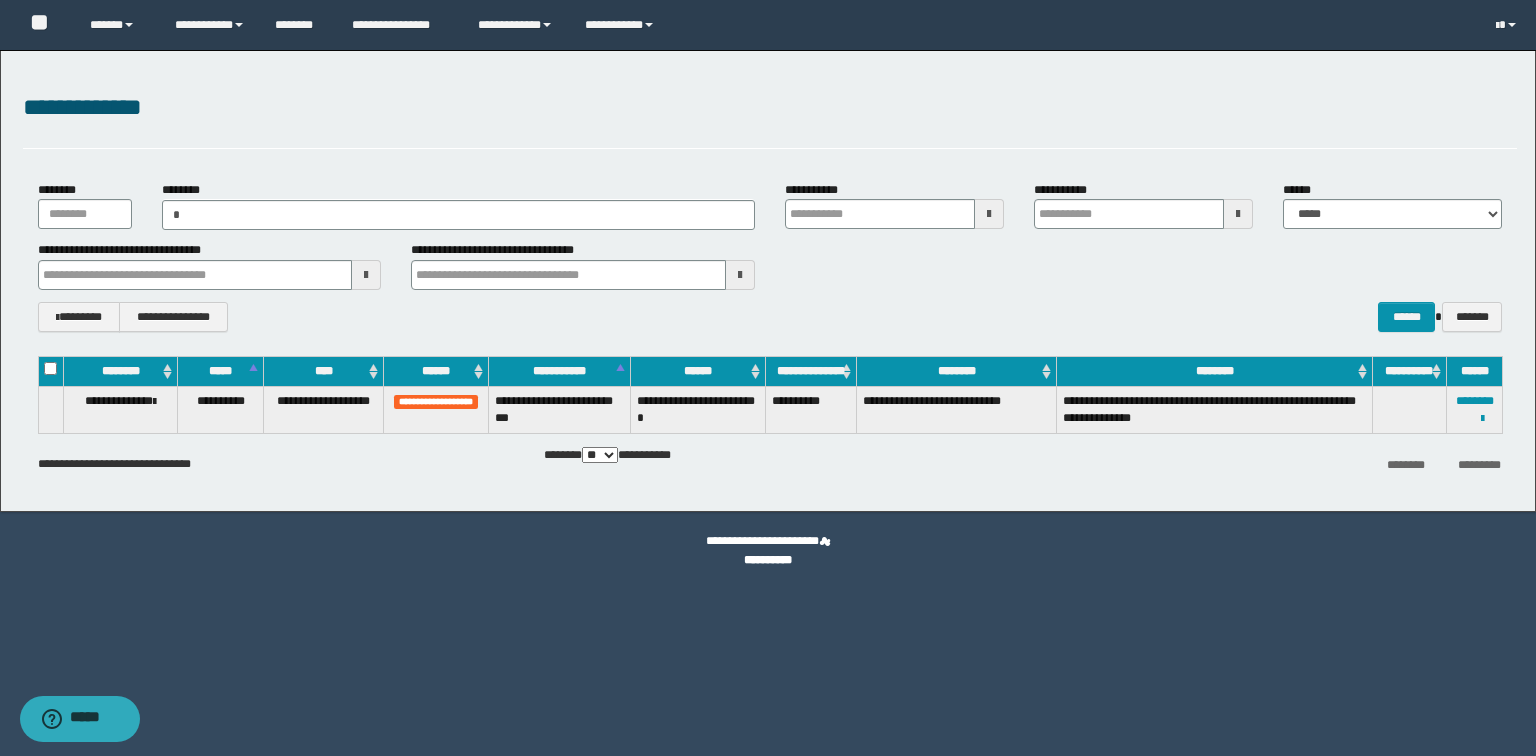 type on "**" 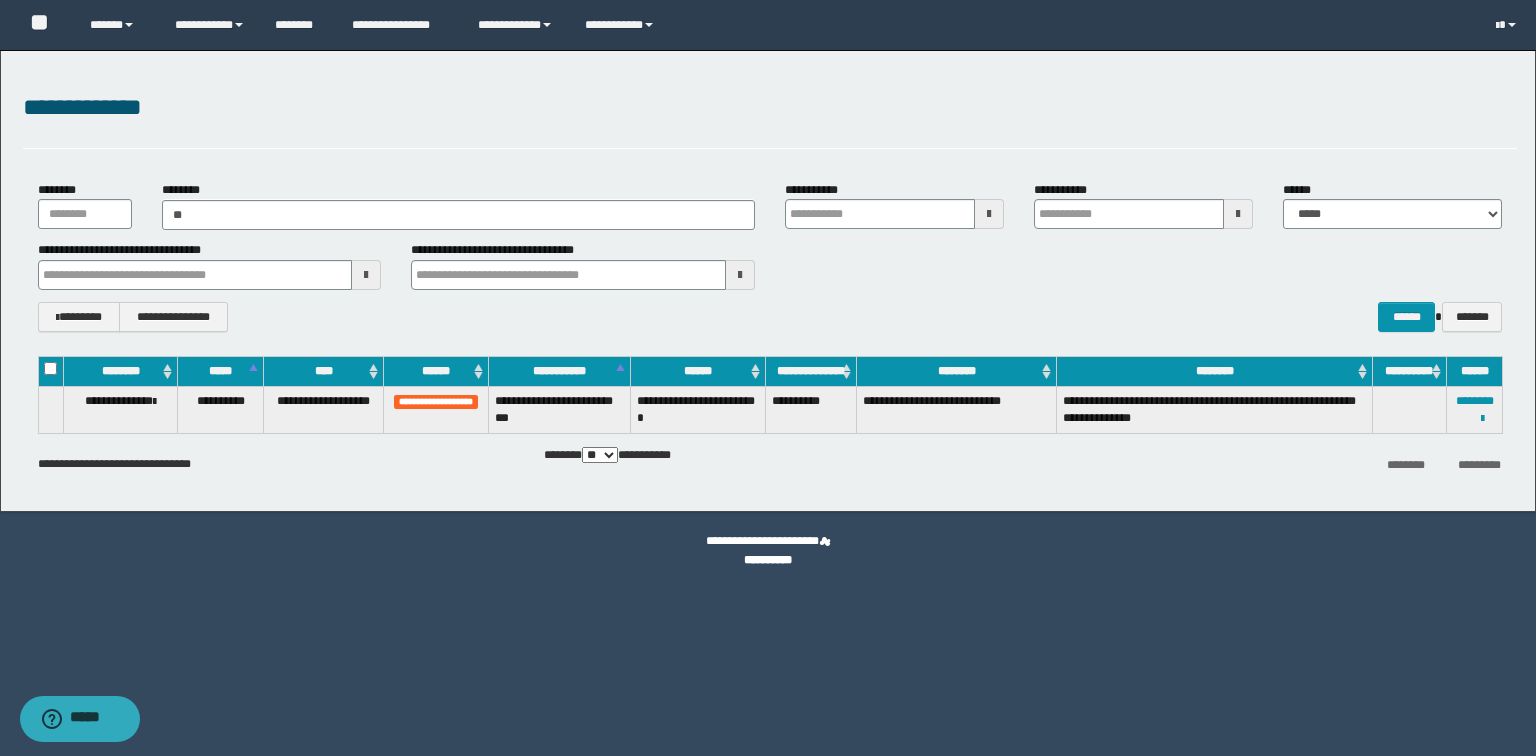 type on "**" 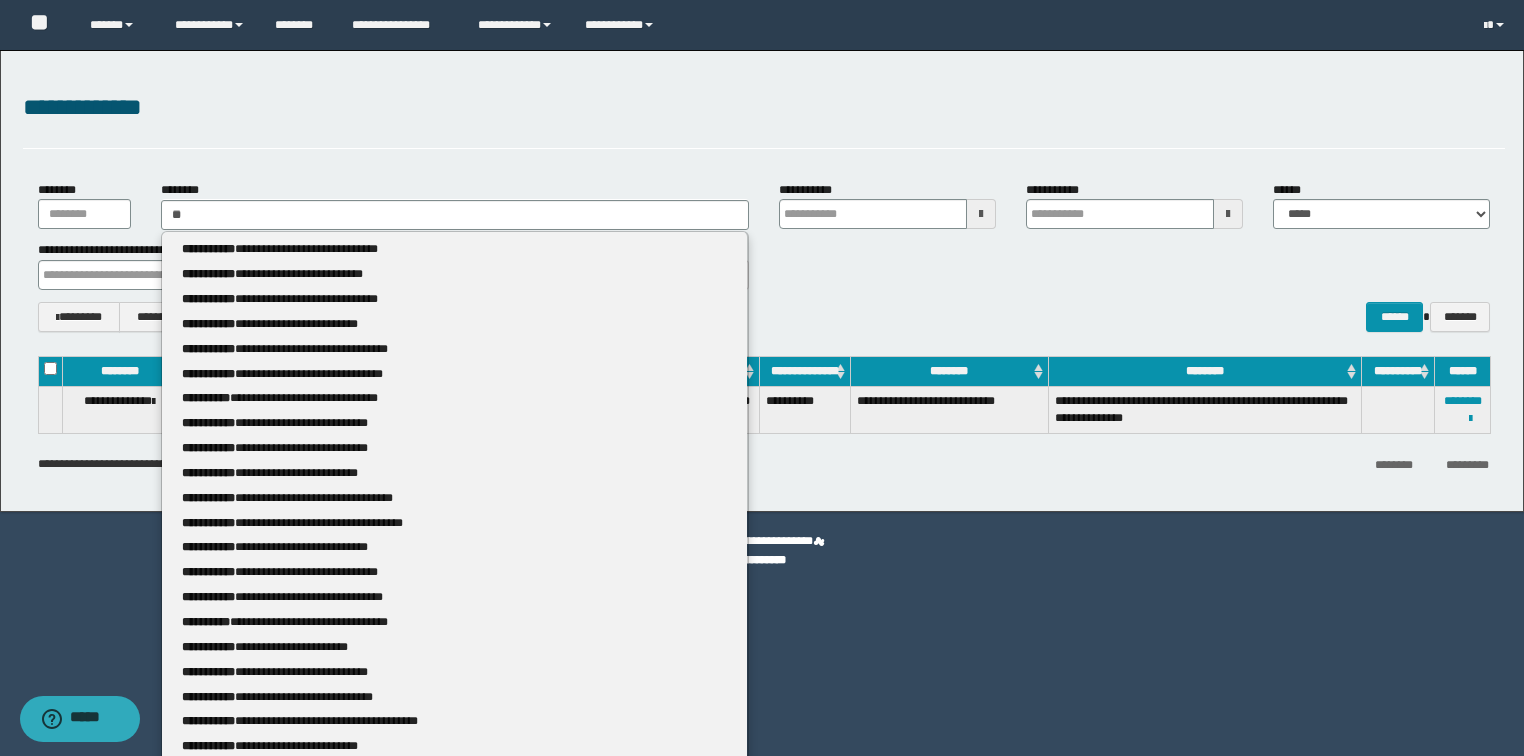 type 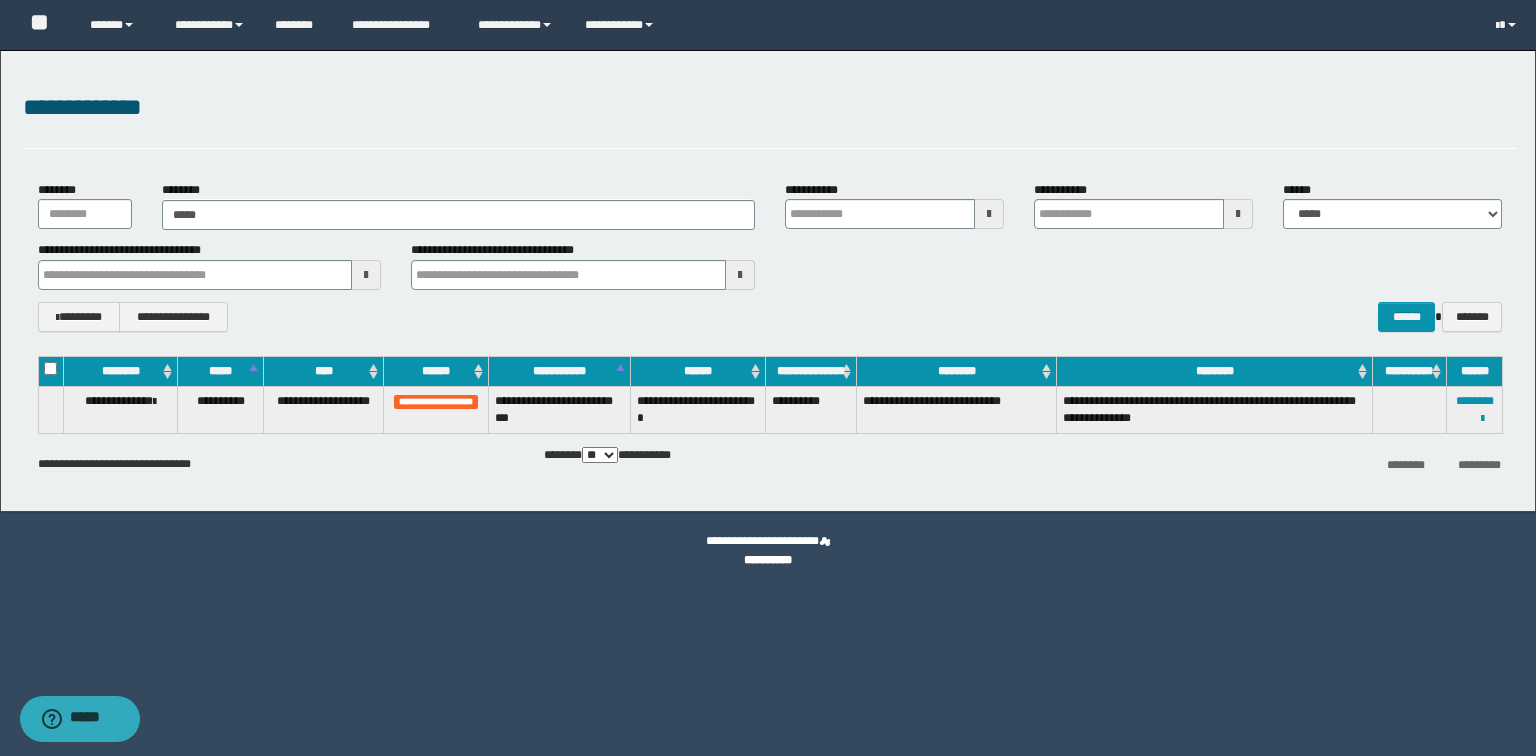 type on "******" 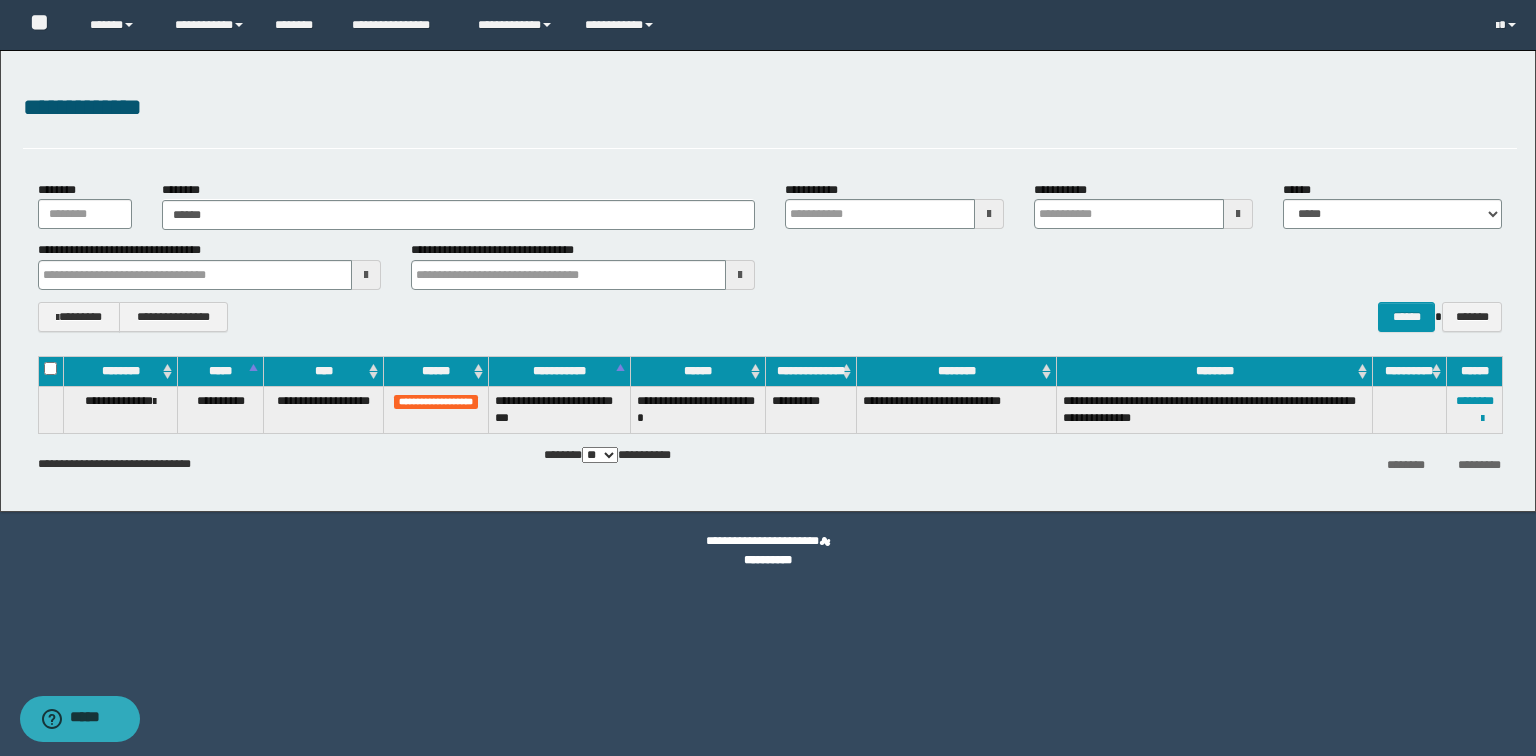 type on "******" 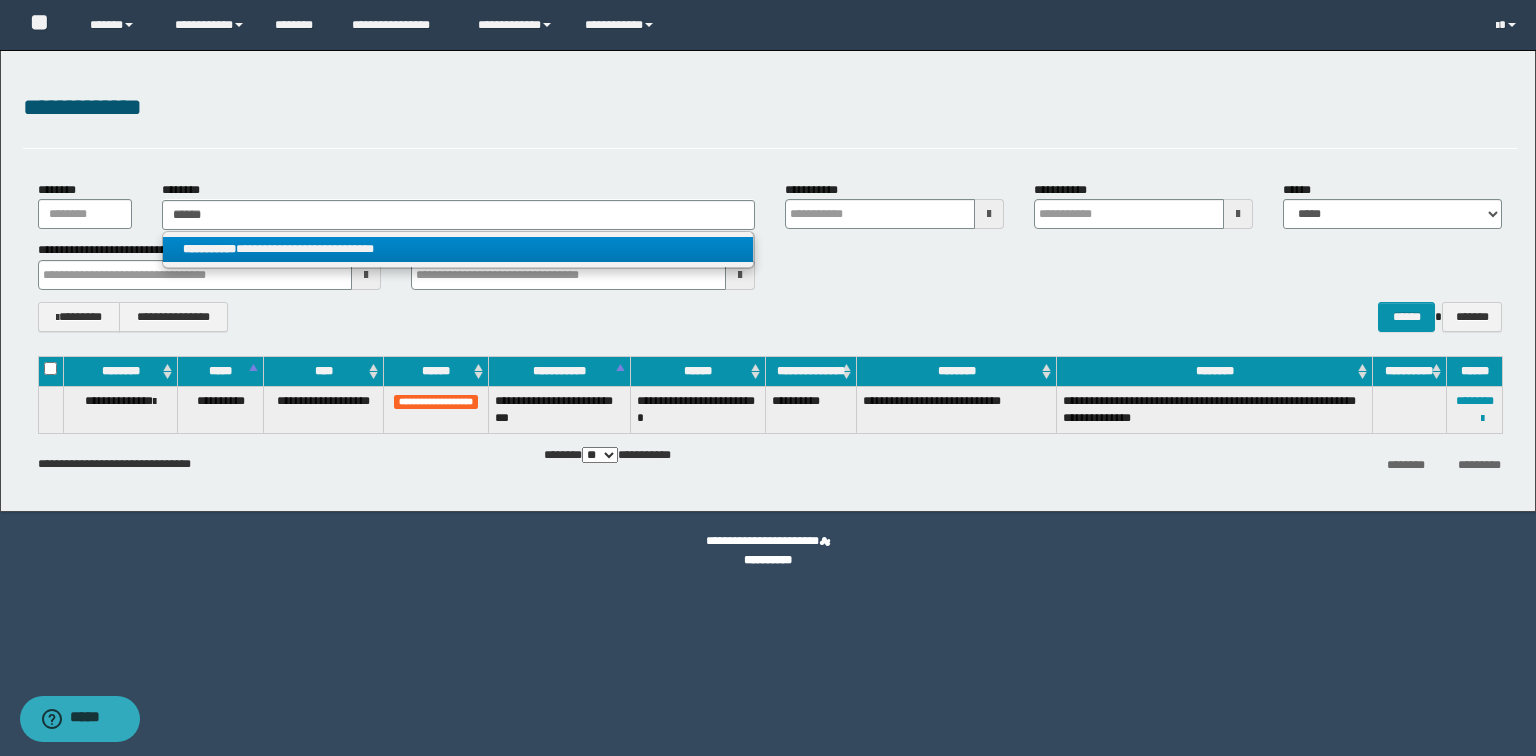 type on "******" 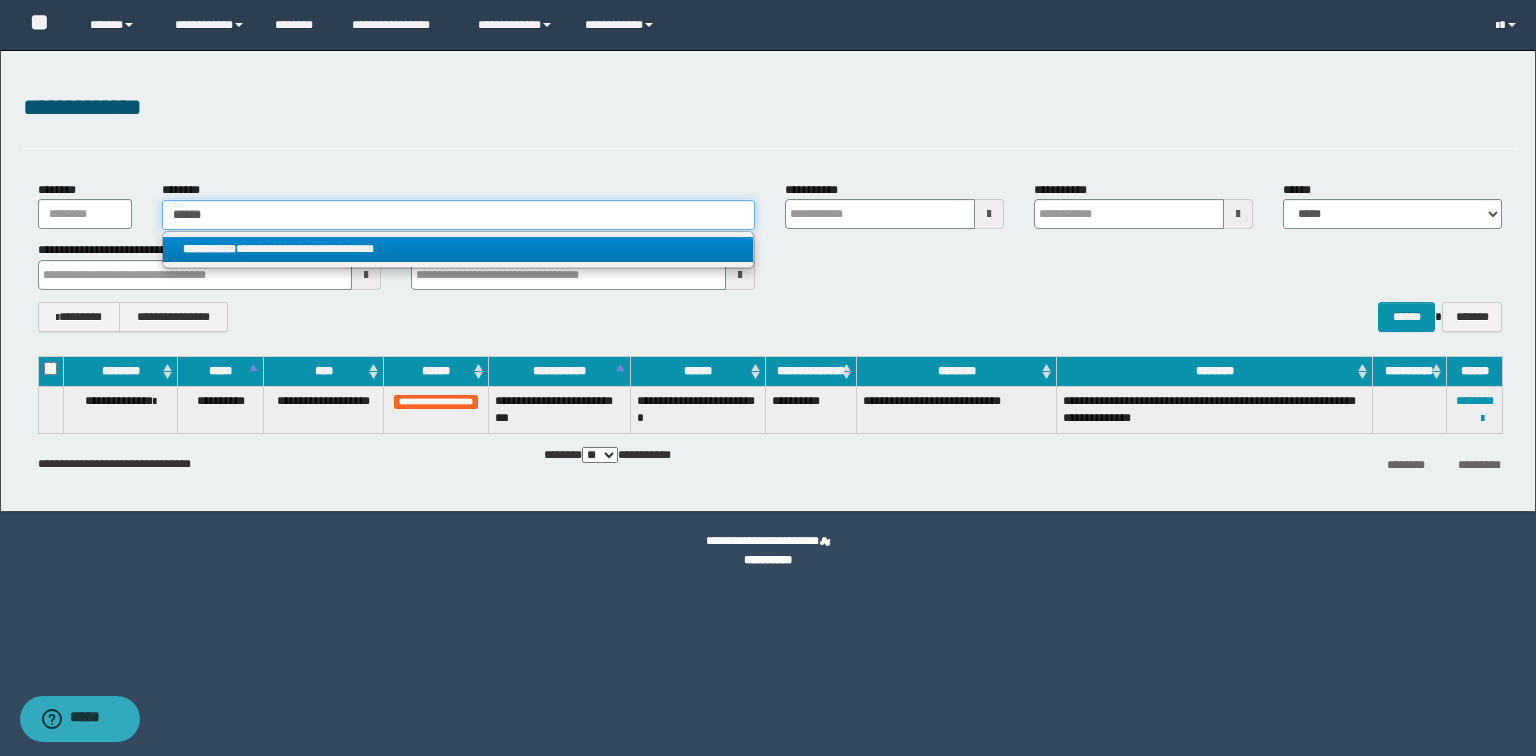 type 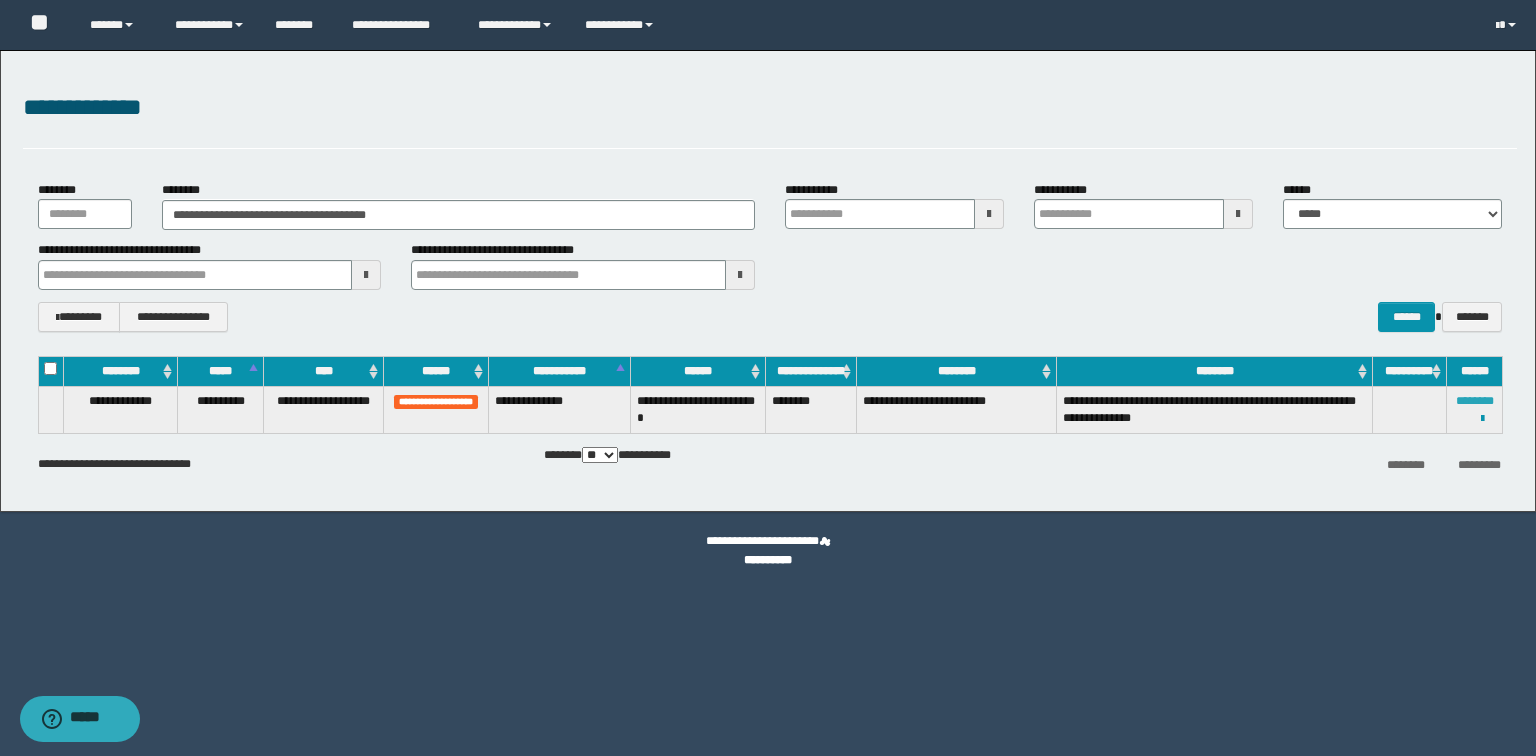 click on "********" at bounding box center [1475, 401] 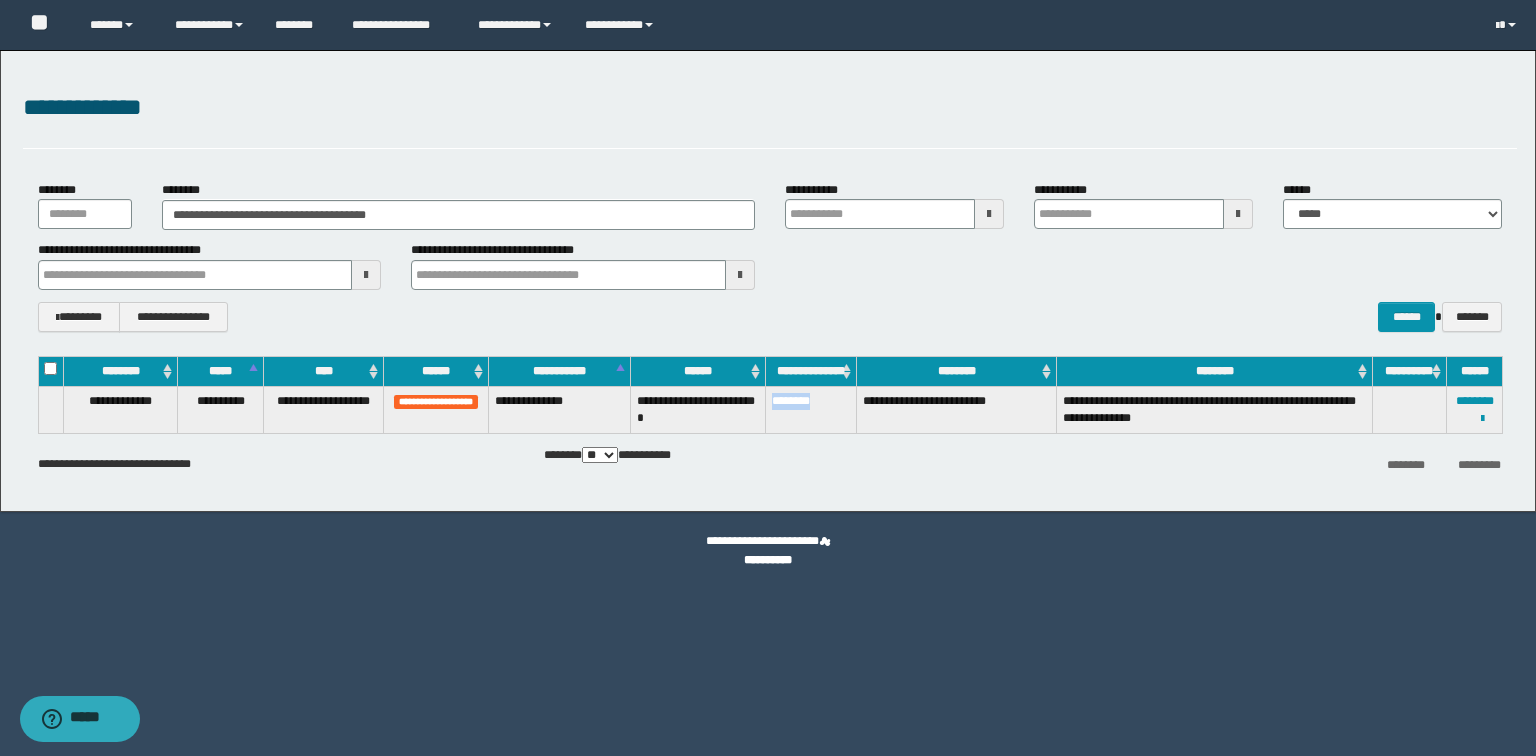 drag, startPoint x: 838, startPoint y: 399, endPoint x: 772, endPoint y: 397, distance: 66.0303 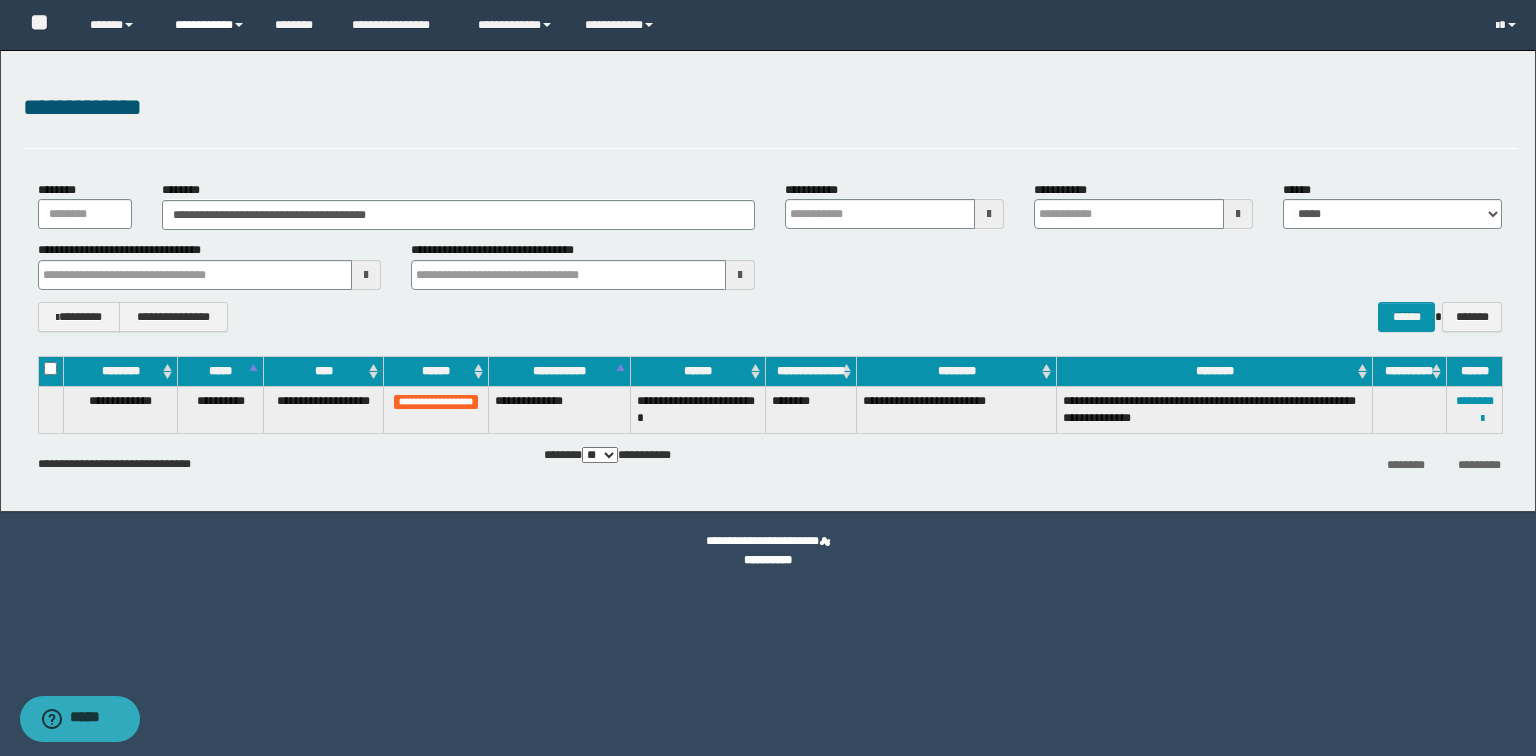 click on "**********" at bounding box center [210, 25] 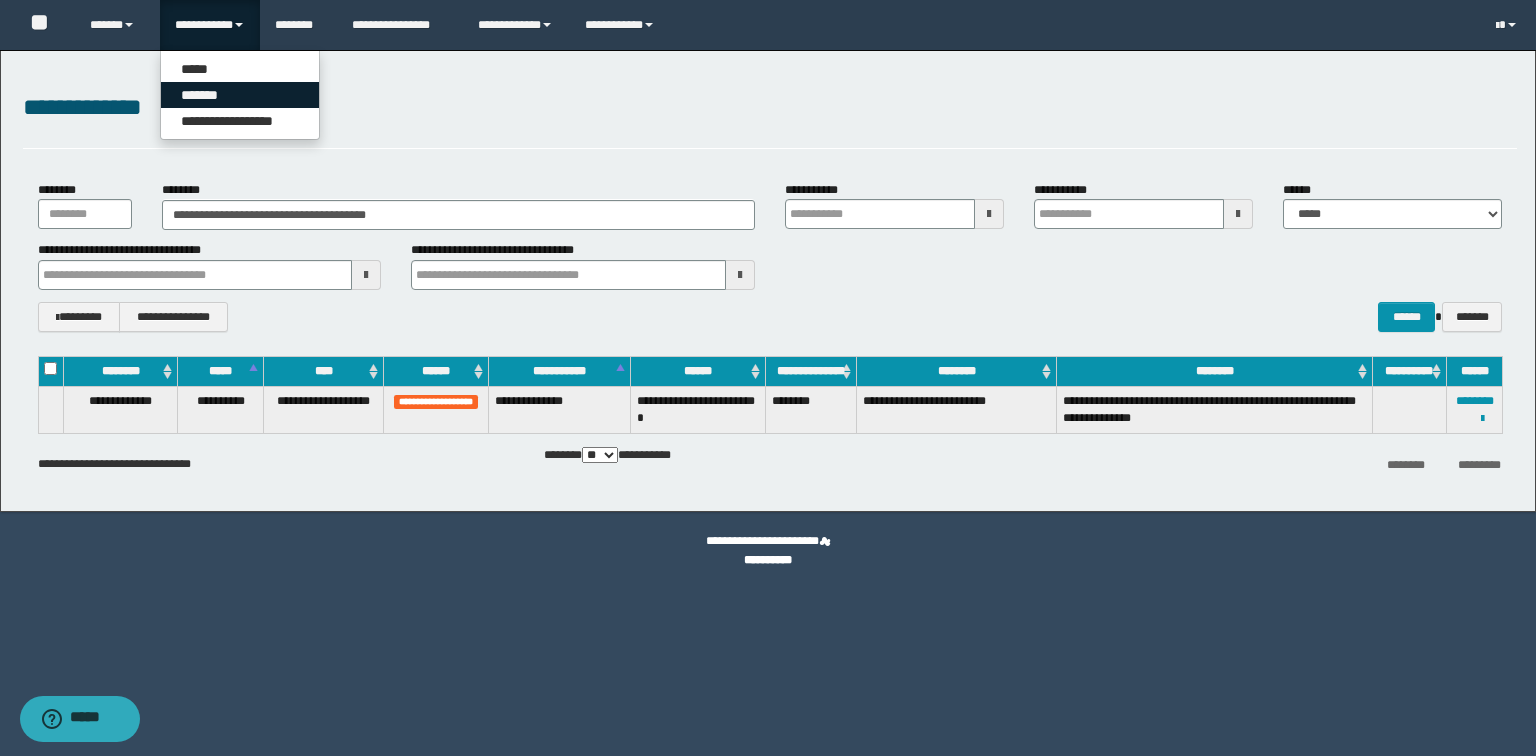 click on "*******" at bounding box center [240, 95] 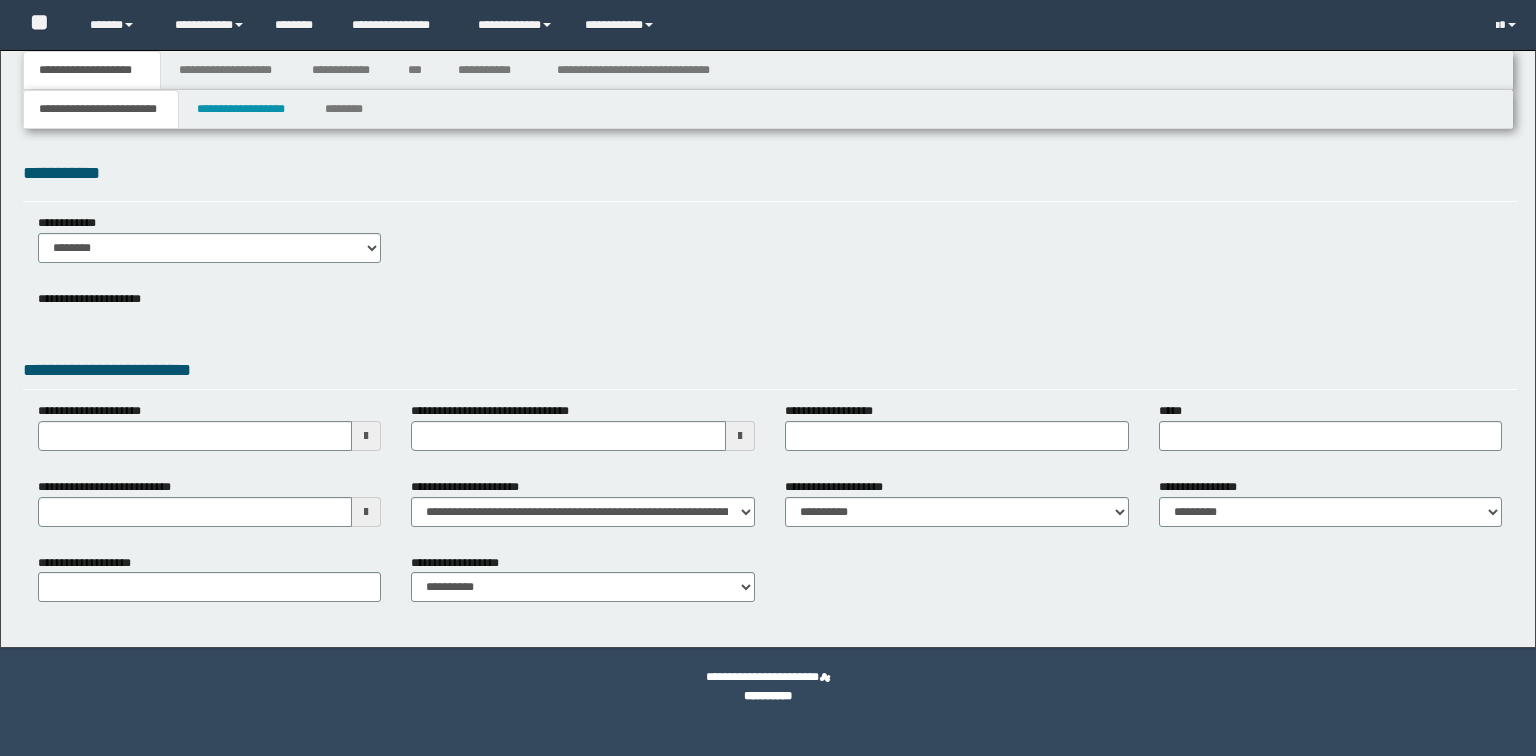 scroll, scrollTop: 0, scrollLeft: 0, axis: both 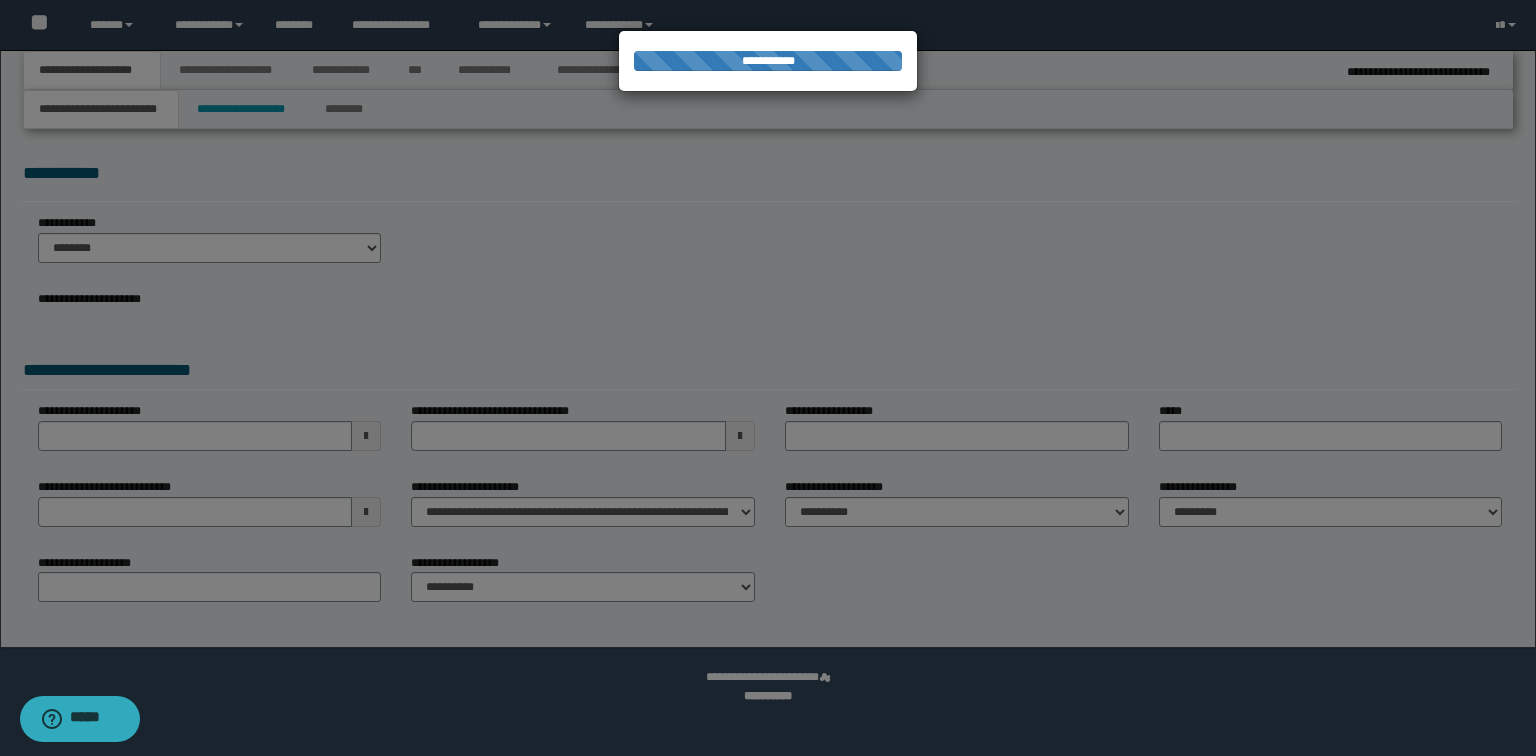 select on "*" 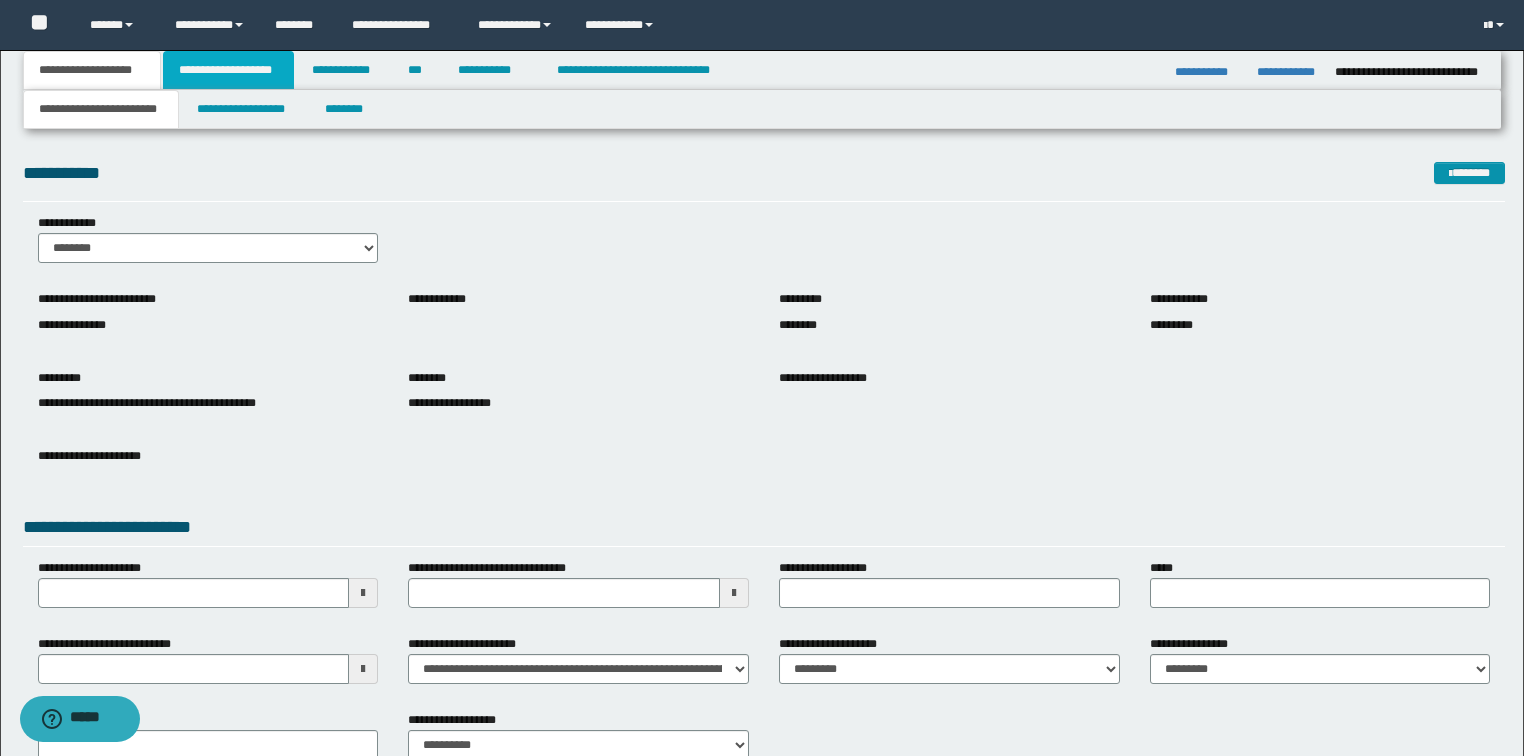 click on "**********" at bounding box center [228, 70] 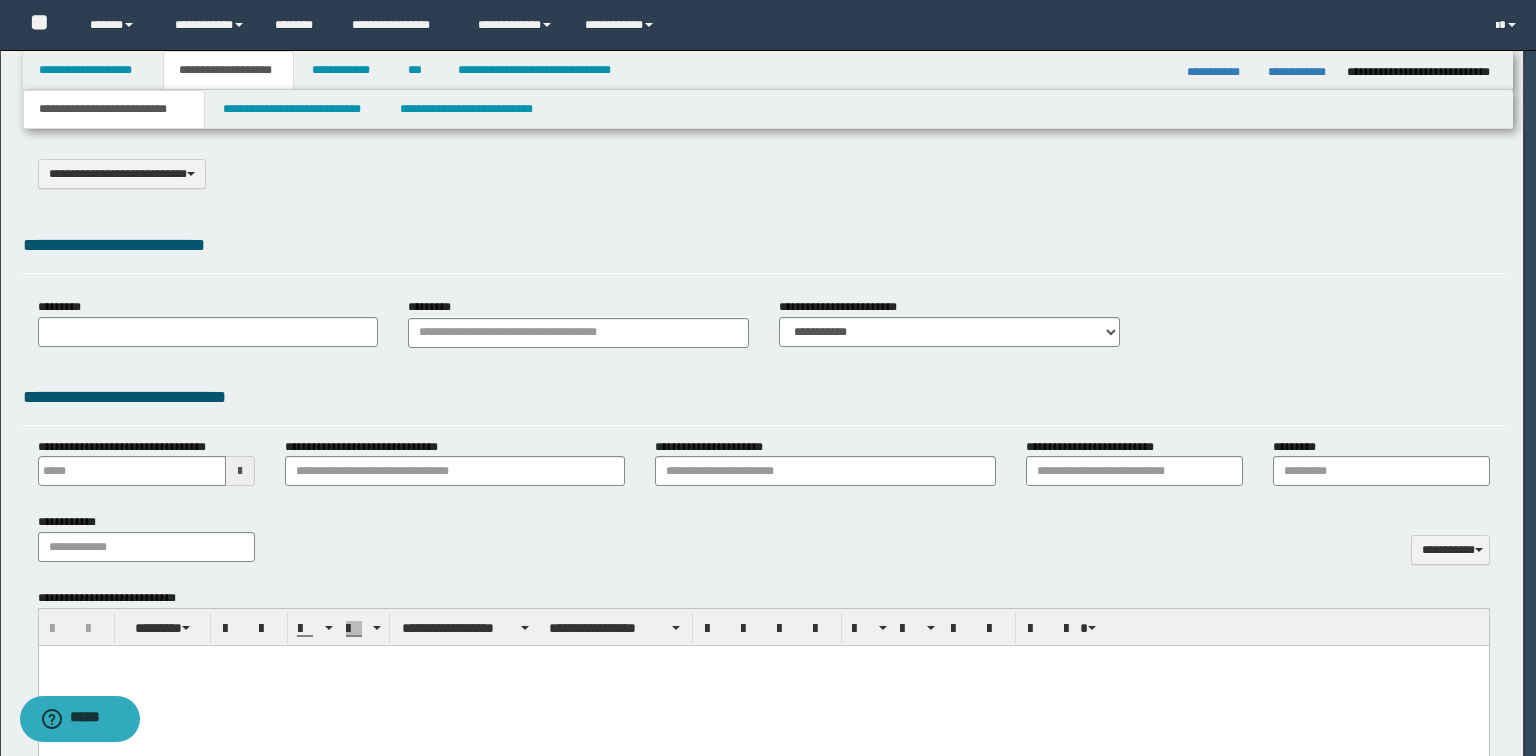 select on "*" 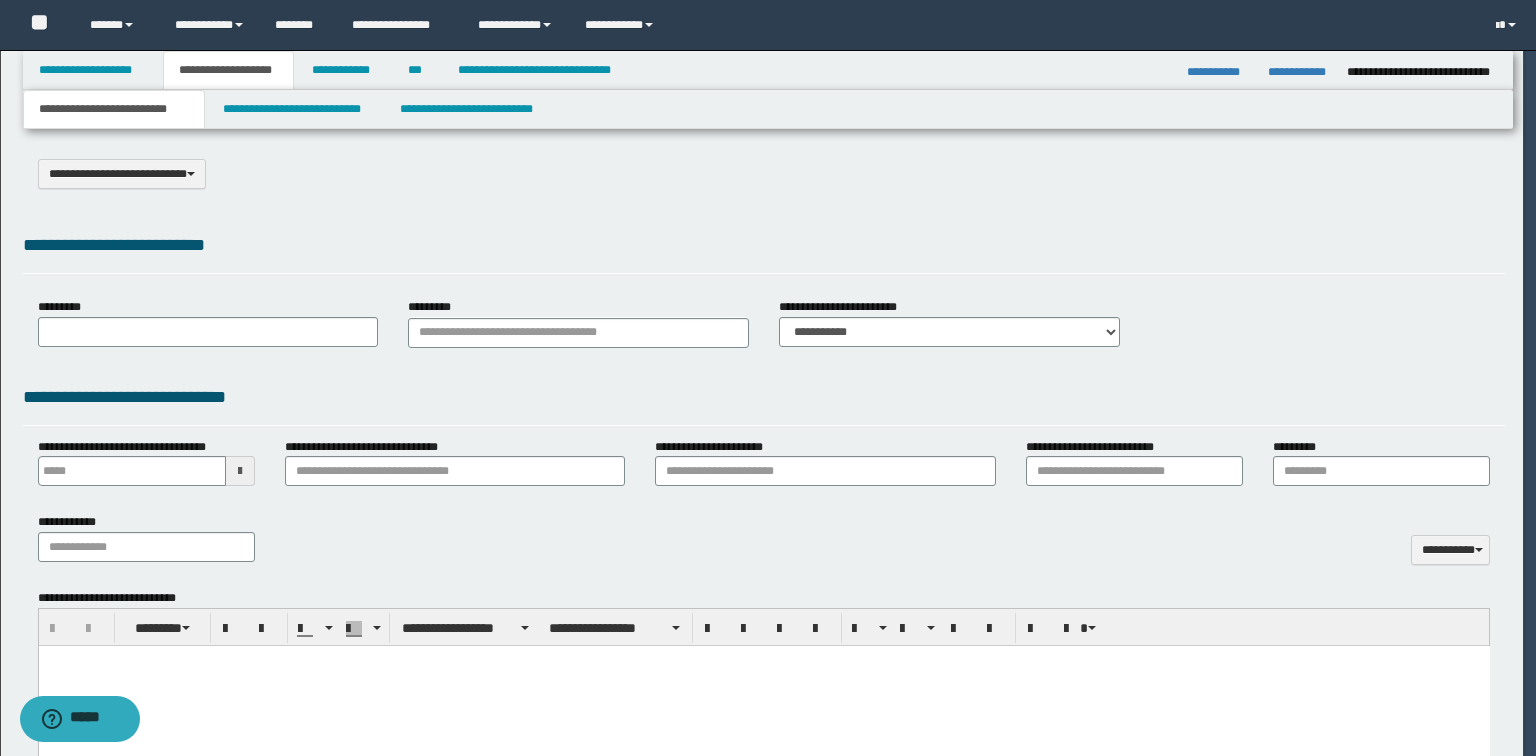 scroll, scrollTop: 0, scrollLeft: 0, axis: both 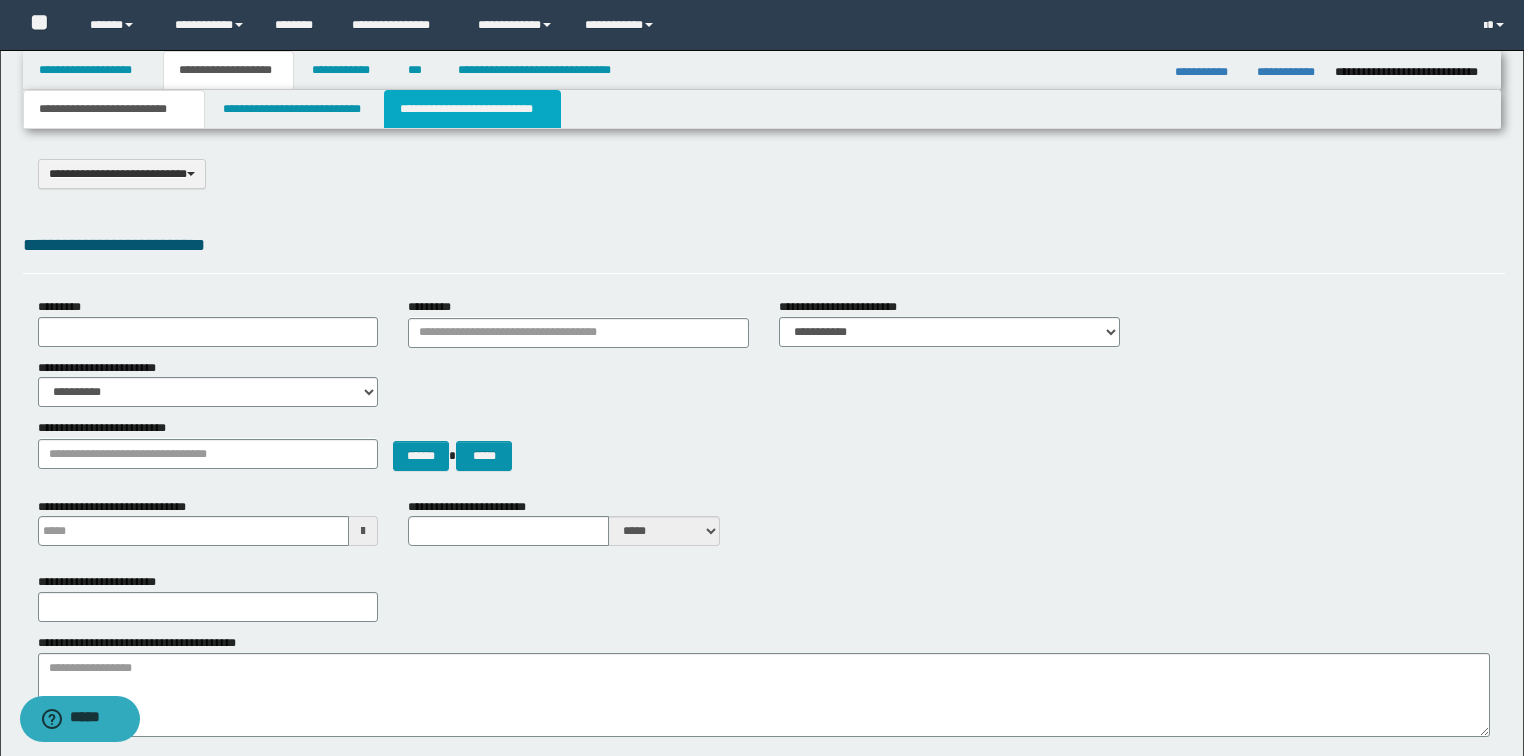 click on "**********" at bounding box center [472, 109] 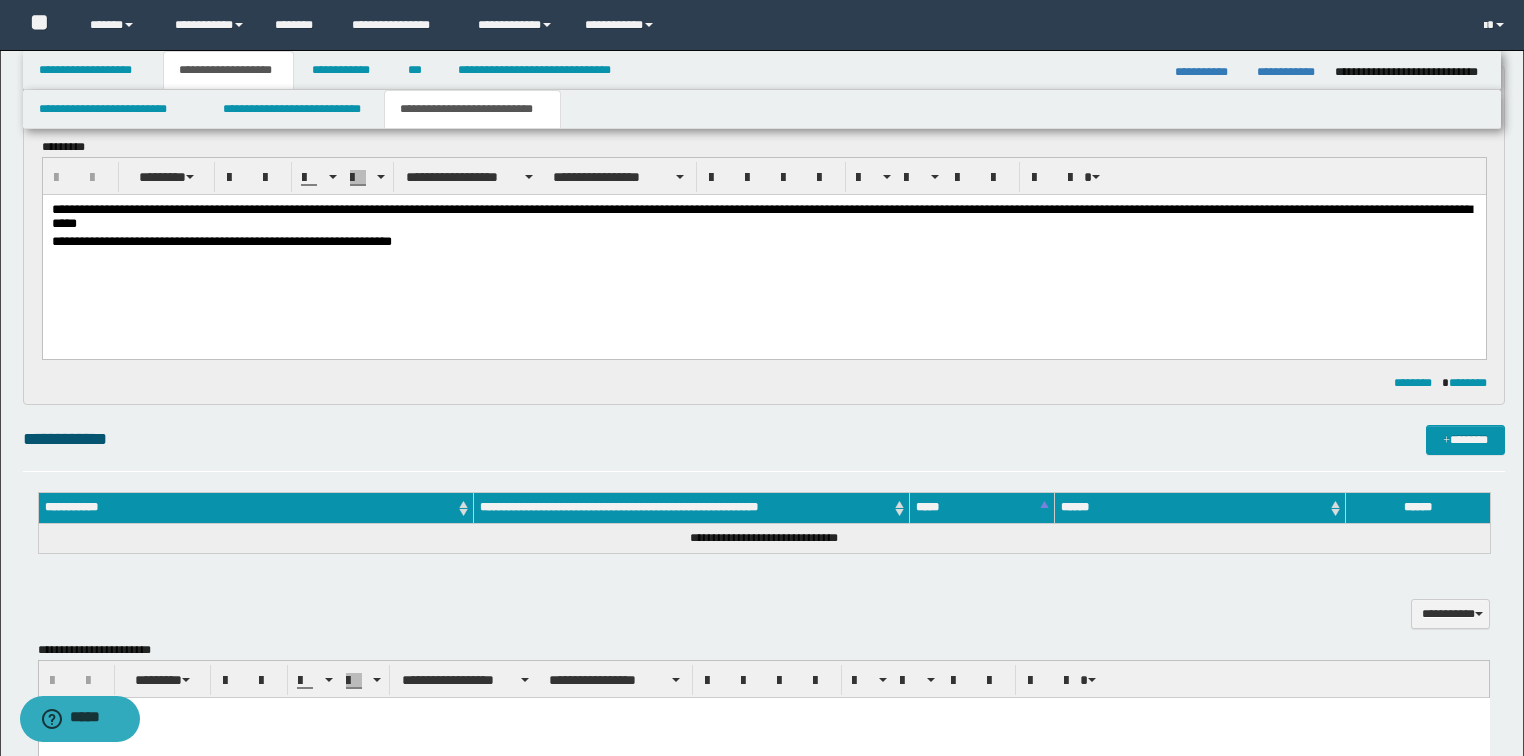 scroll, scrollTop: 0, scrollLeft: 0, axis: both 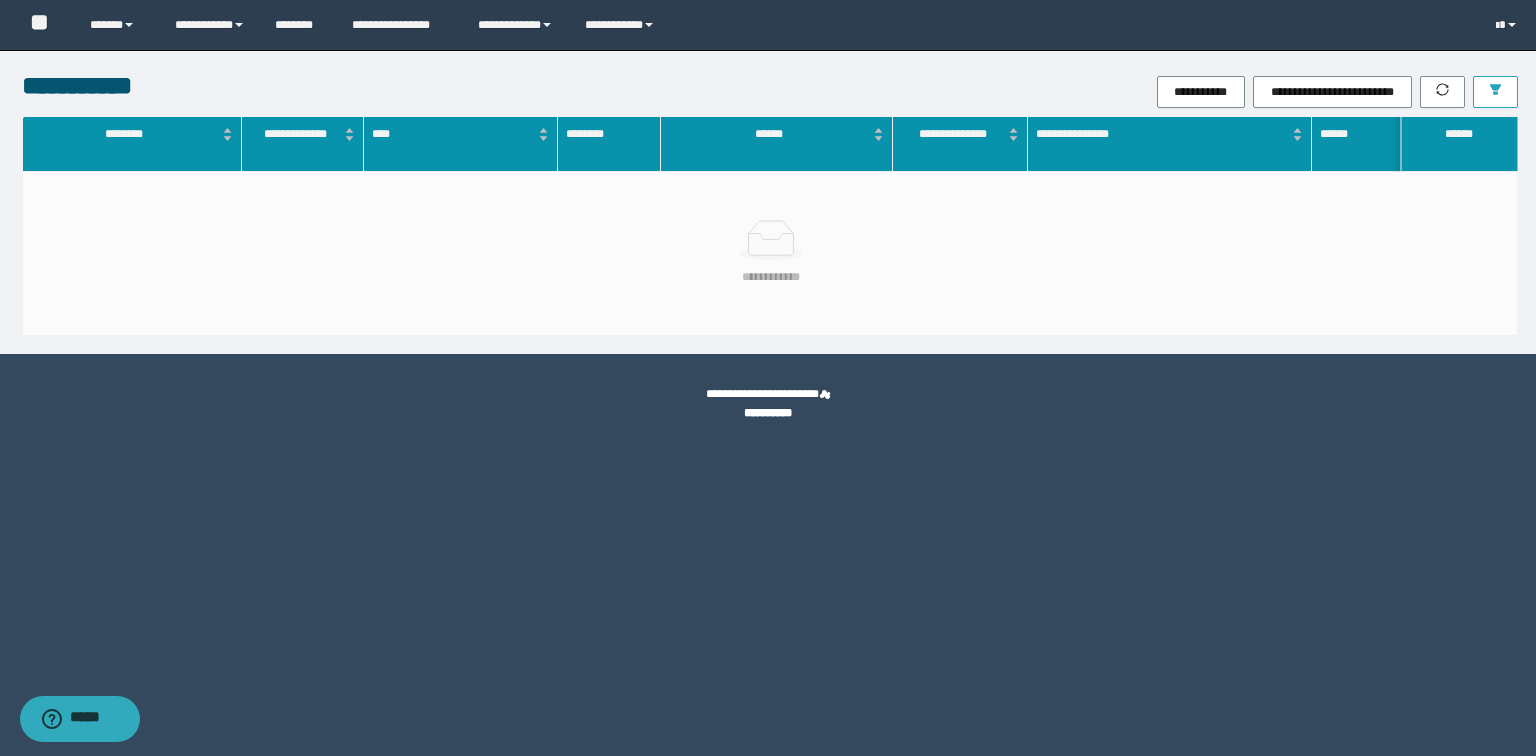 click 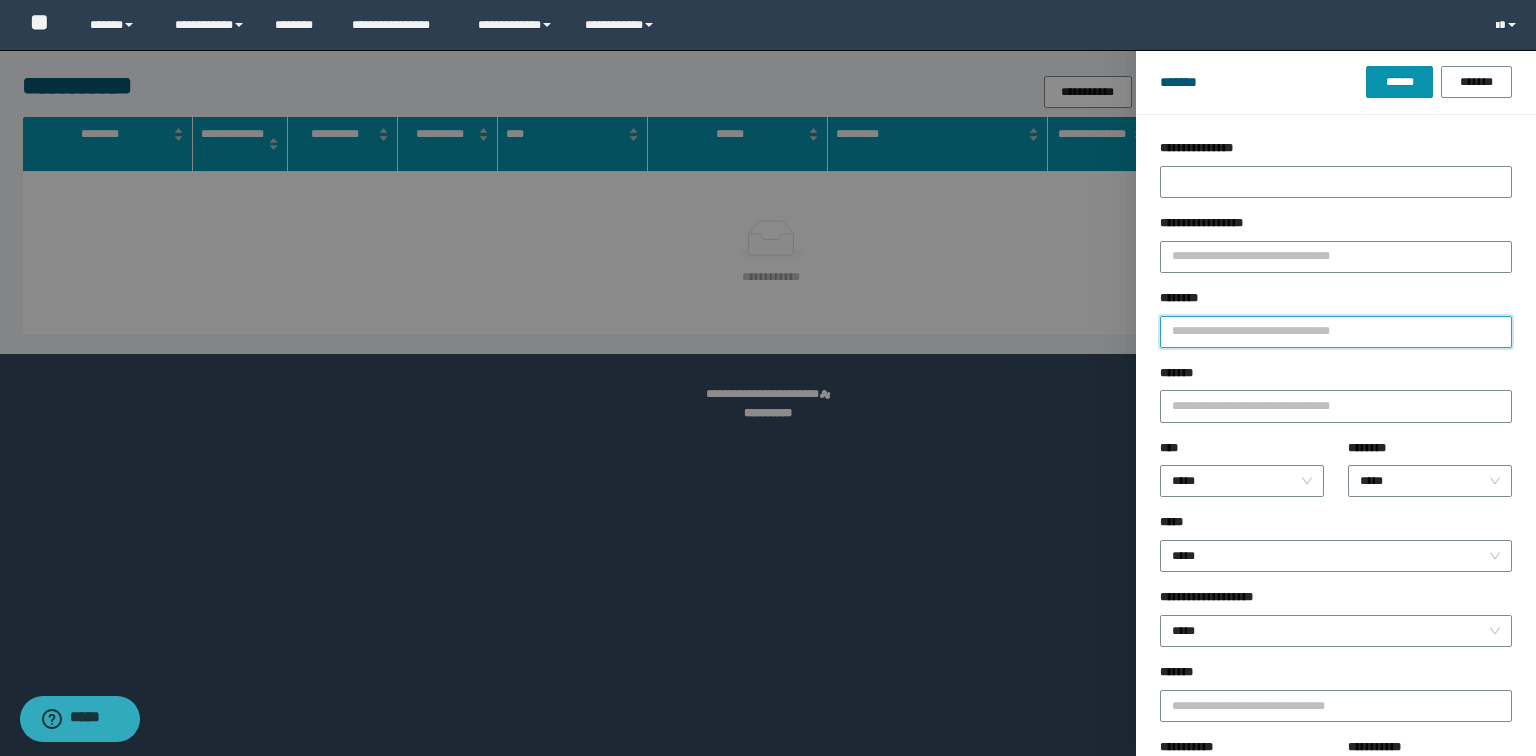 click on "********" at bounding box center [1336, 332] 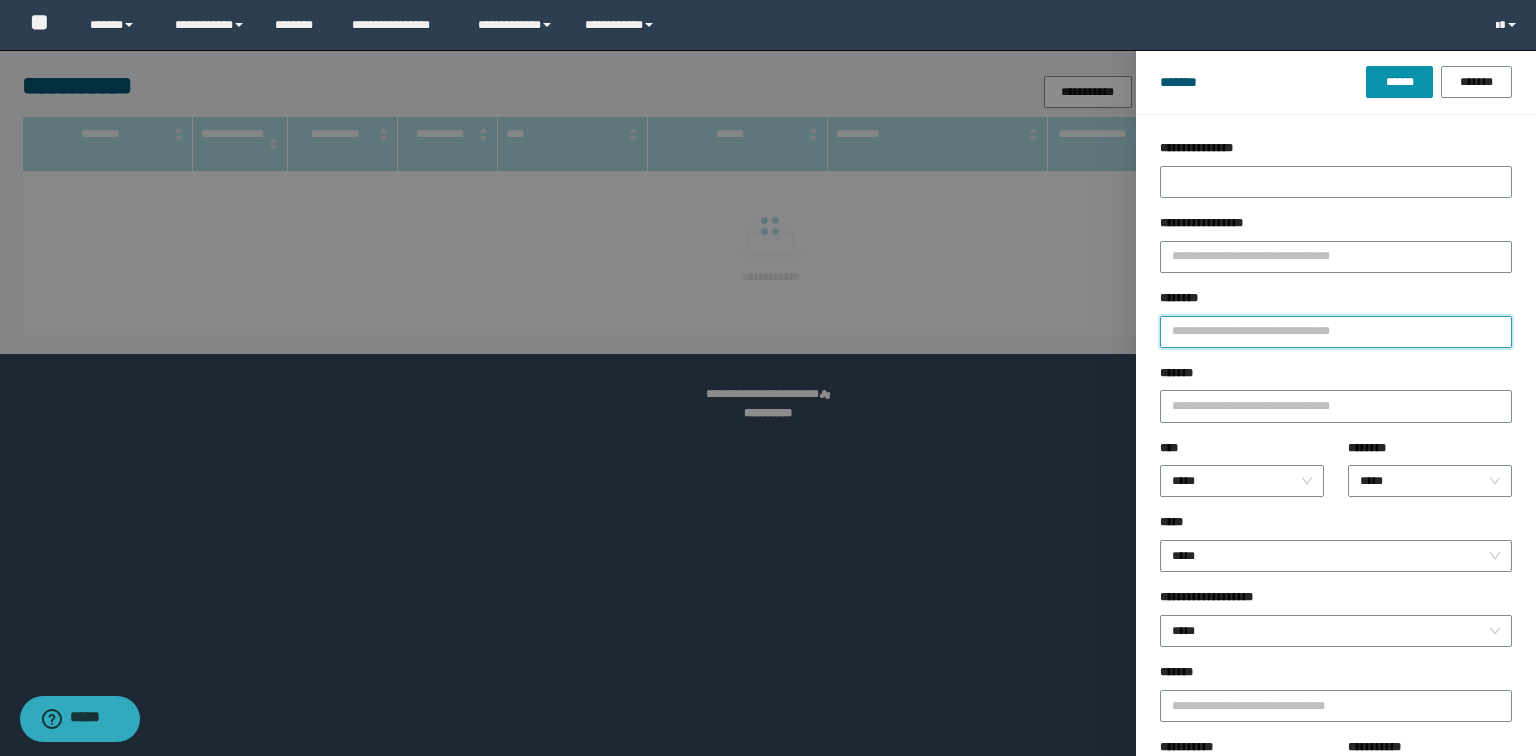 paste on "********" 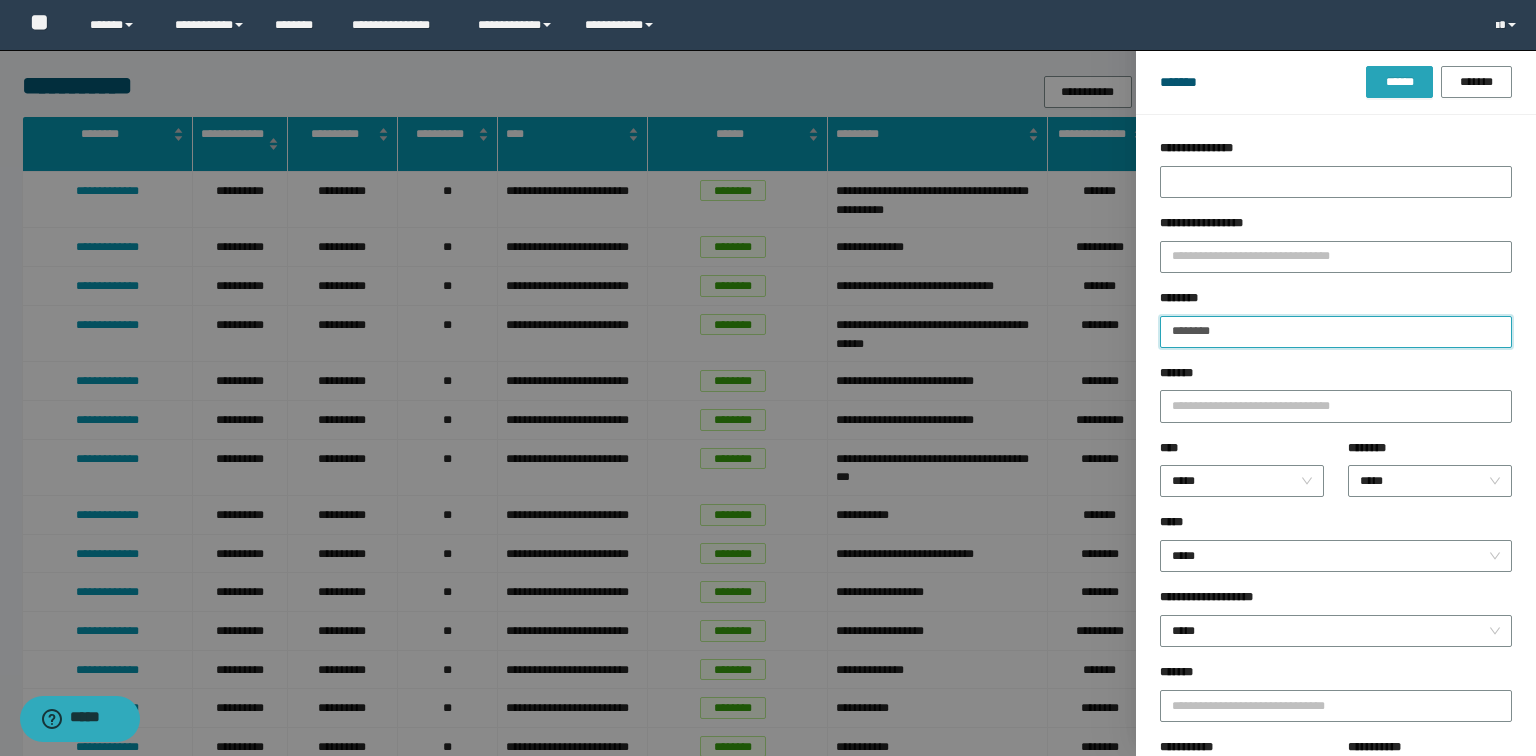 type on "********" 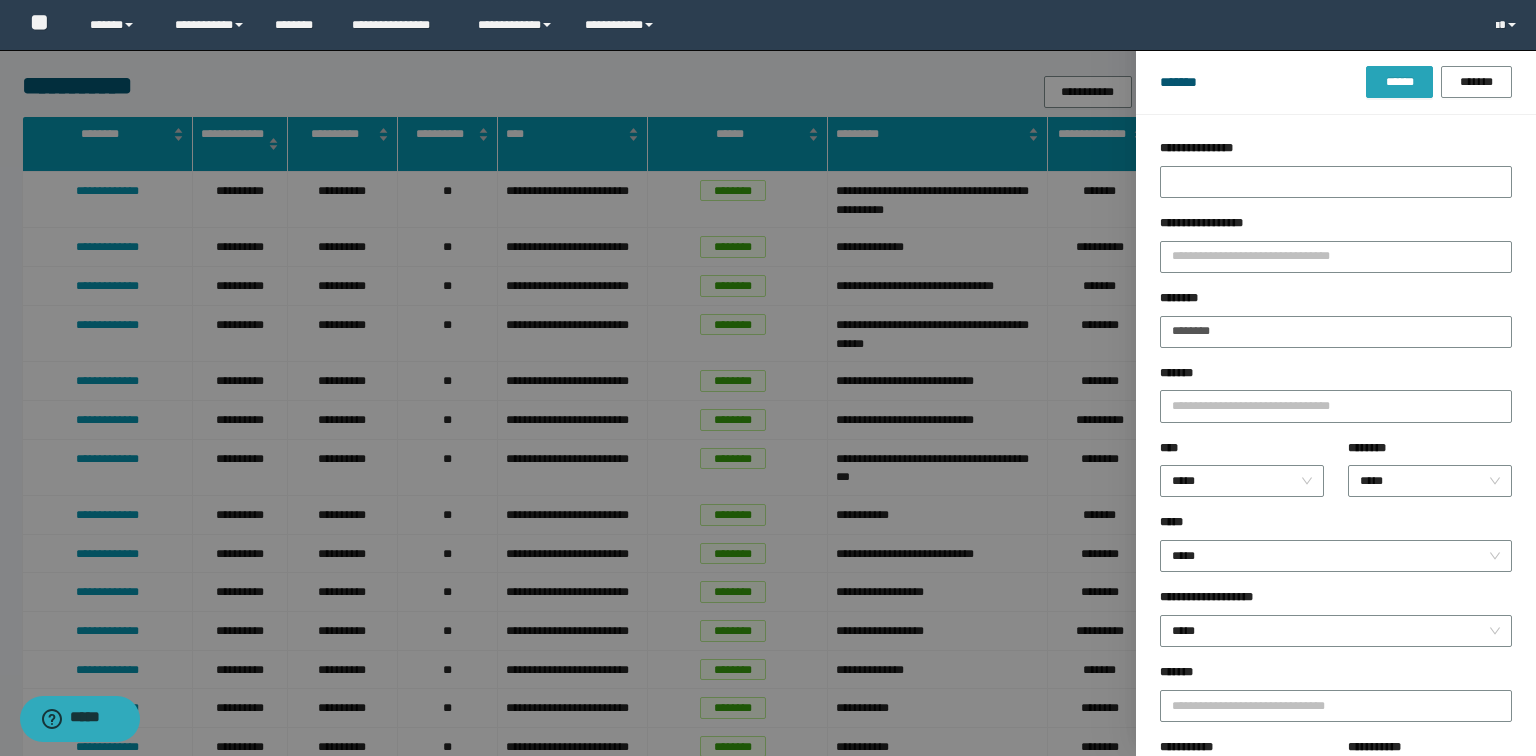drag, startPoint x: 1396, startPoint y: 88, endPoint x: 1384, endPoint y: 88, distance: 12 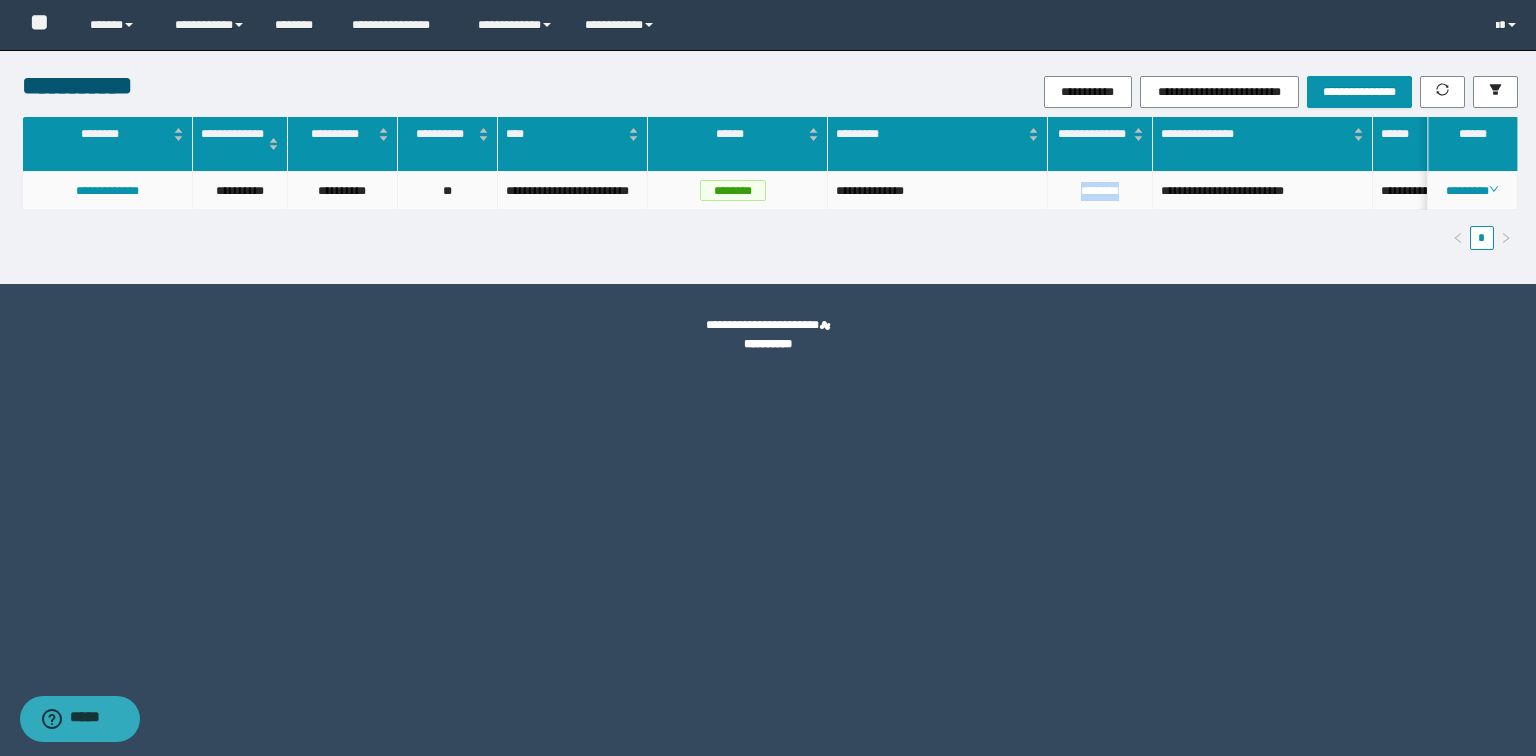 drag, startPoint x: 1131, startPoint y: 194, endPoint x: 1070, endPoint y: 194, distance: 61 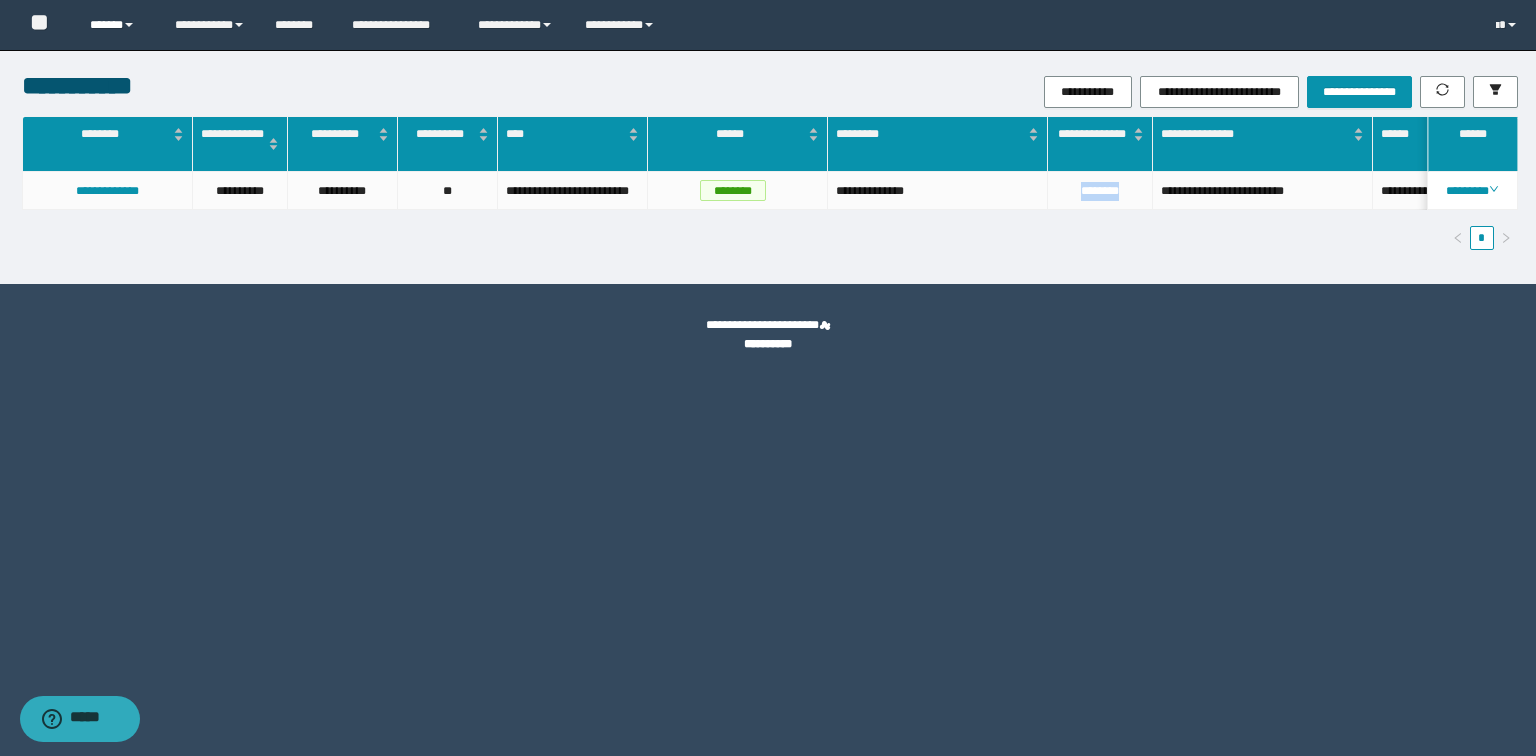 click on "******" at bounding box center (117, 25) 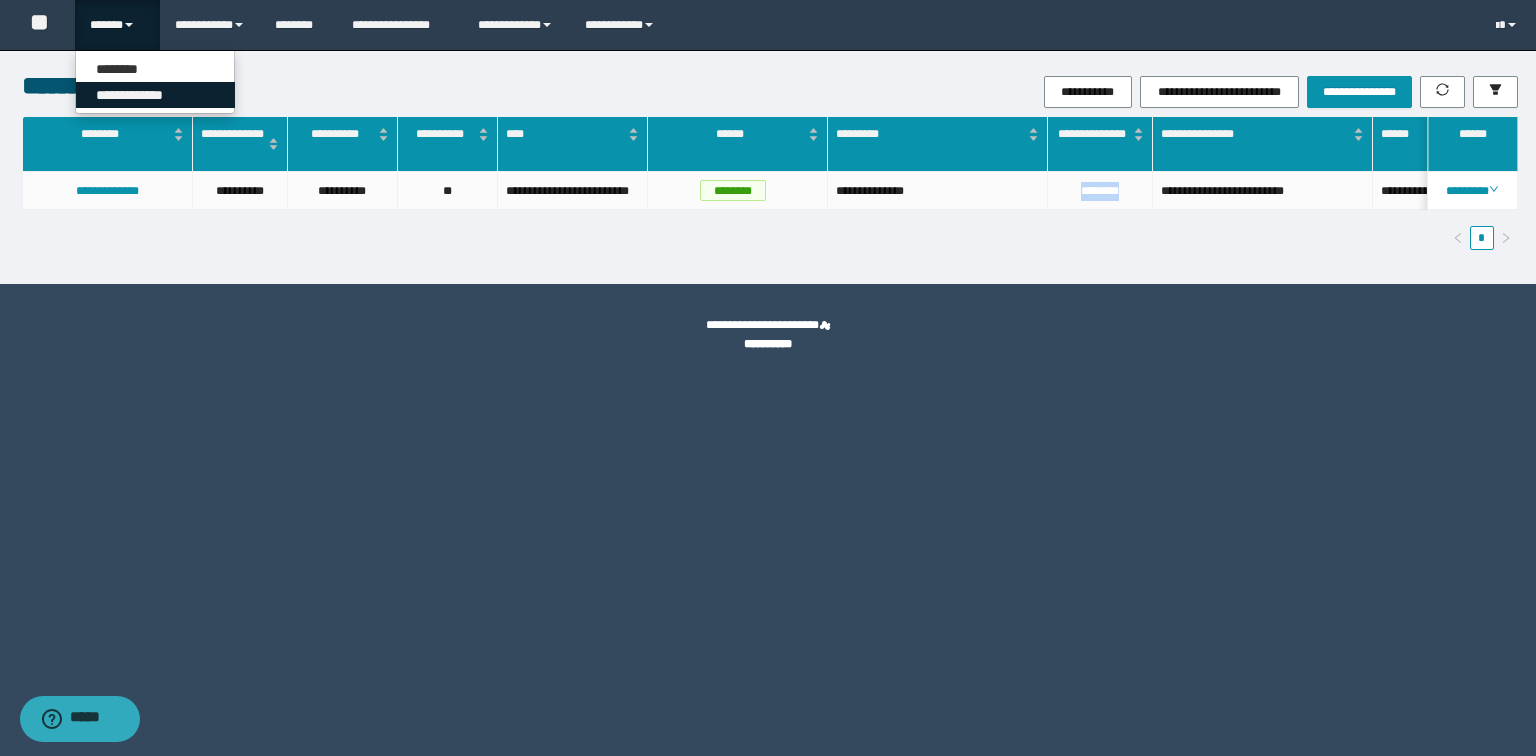 click on "**********" at bounding box center [155, 95] 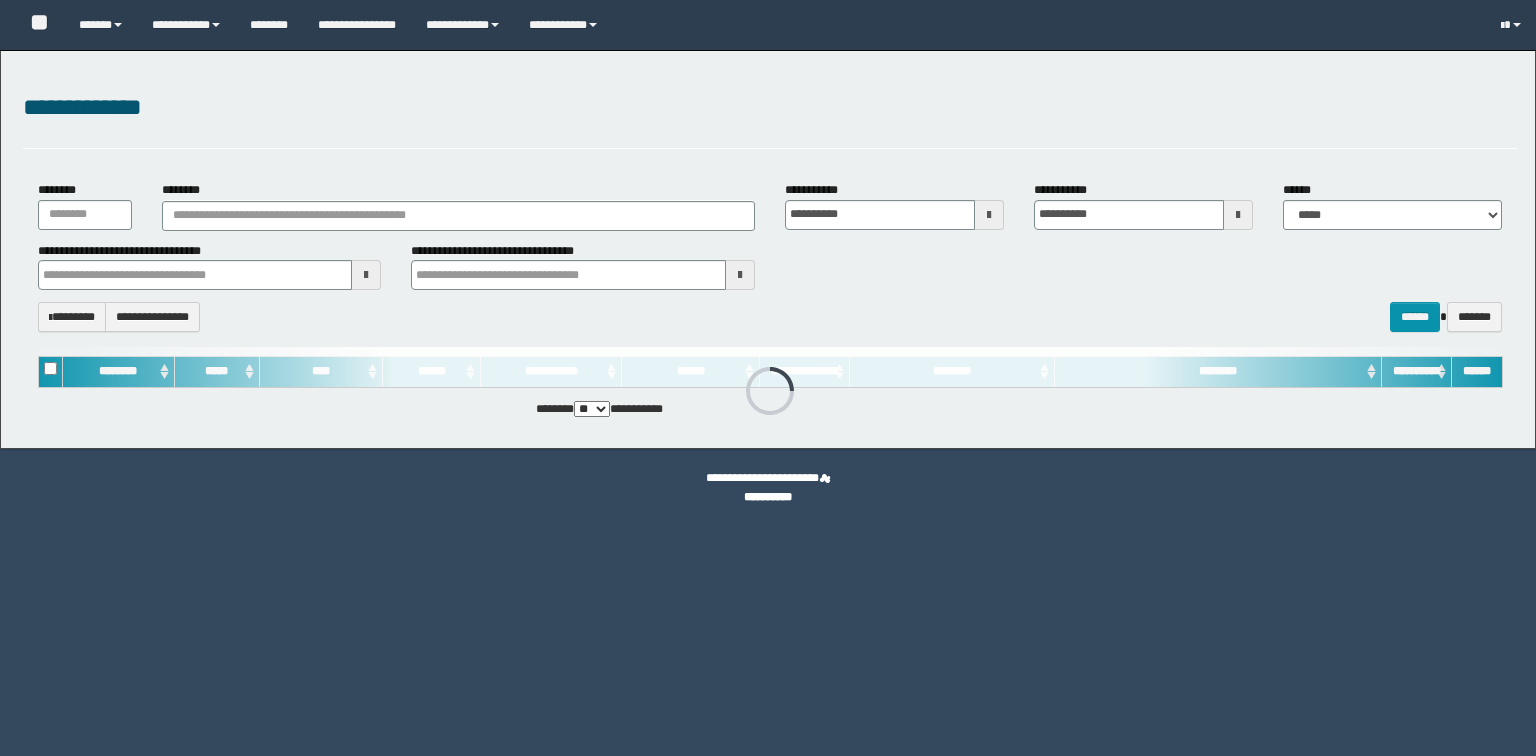 scroll, scrollTop: 0, scrollLeft: 0, axis: both 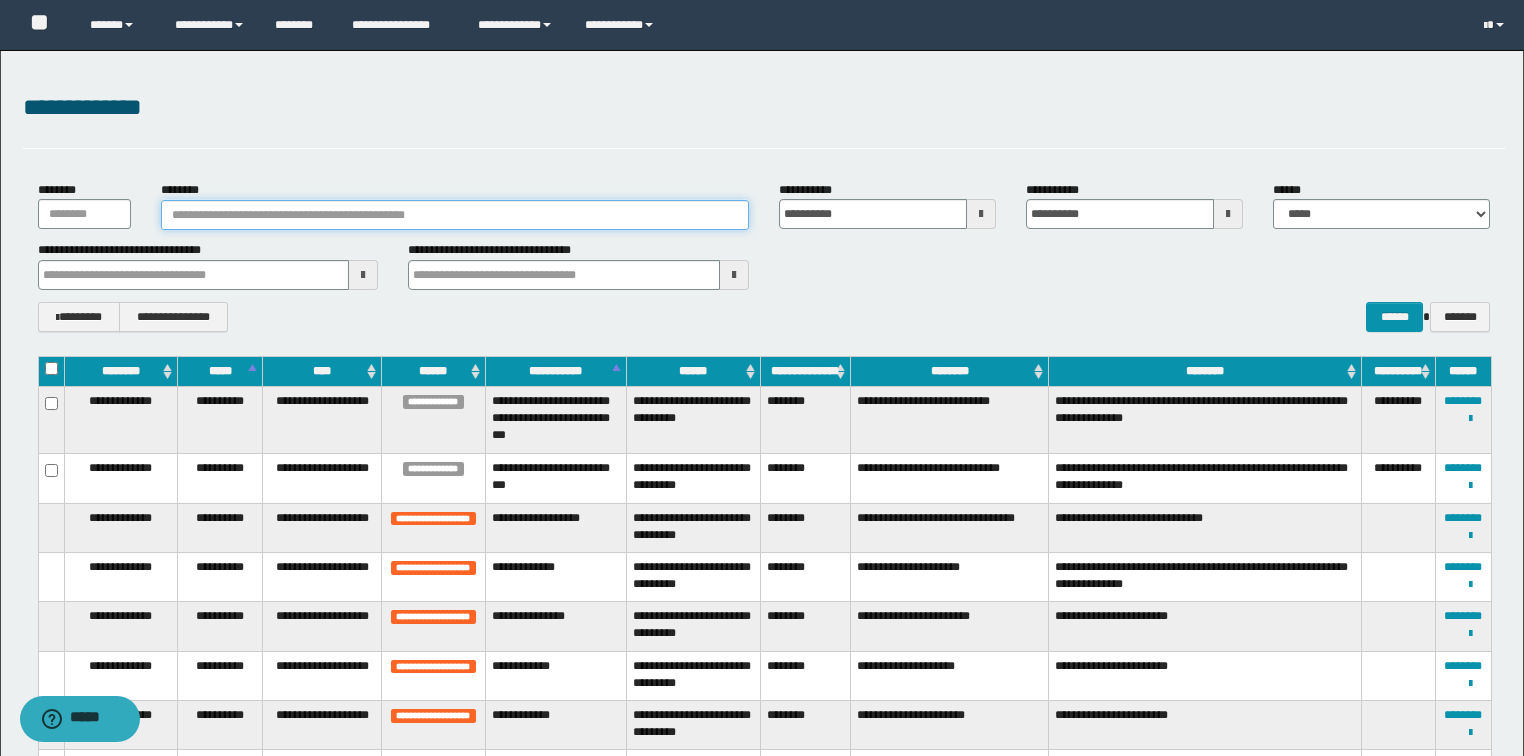 click on "********" at bounding box center (455, 215) 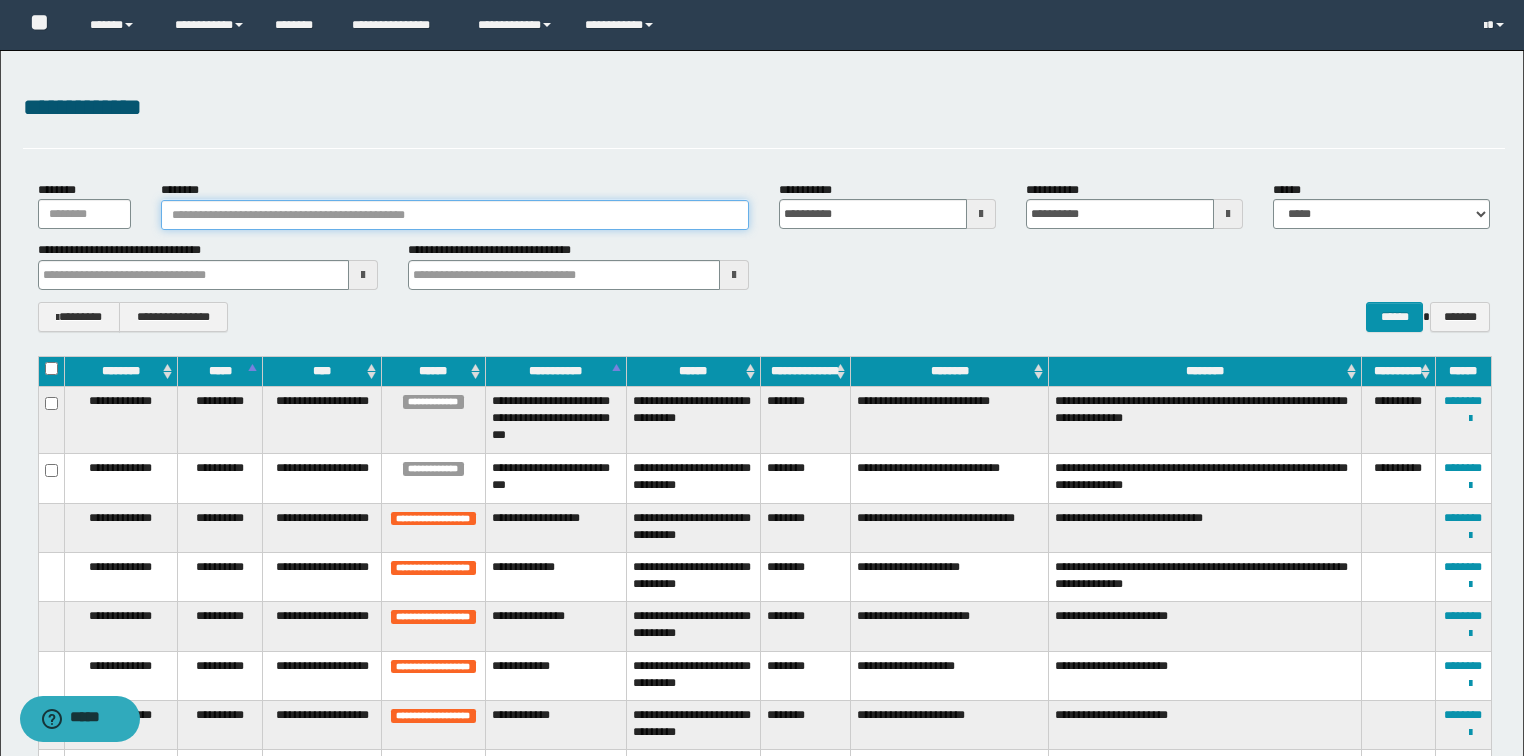 paste on "********" 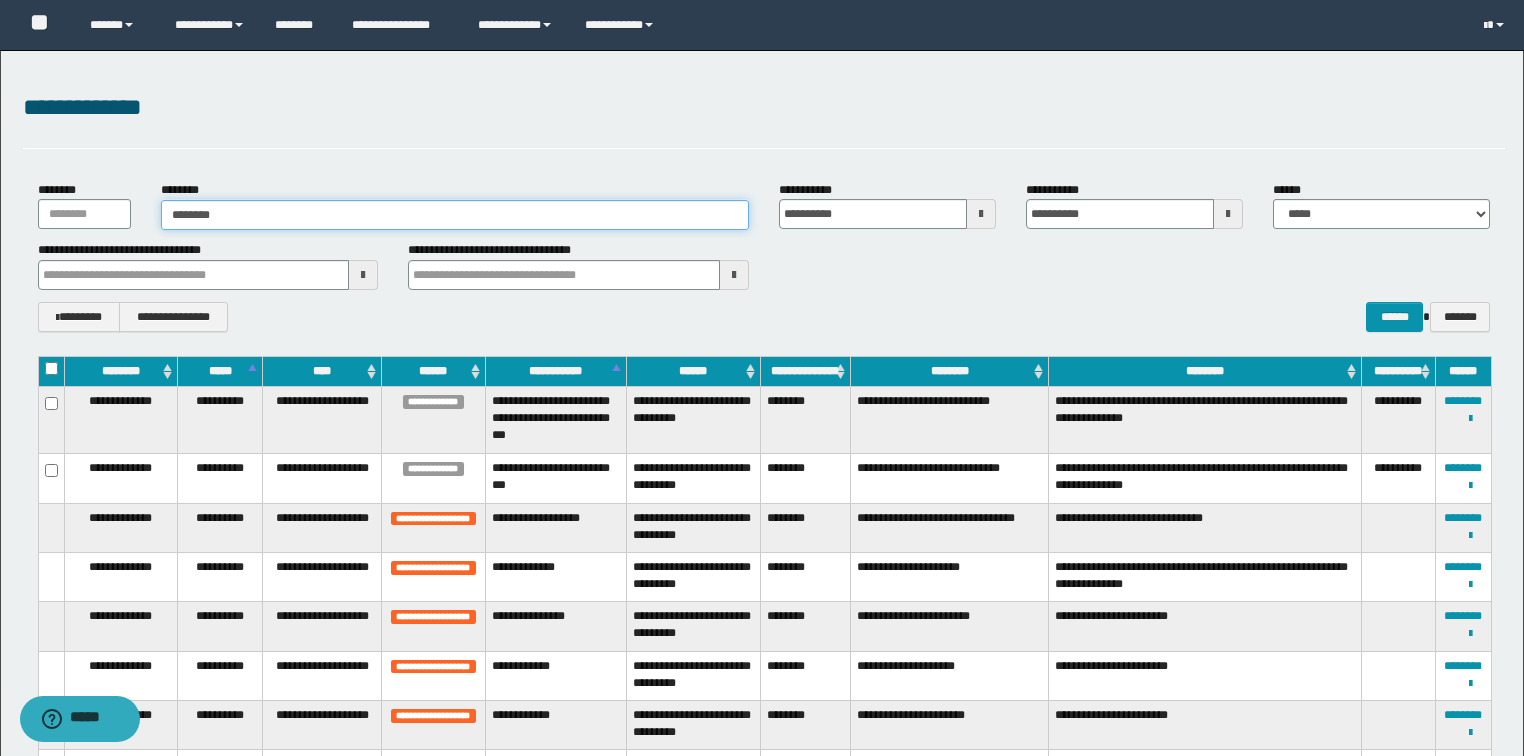 type on "********" 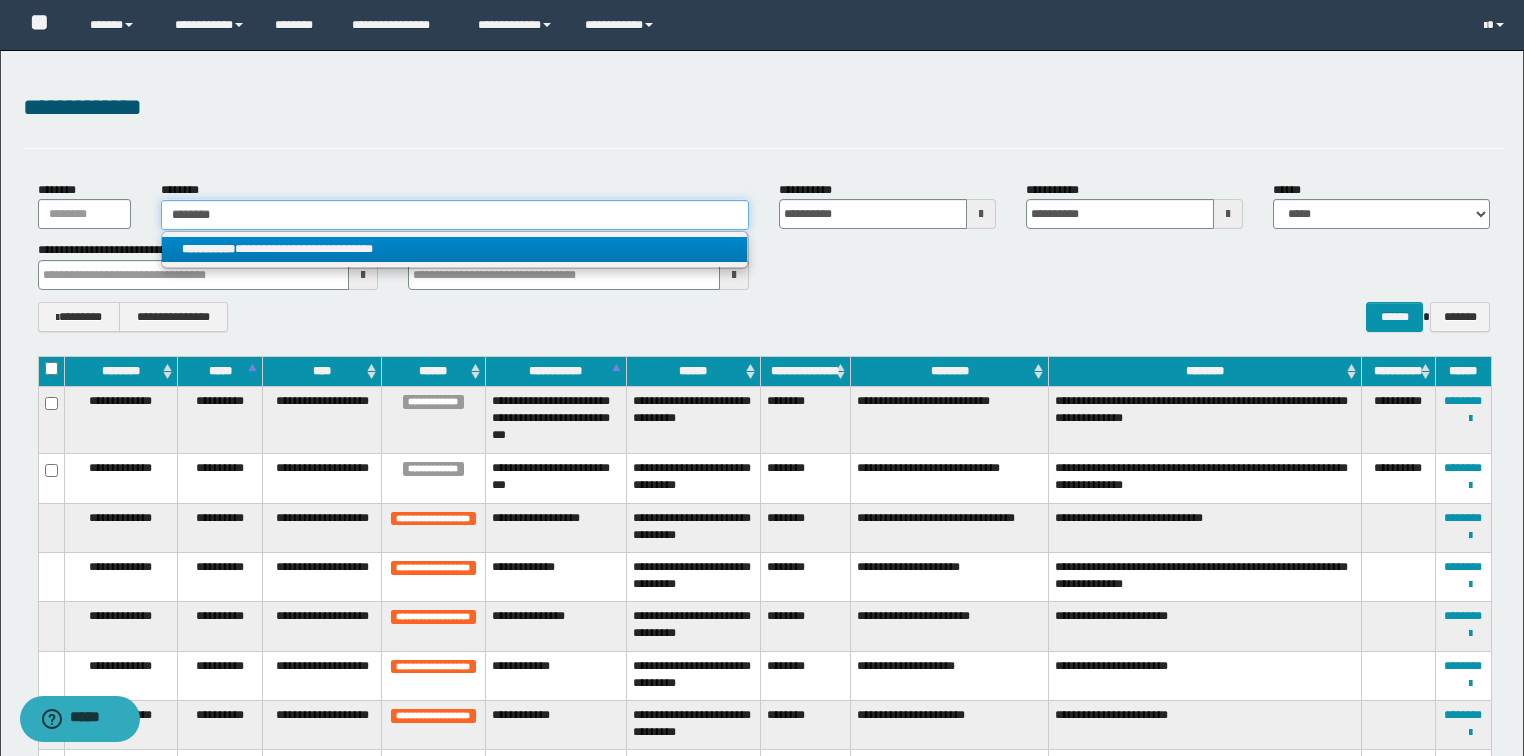 type on "********" 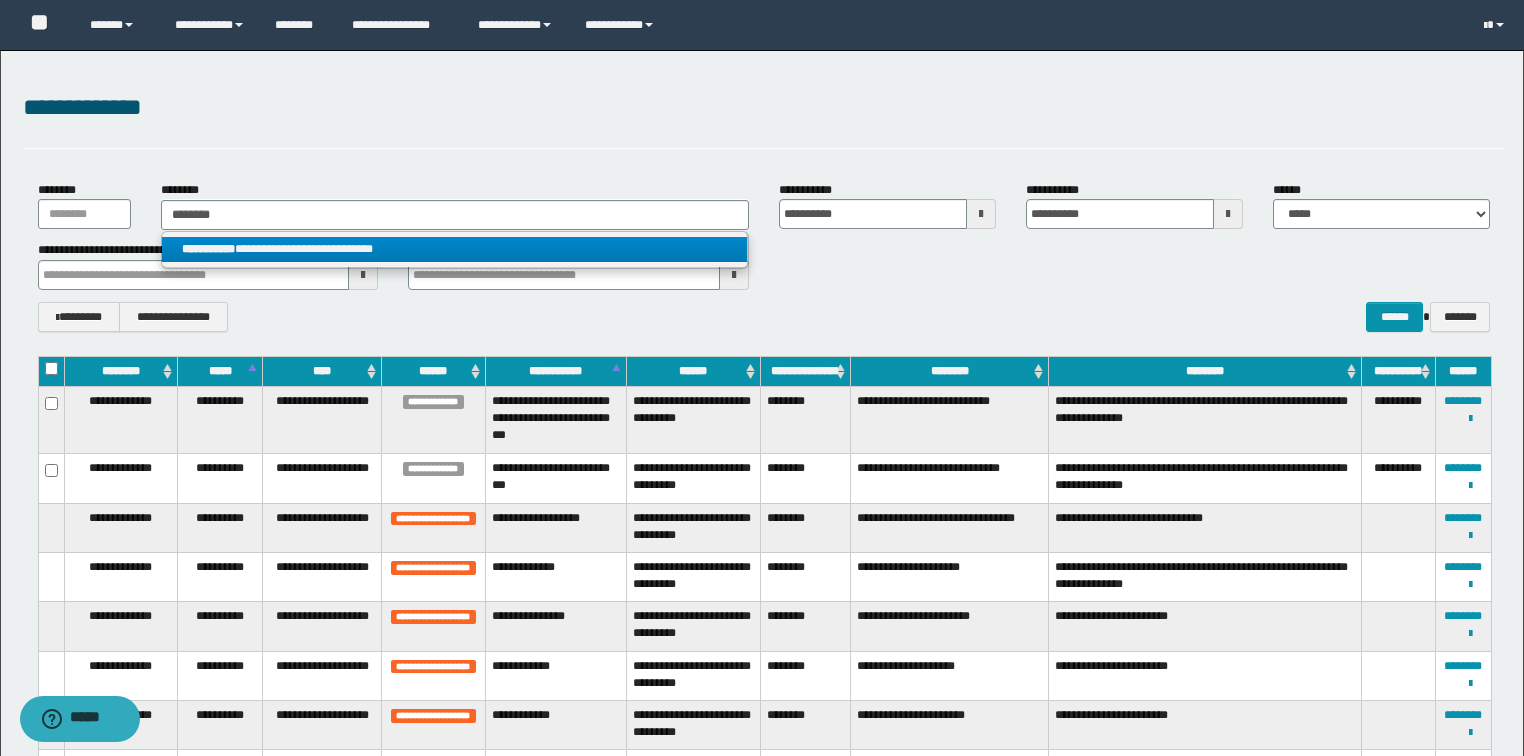 click on "**********" at bounding box center (454, 249) 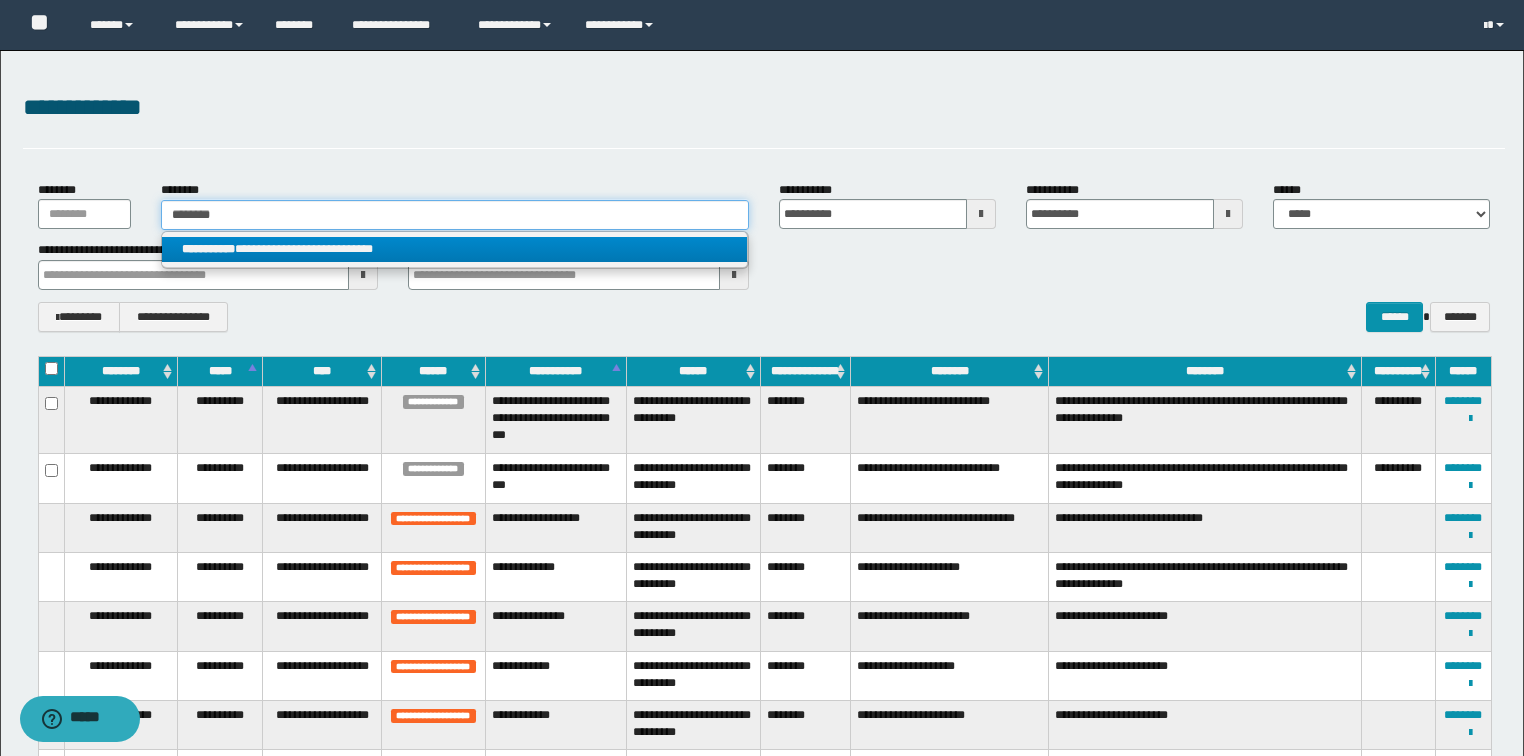 type 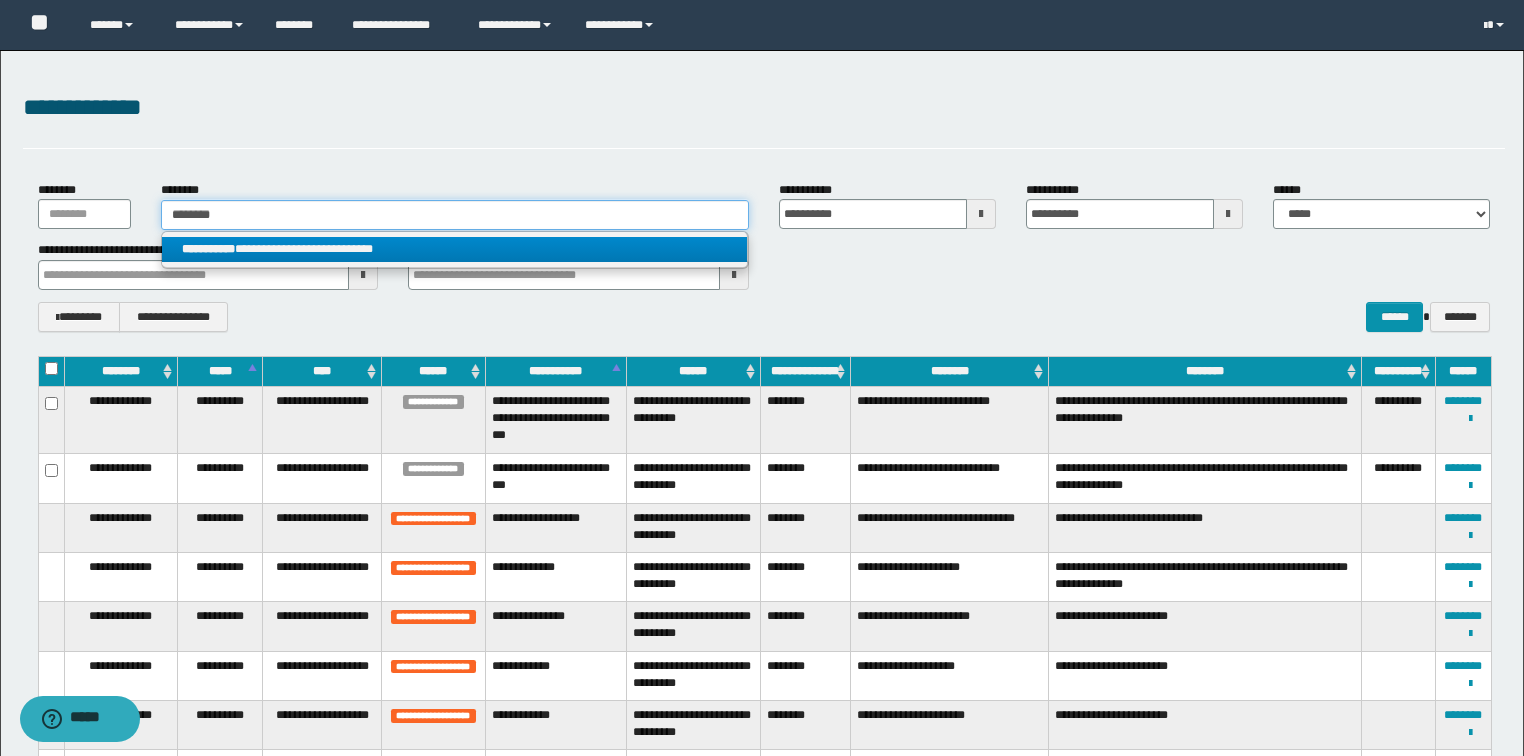 type on "**********" 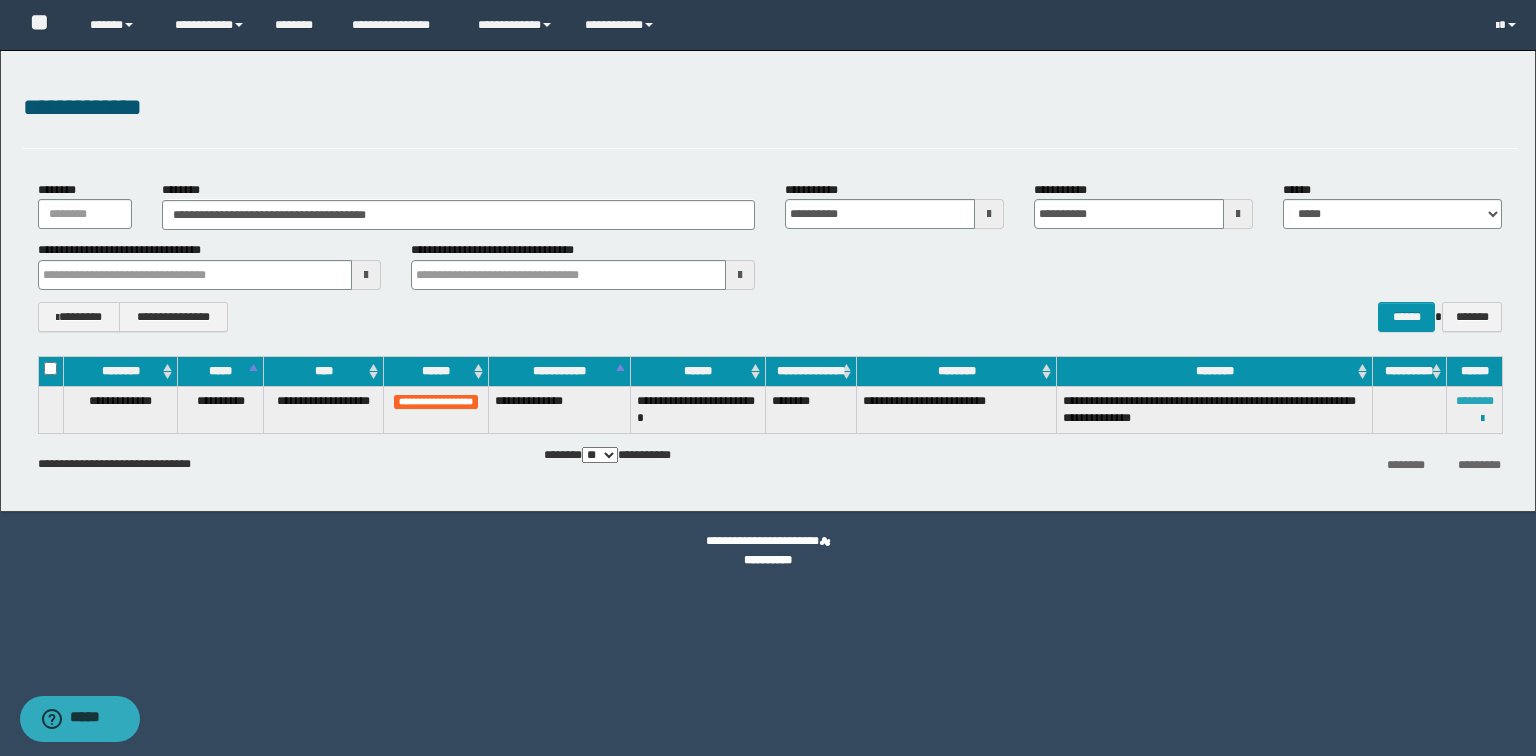 click on "********" at bounding box center [1475, 401] 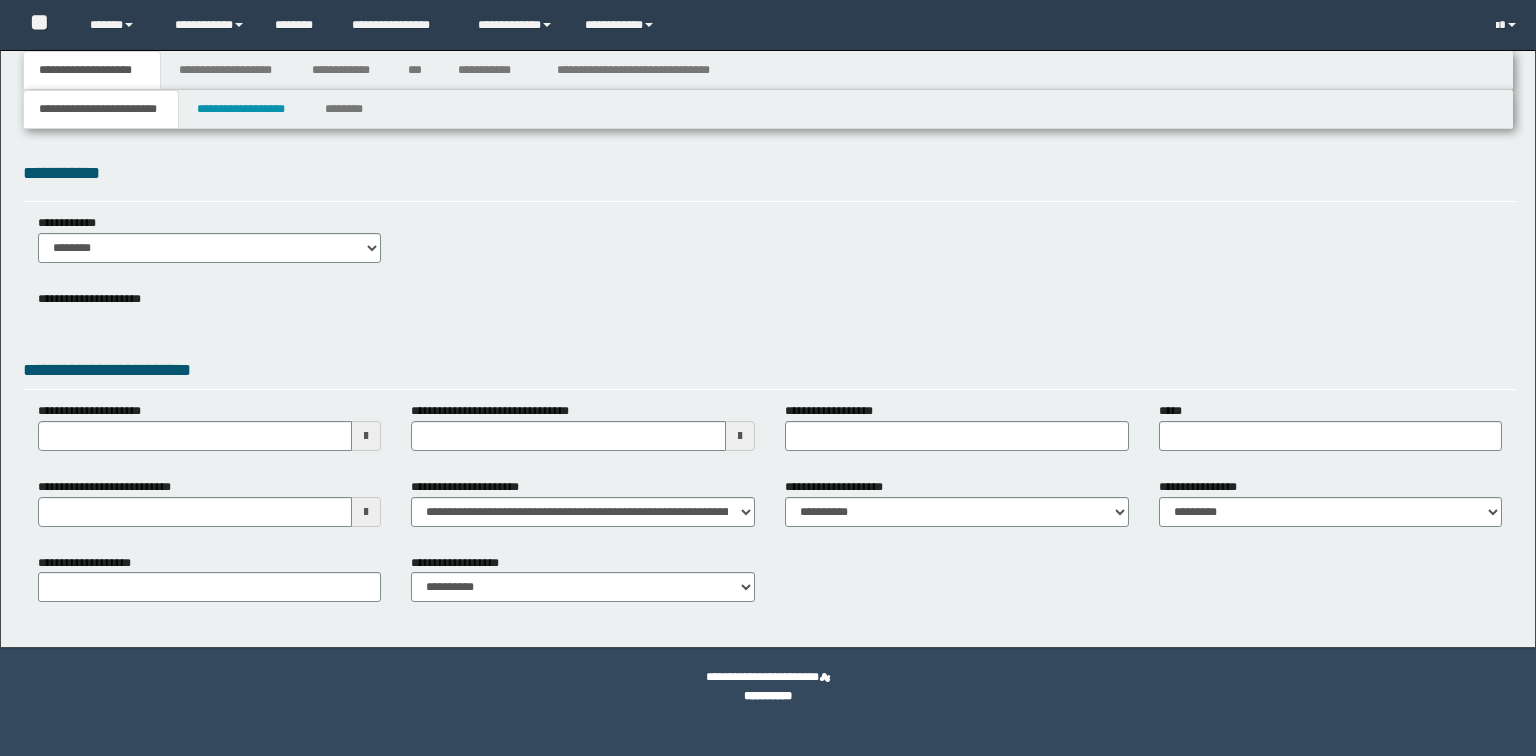 scroll, scrollTop: 0, scrollLeft: 0, axis: both 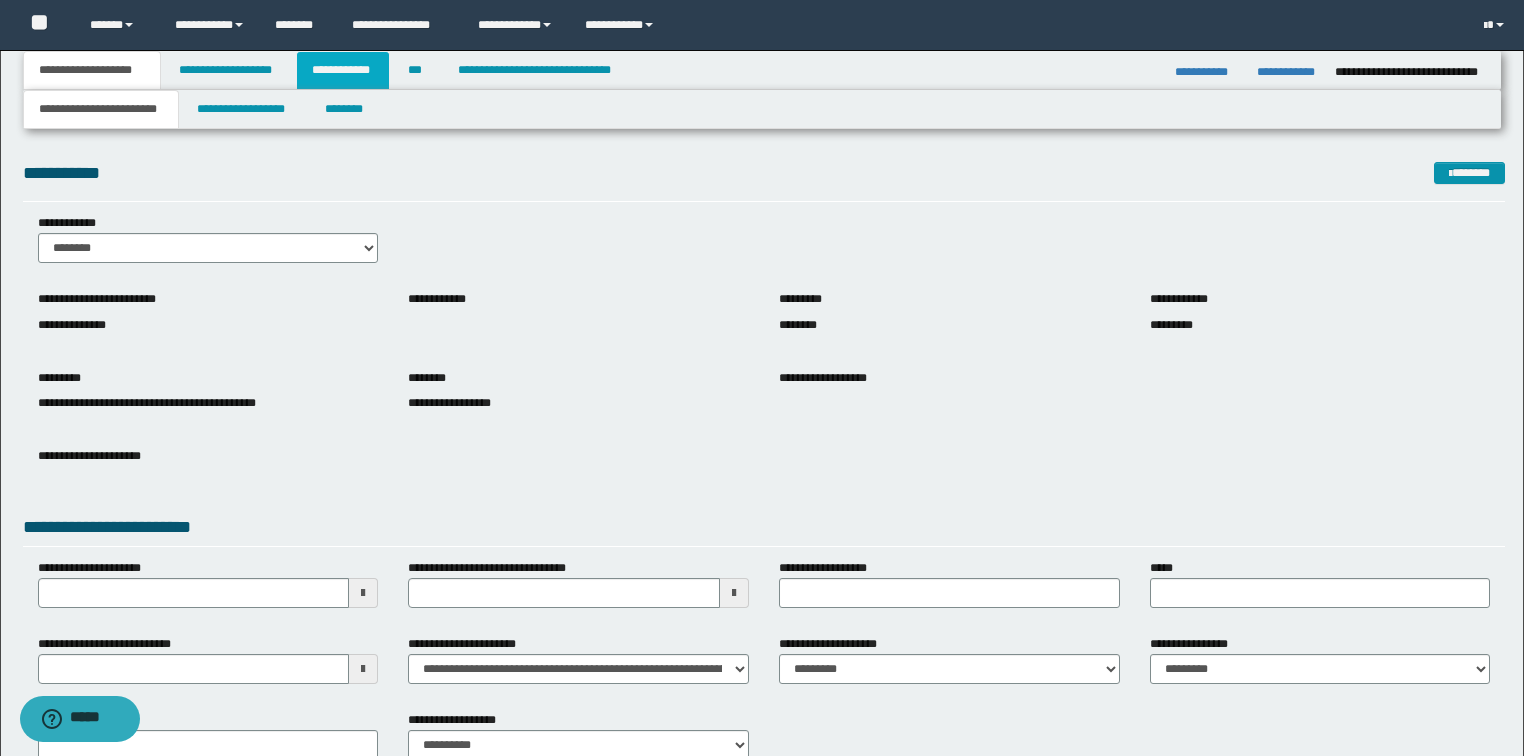 click on "**********" at bounding box center [343, 70] 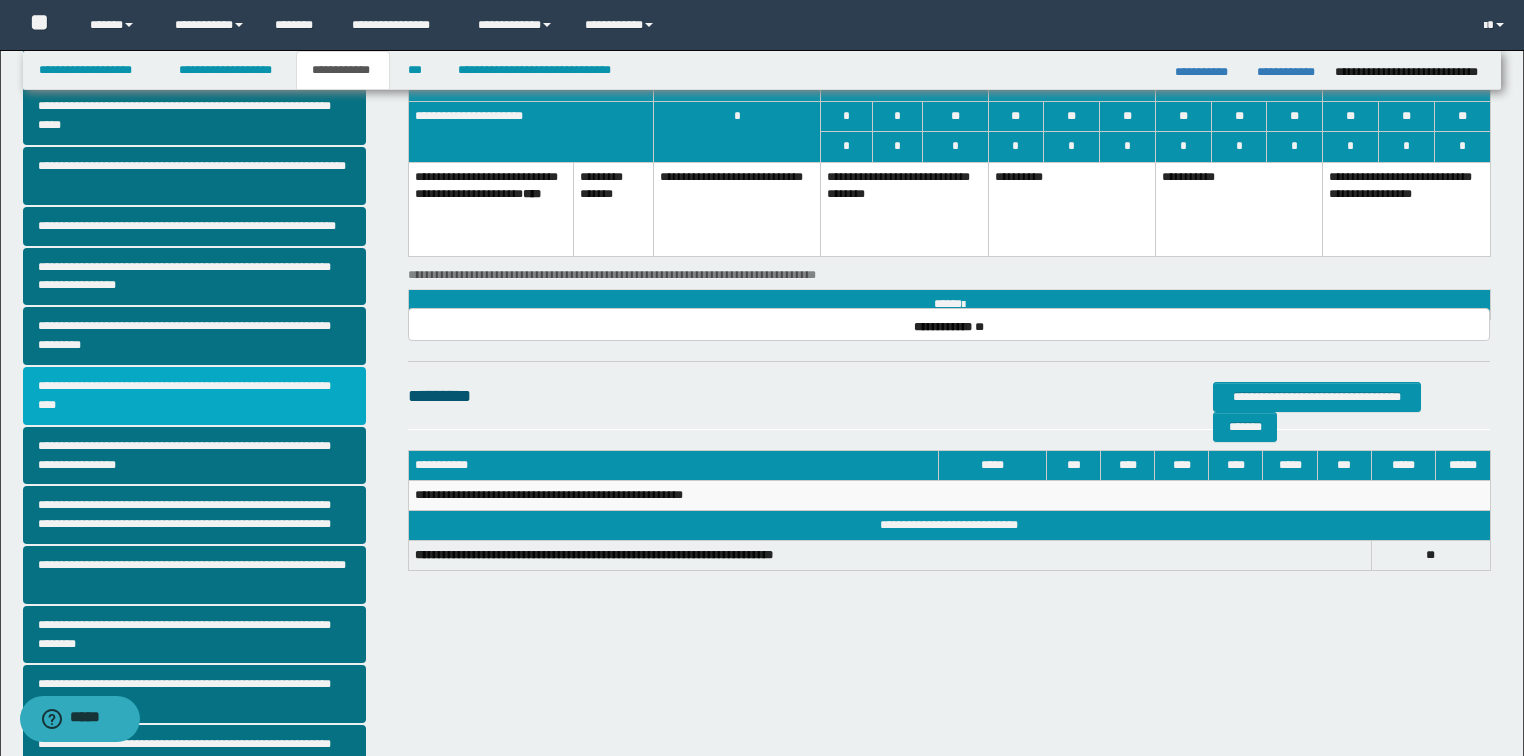scroll, scrollTop: 240, scrollLeft: 0, axis: vertical 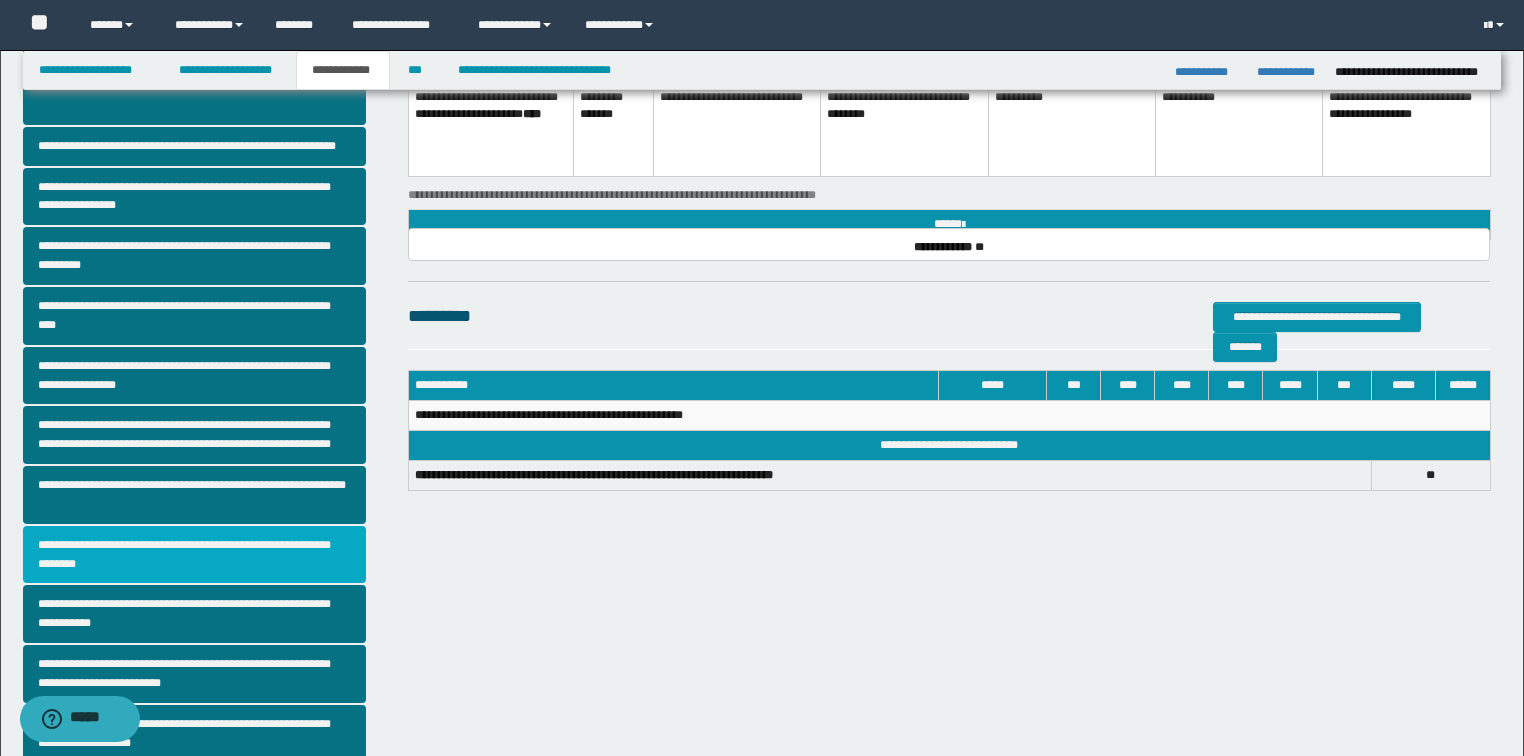click on "**********" at bounding box center (195, 555) 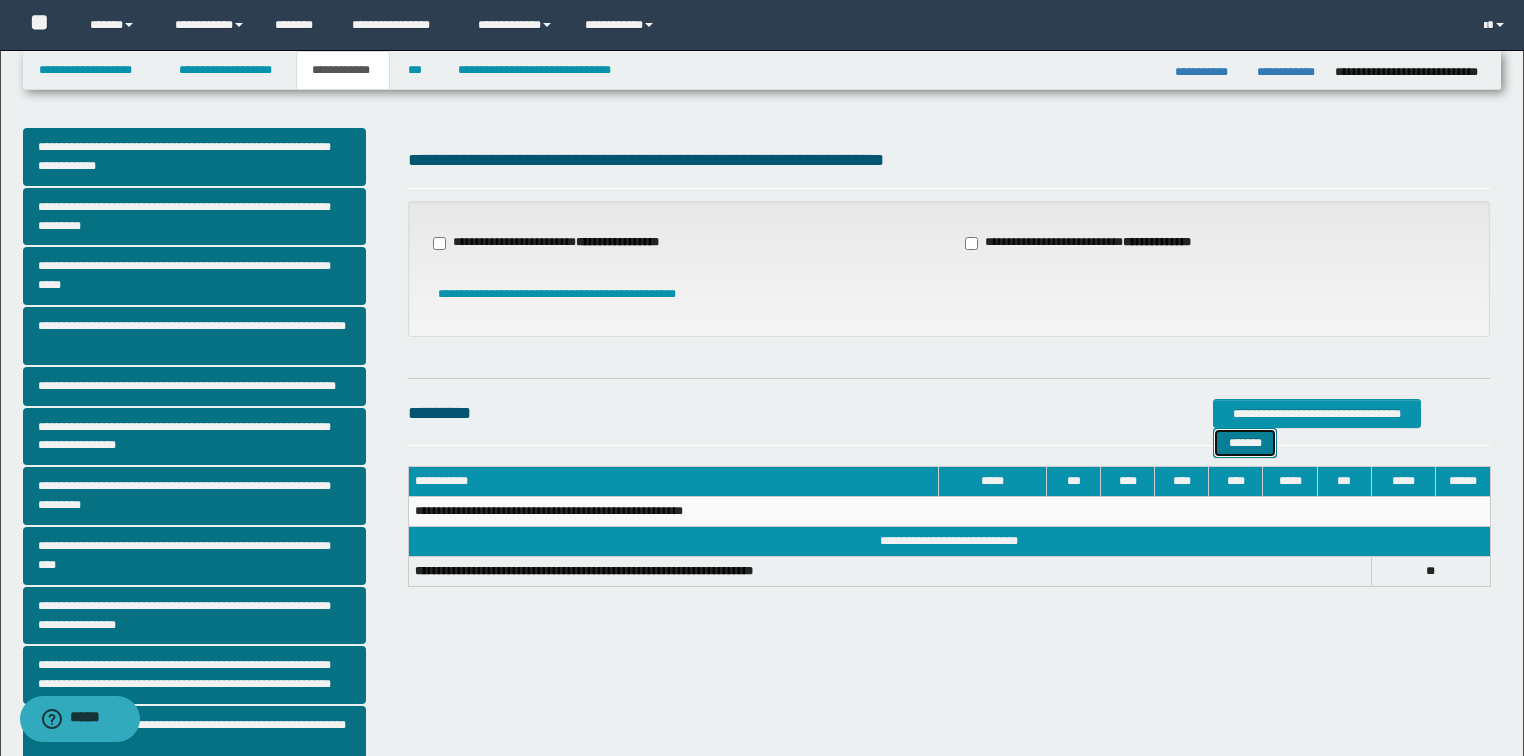click on "*******" at bounding box center (1245, 443) 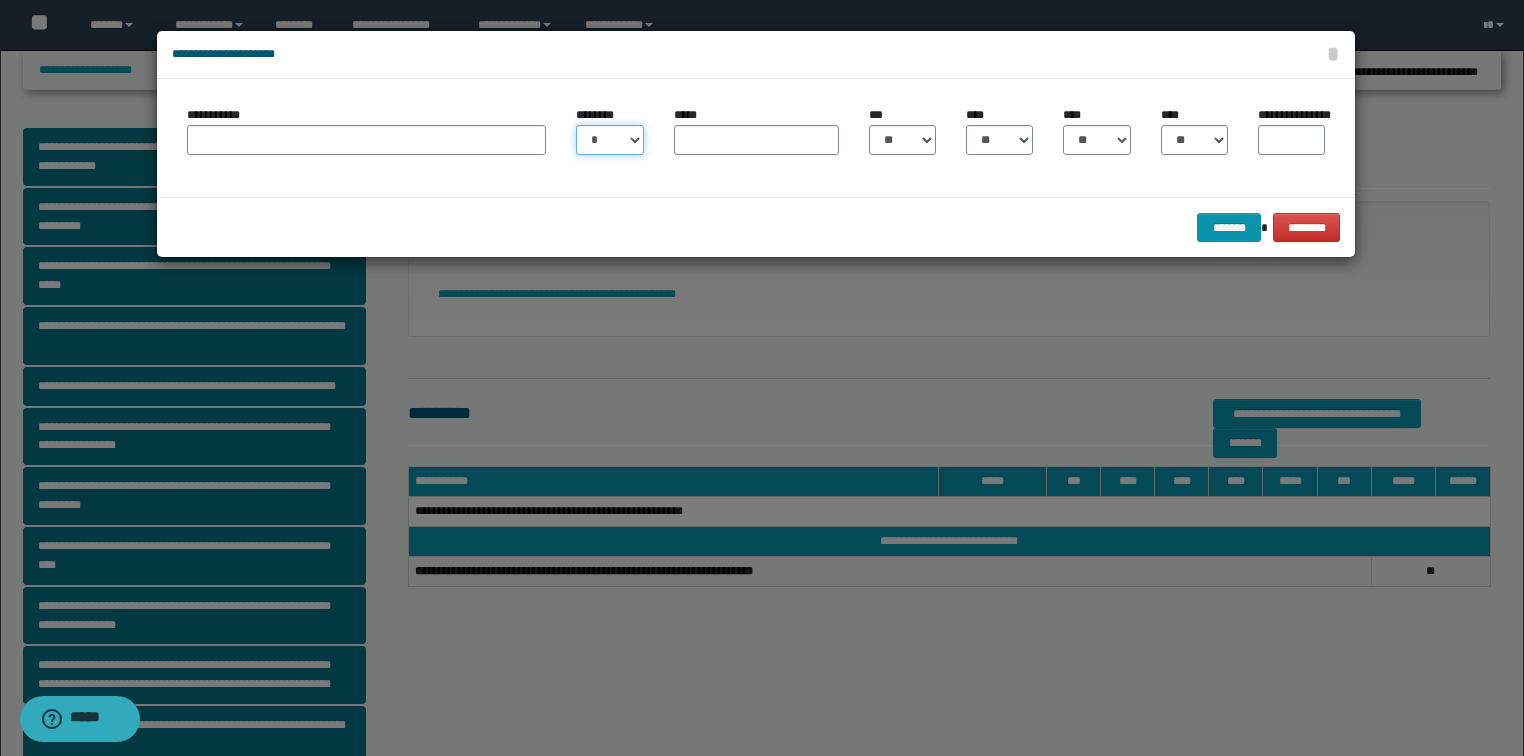 click on "*
*
*
*
*
*
*
*
*
**
**
**
**
**
**" at bounding box center (609, 140) 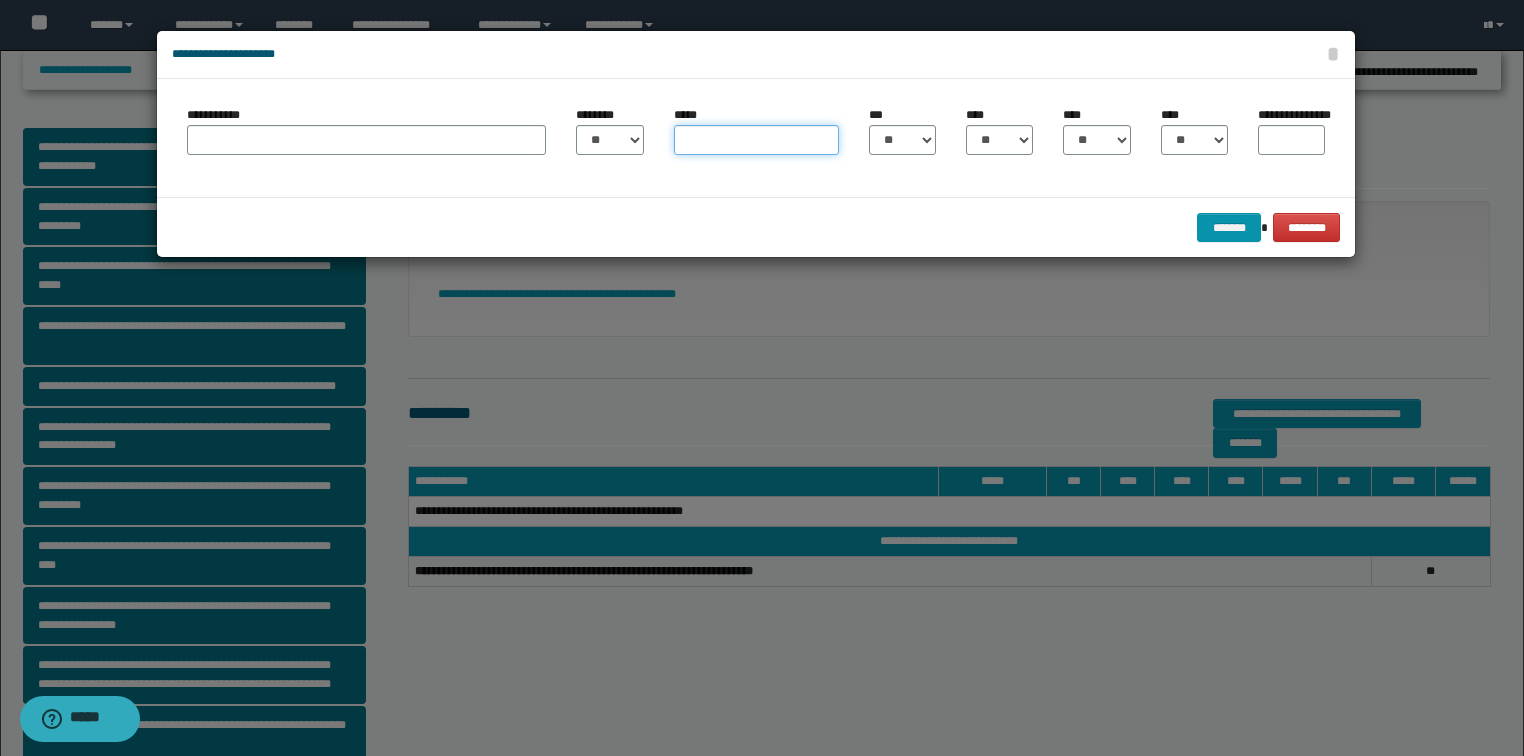 click on "*****" at bounding box center (756, 140) 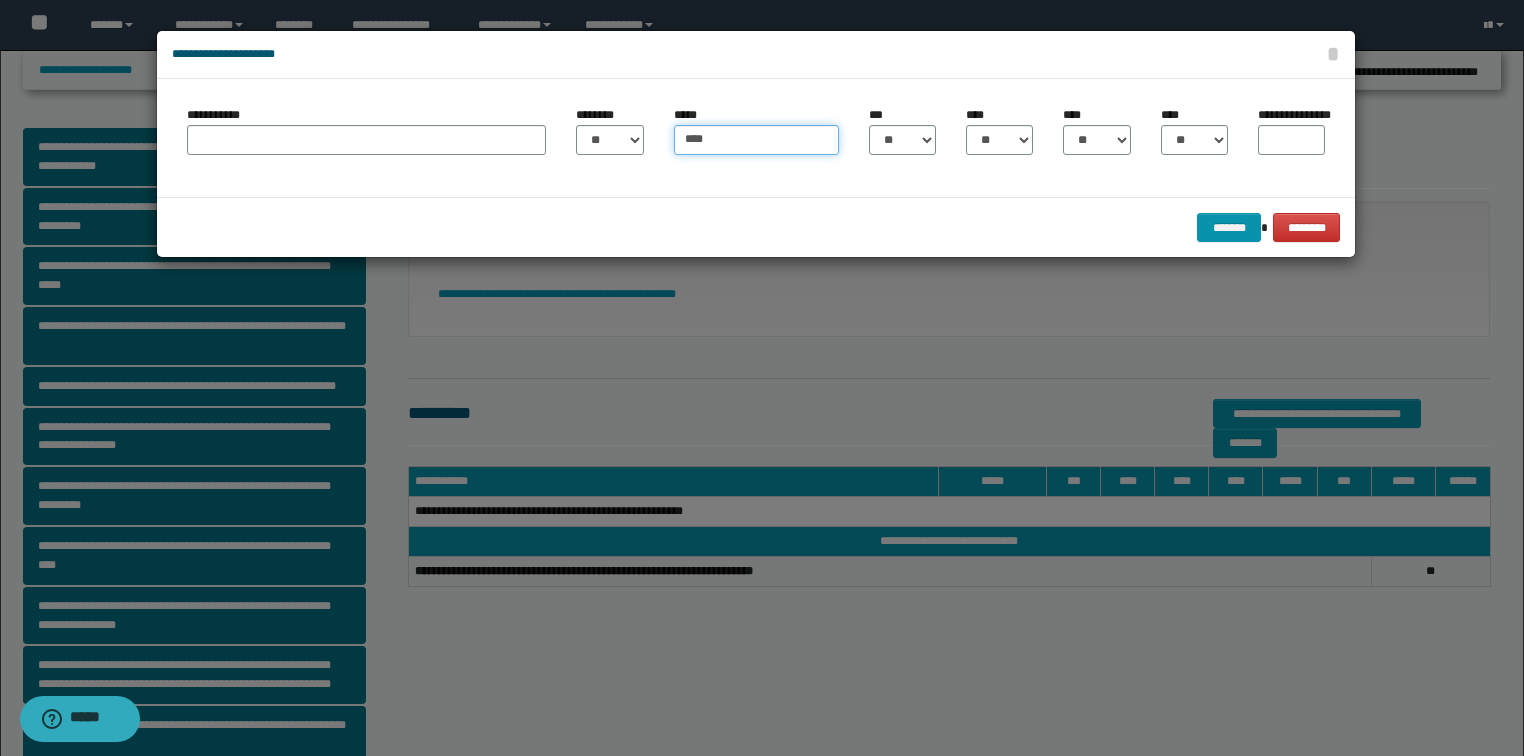type on "****" 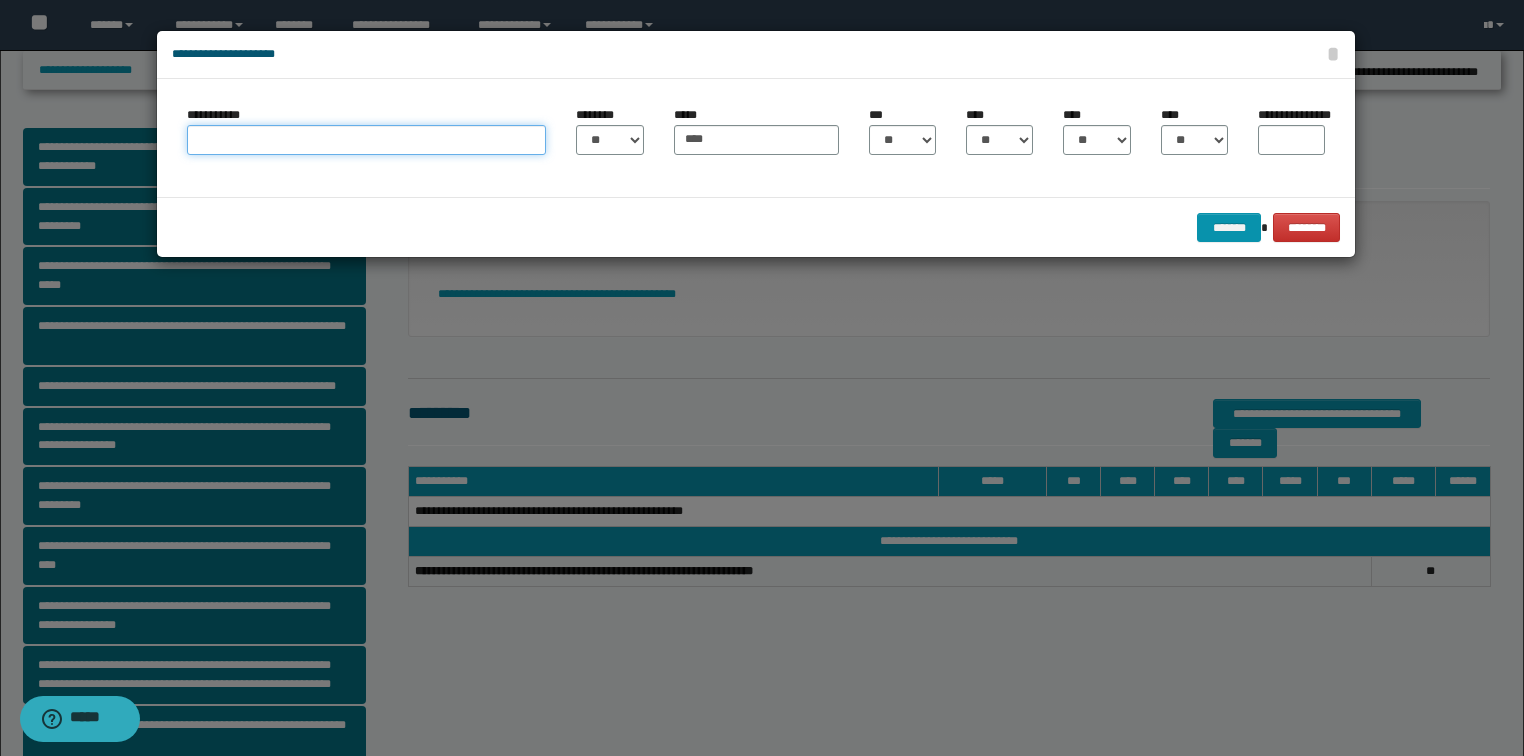 click on "**********" at bounding box center (366, 140) 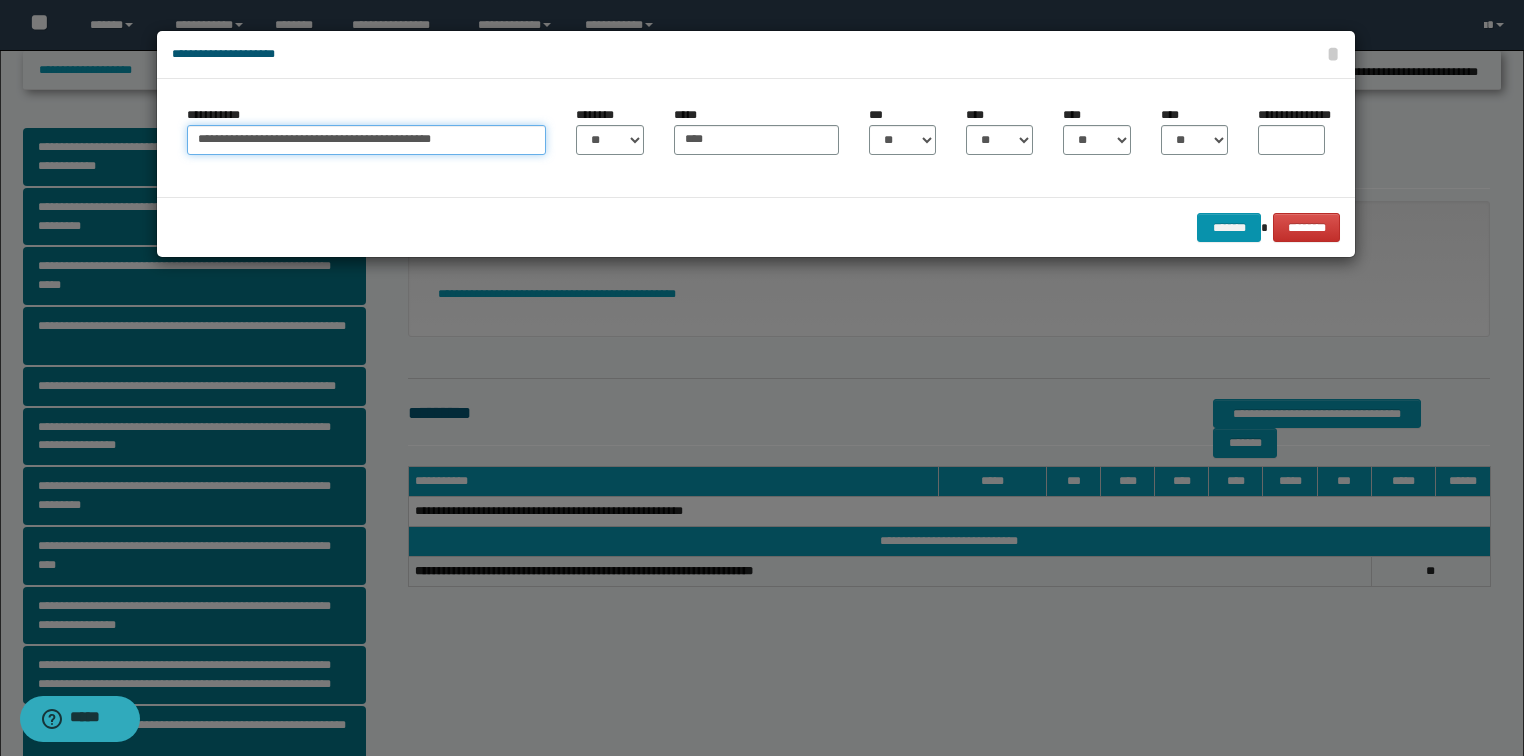 type on "**********" 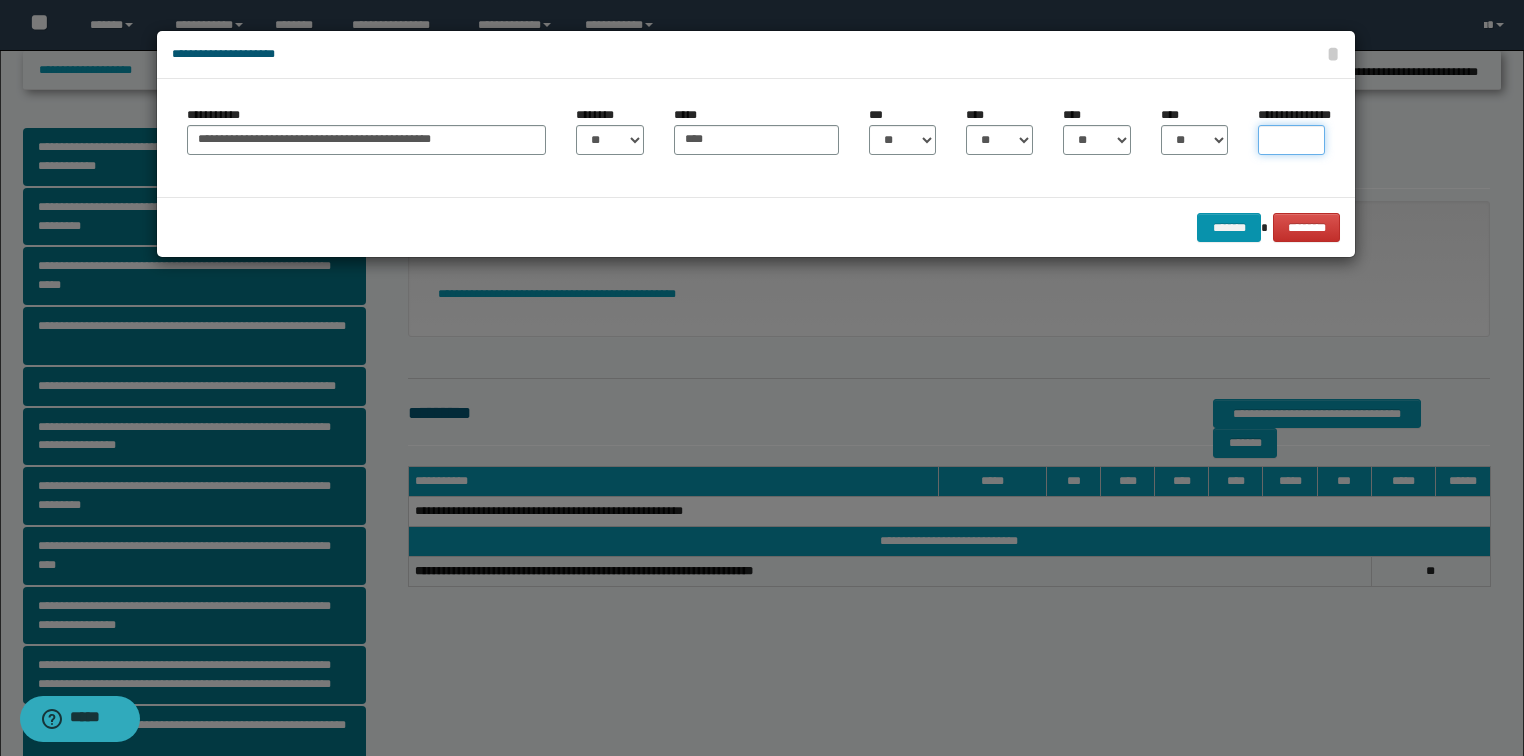 click on "**********" at bounding box center (1291, 140) 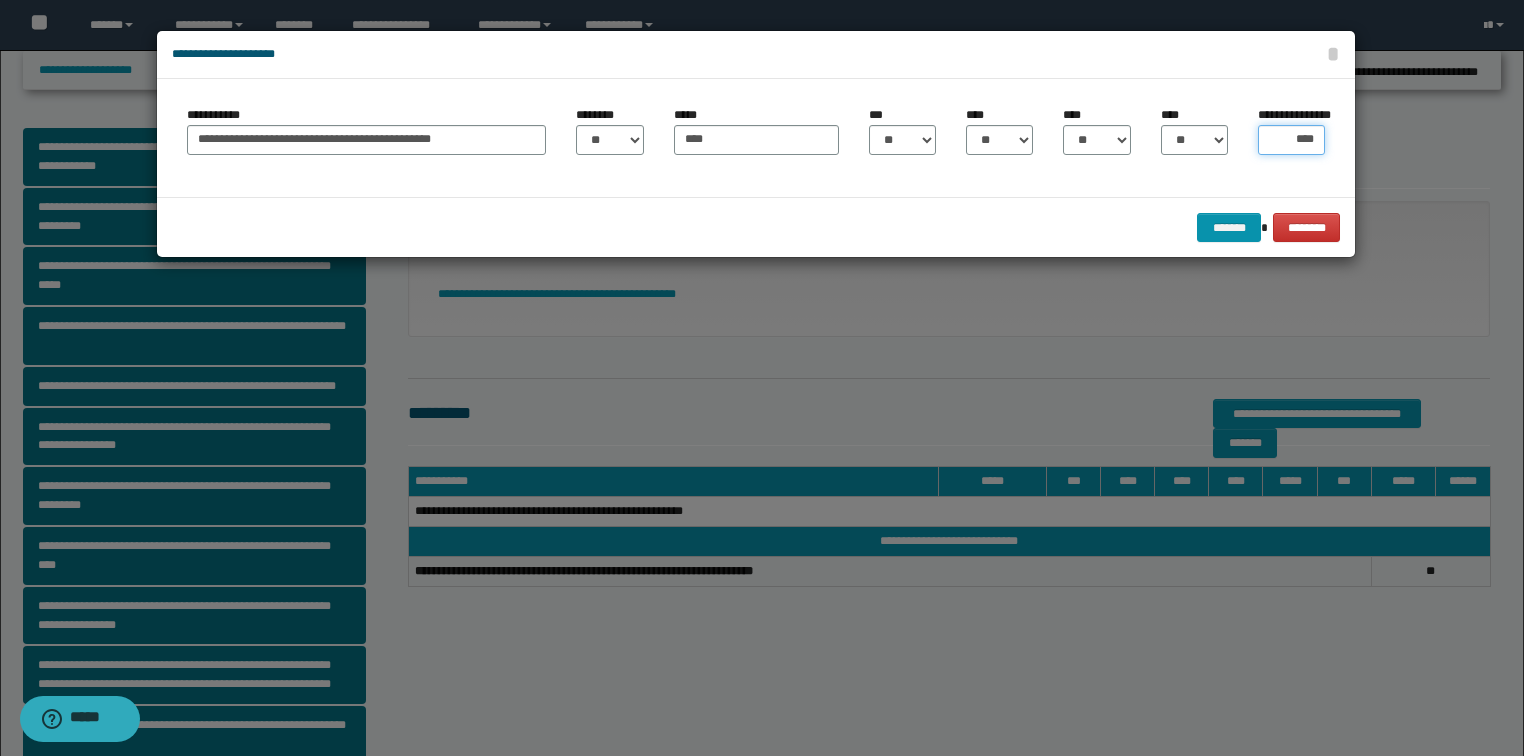type on "*****" 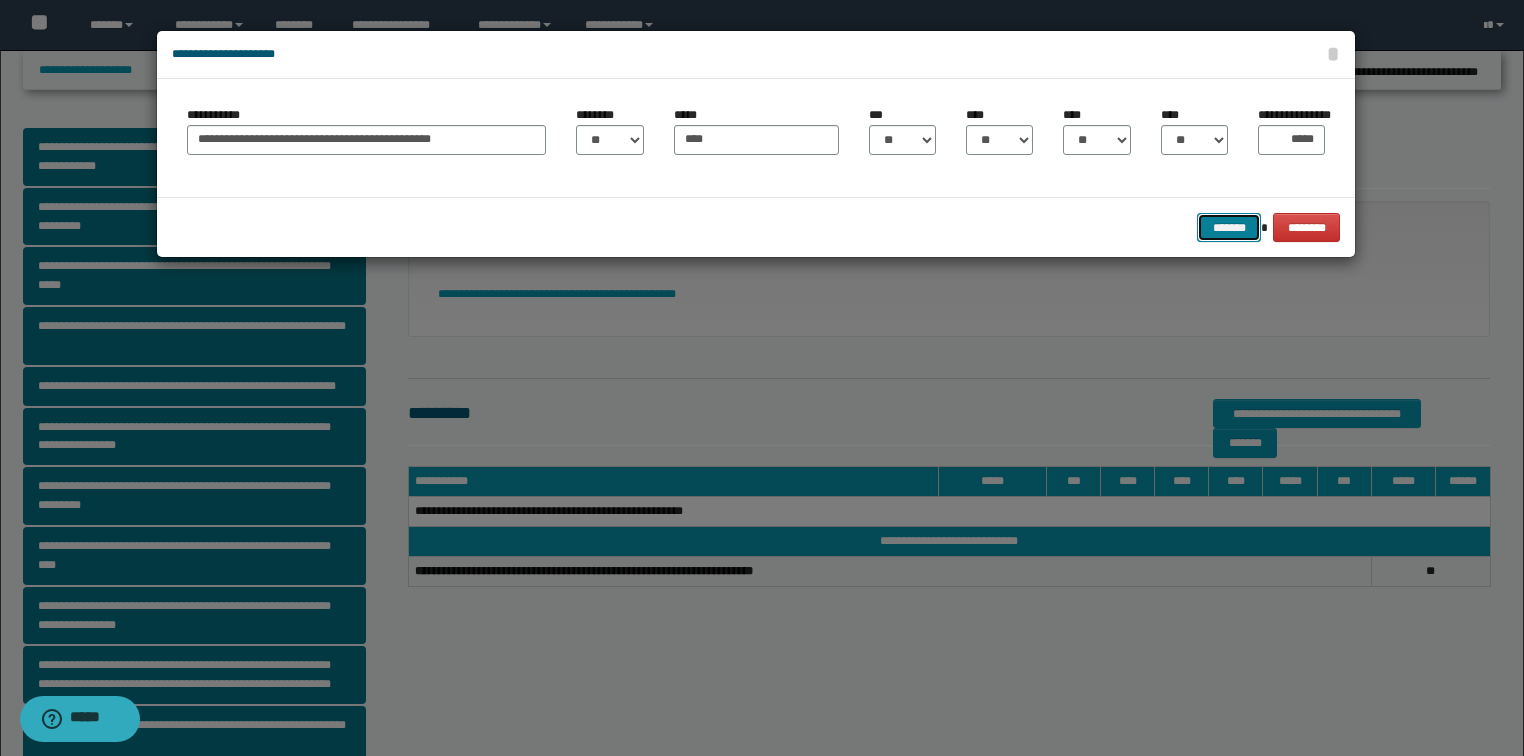 click on "*******" at bounding box center [1229, 228] 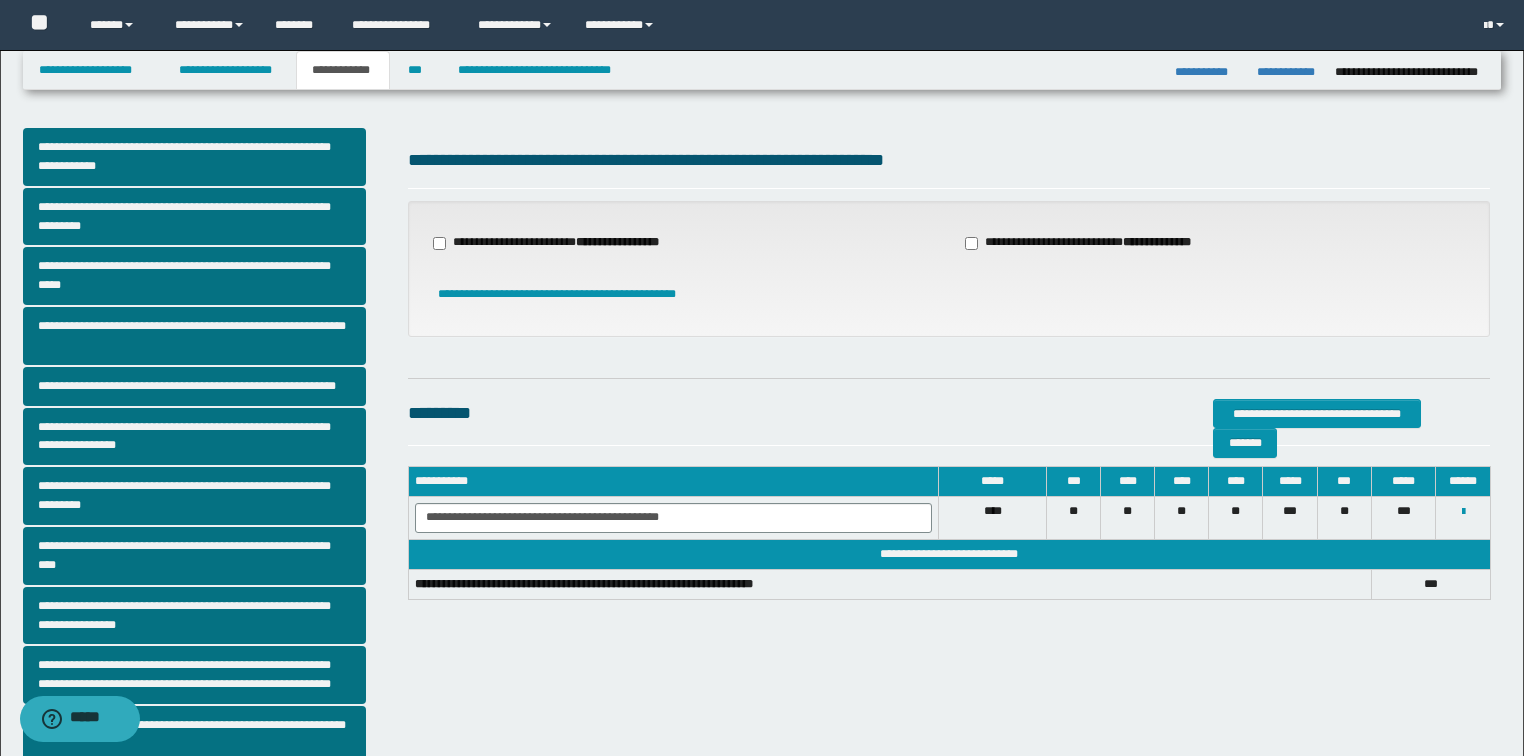 type 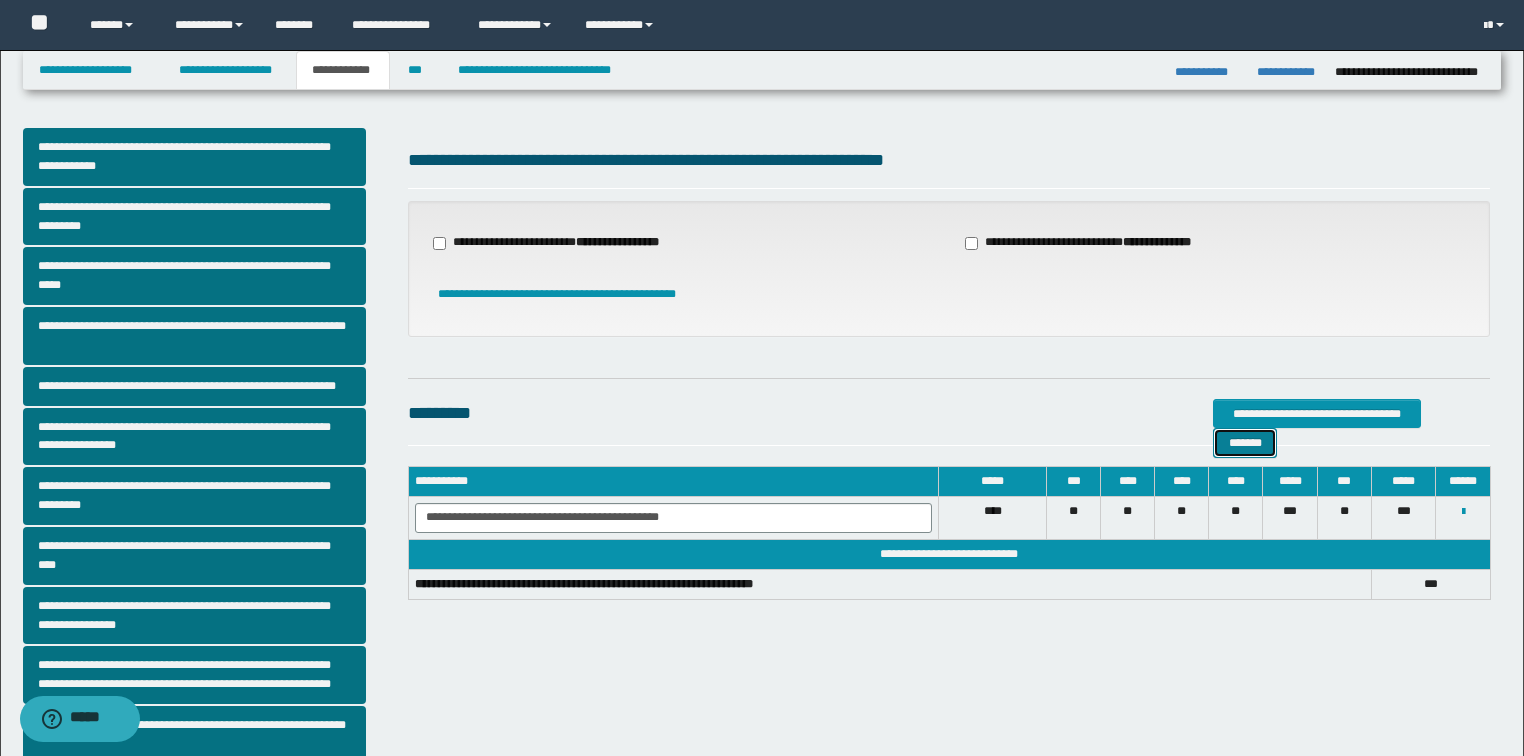 click on "*******" at bounding box center [1245, 443] 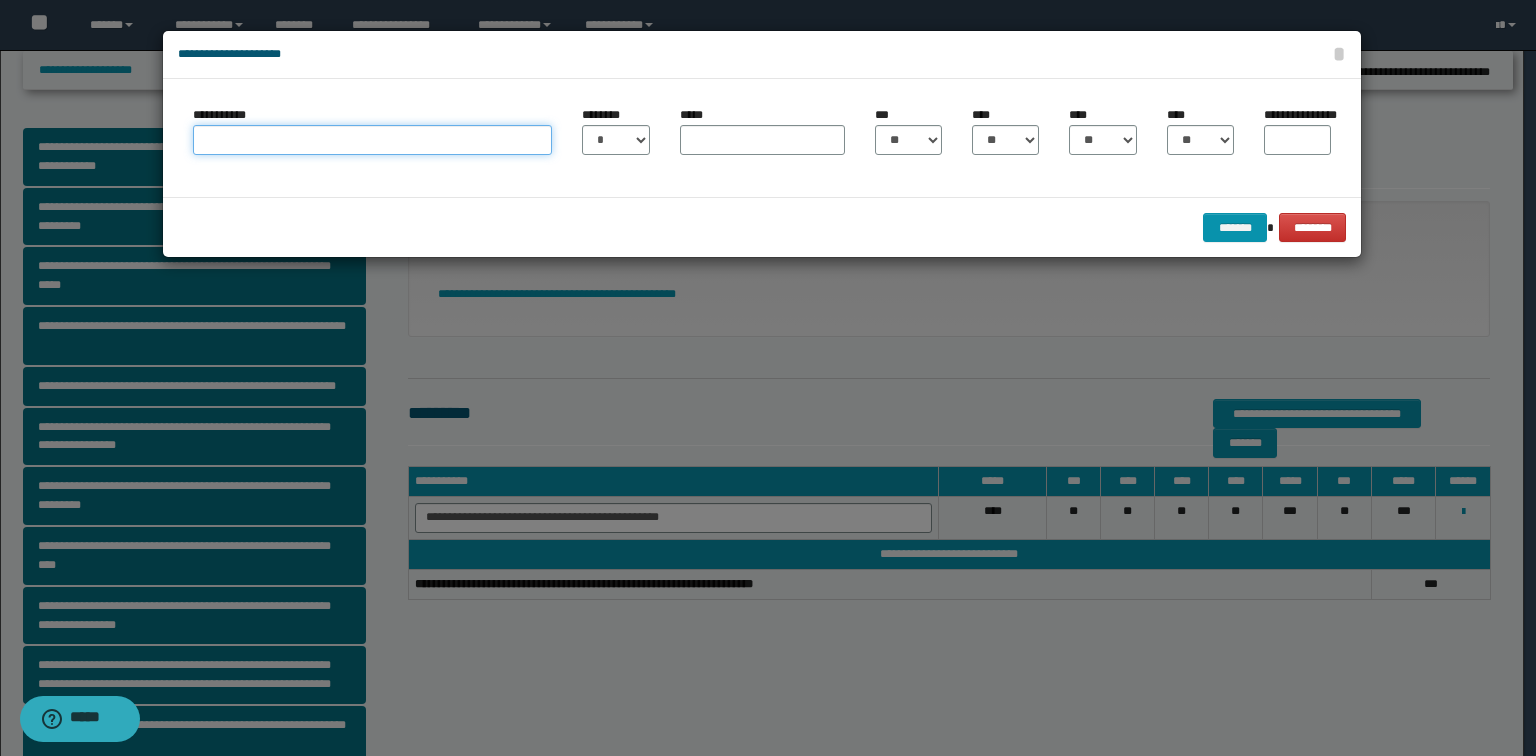click on "**********" at bounding box center (372, 140) 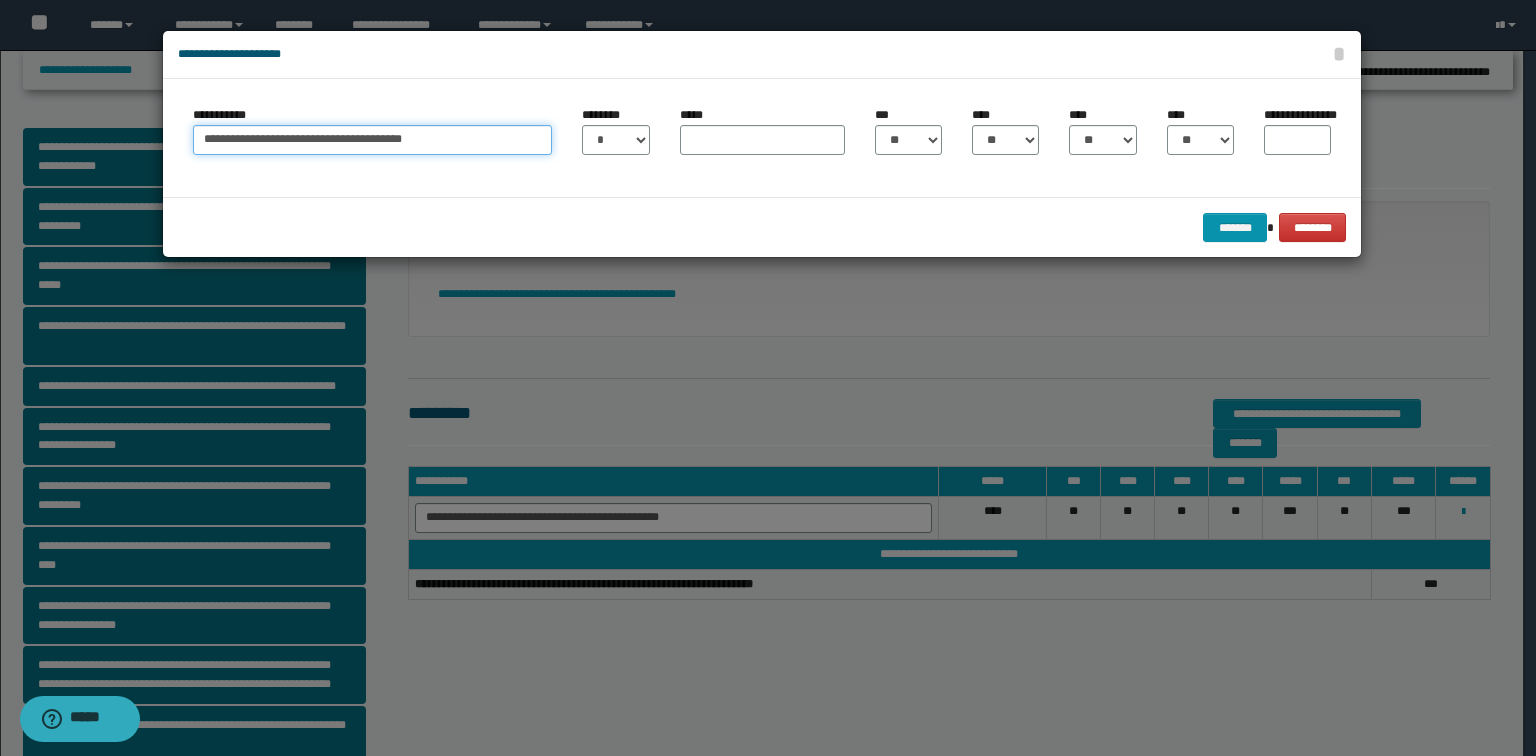 drag, startPoint x: 440, startPoint y: 141, endPoint x: 404, endPoint y: 148, distance: 36.67424 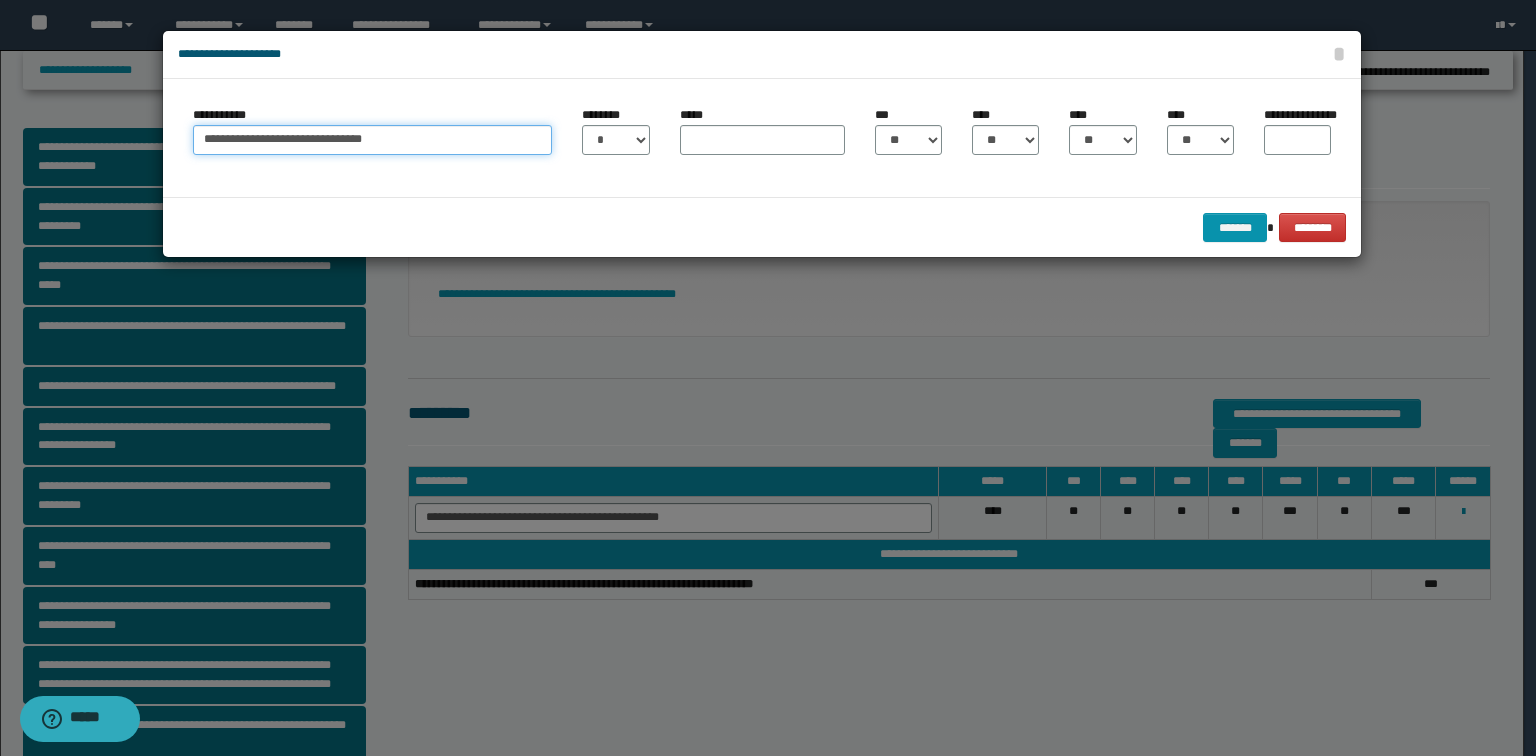 drag, startPoint x: 333, startPoint y: 140, endPoint x: 142, endPoint y: 145, distance: 191.06543 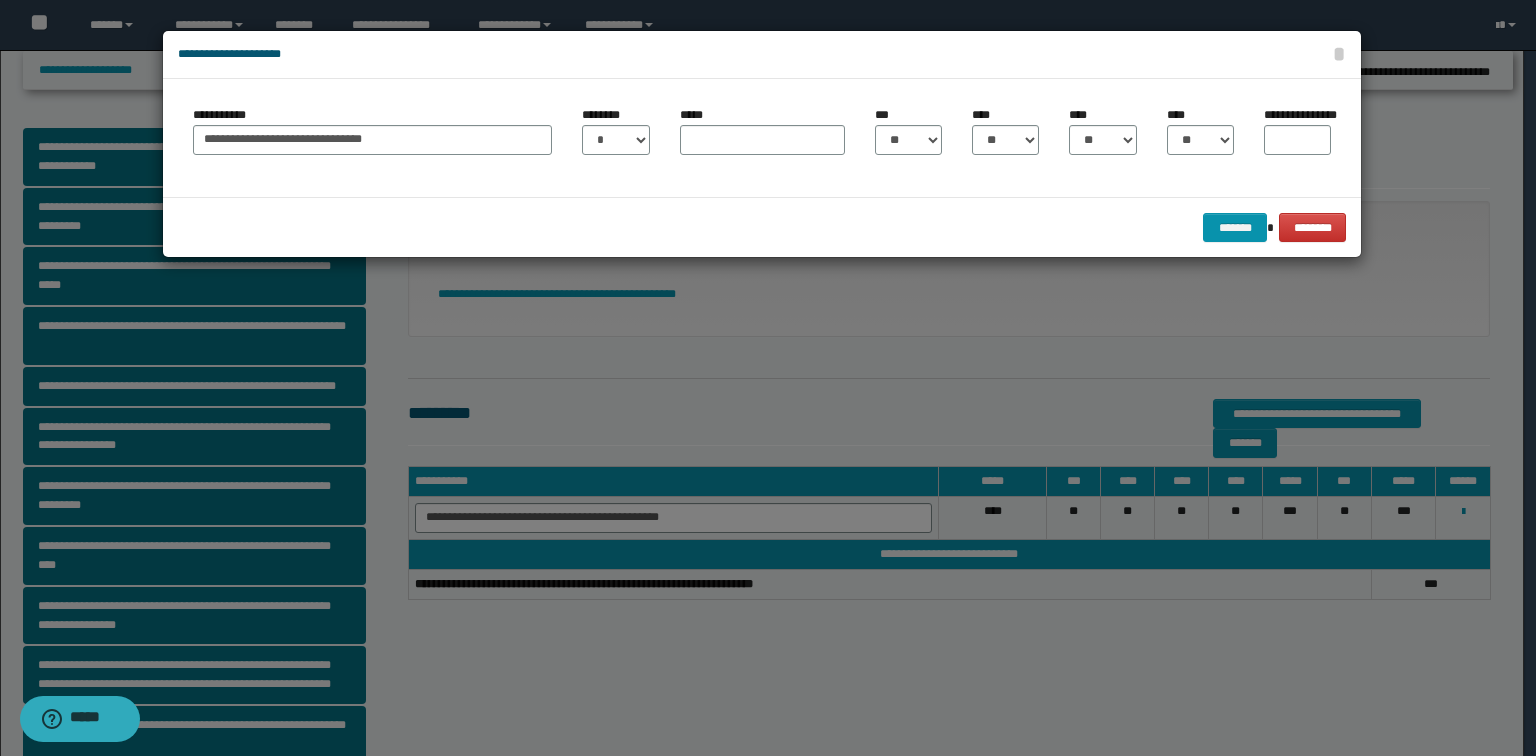 drag, startPoint x: 673, startPoint y: 196, endPoint x: 640, endPoint y: 150, distance: 56.61272 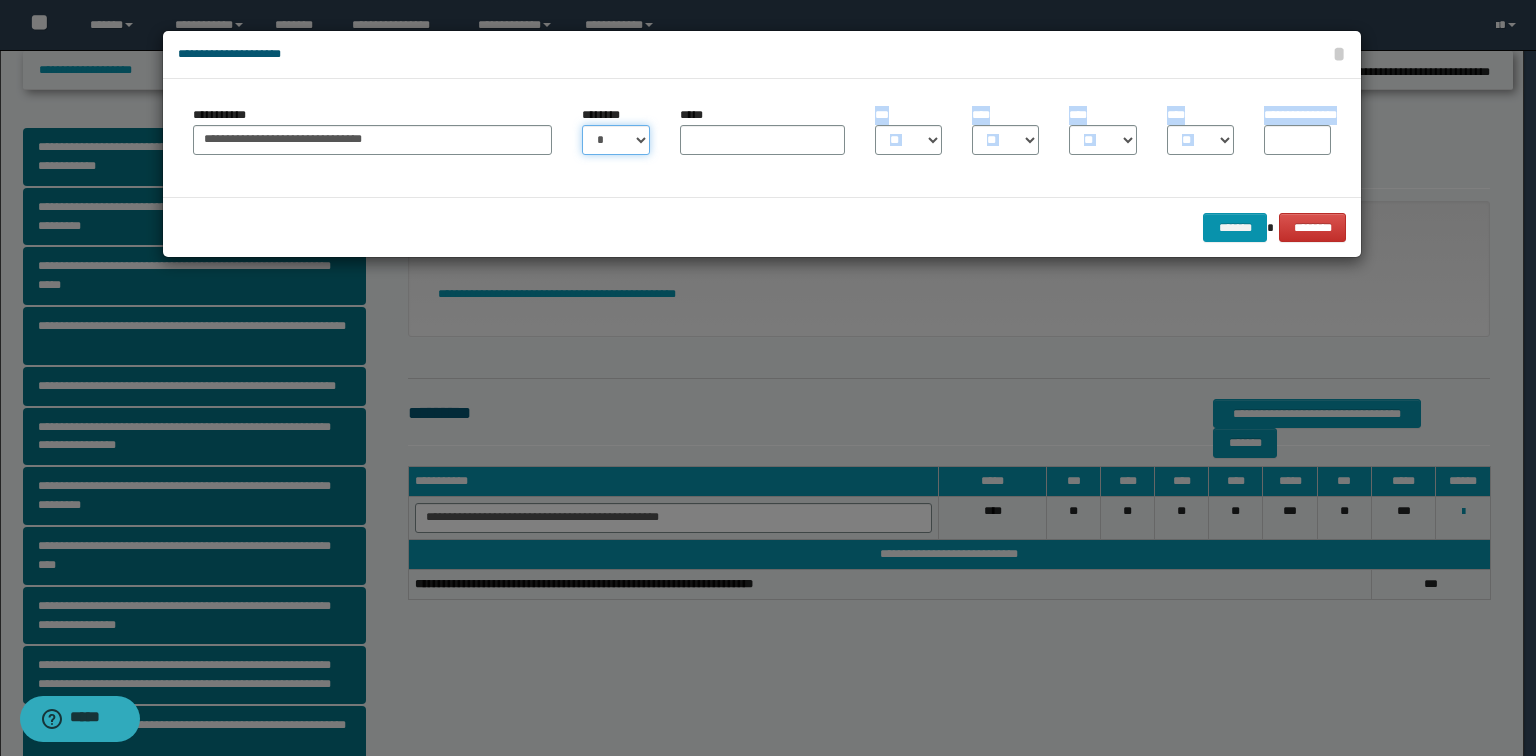 click on "*
*
*
*
*
*
*
*
*
**
**
**
**
**
**" at bounding box center [615, 140] 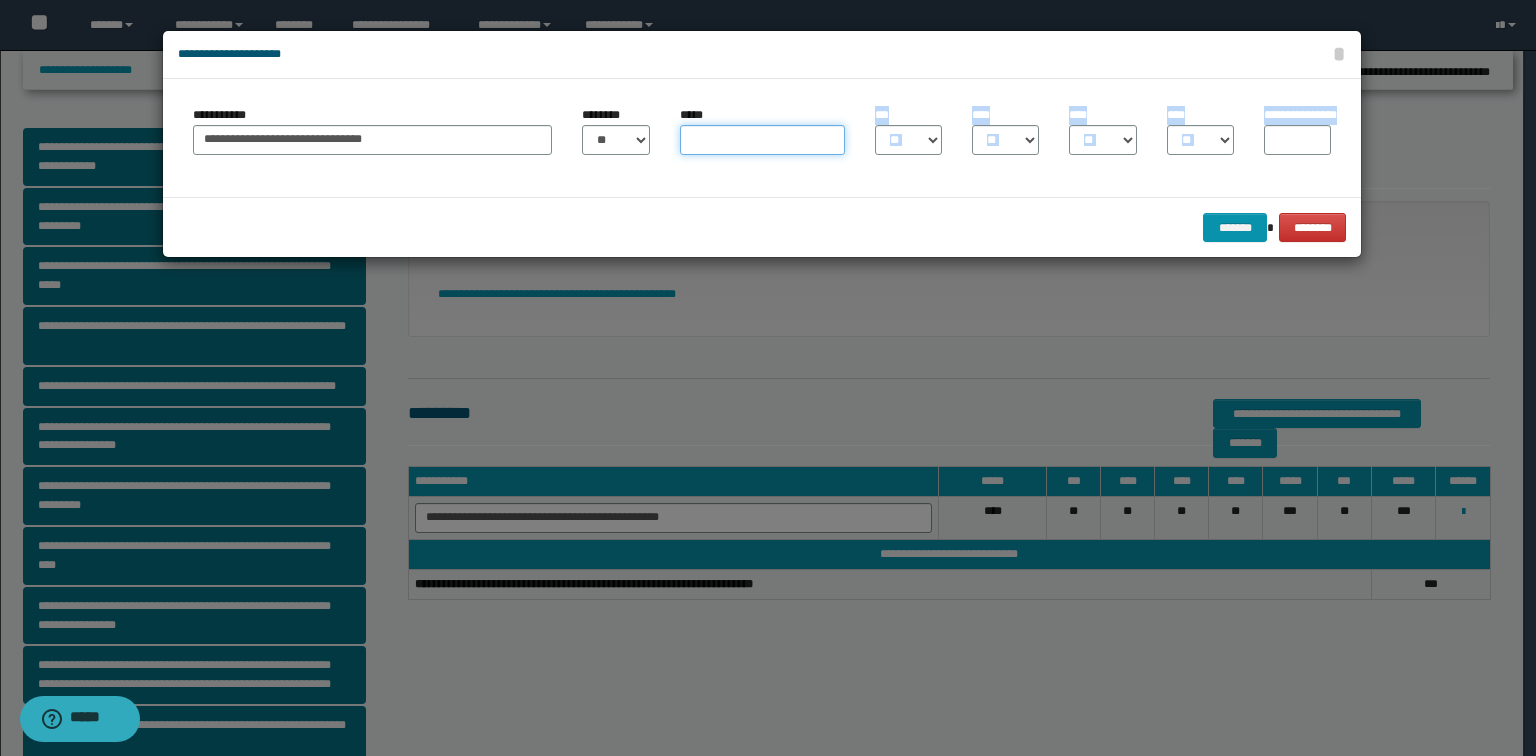 click on "*****" at bounding box center (762, 140) 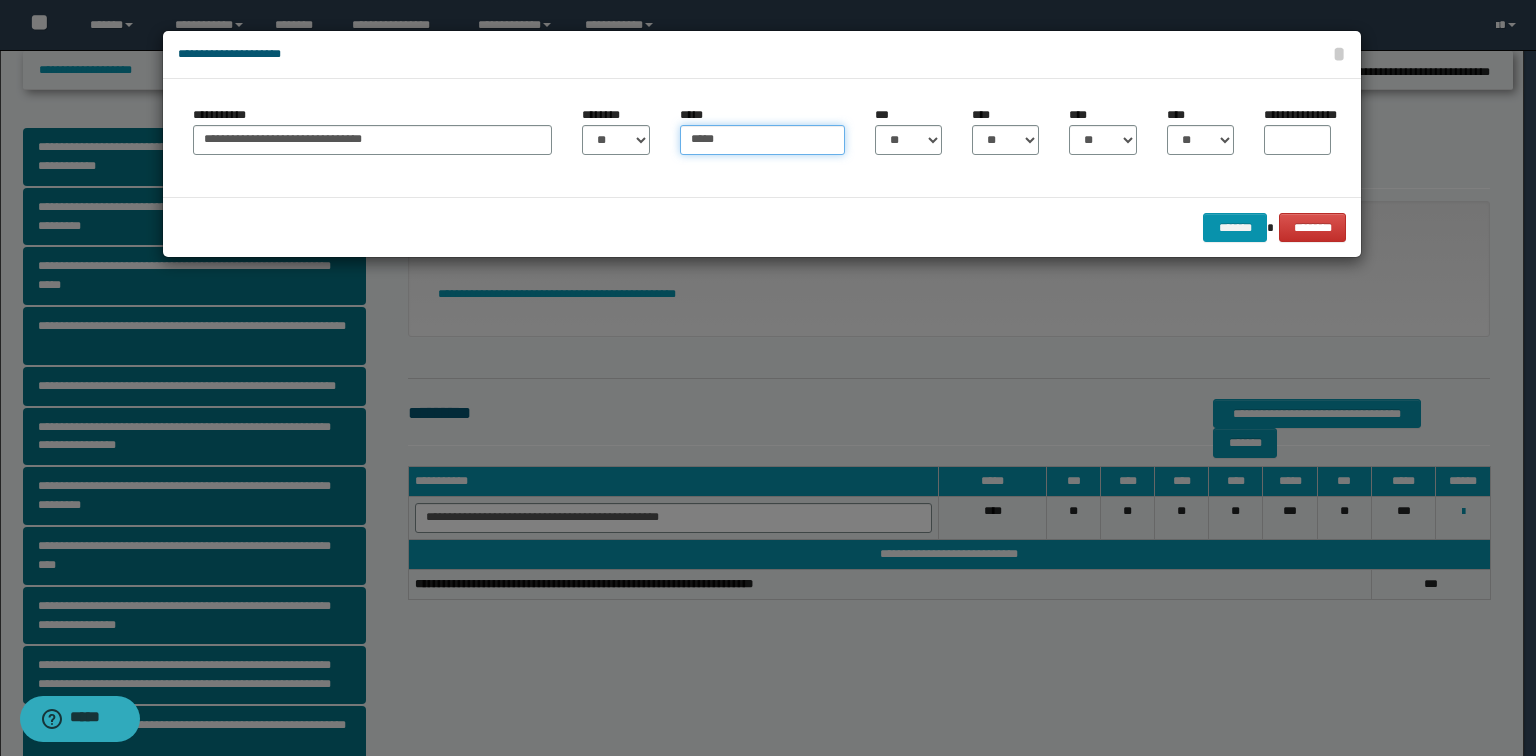 type on "*****" 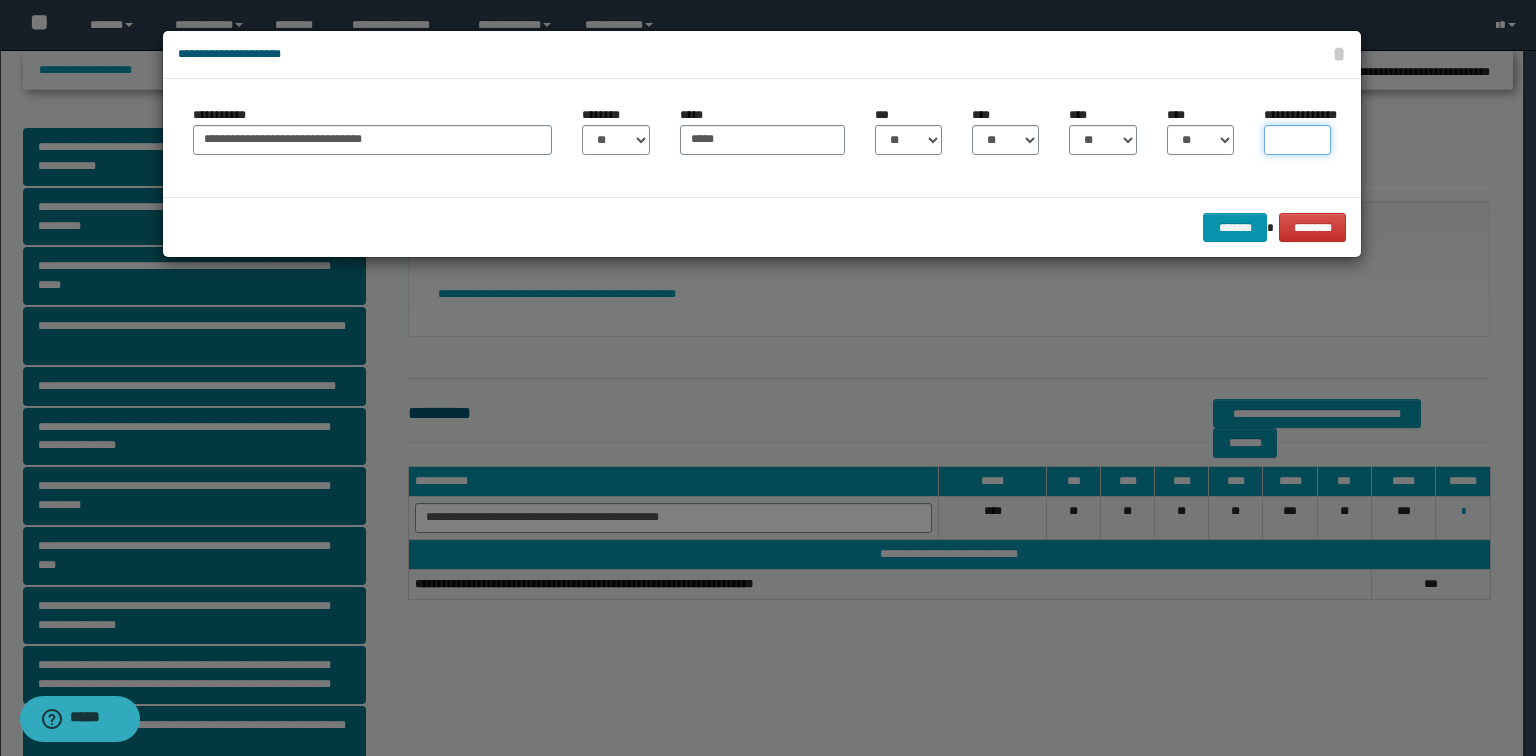 click on "**********" at bounding box center [1297, 140] 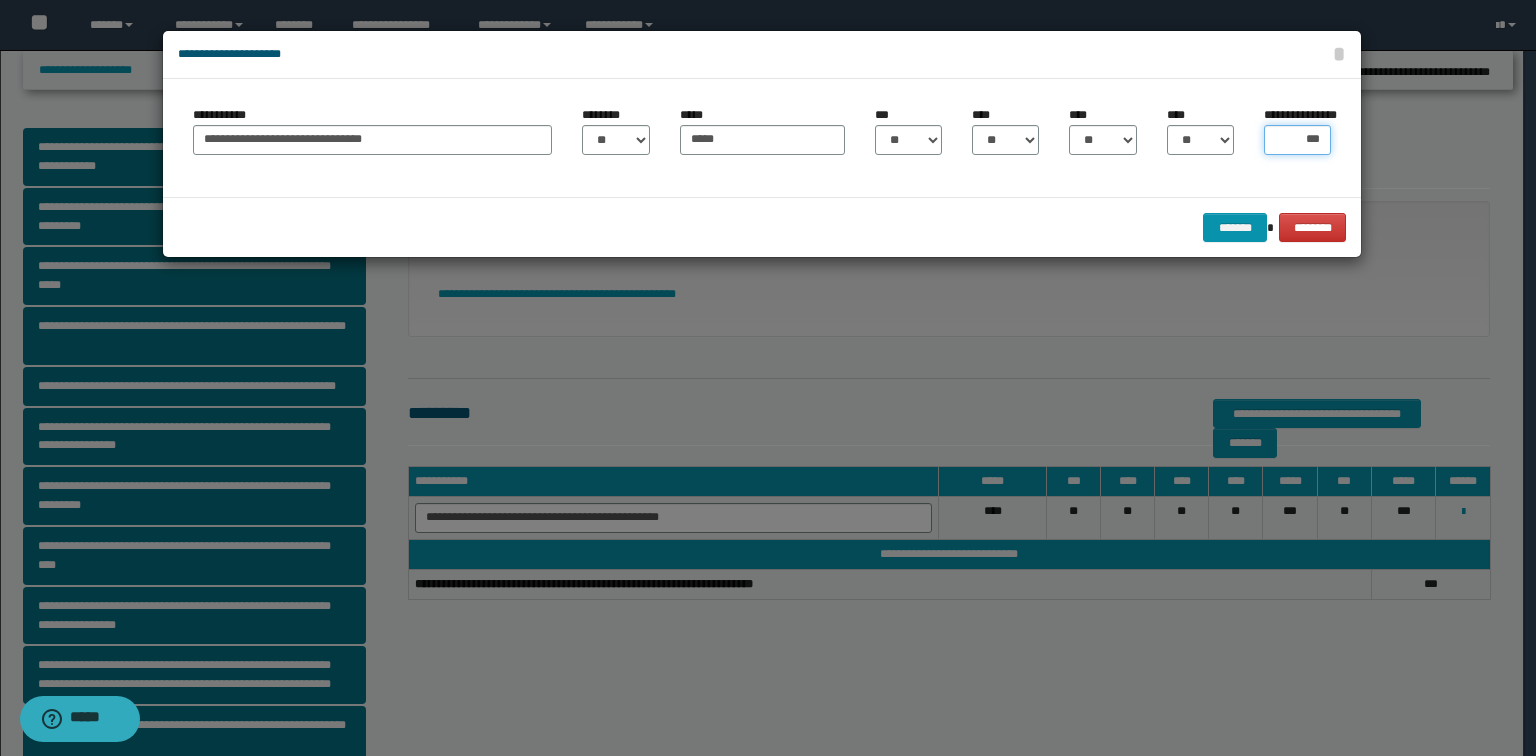 type on "****" 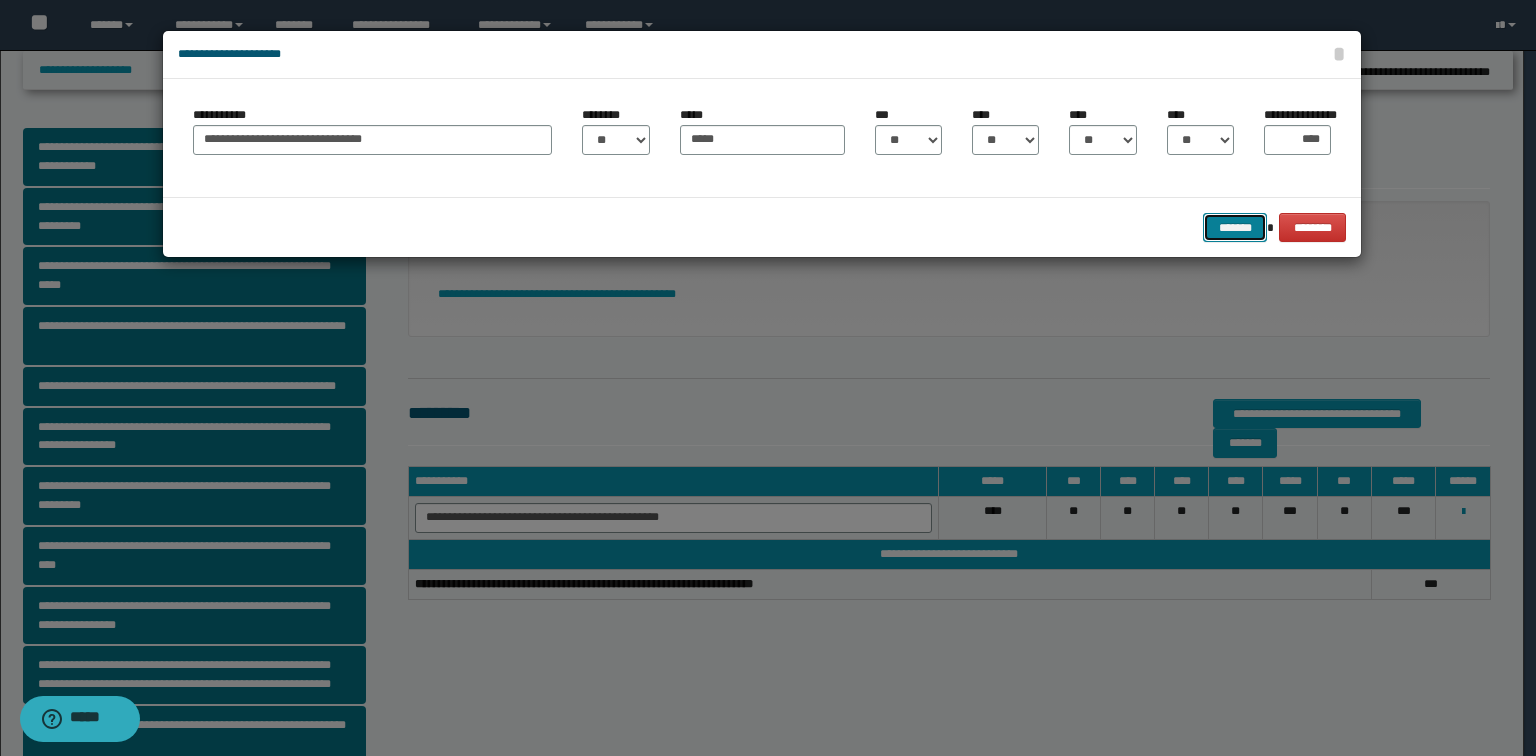 click on "*******" at bounding box center (1235, 228) 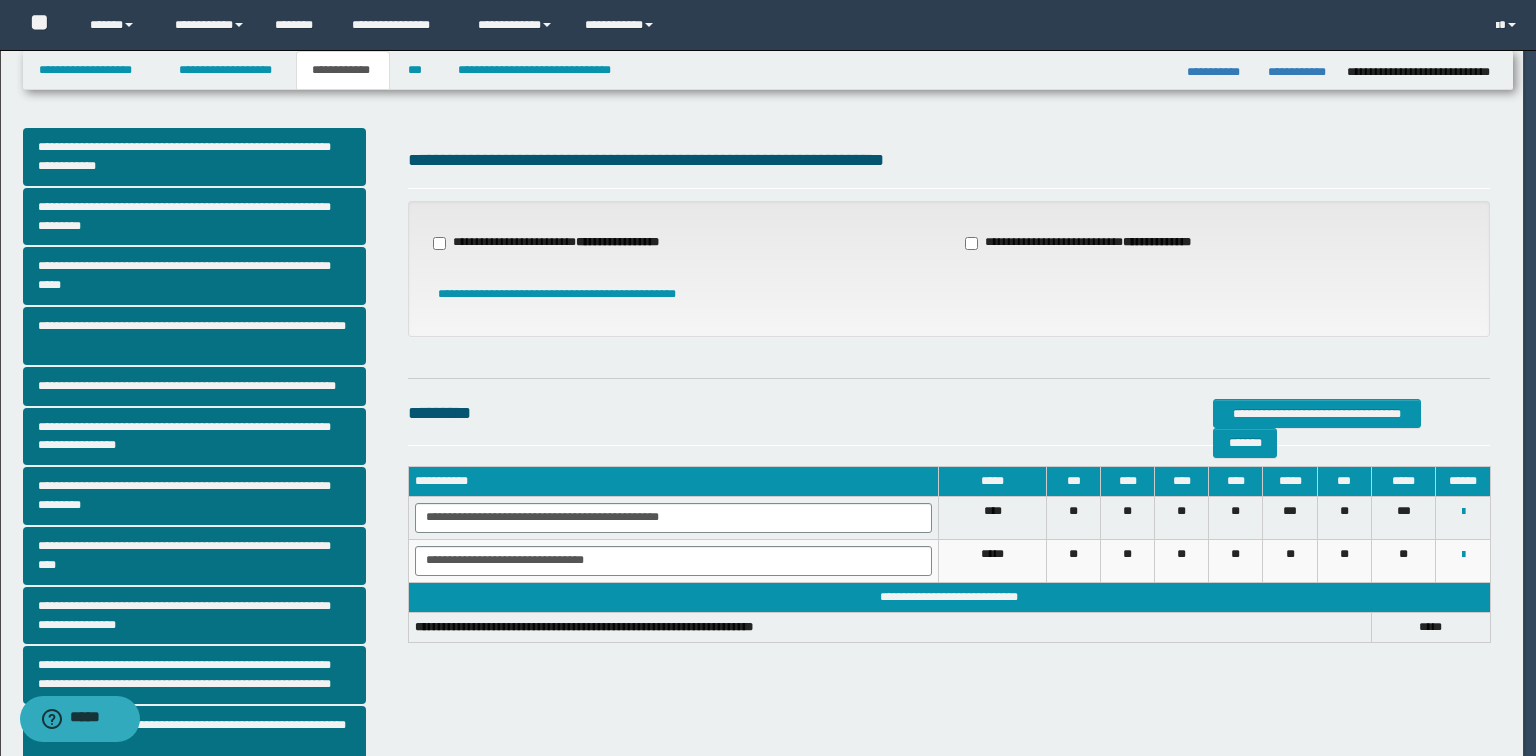 type 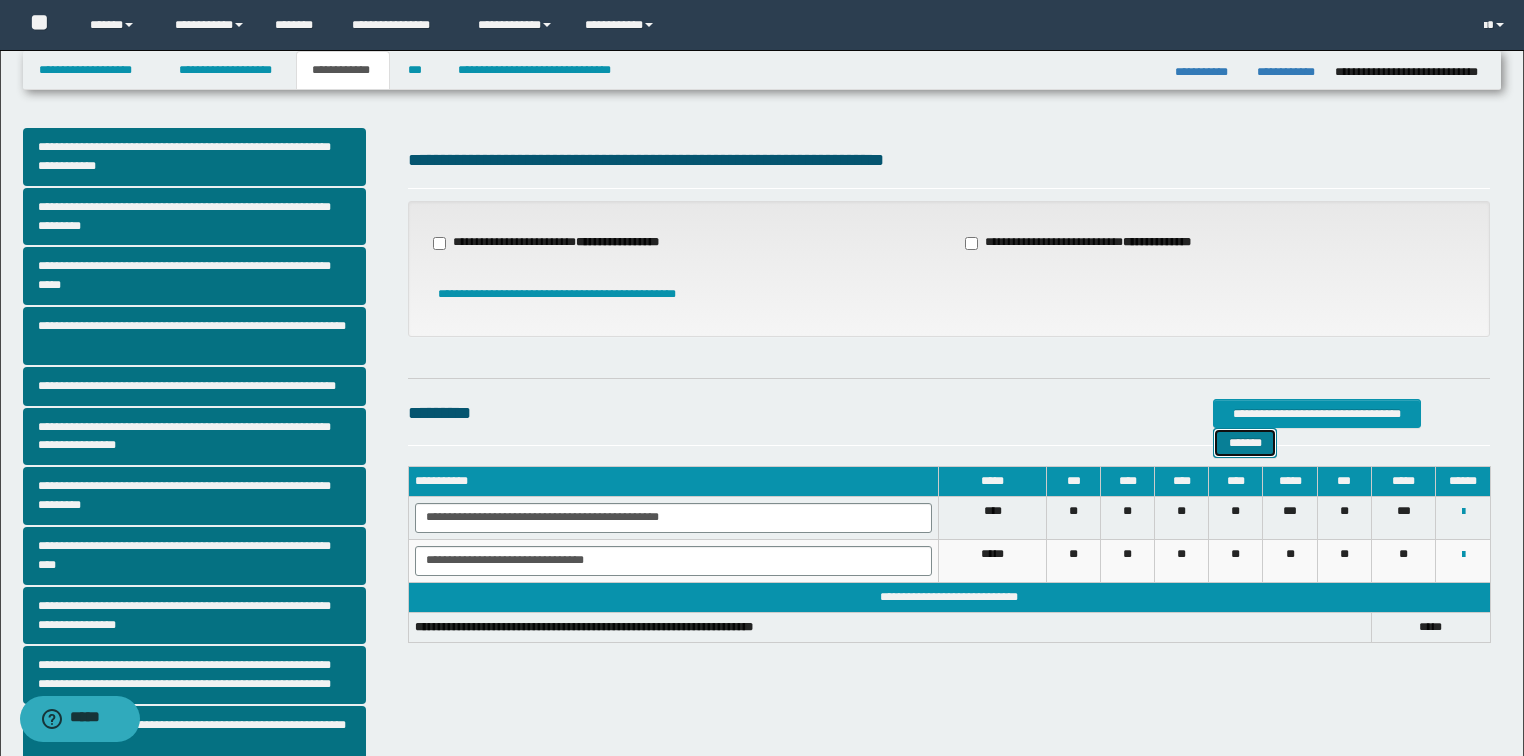 click on "*******" at bounding box center (1245, 443) 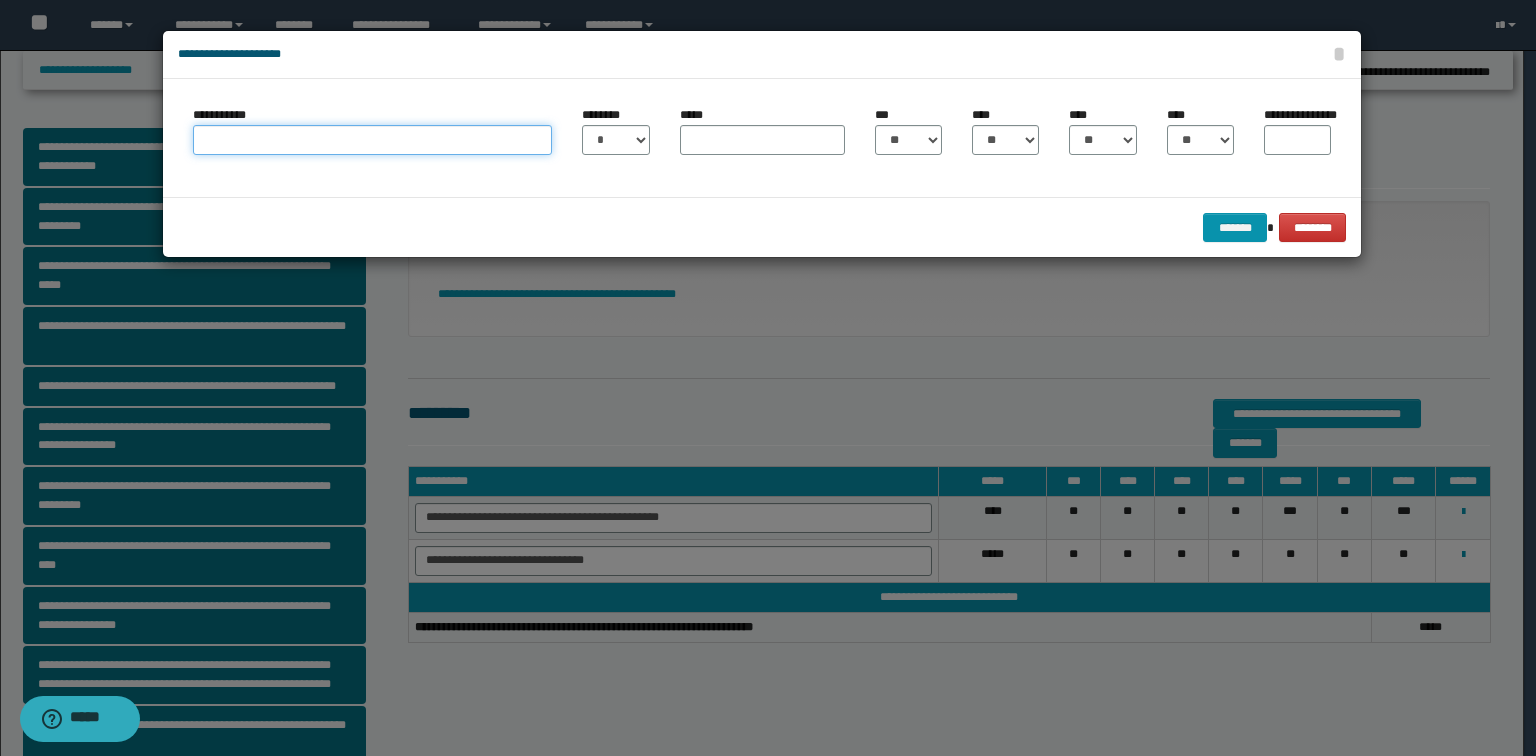 click on "**********" at bounding box center (372, 140) 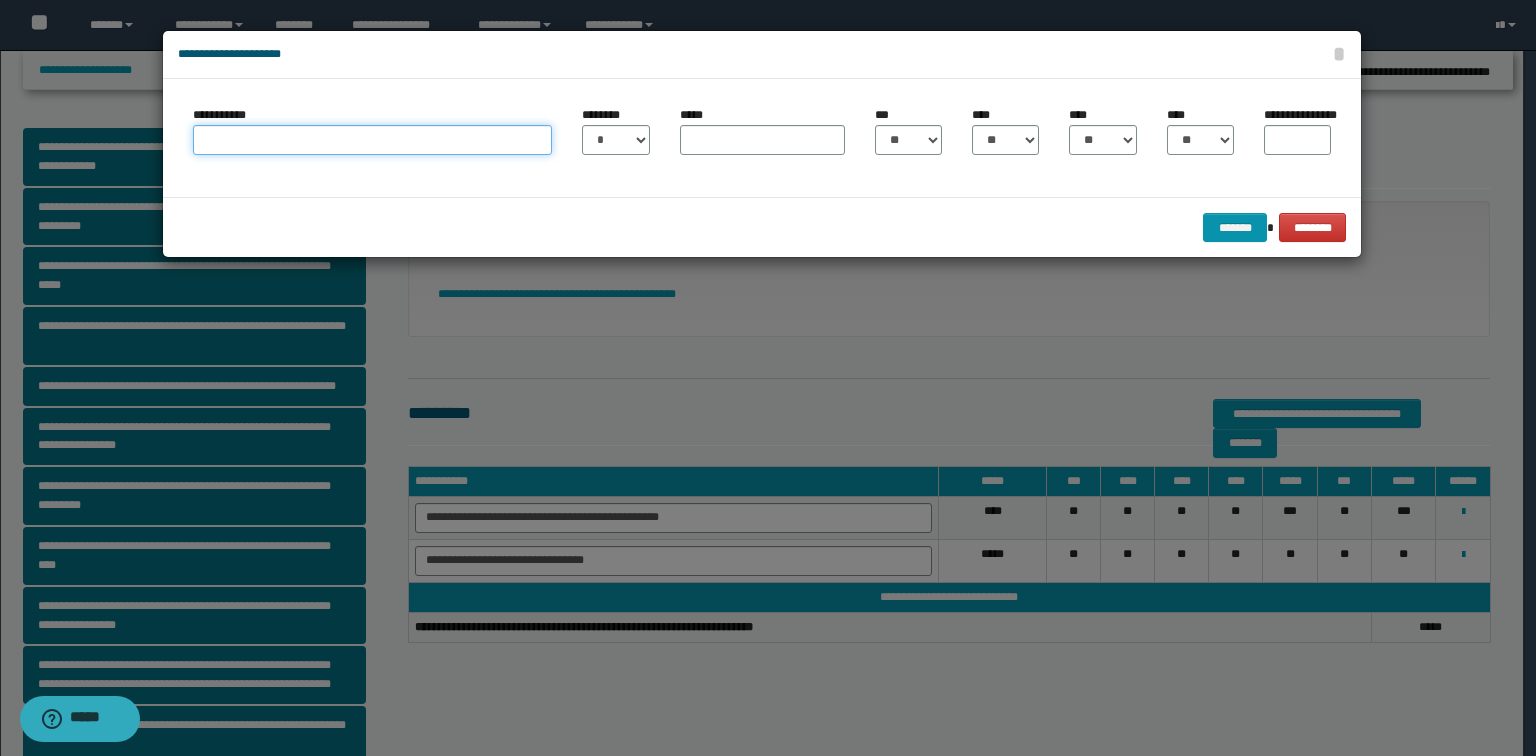 paste on "**********" 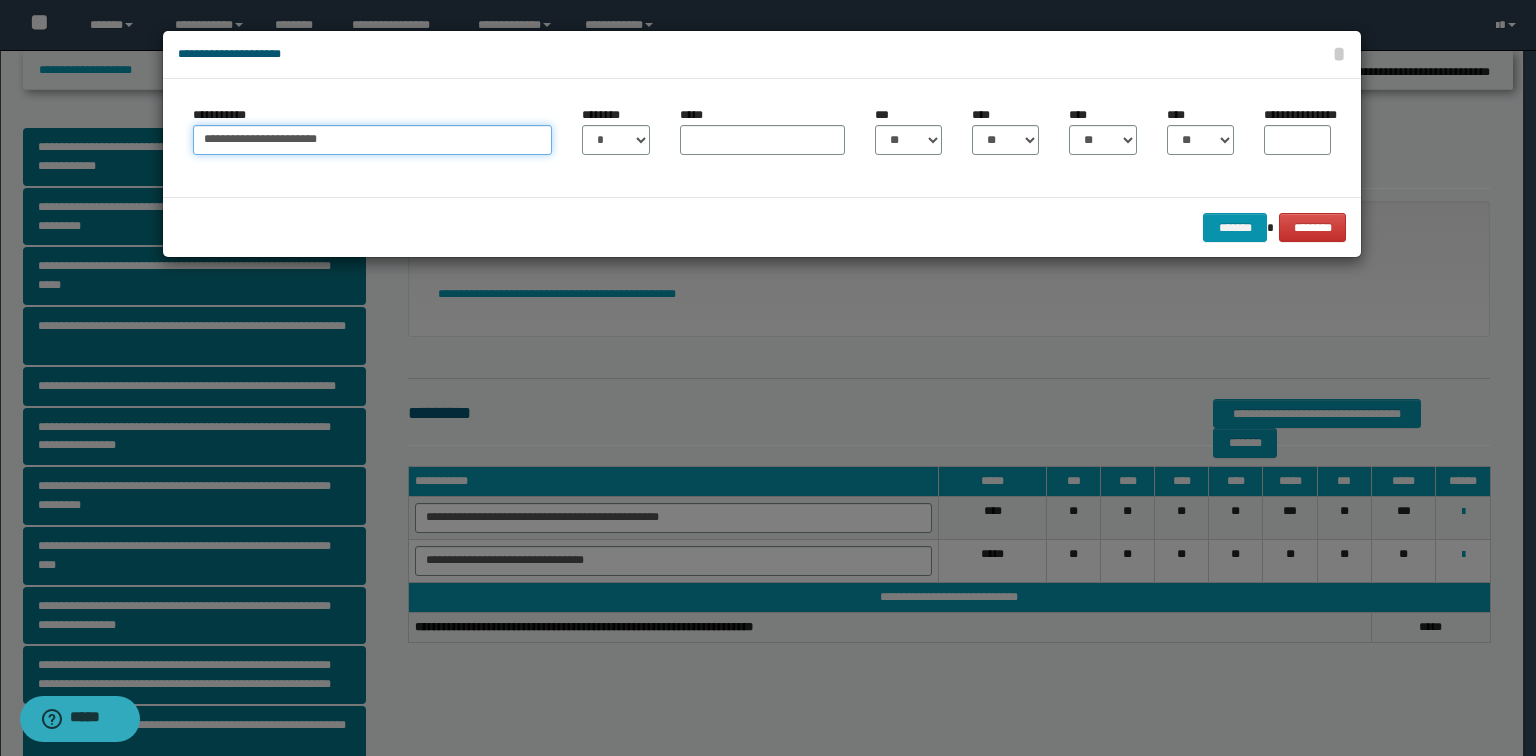 click on "**********" at bounding box center (372, 140) 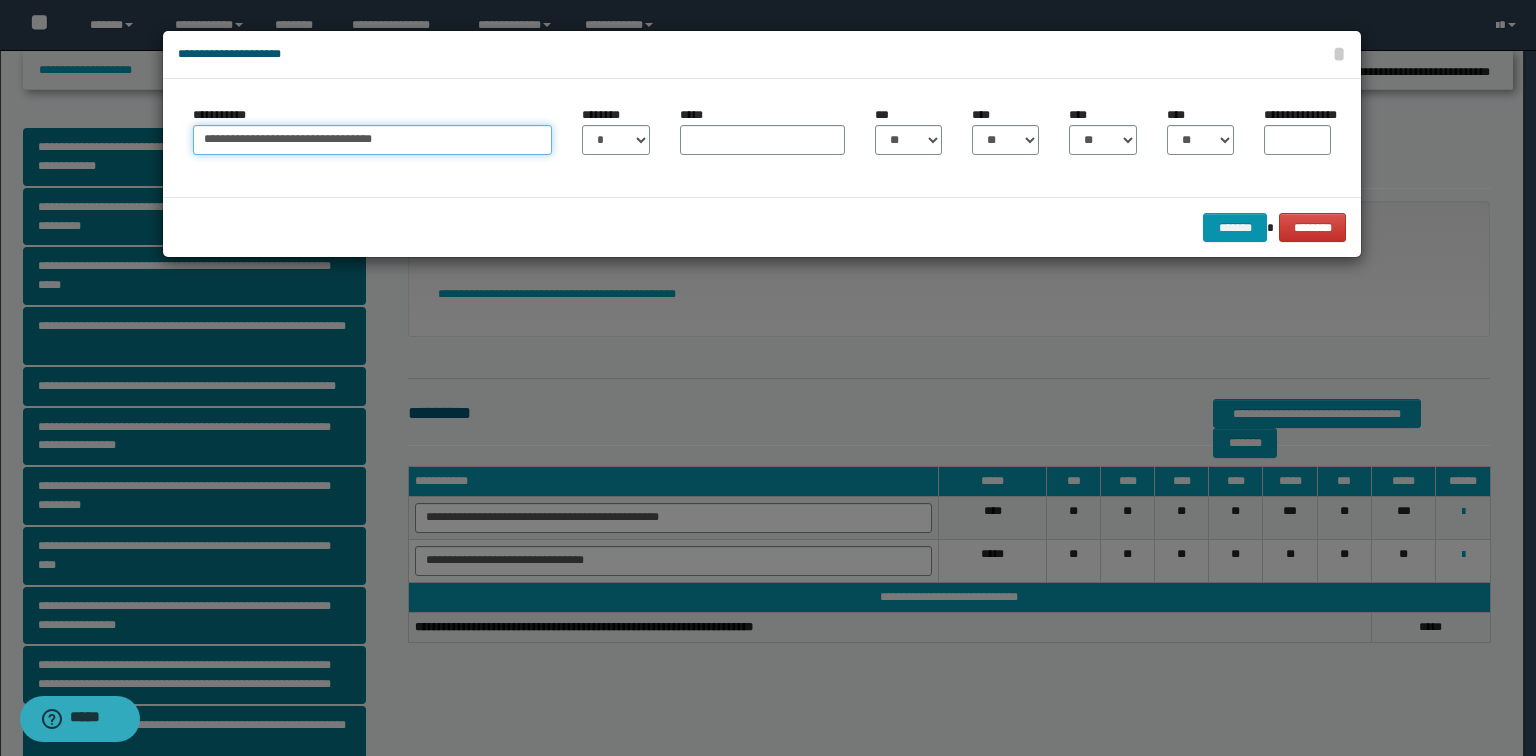 type on "**********" 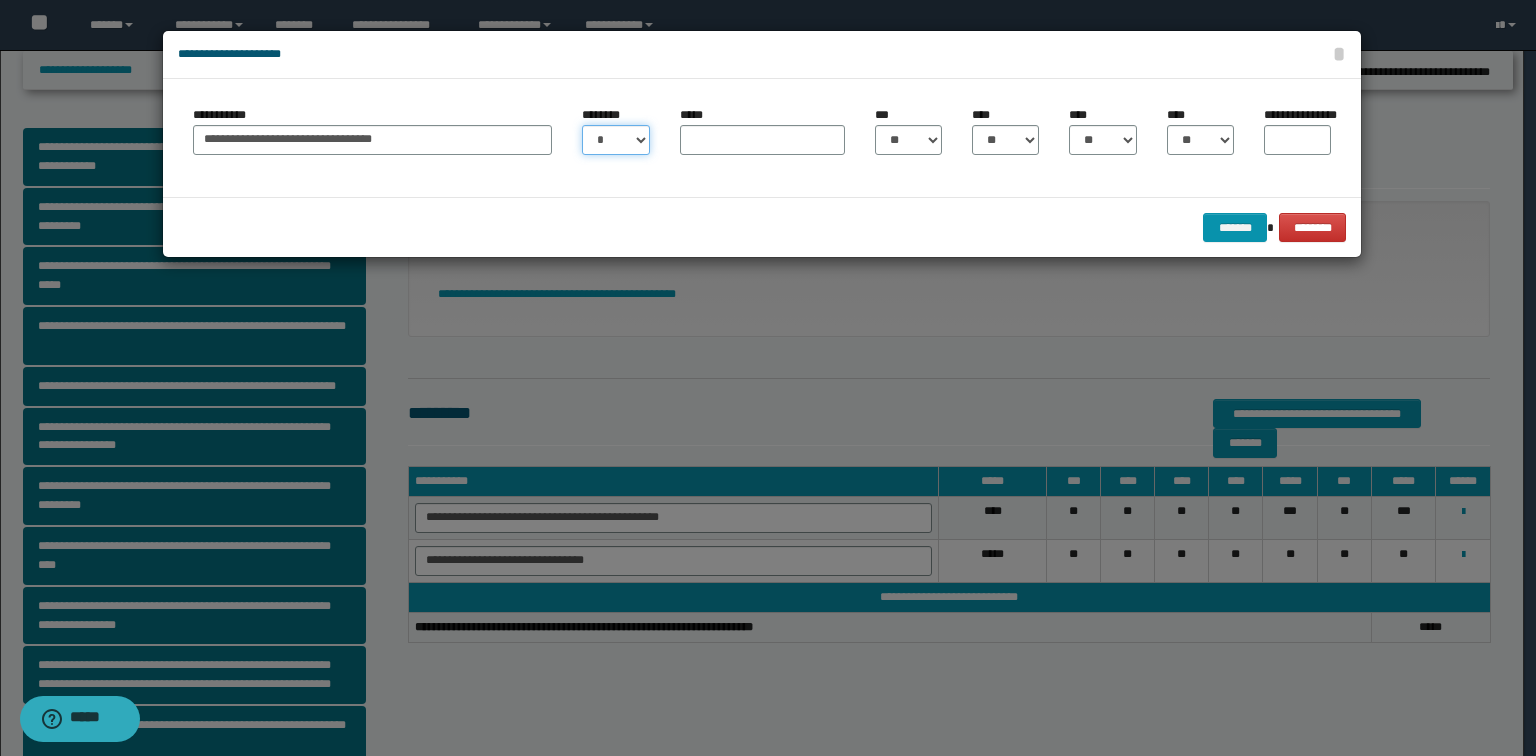 click on "*
*
*
*
*
*
*
*
*
**
**
**
**
**
**" at bounding box center (615, 140) 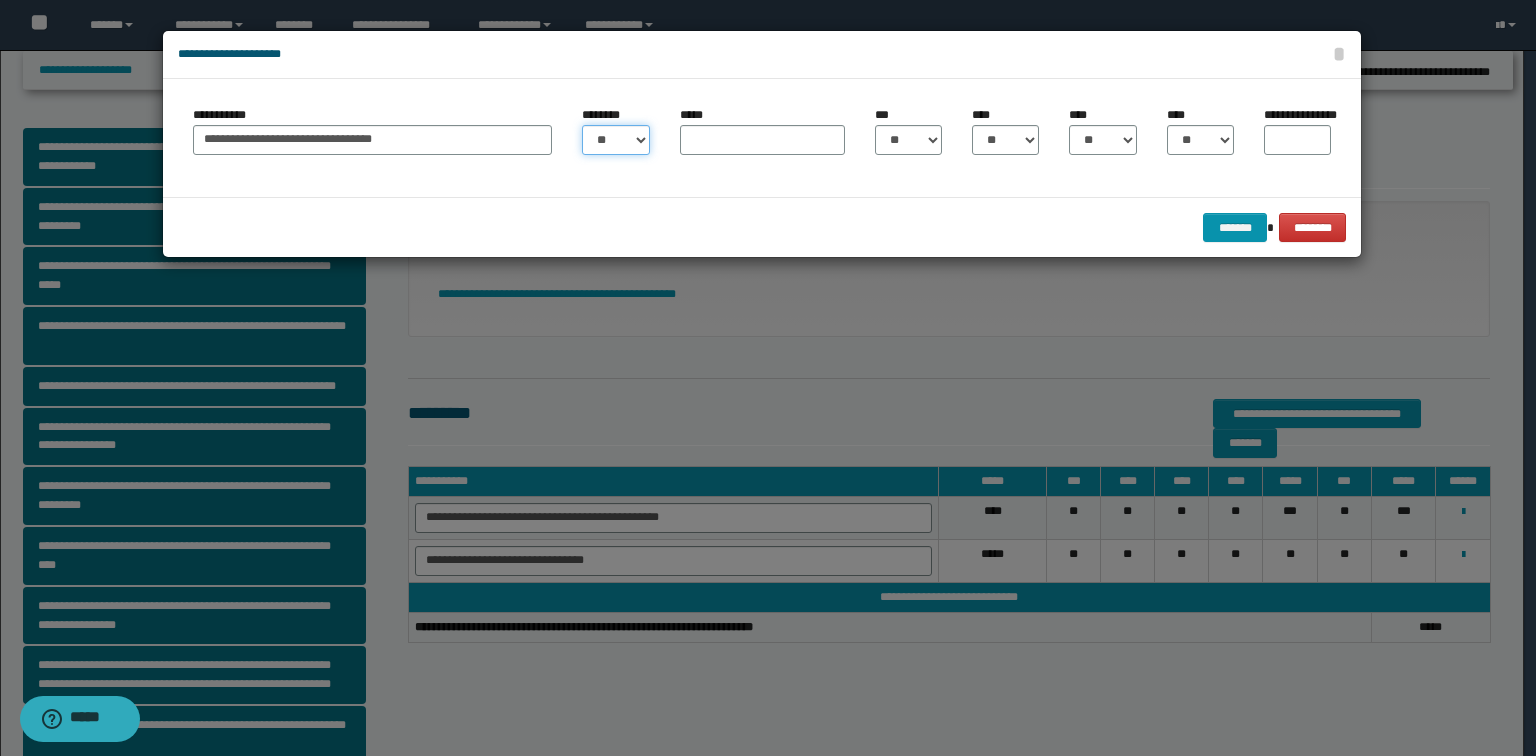 click on "*
*
*
*
*
*
*
*
*
**
**
**
**
**
**" at bounding box center (615, 140) 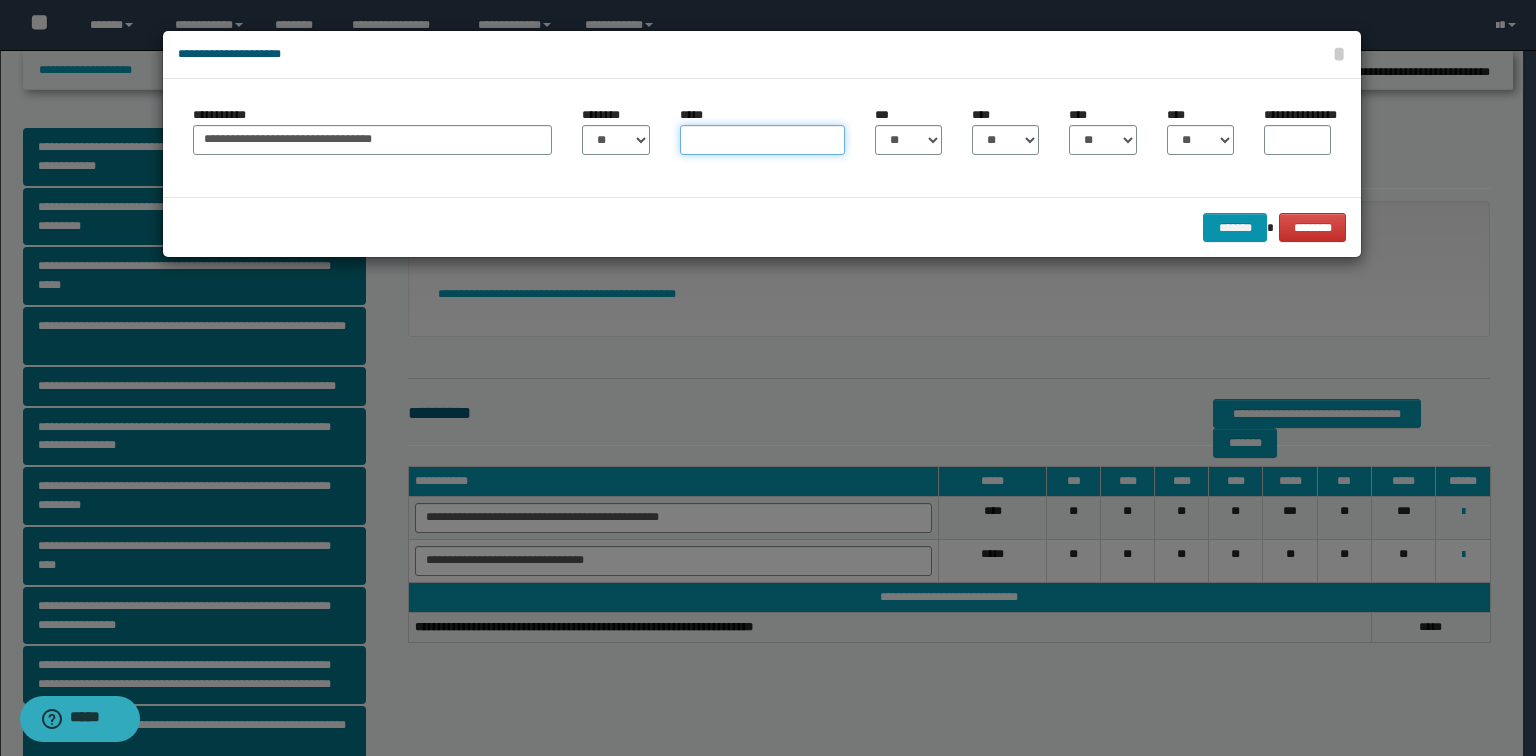 click on "*****" at bounding box center [762, 140] 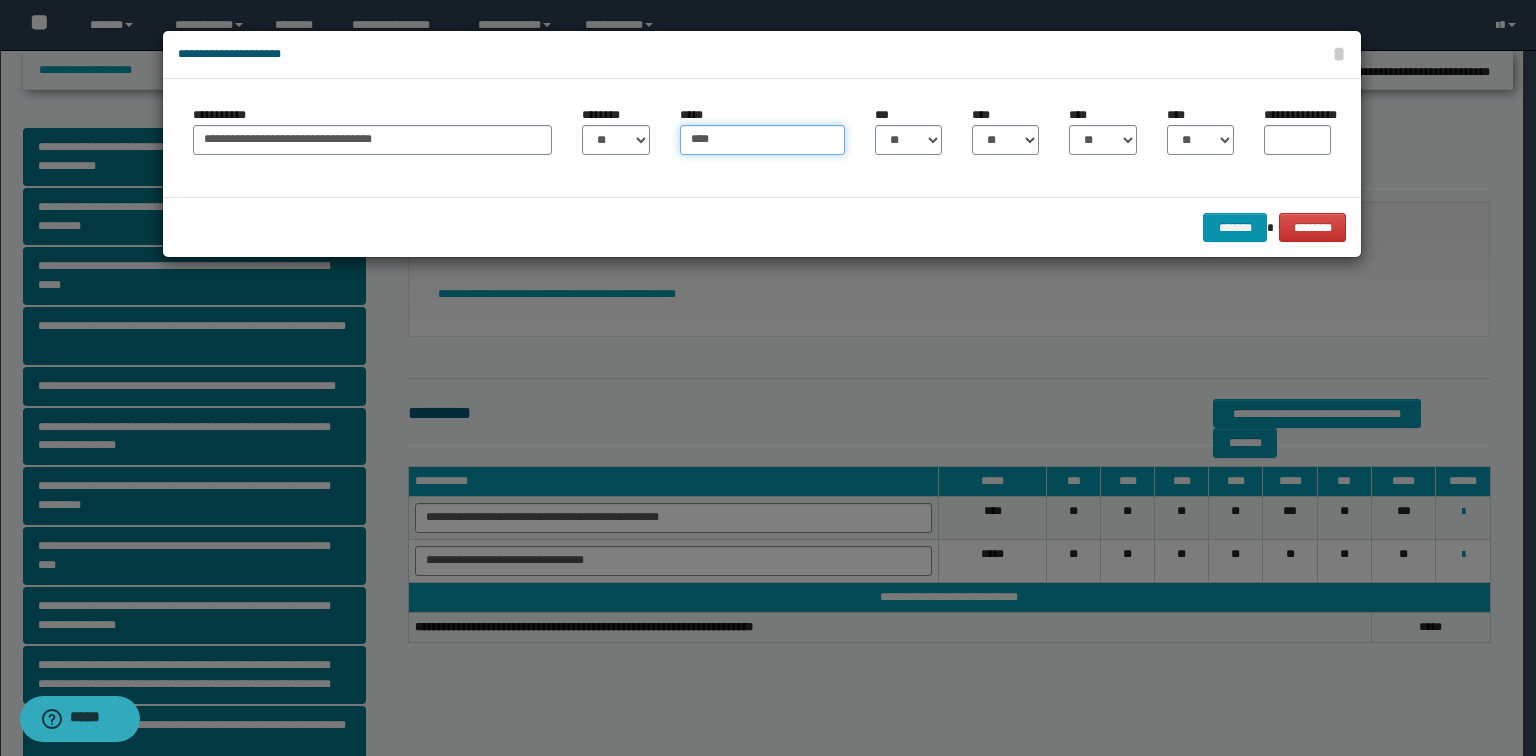 drag, startPoint x: 752, startPoint y: 143, endPoint x: 705, endPoint y: 139, distance: 47.169907 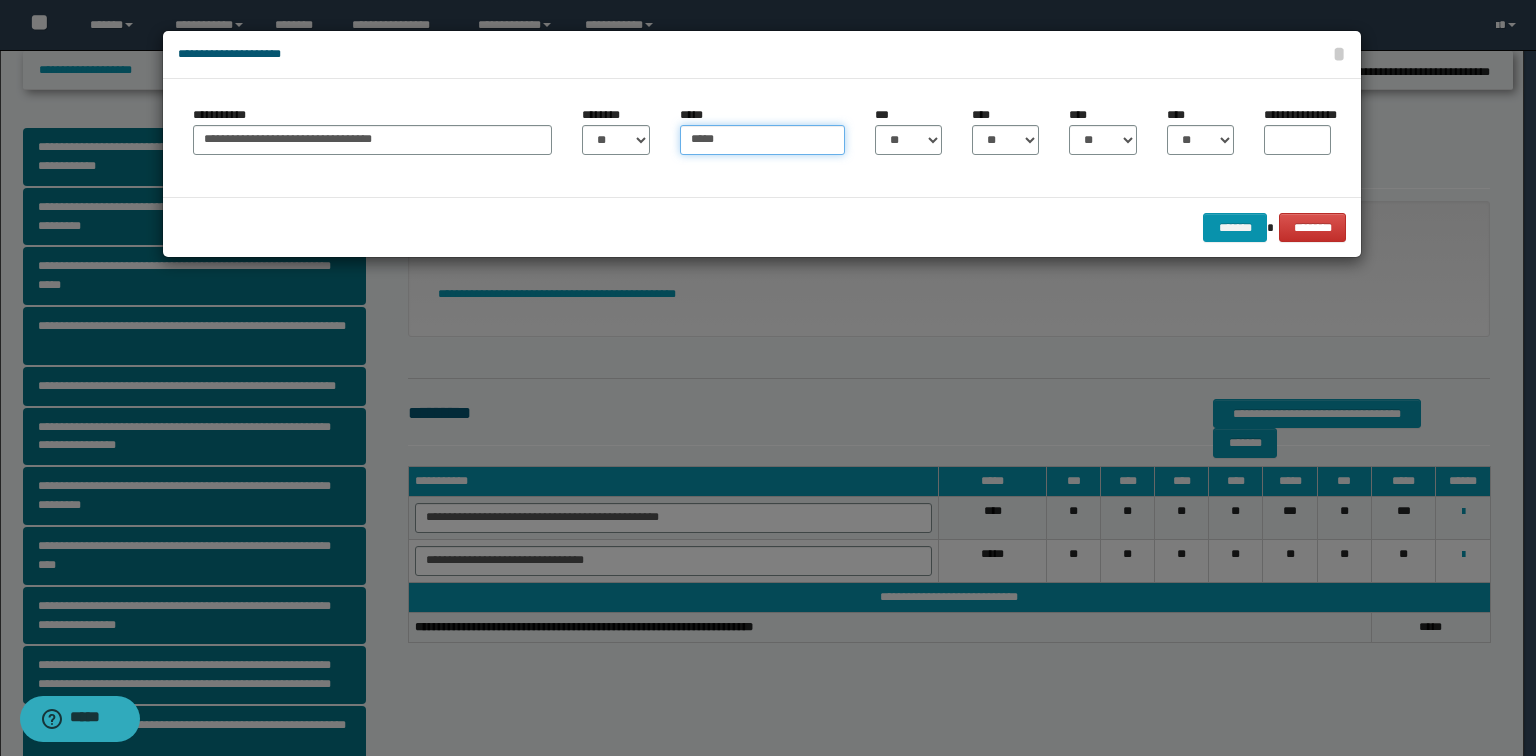 type on "*****" 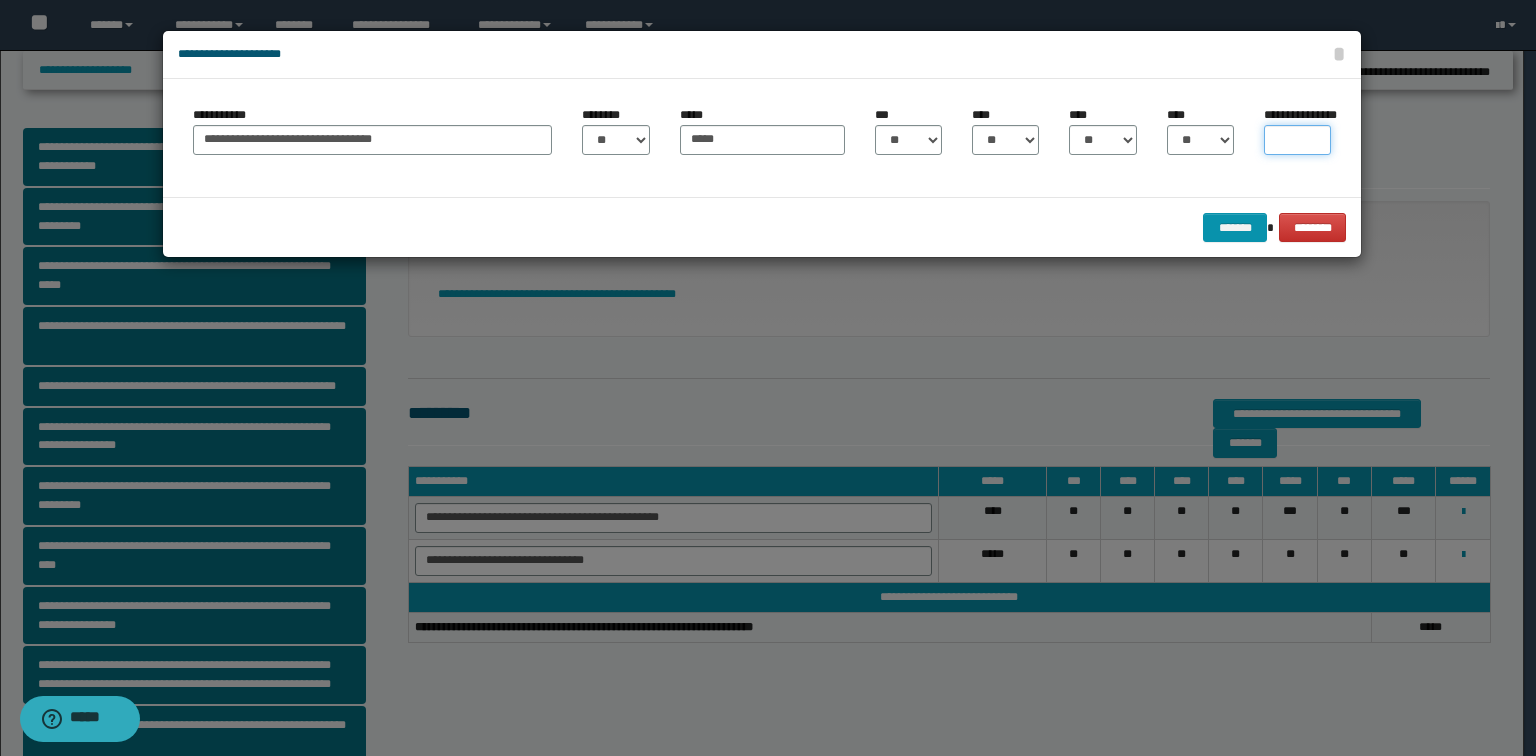 click on "**********" at bounding box center [1297, 140] 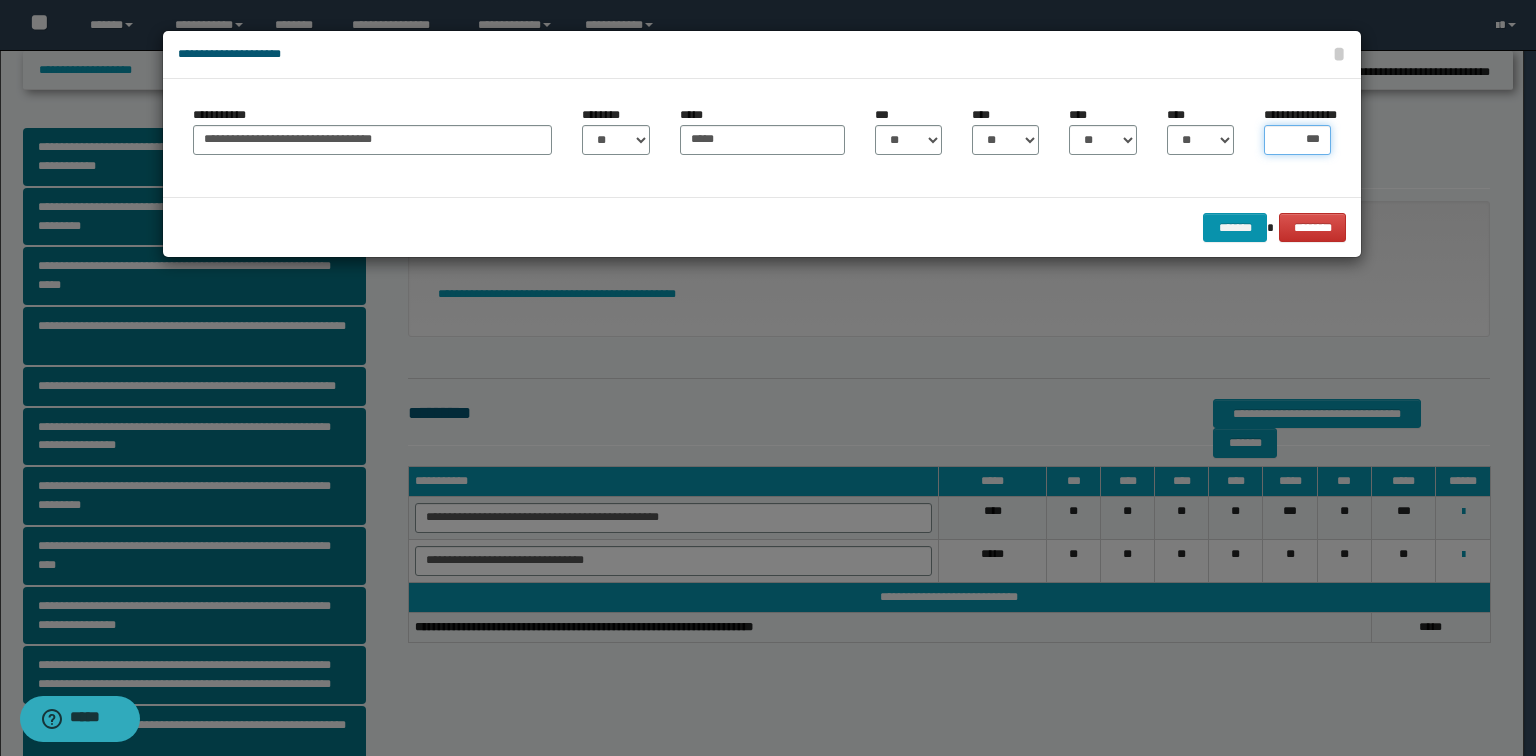 type on "****" 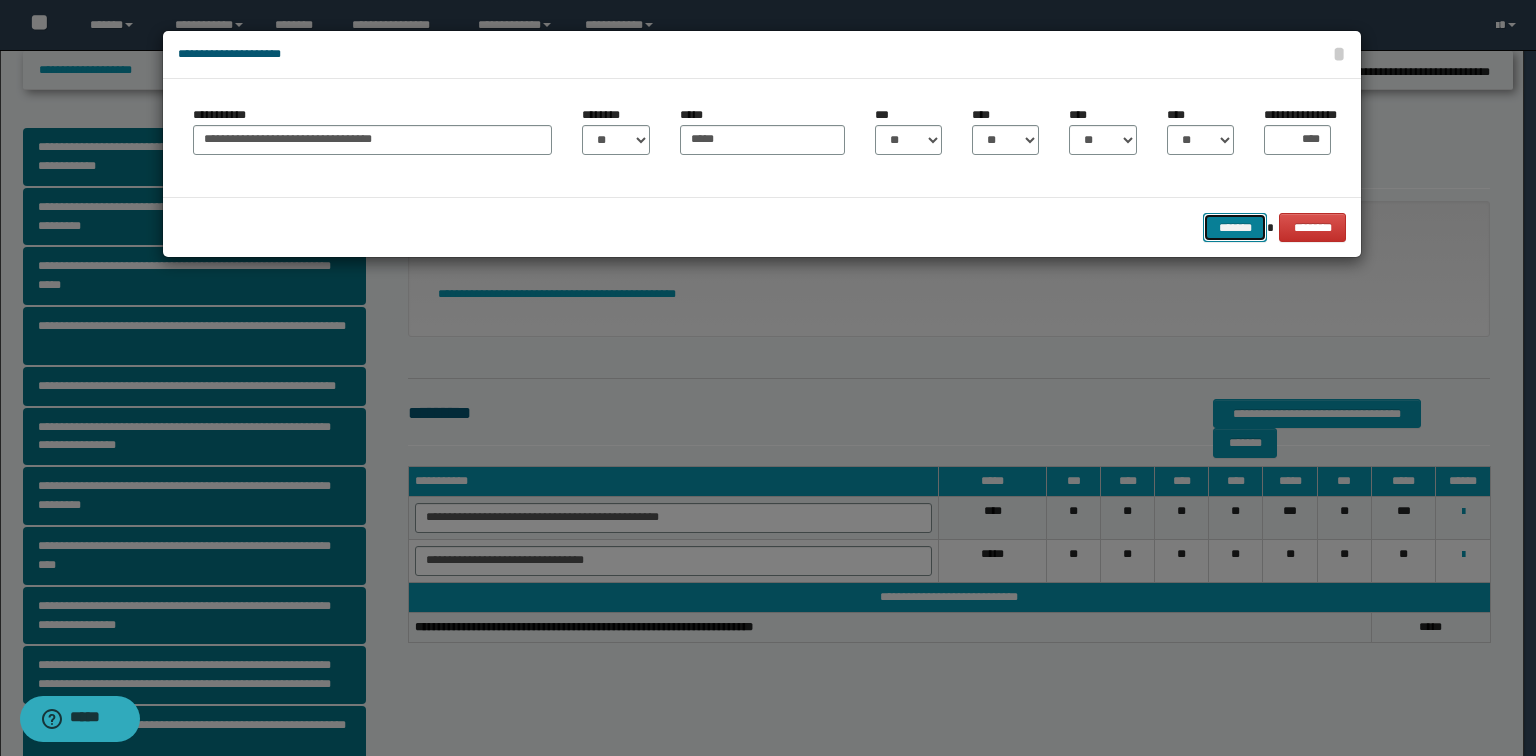 click on "*******" at bounding box center [1235, 228] 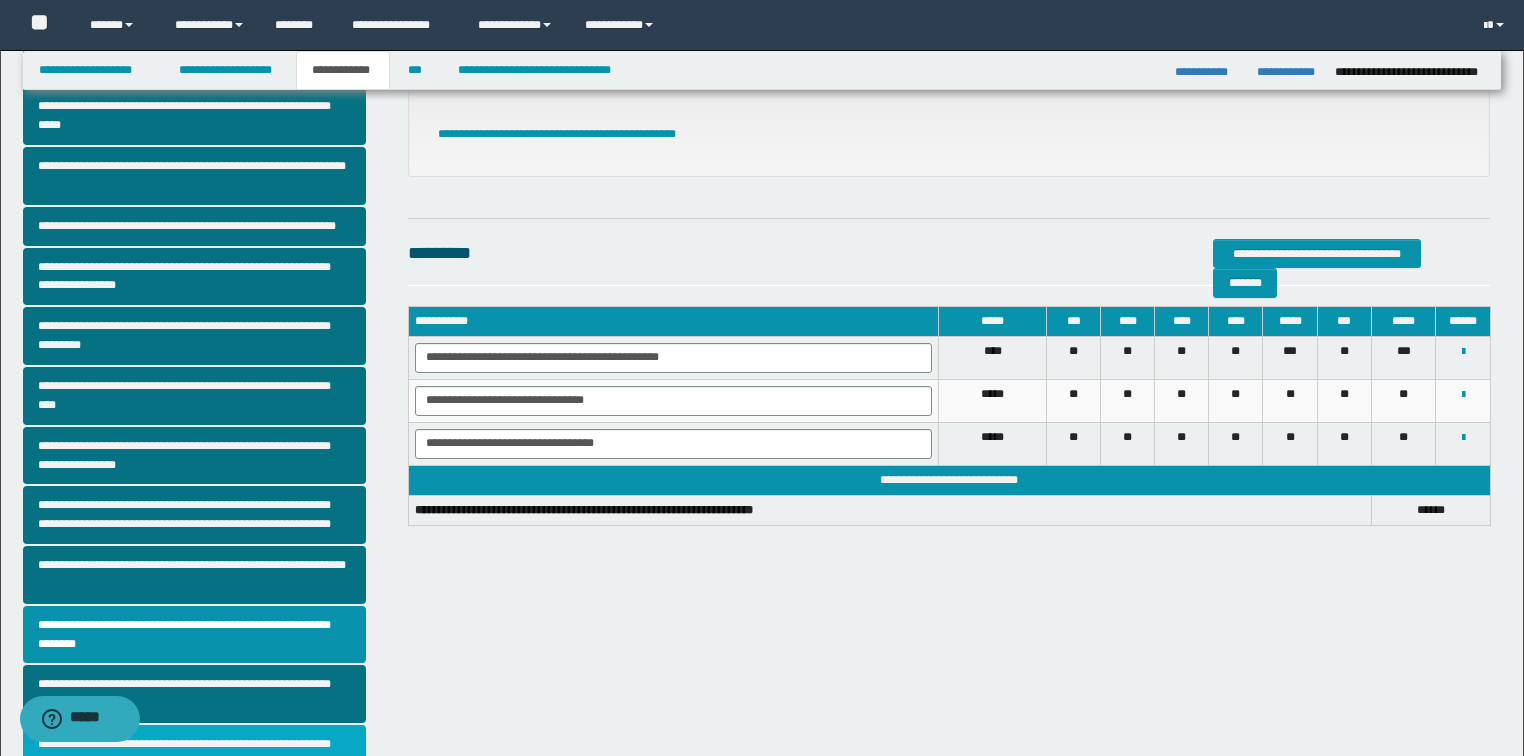 scroll, scrollTop: 320, scrollLeft: 0, axis: vertical 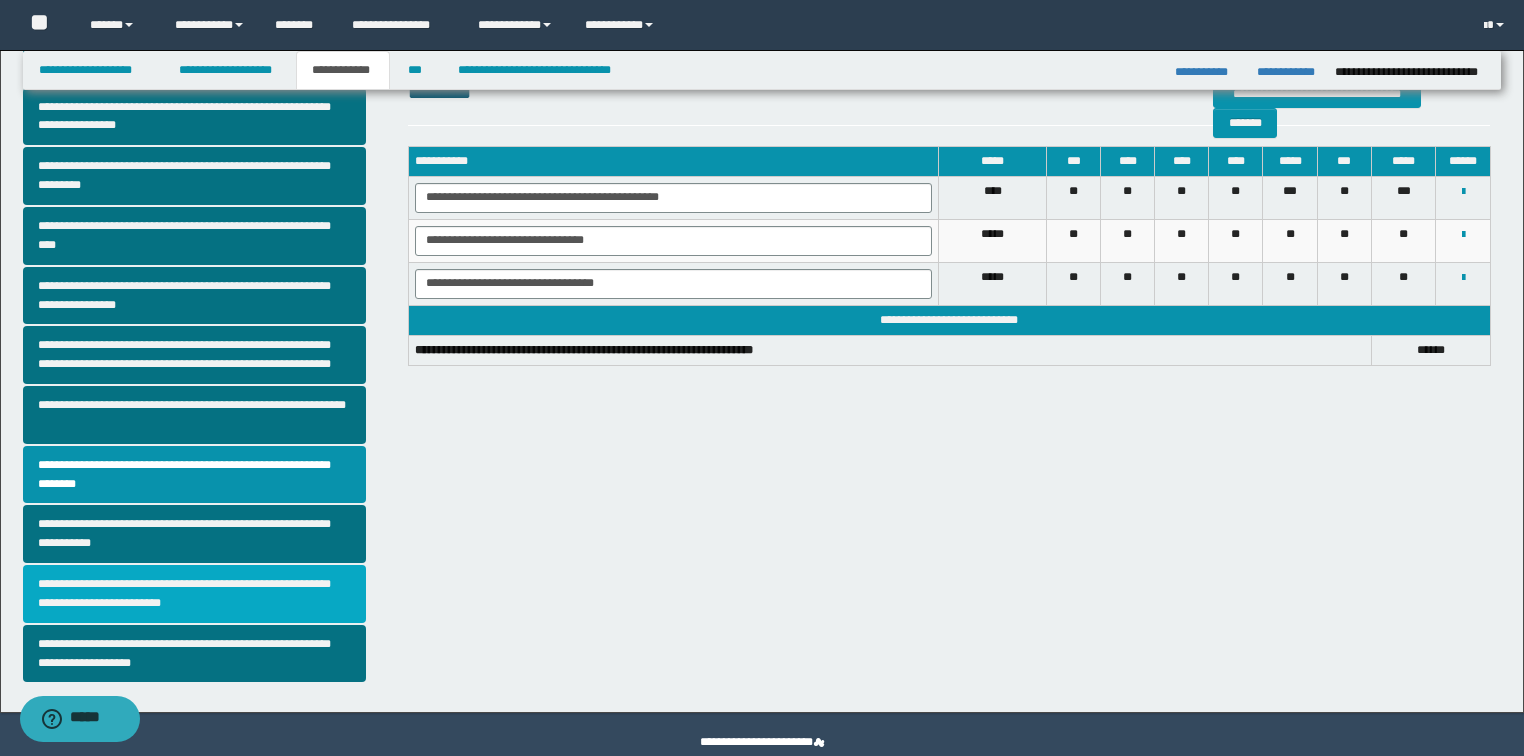 click on "**********" at bounding box center (195, 594) 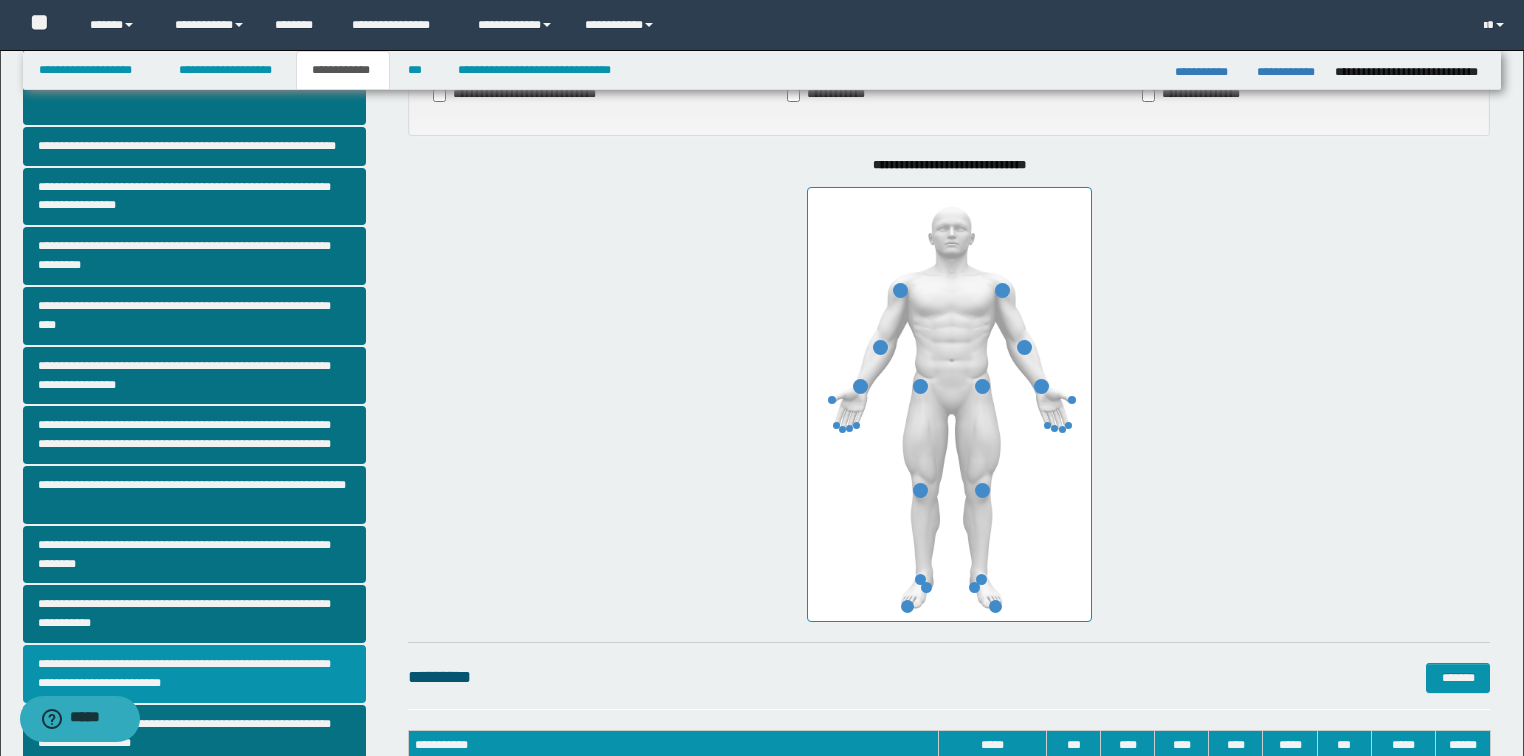 scroll, scrollTop: 463, scrollLeft: 0, axis: vertical 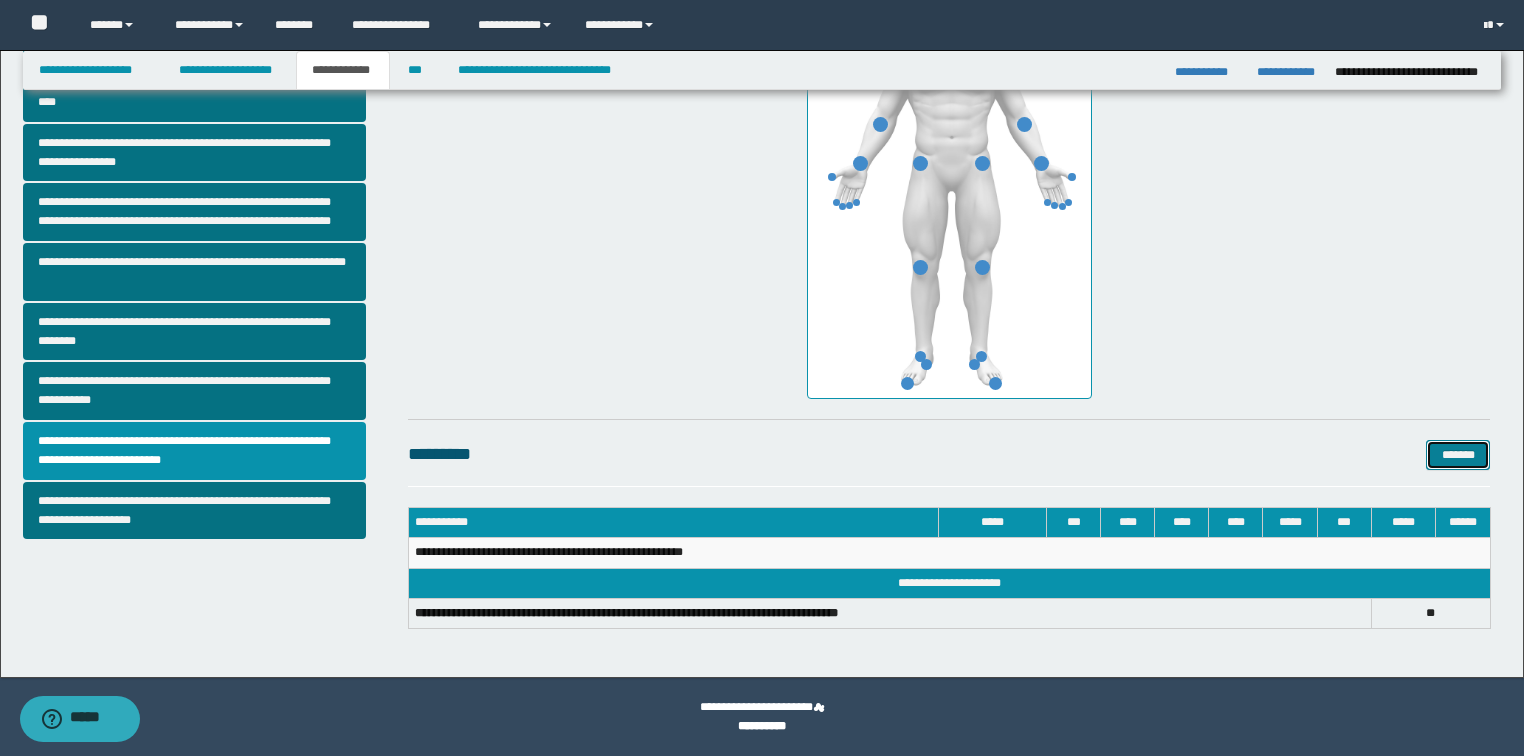 click on "*******" at bounding box center [1458, 455] 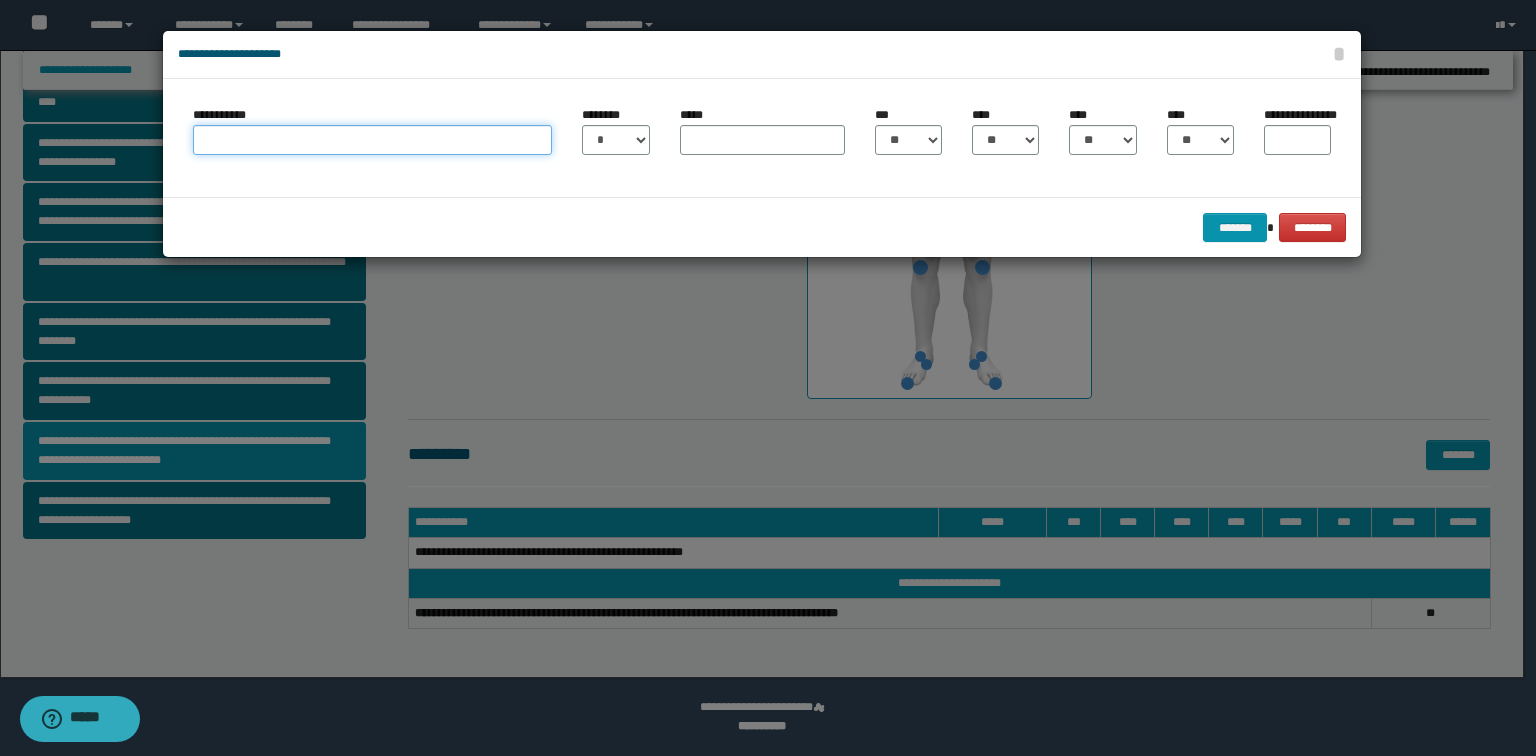 click on "**********" at bounding box center (372, 140) 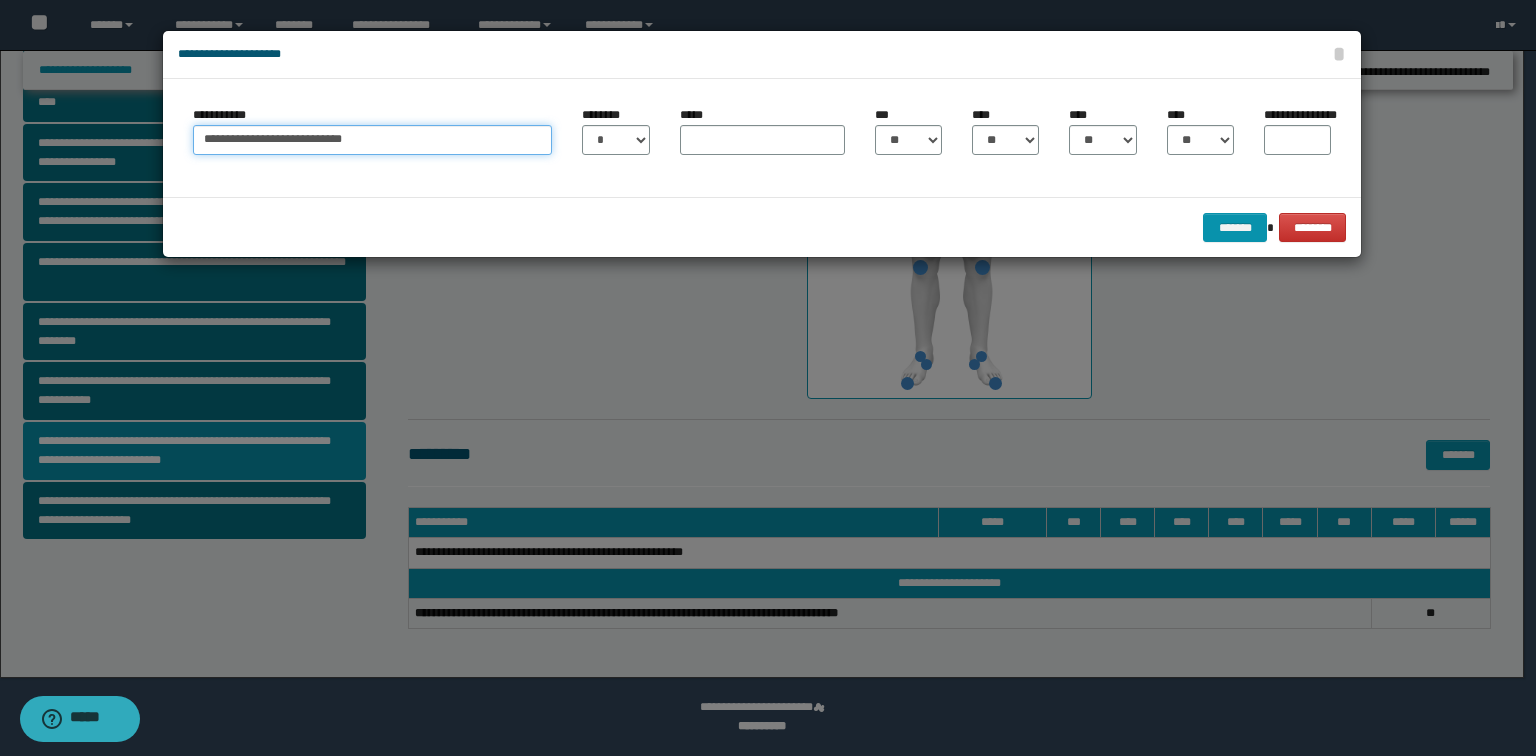 click on "**********" at bounding box center (372, 140) 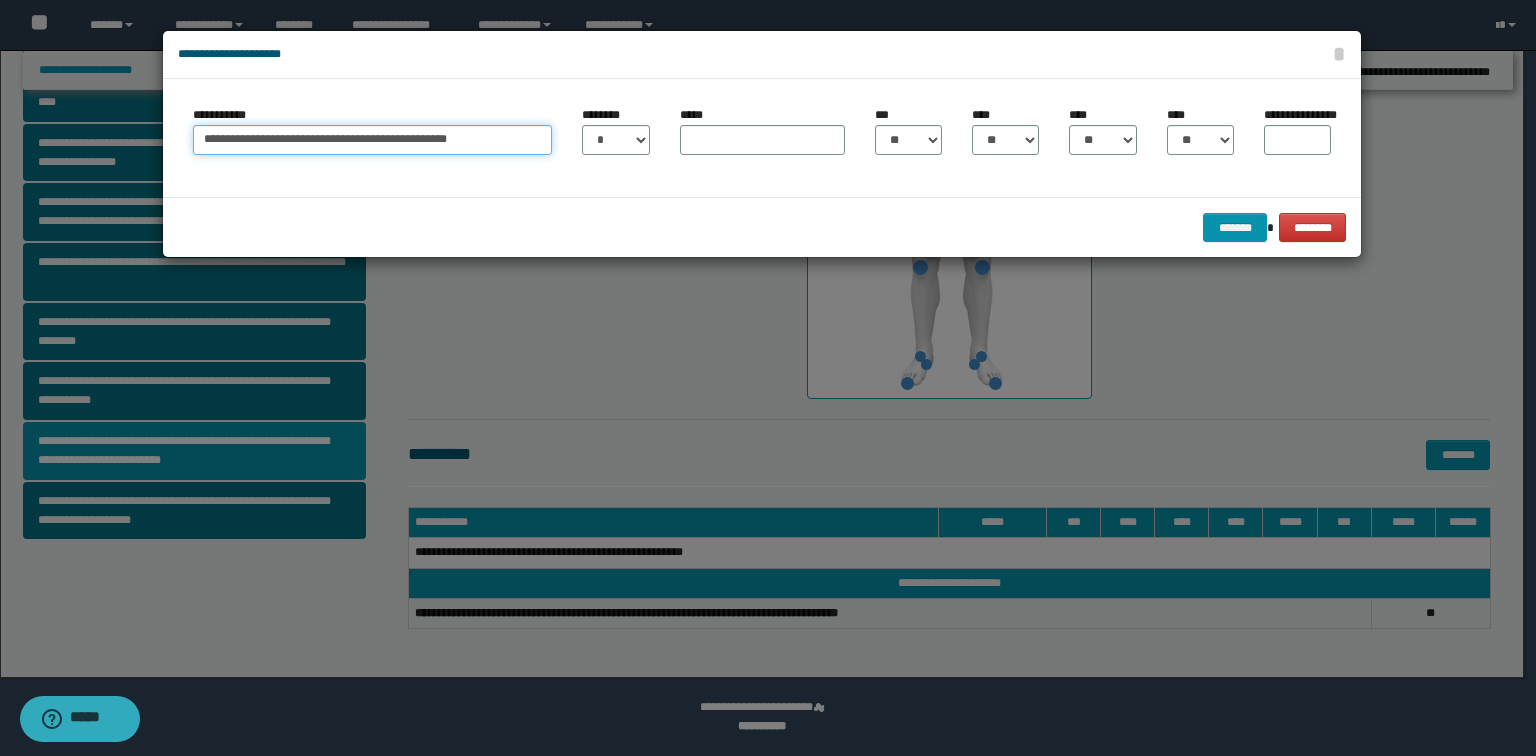 click on "**********" at bounding box center (372, 140) 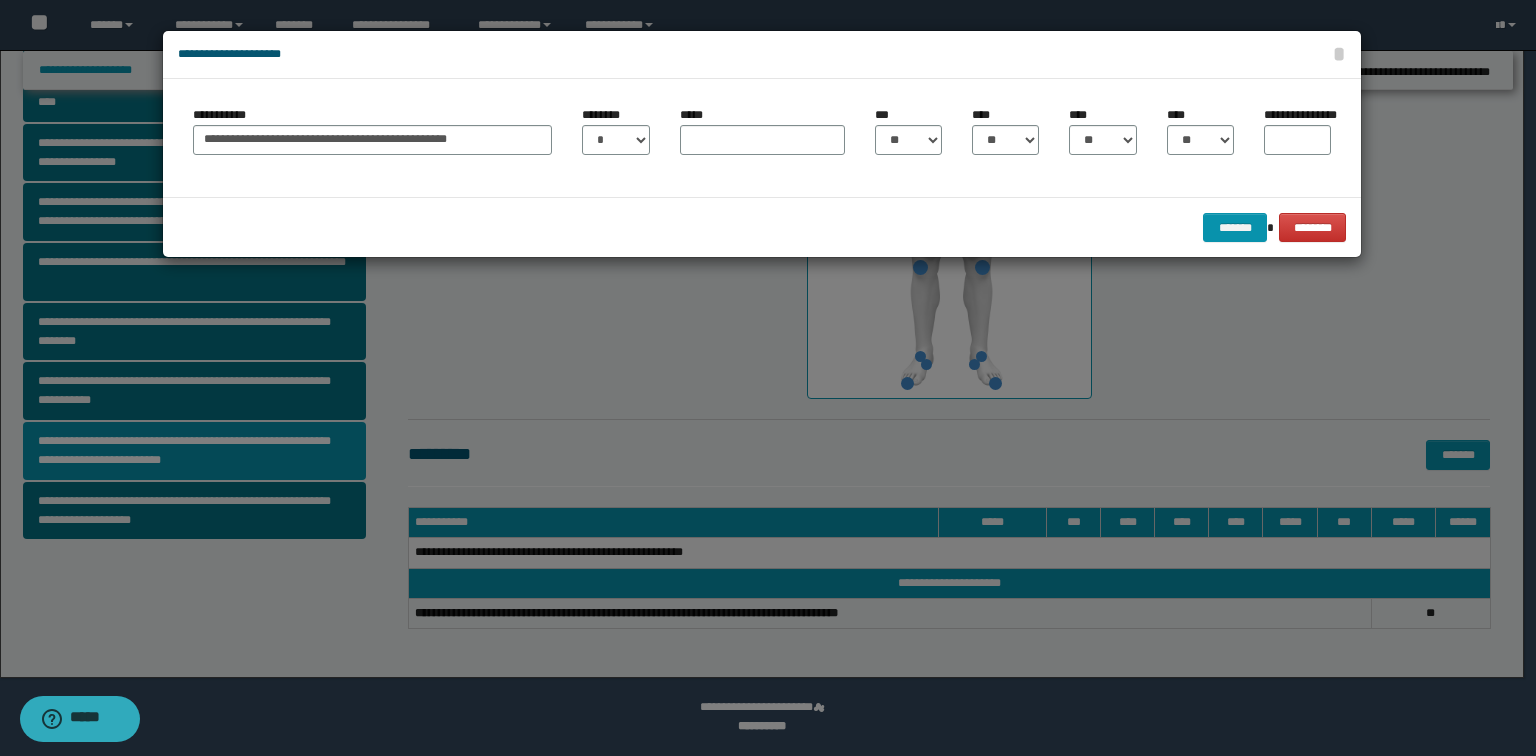 click on "********
*
*
*
*
*
*
*
*
*
**
**
**
**
**
**" at bounding box center [615, 138] 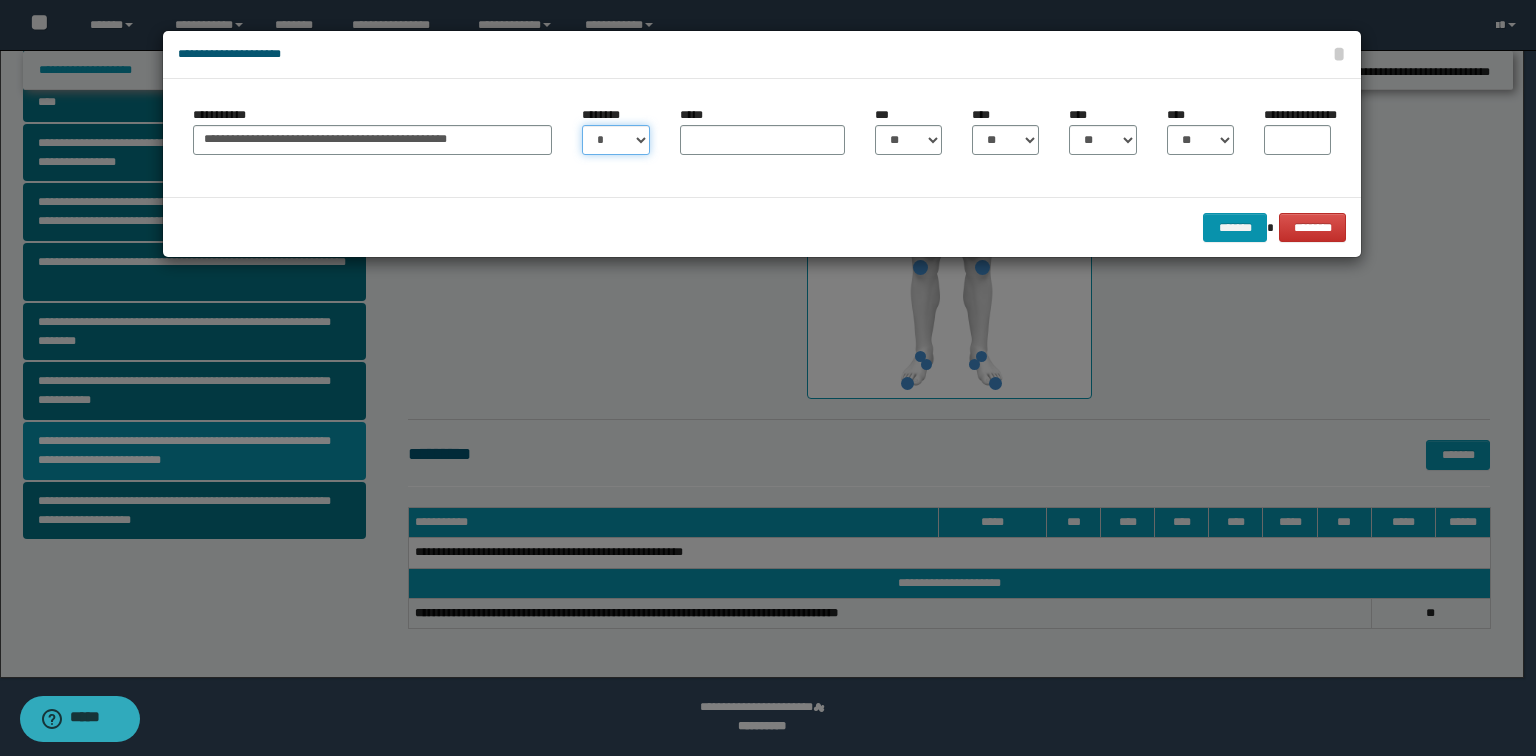 drag, startPoint x: 639, startPoint y: 129, endPoint x: 633, endPoint y: 138, distance: 10.816654 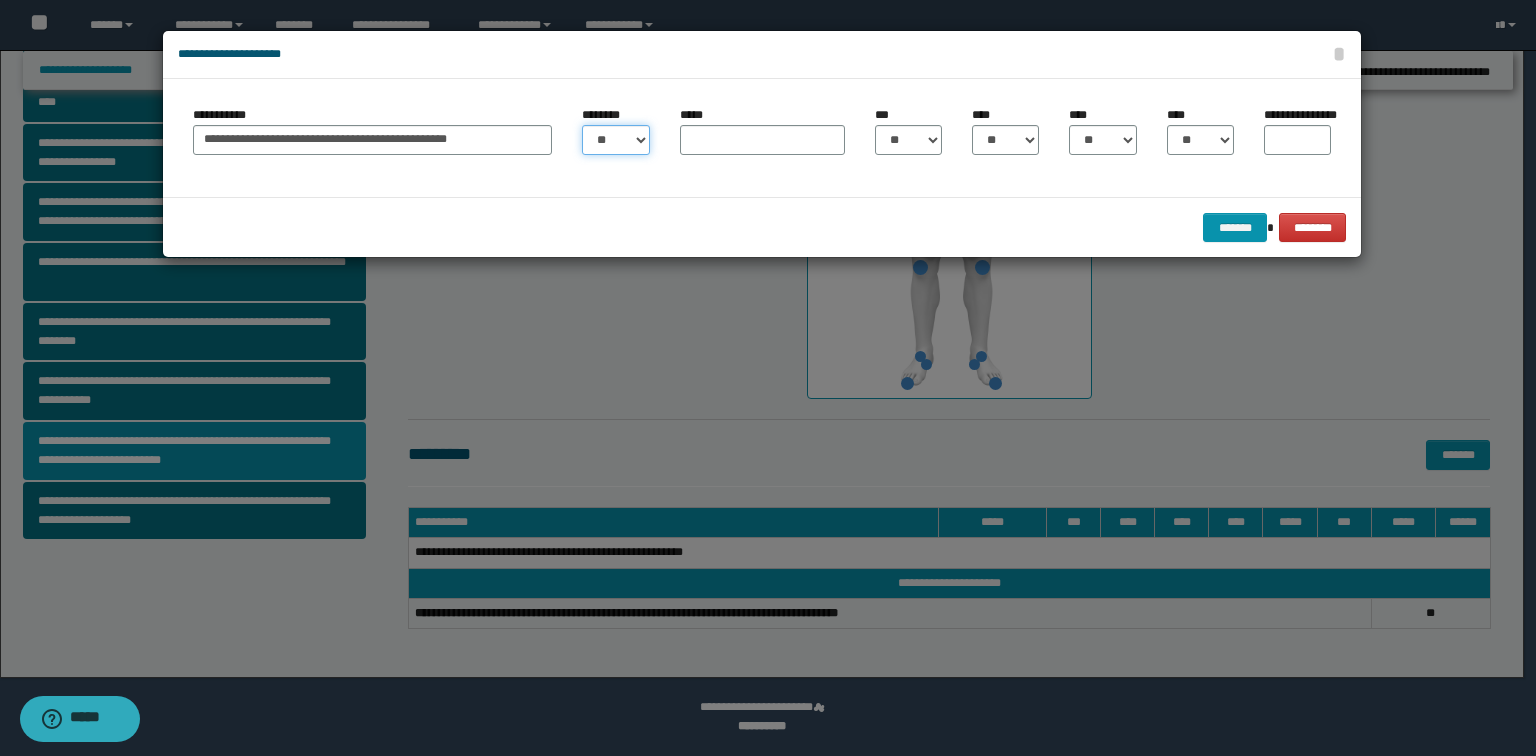 click on "*
*
*
*
*
*
*
*
*
**
**
**
**
**
**" at bounding box center (615, 140) 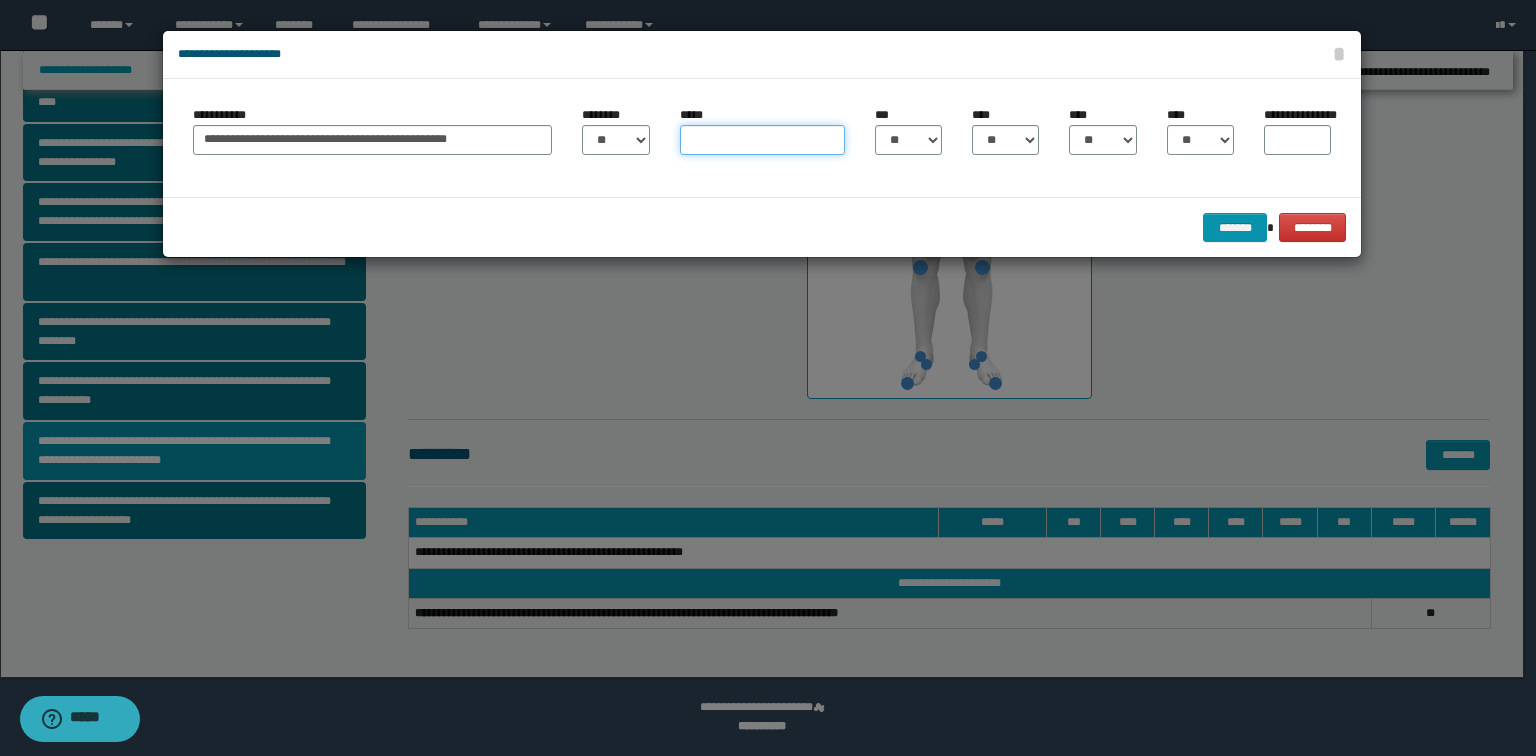 click on "*****" at bounding box center [762, 140] 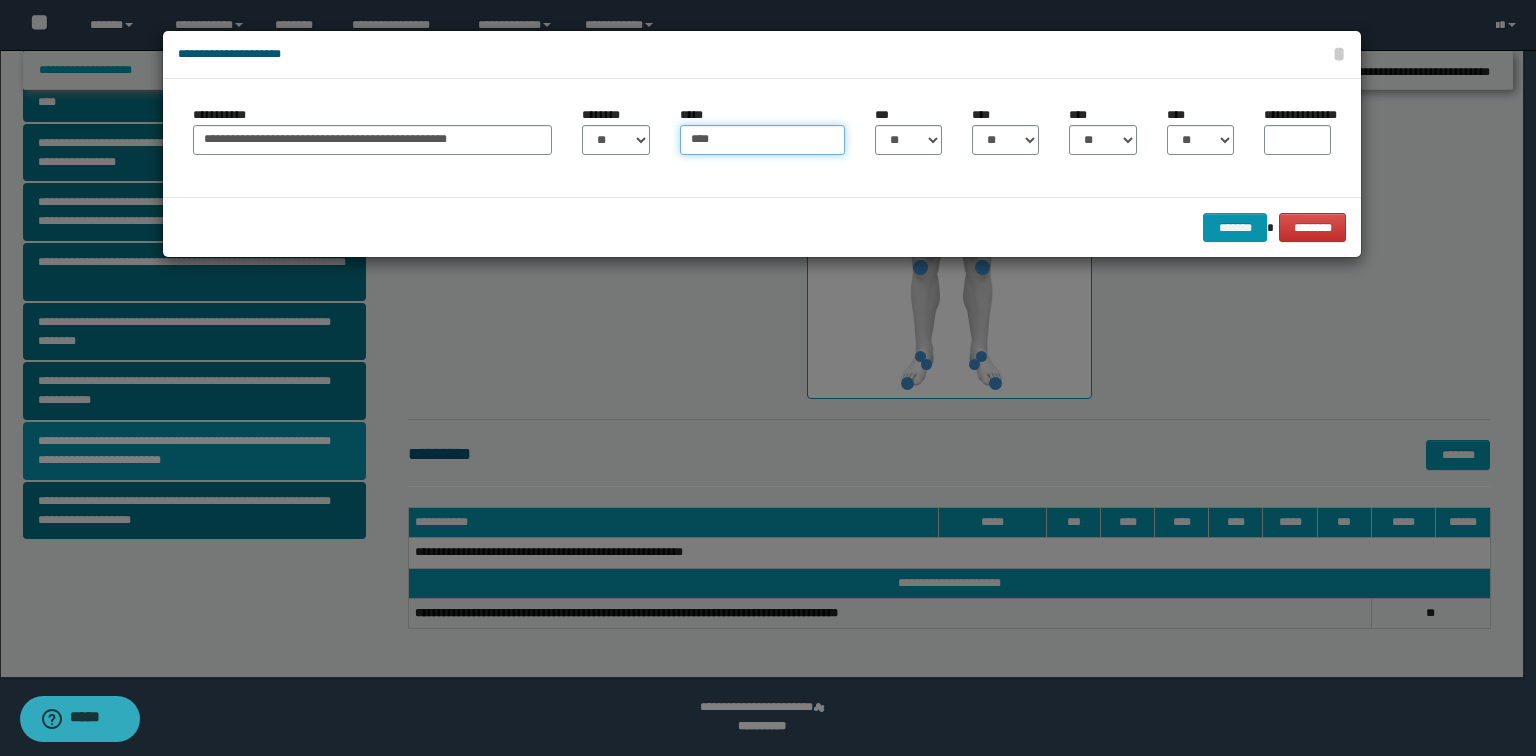 type on "****" 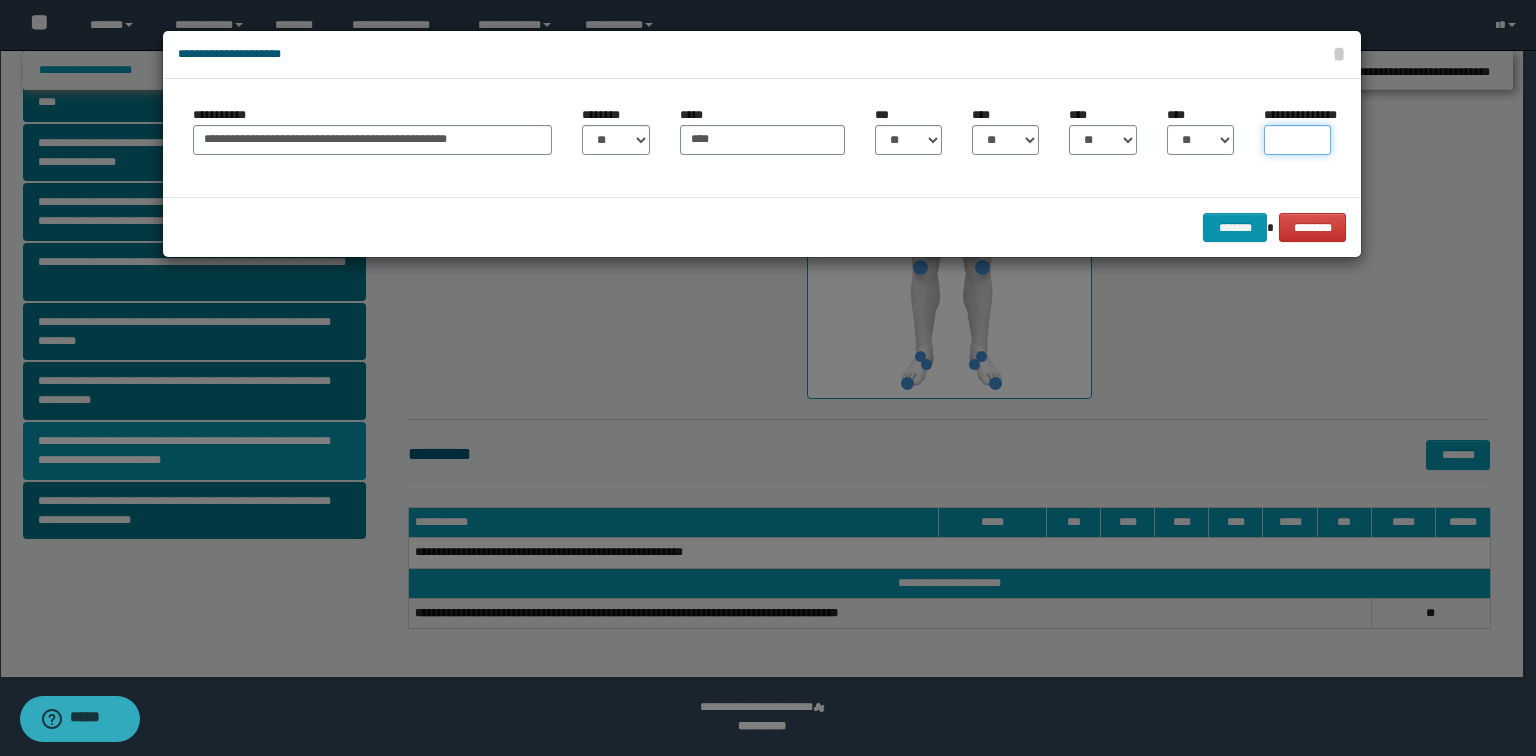 click on "**********" at bounding box center [1297, 140] 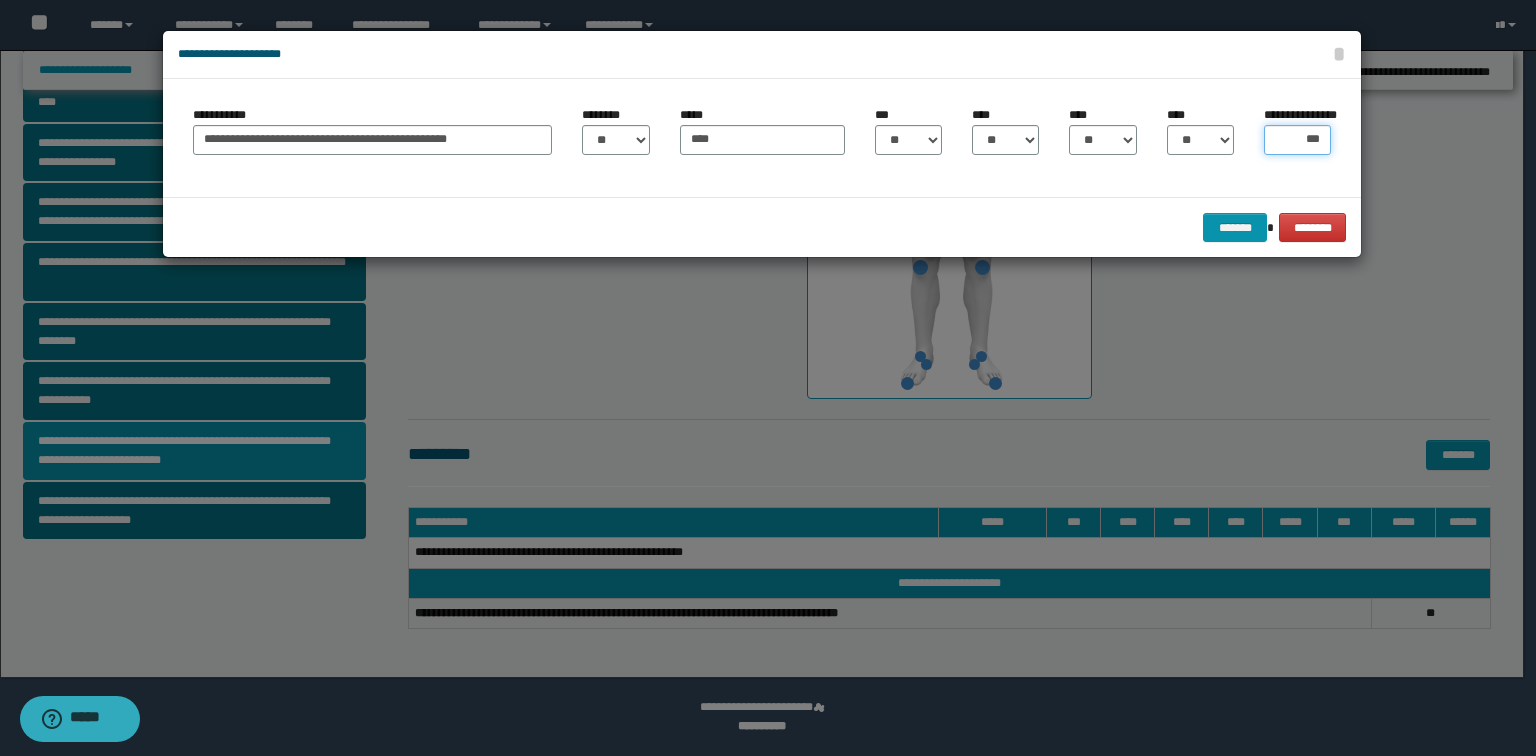 type on "****" 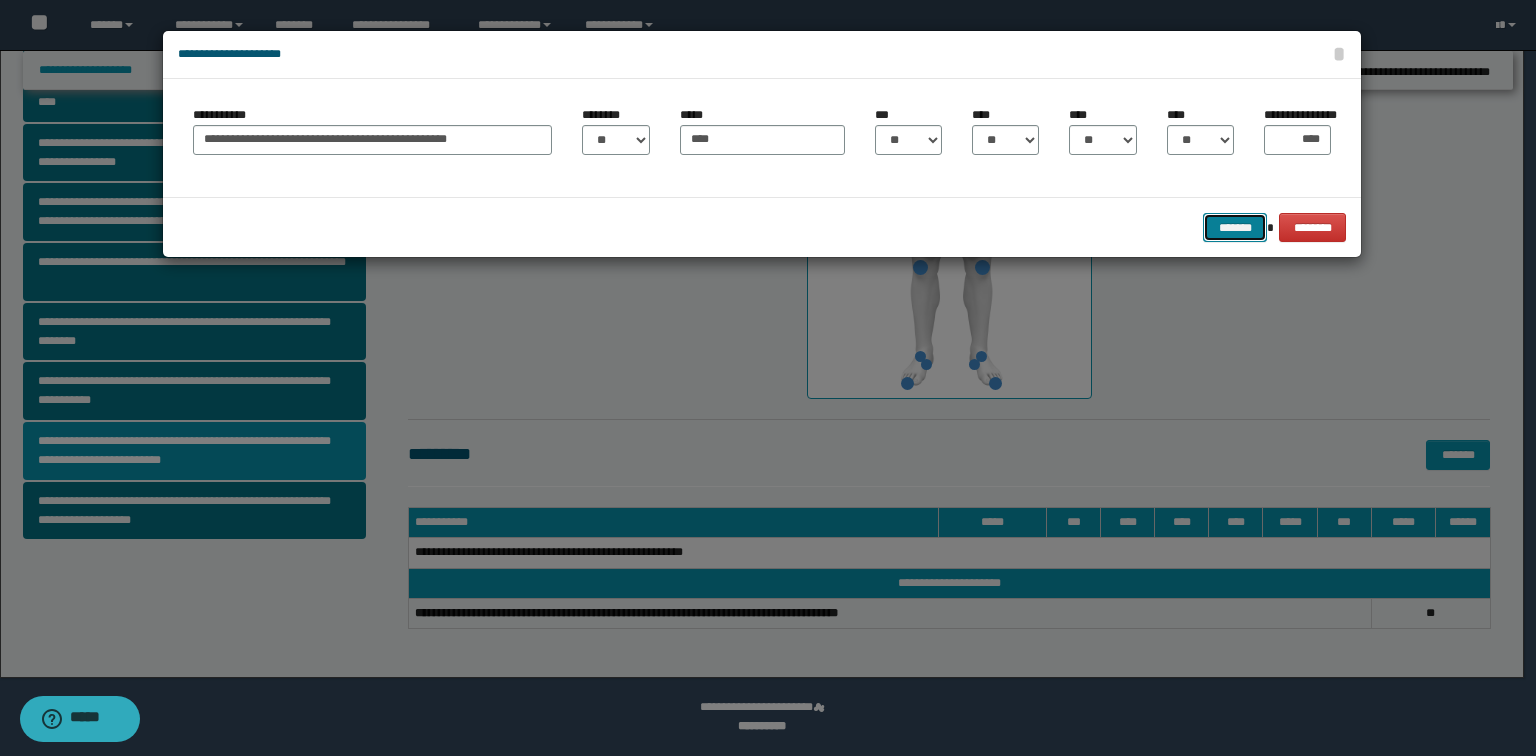click on "*******" at bounding box center [1235, 228] 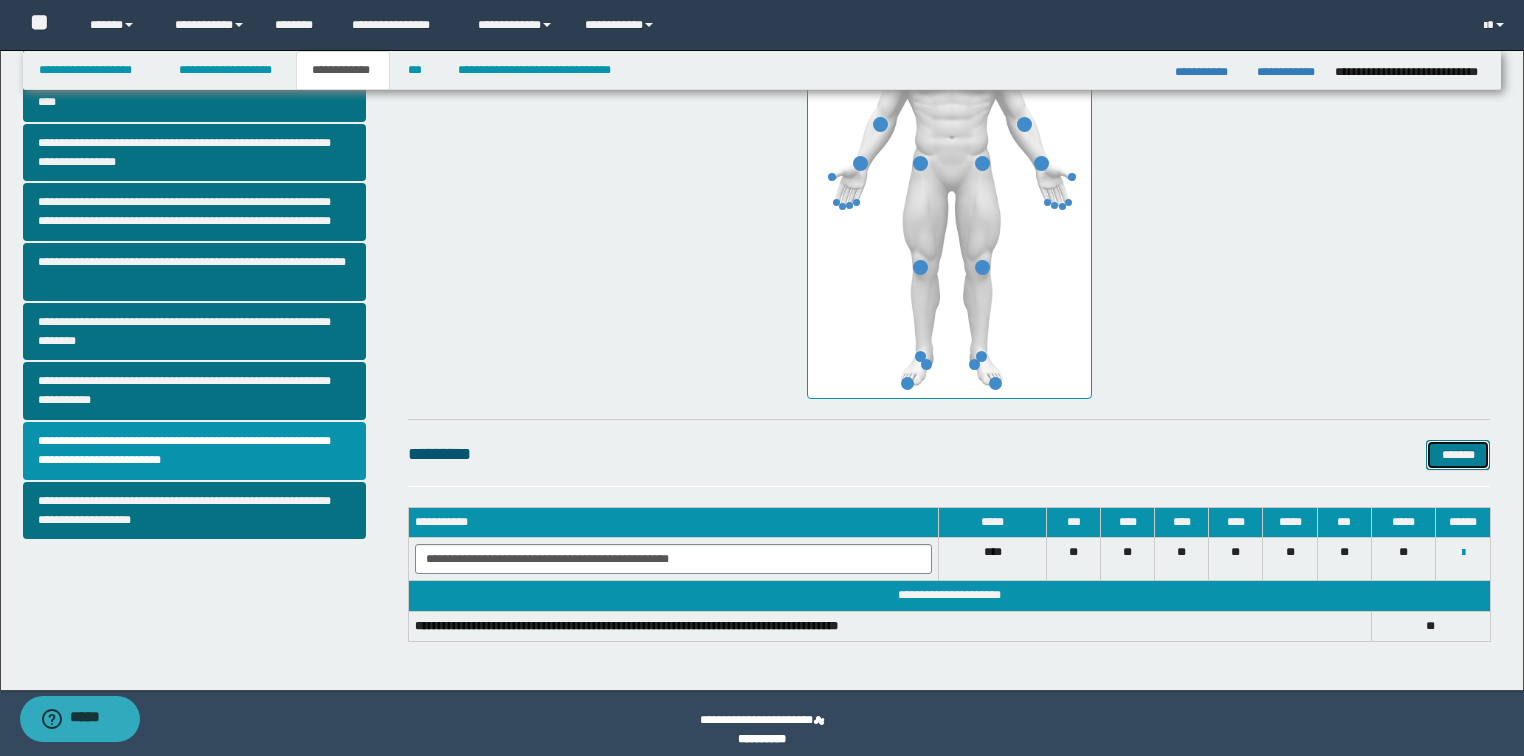 click on "*******" at bounding box center (1458, 455) 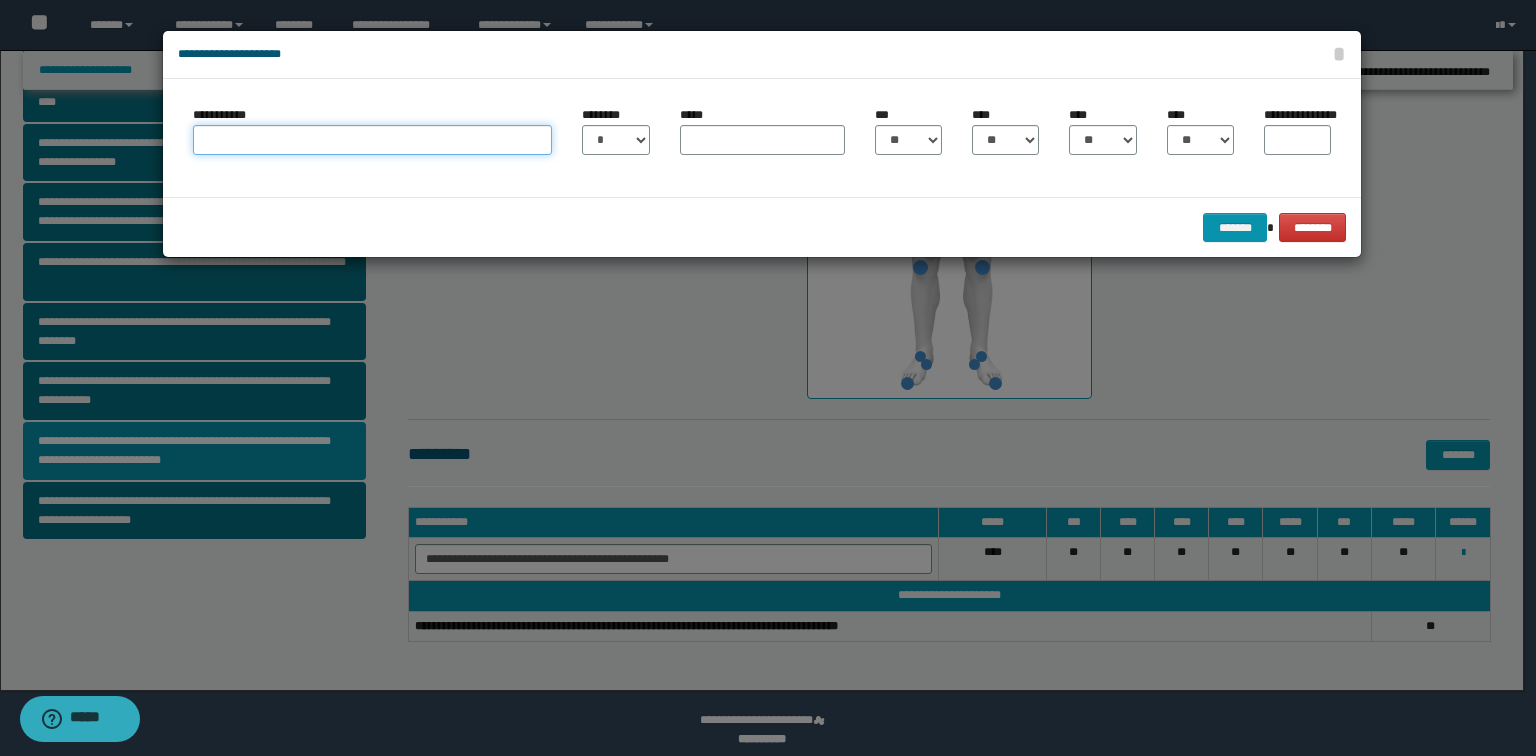 click on "**********" at bounding box center [372, 140] 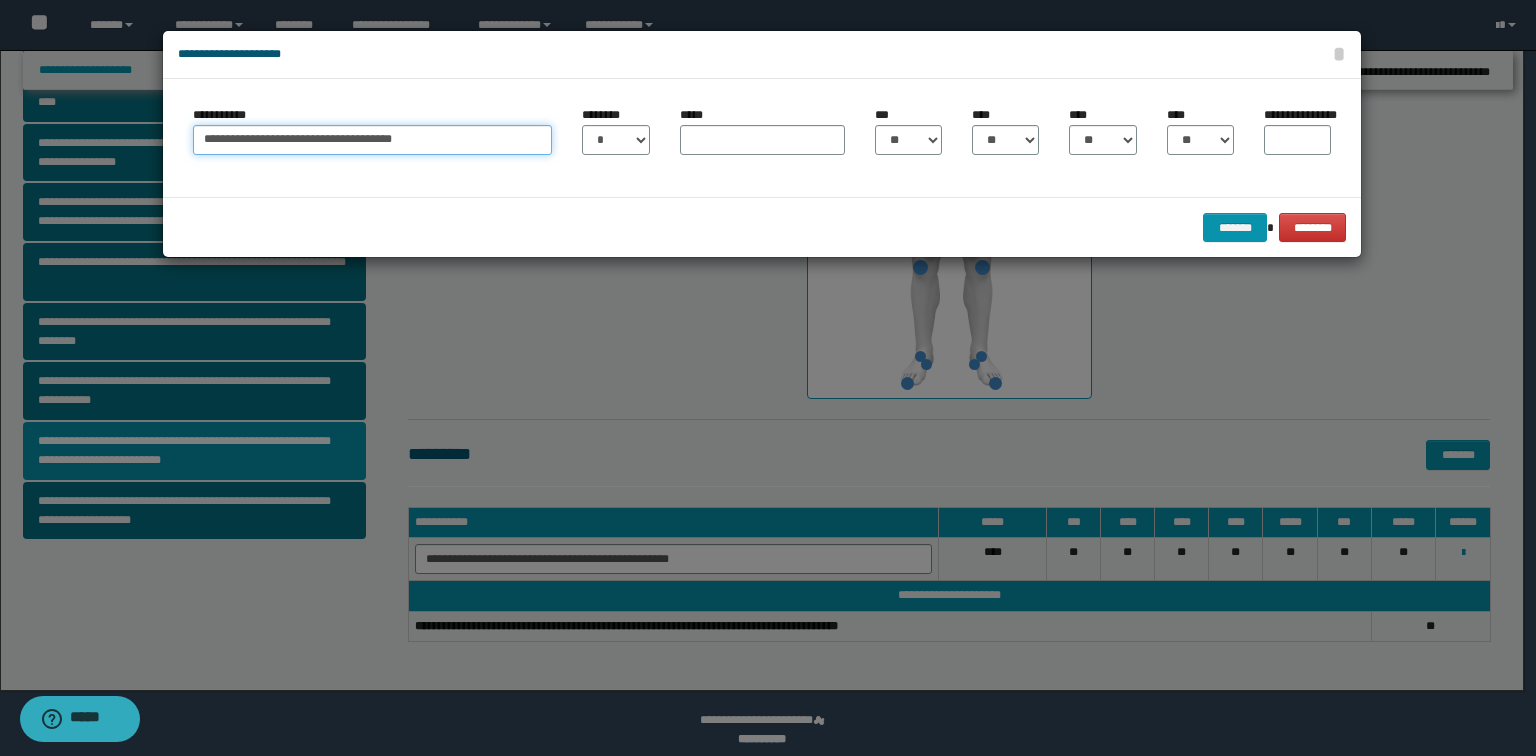 type on "**********" 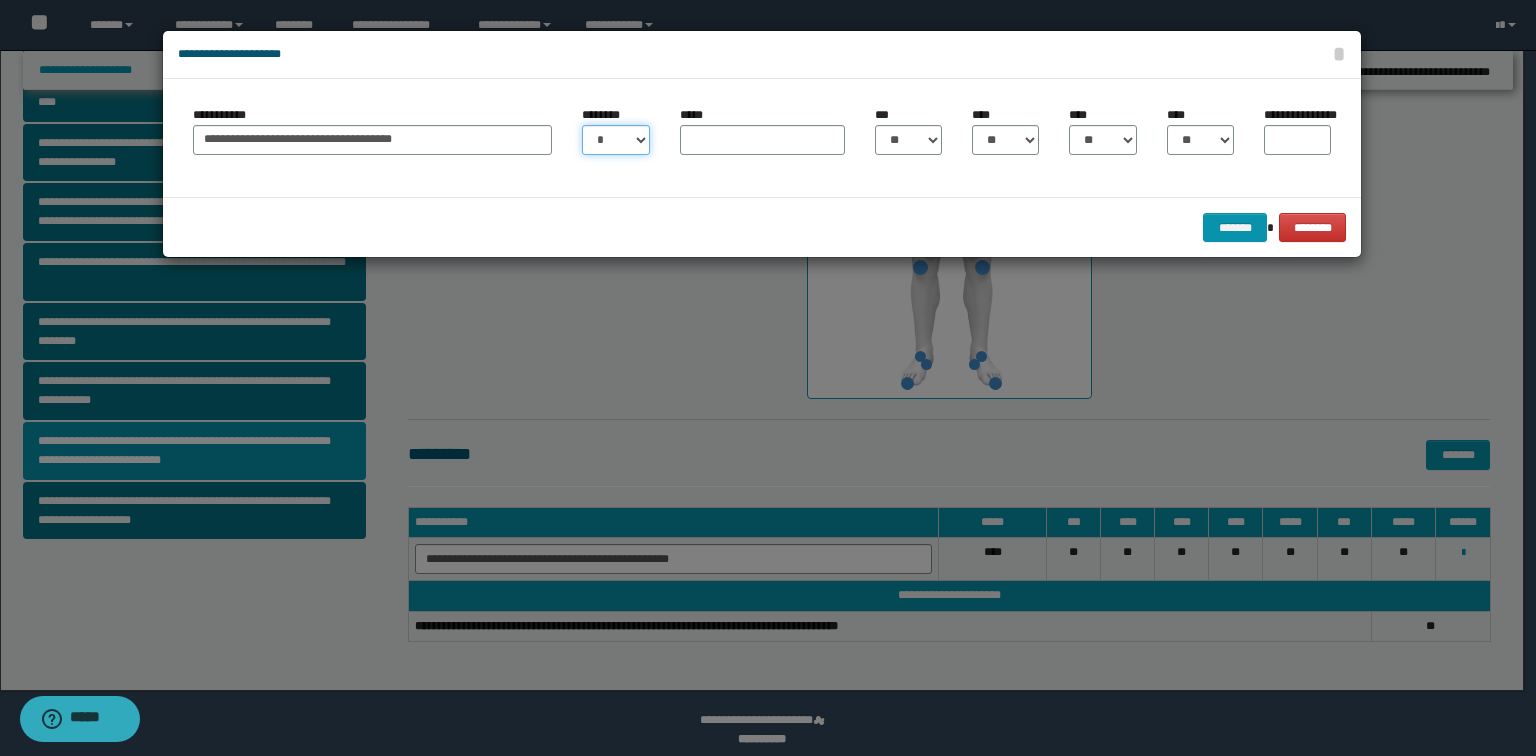 click on "*
*
*
*
*
*
*
*
*
**
**
**
**
**
**" at bounding box center [615, 140] 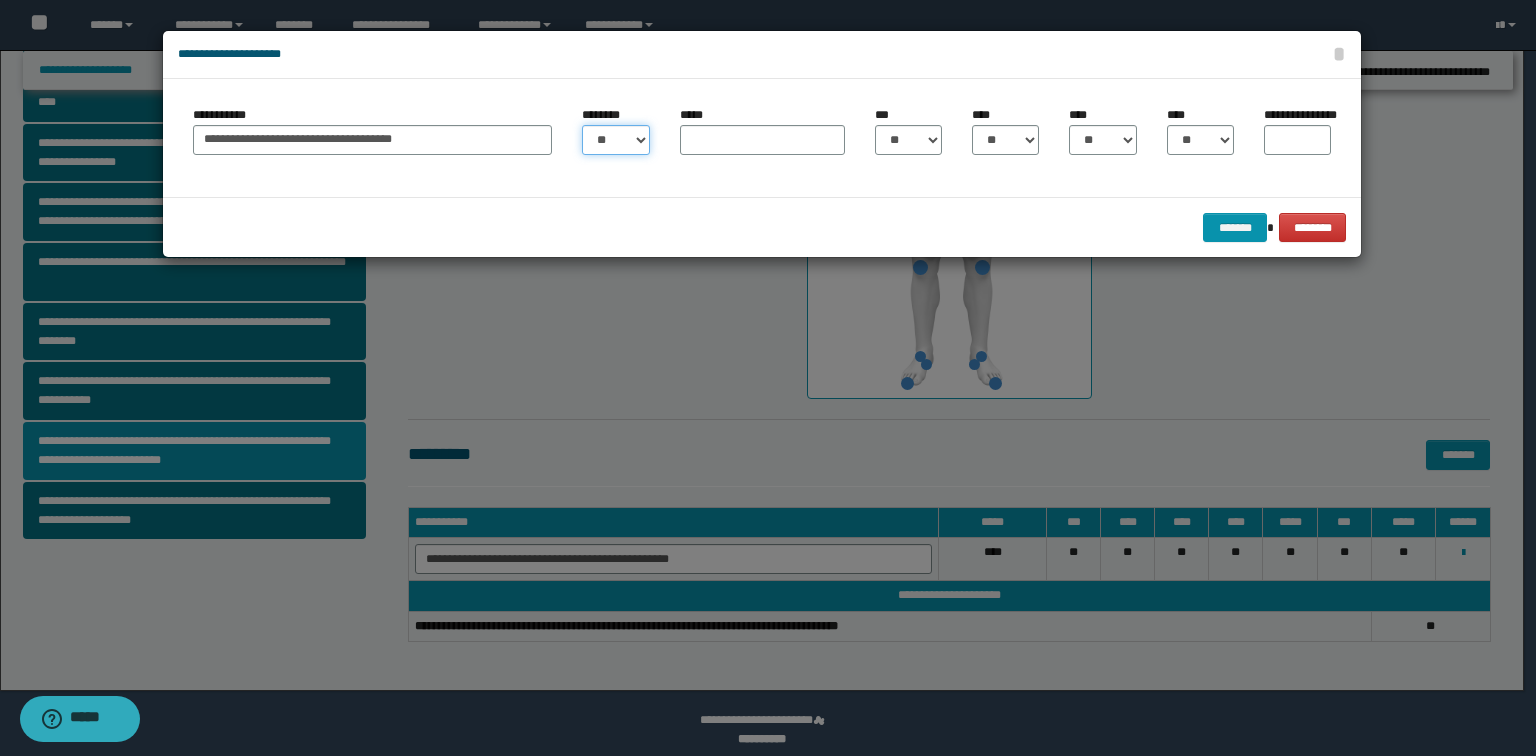 click on "*
*
*
*
*
*
*
*
*
**
**
**
**
**
**" at bounding box center [615, 140] 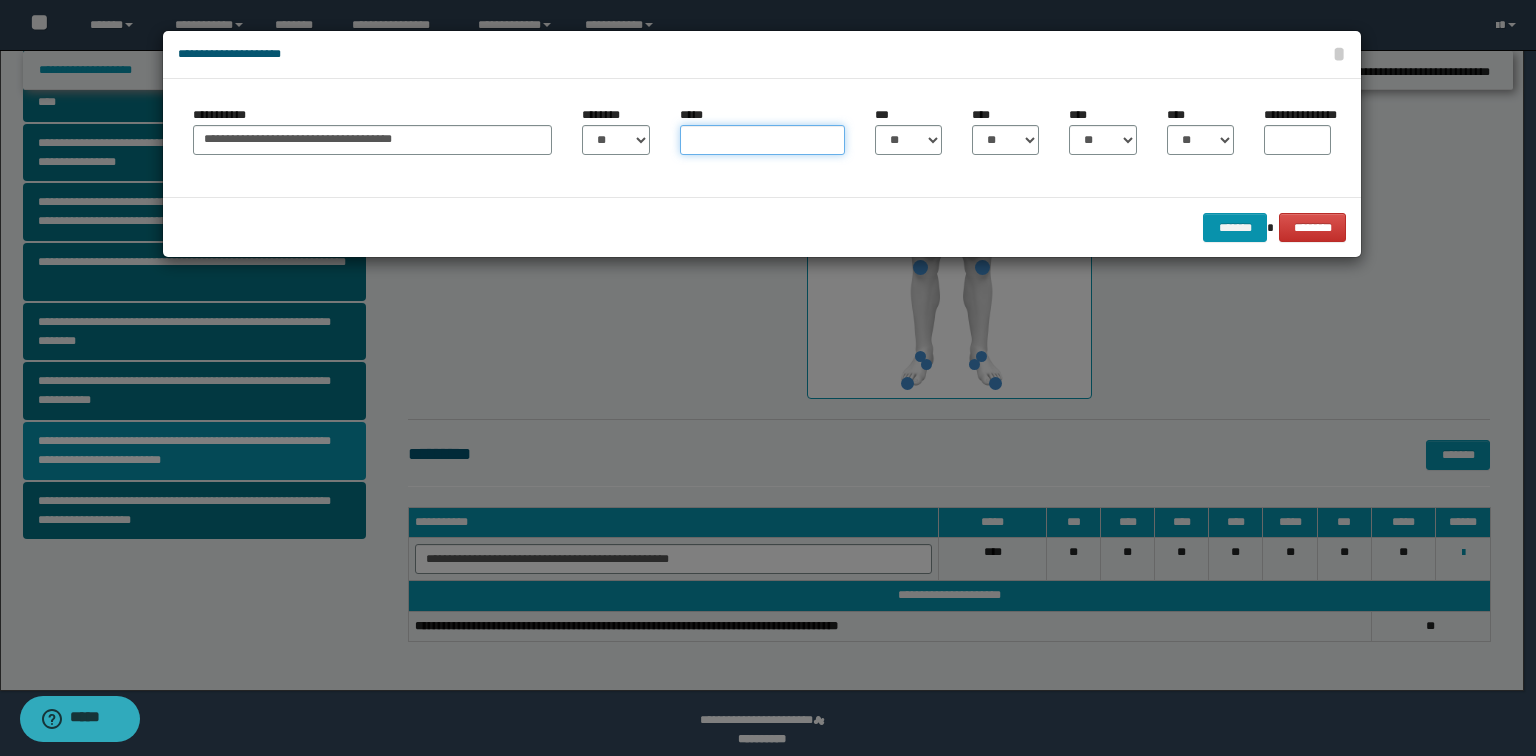 click on "*****" at bounding box center [762, 140] 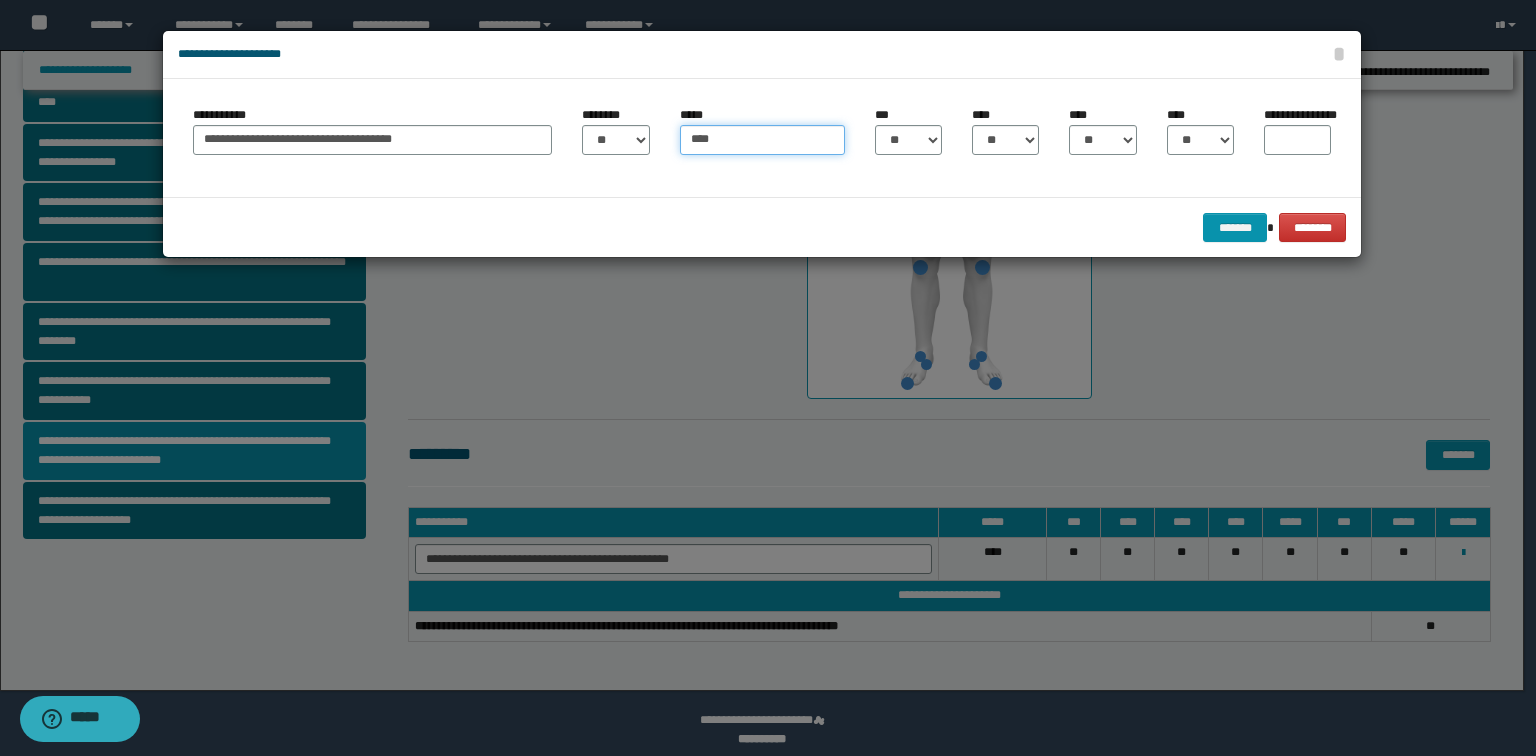 type on "****" 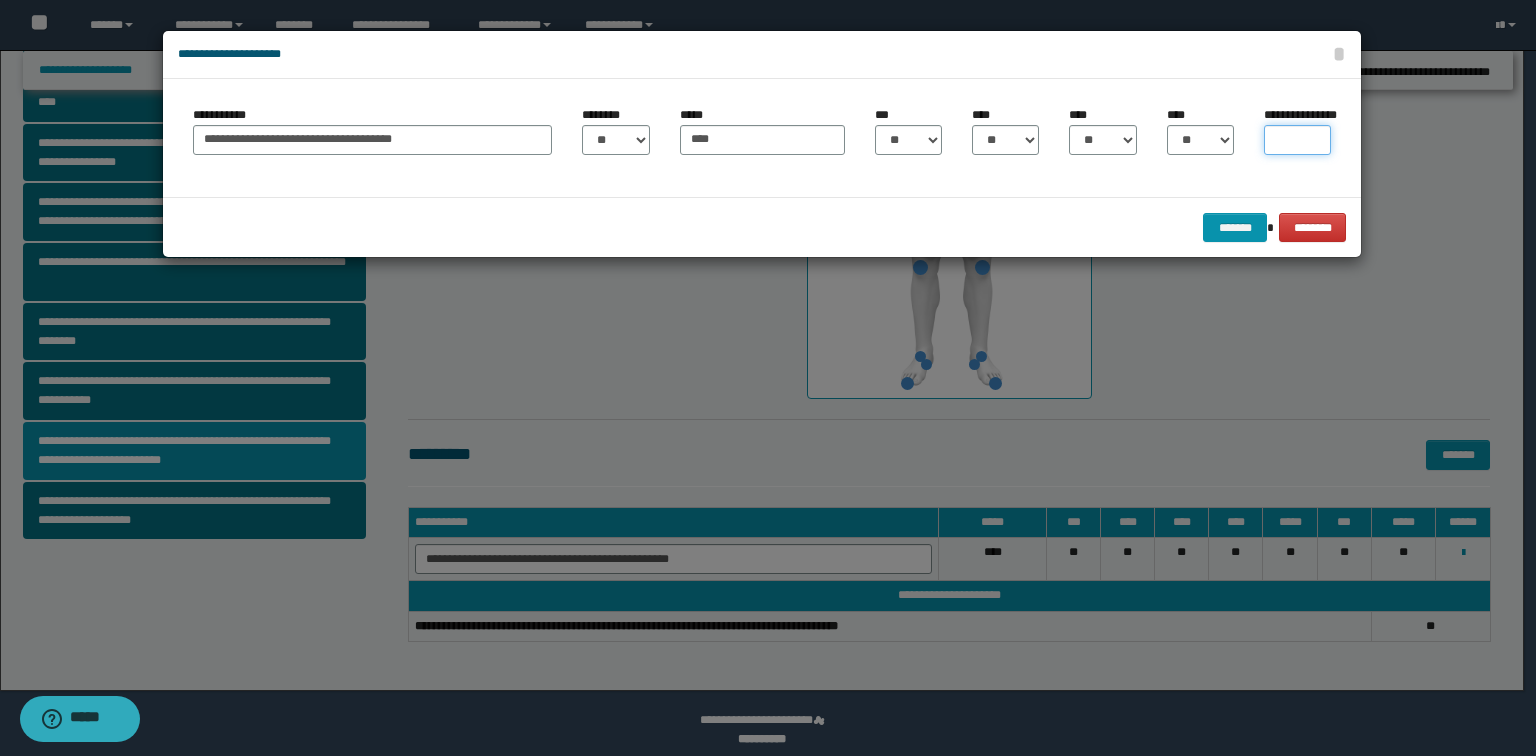 click on "**********" at bounding box center [1297, 140] 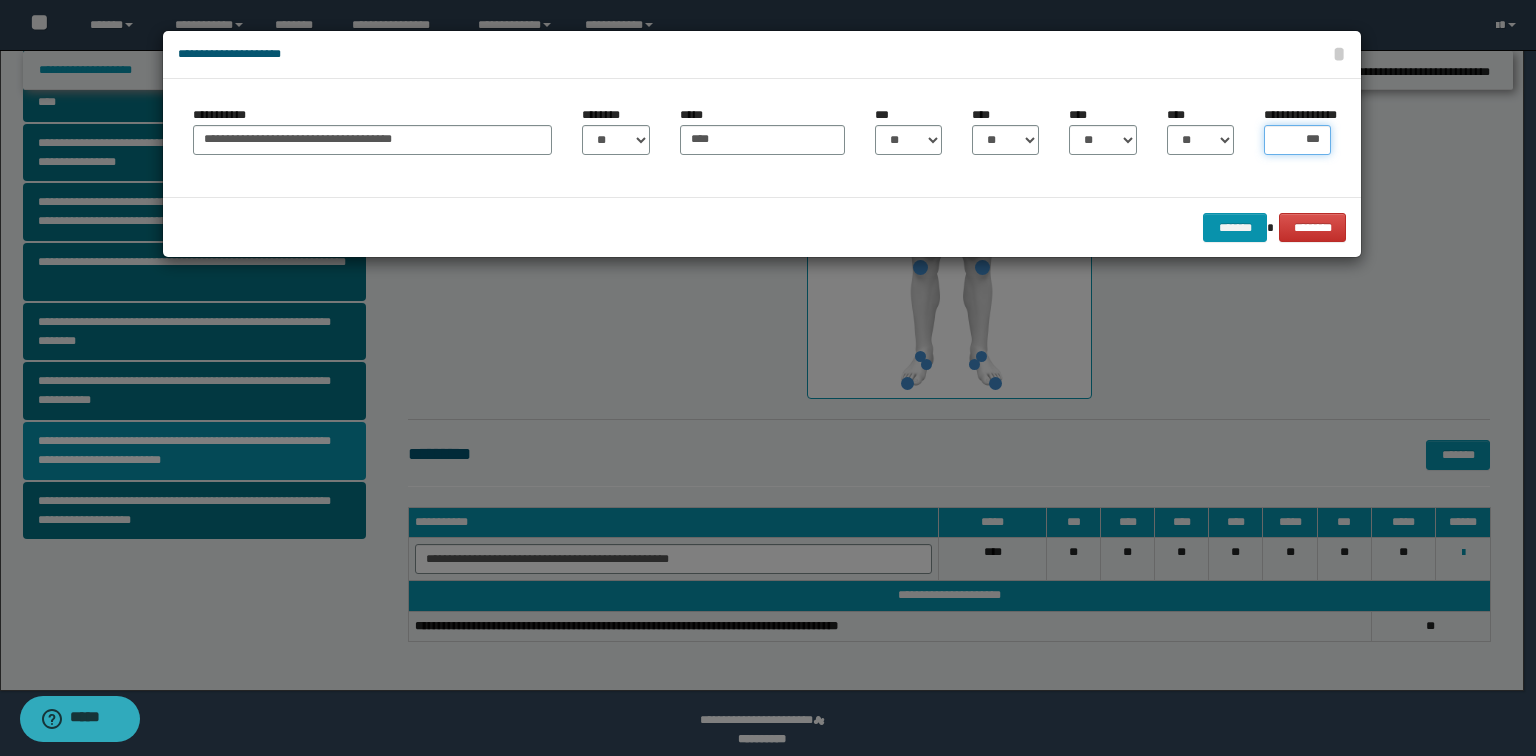 type on "****" 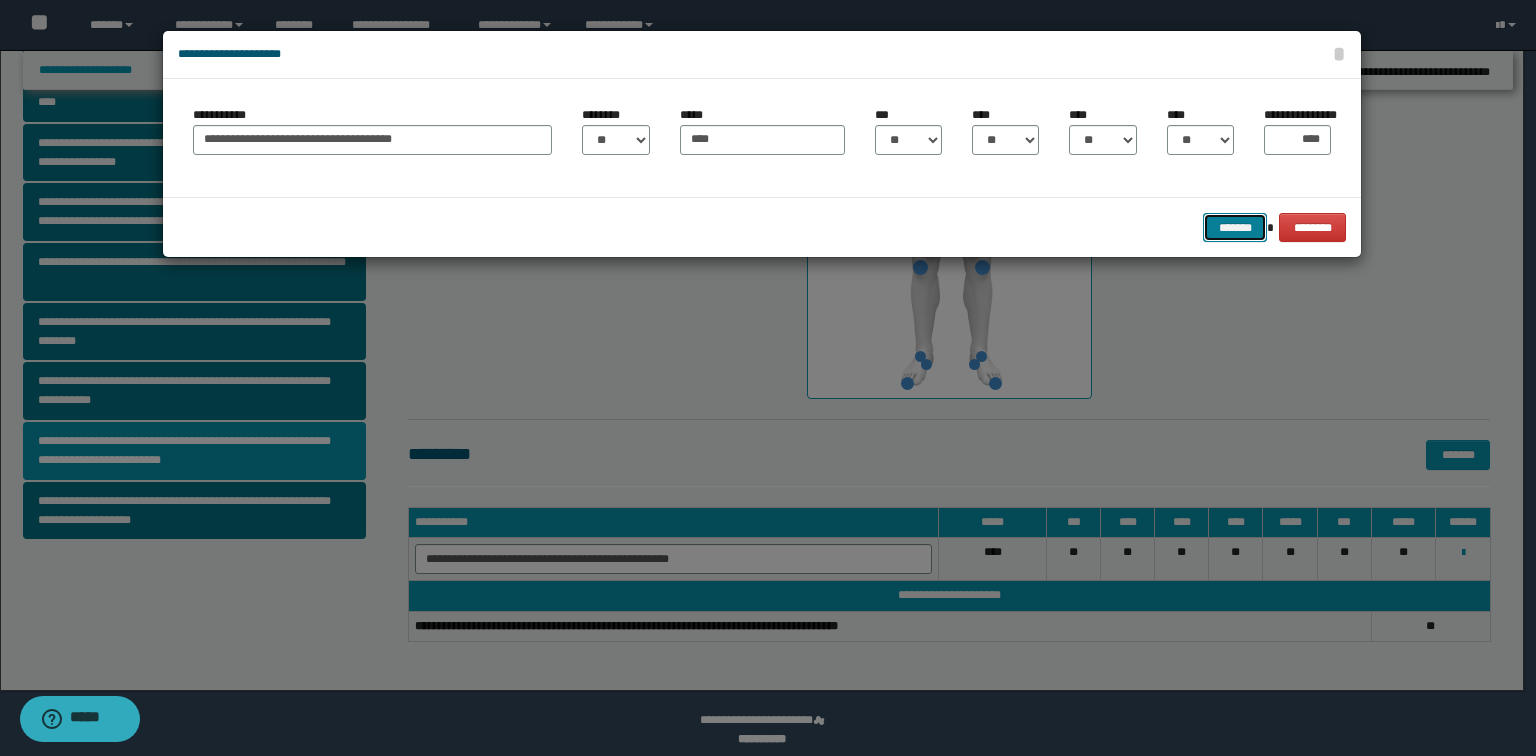click on "*******" at bounding box center (1235, 228) 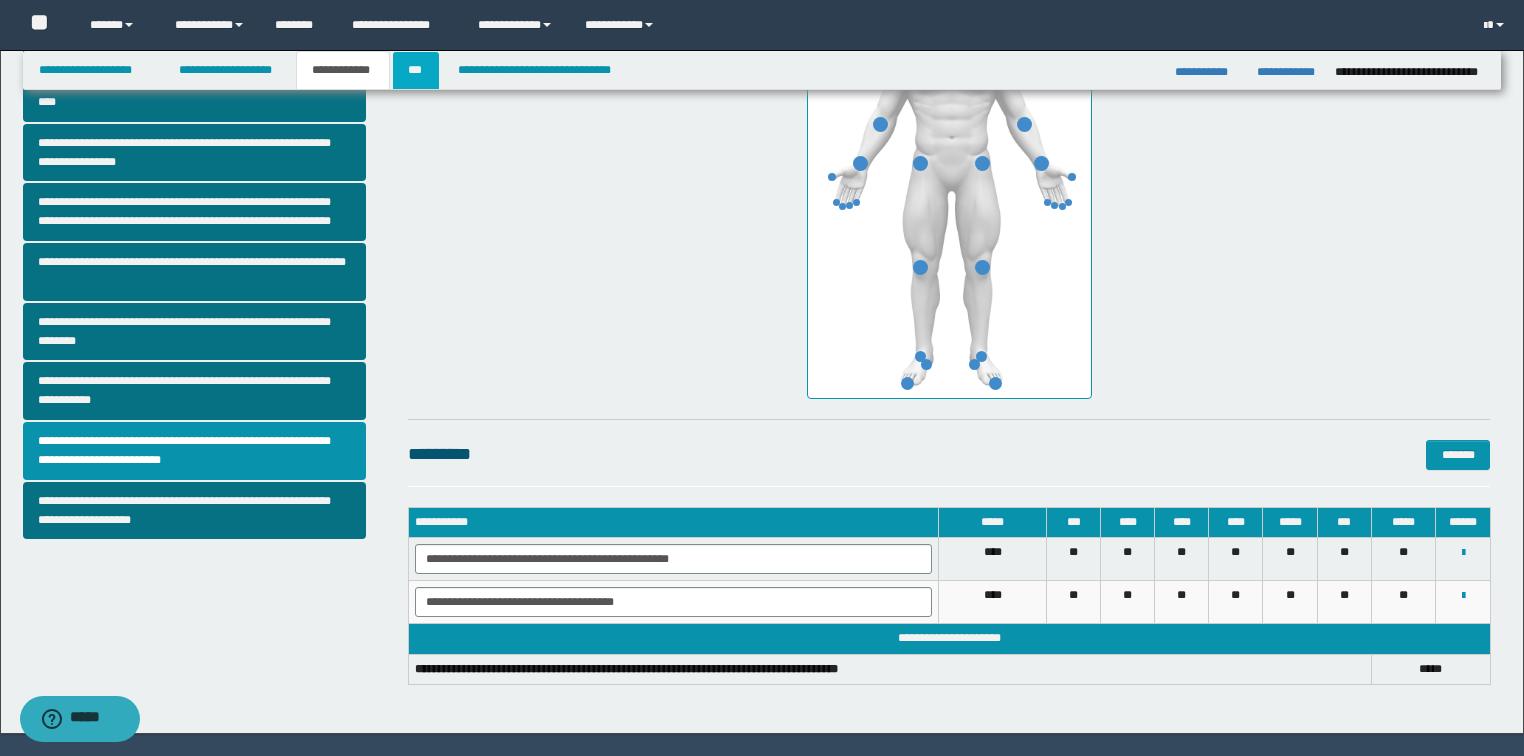 click on "***" at bounding box center (416, 70) 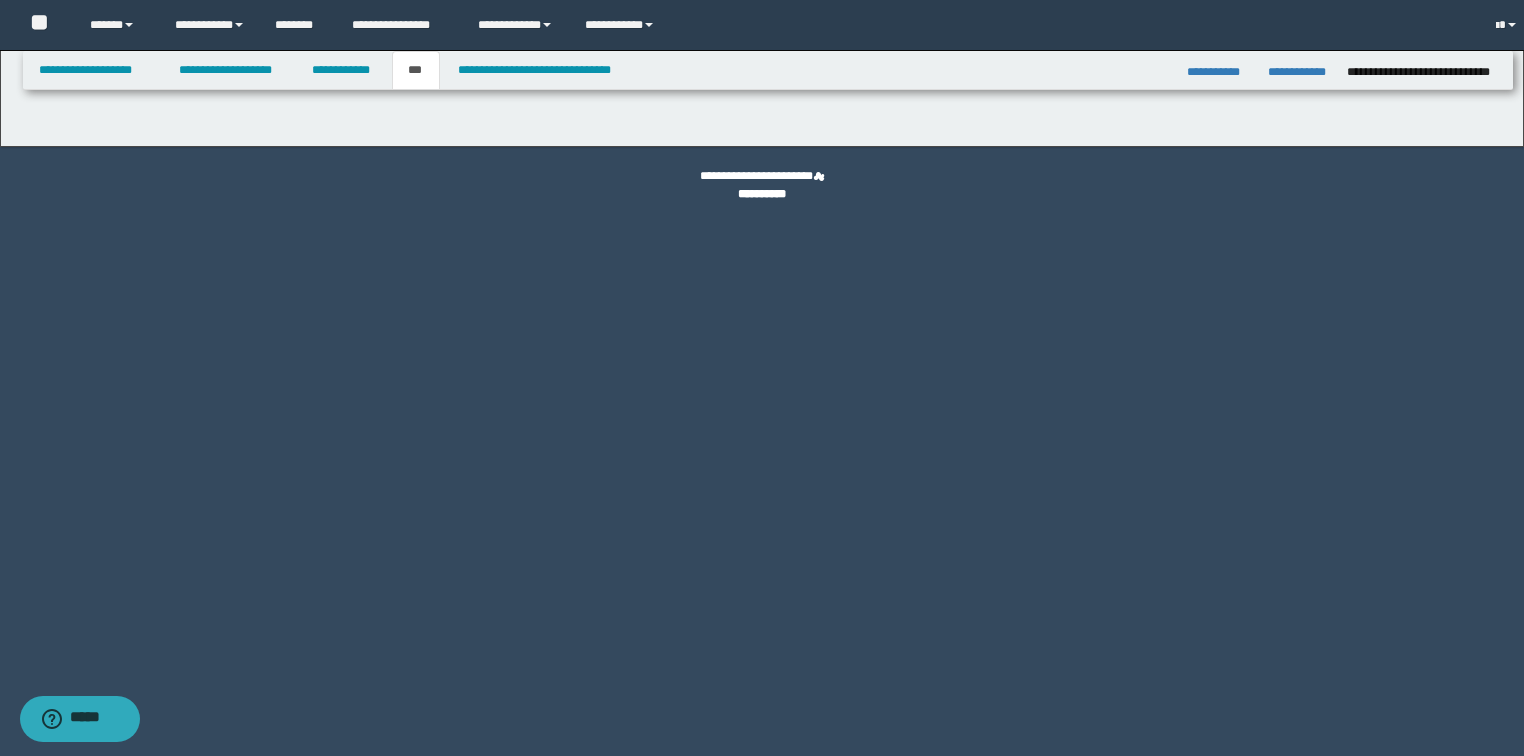 scroll, scrollTop: 0, scrollLeft: 0, axis: both 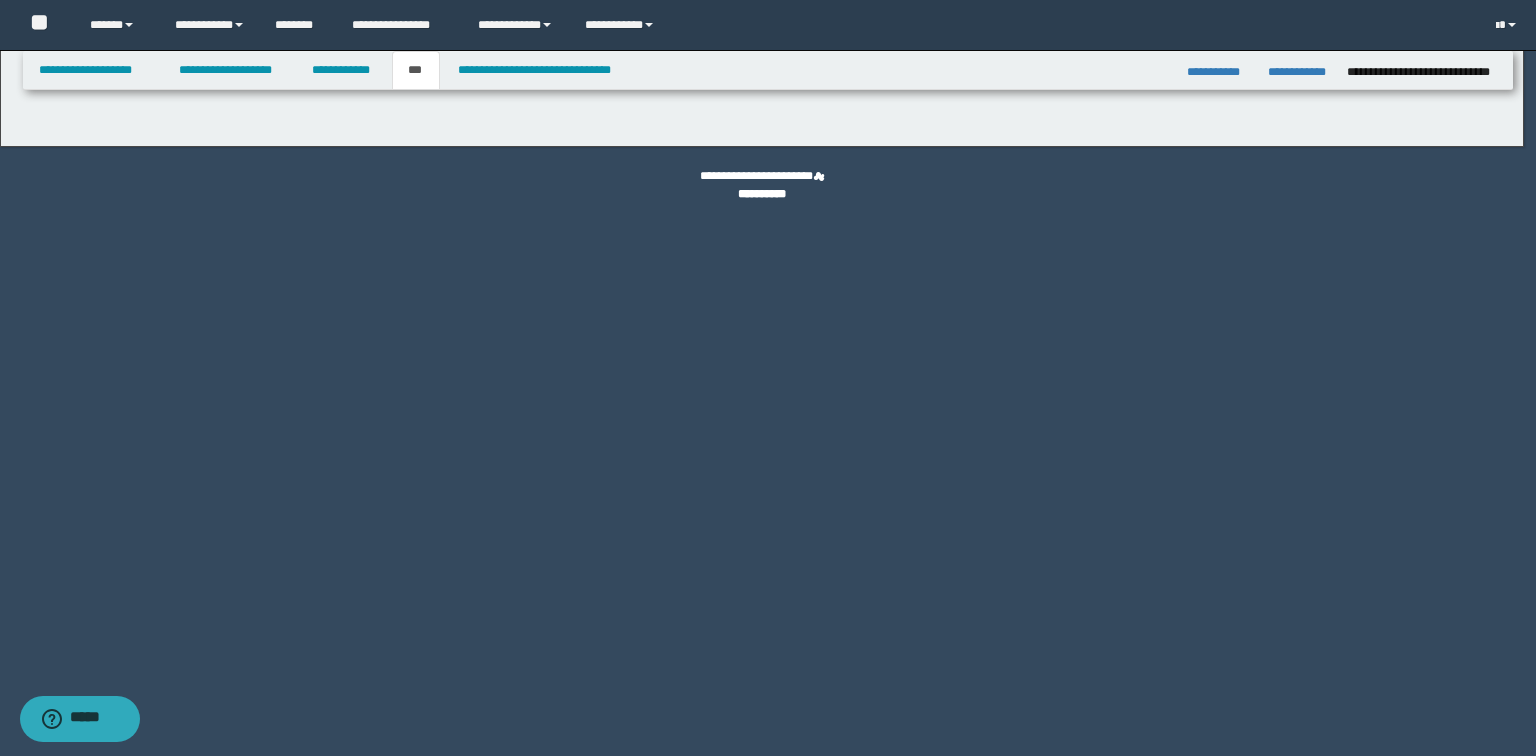 select on "*" 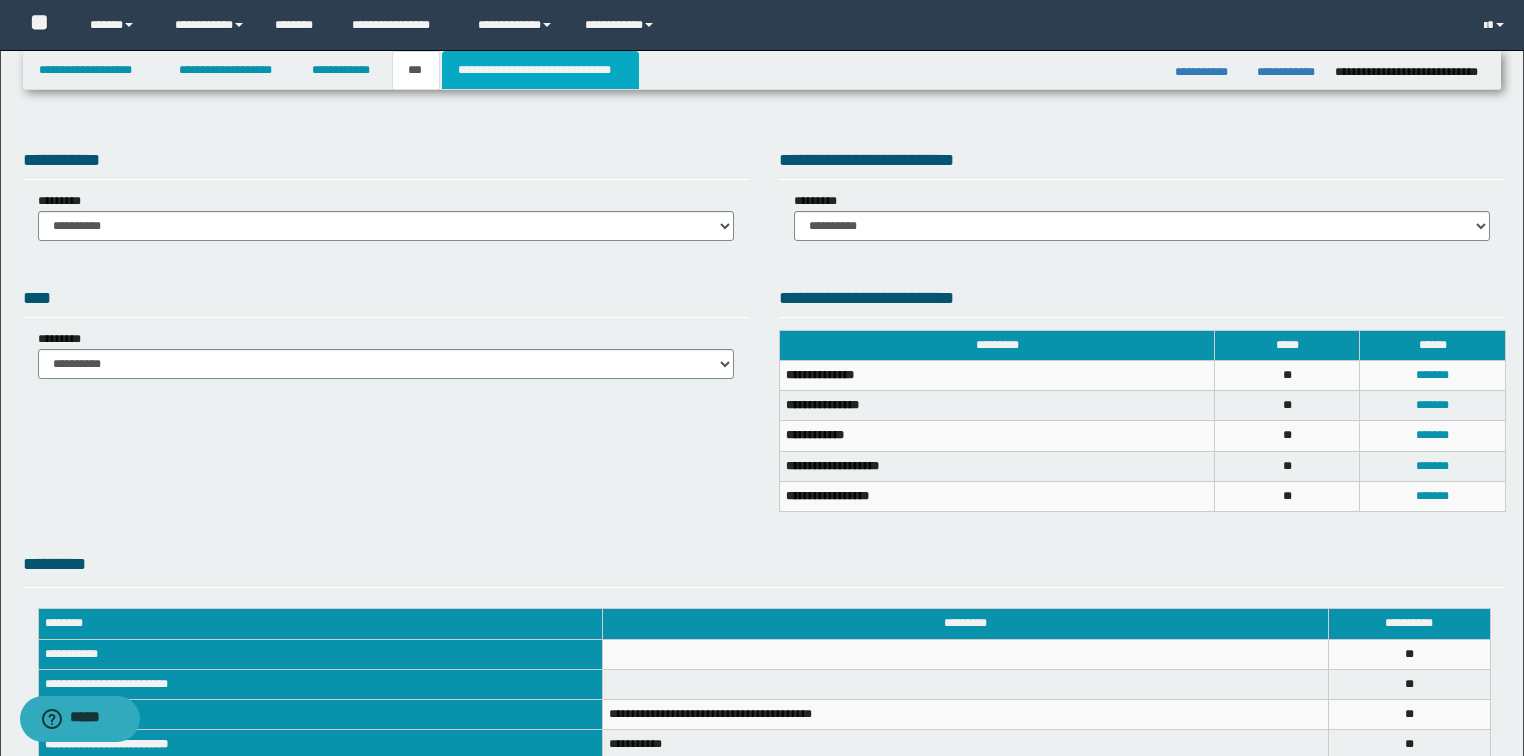 click on "**********" at bounding box center (540, 70) 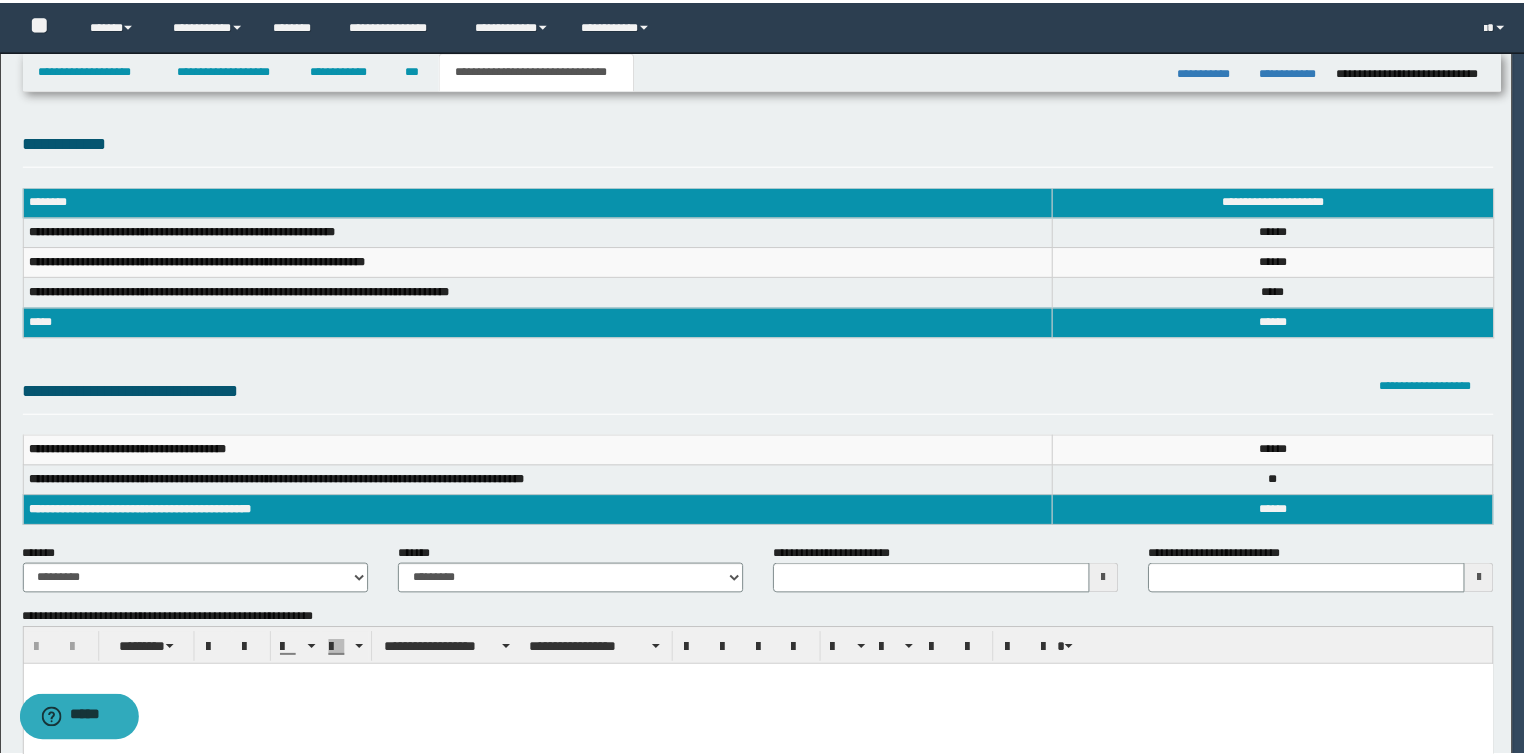 scroll, scrollTop: 0, scrollLeft: 0, axis: both 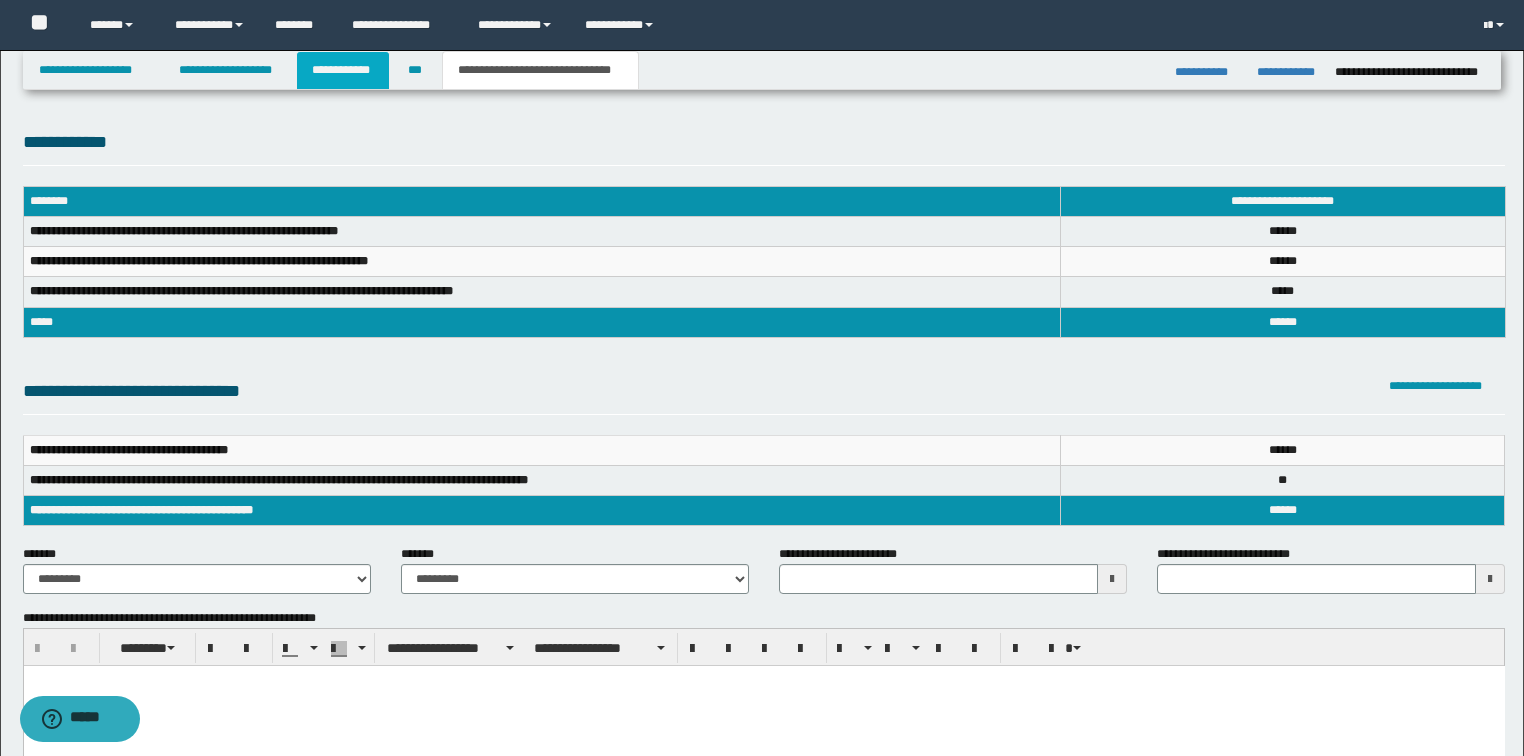 click on "**********" at bounding box center [343, 70] 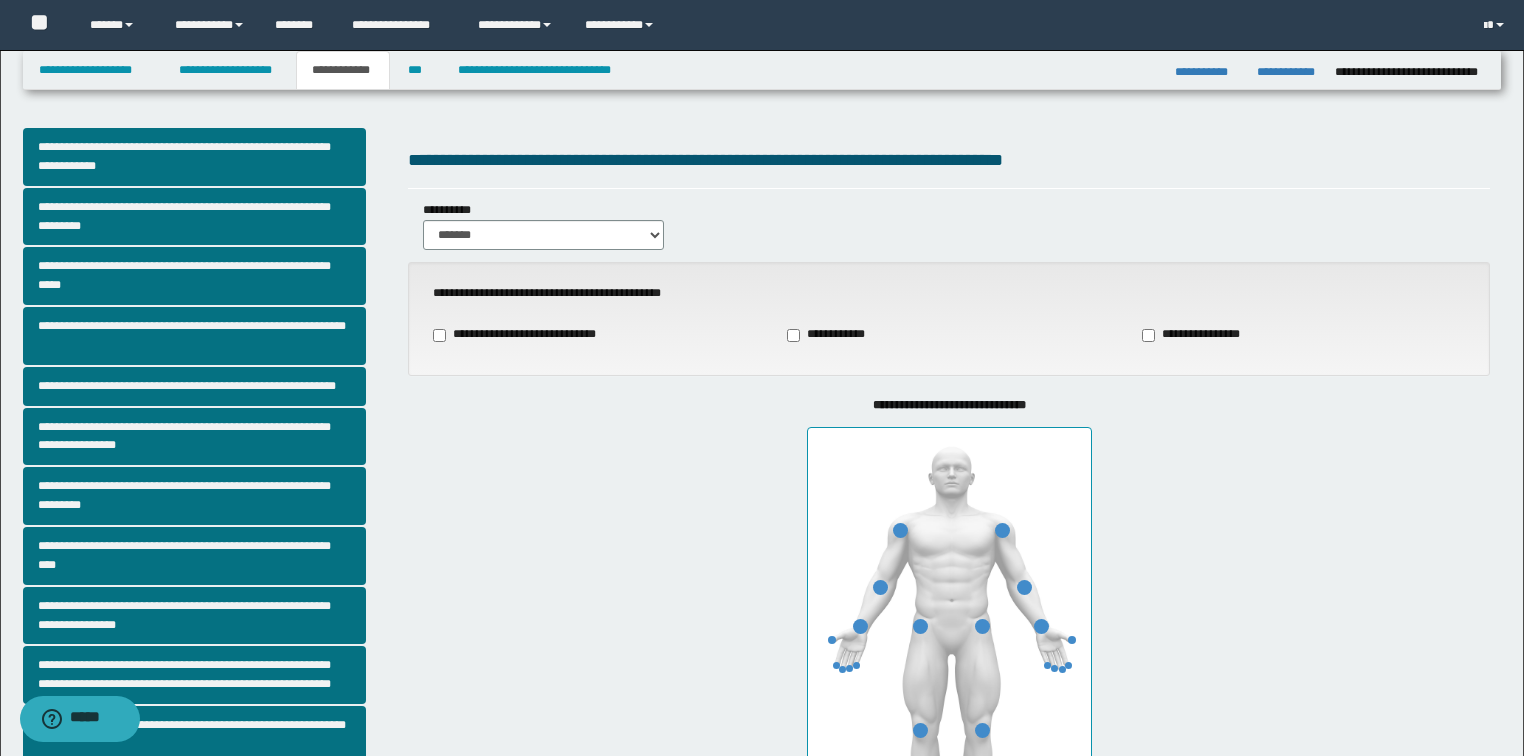 scroll, scrollTop: 320, scrollLeft: 0, axis: vertical 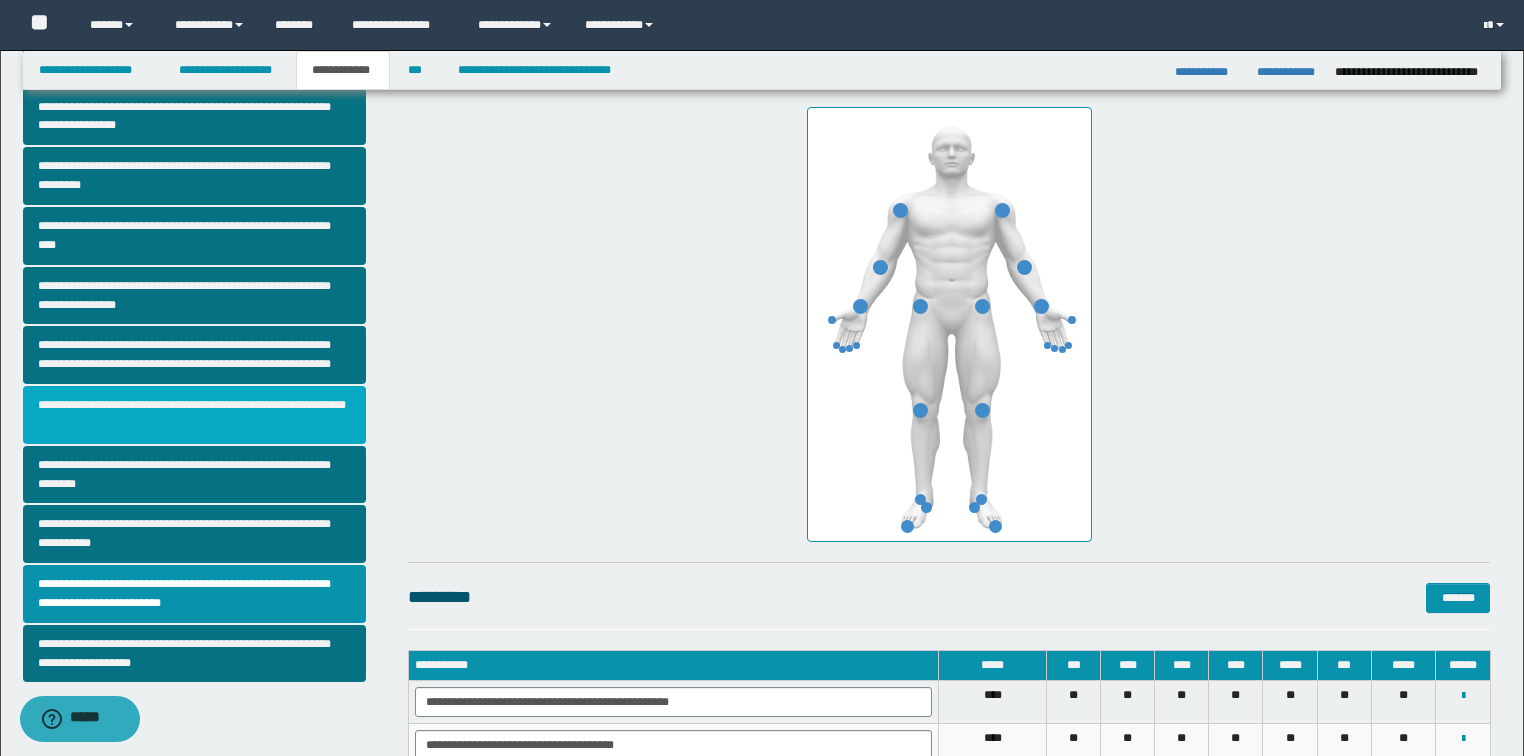 click on "**********" at bounding box center [195, 415] 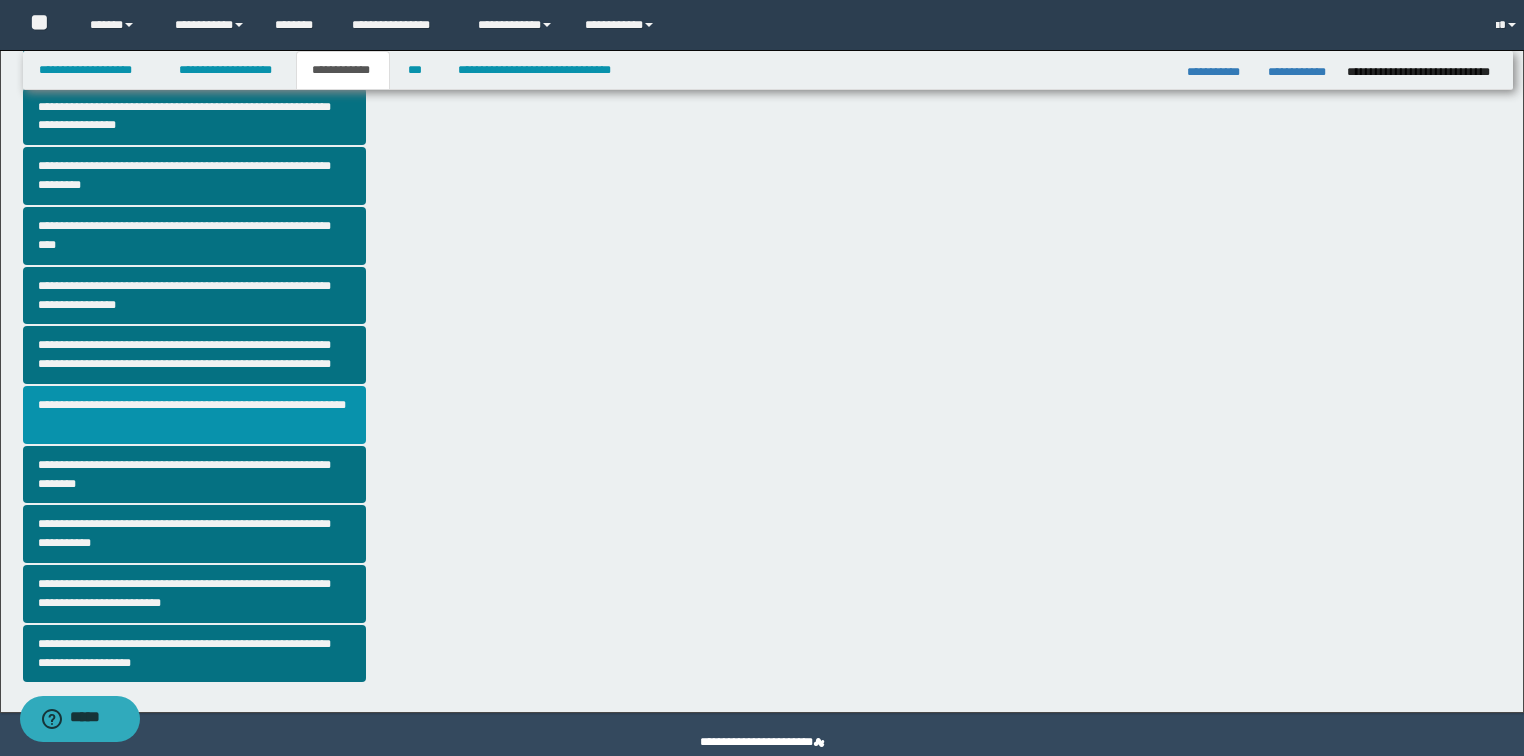 scroll, scrollTop: 0, scrollLeft: 0, axis: both 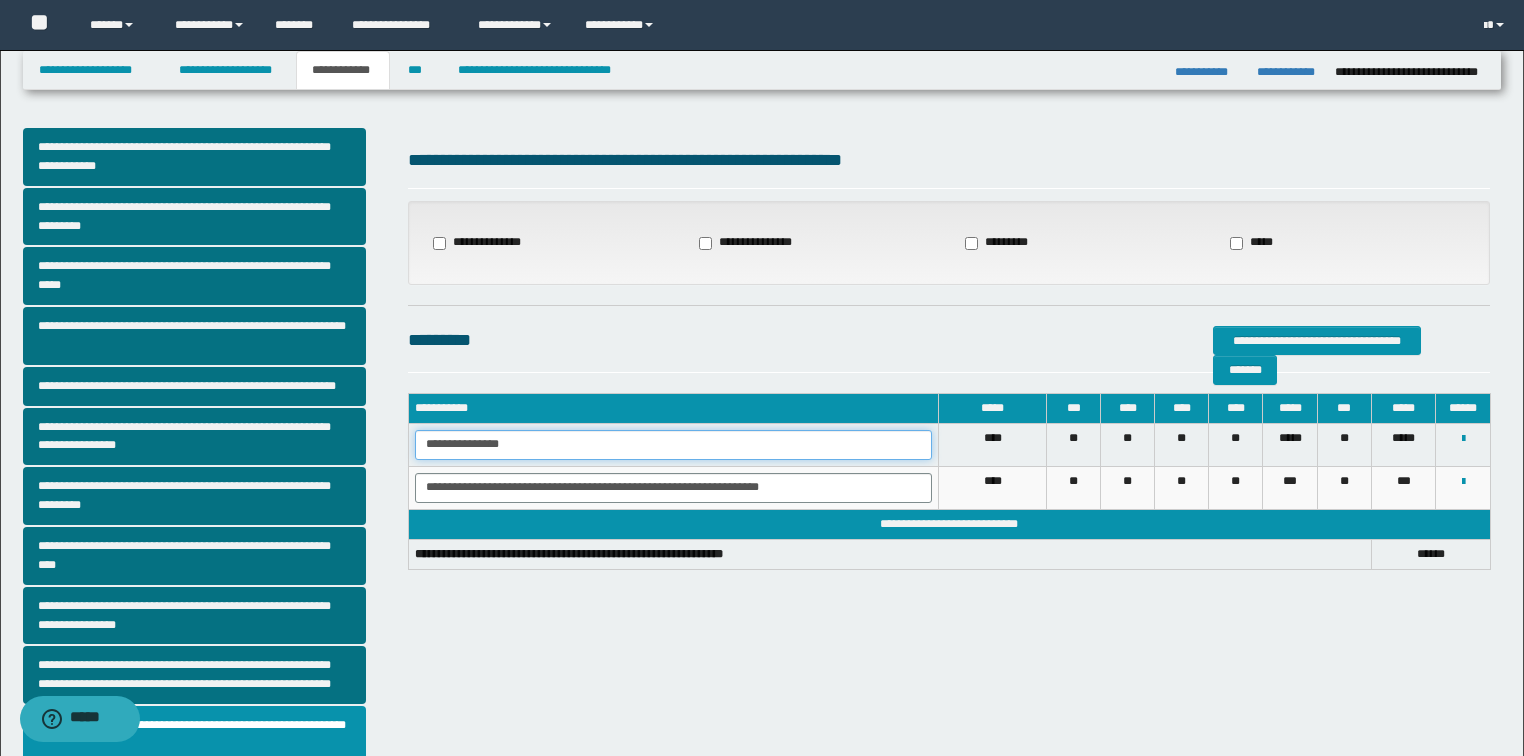 drag, startPoint x: 426, startPoint y: 442, endPoint x: 600, endPoint y: 440, distance: 174.01149 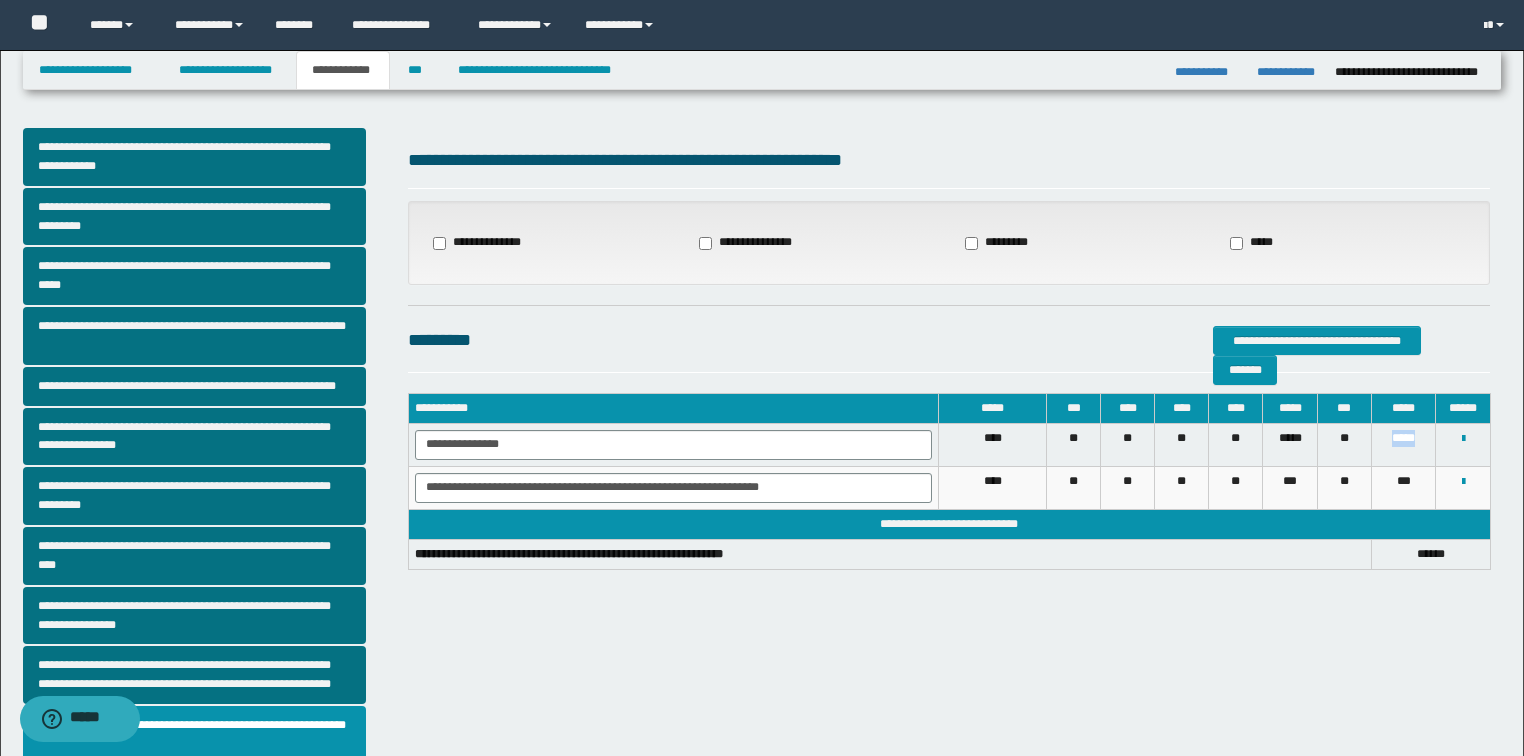 drag, startPoint x: 1389, startPoint y: 438, endPoint x: 1422, endPoint y: 434, distance: 33.24154 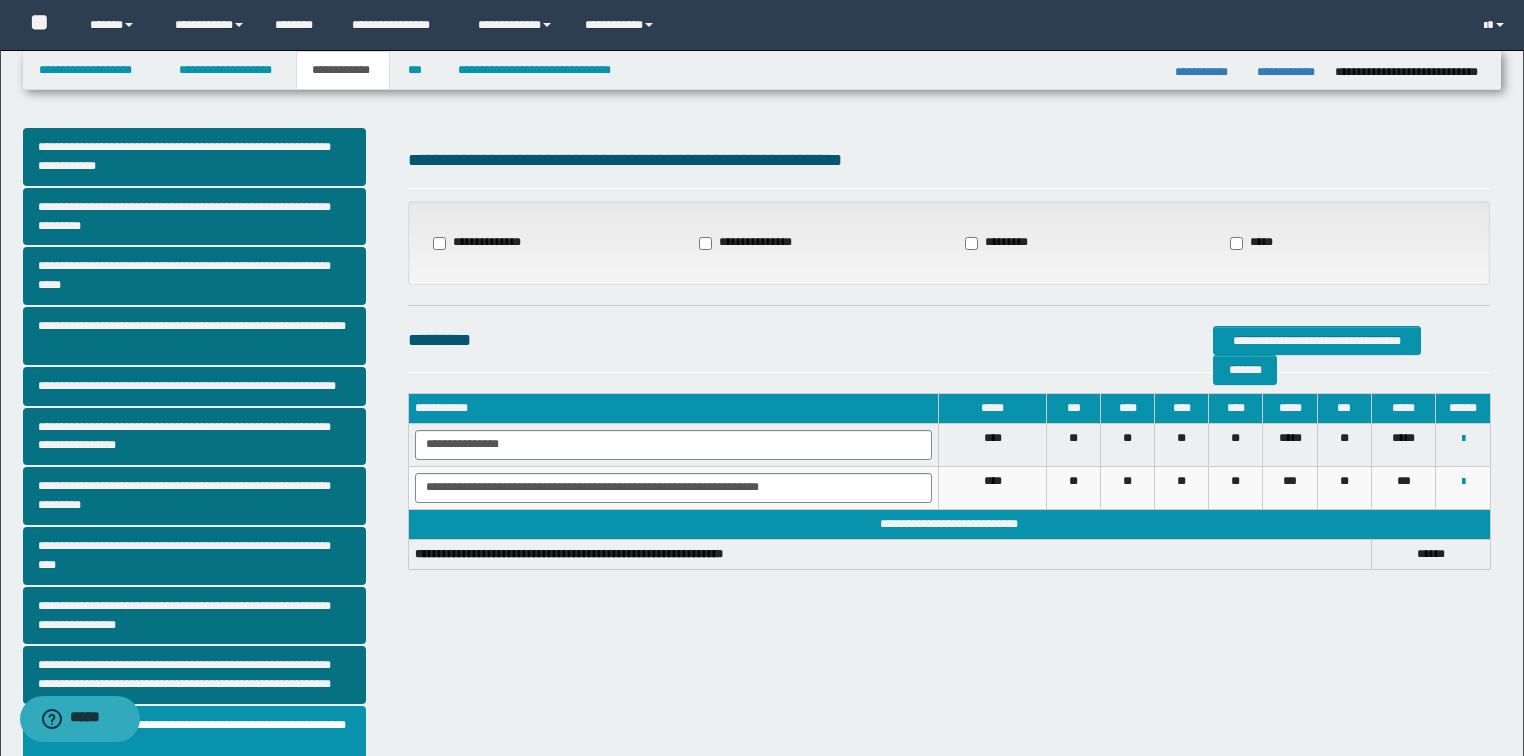 click on "**********" at bounding box center (764, 565) 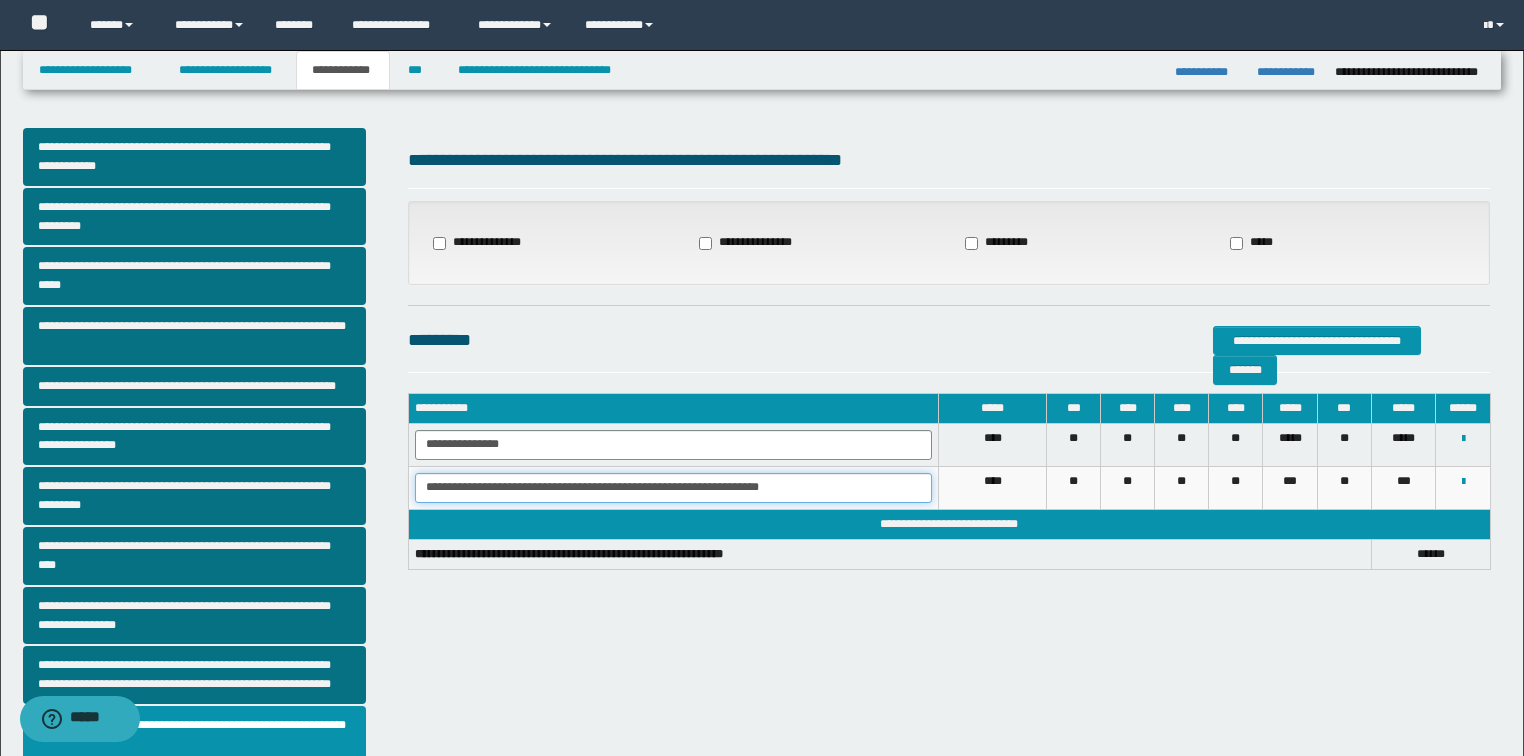 drag, startPoint x: 470, startPoint y: 485, endPoint x: 788, endPoint y: 485, distance: 318 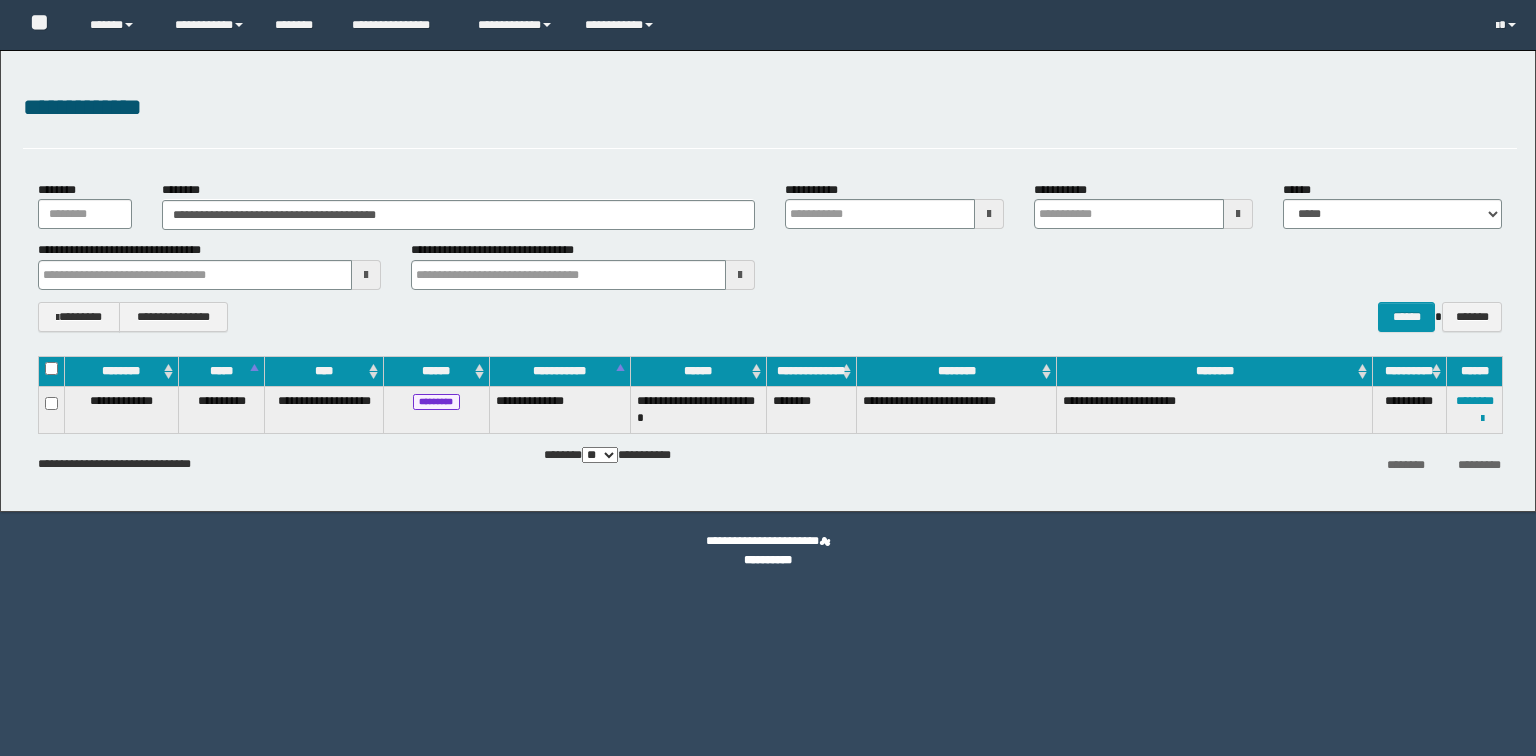 scroll, scrollTop: 0, scrollLeft: 0, axis: both 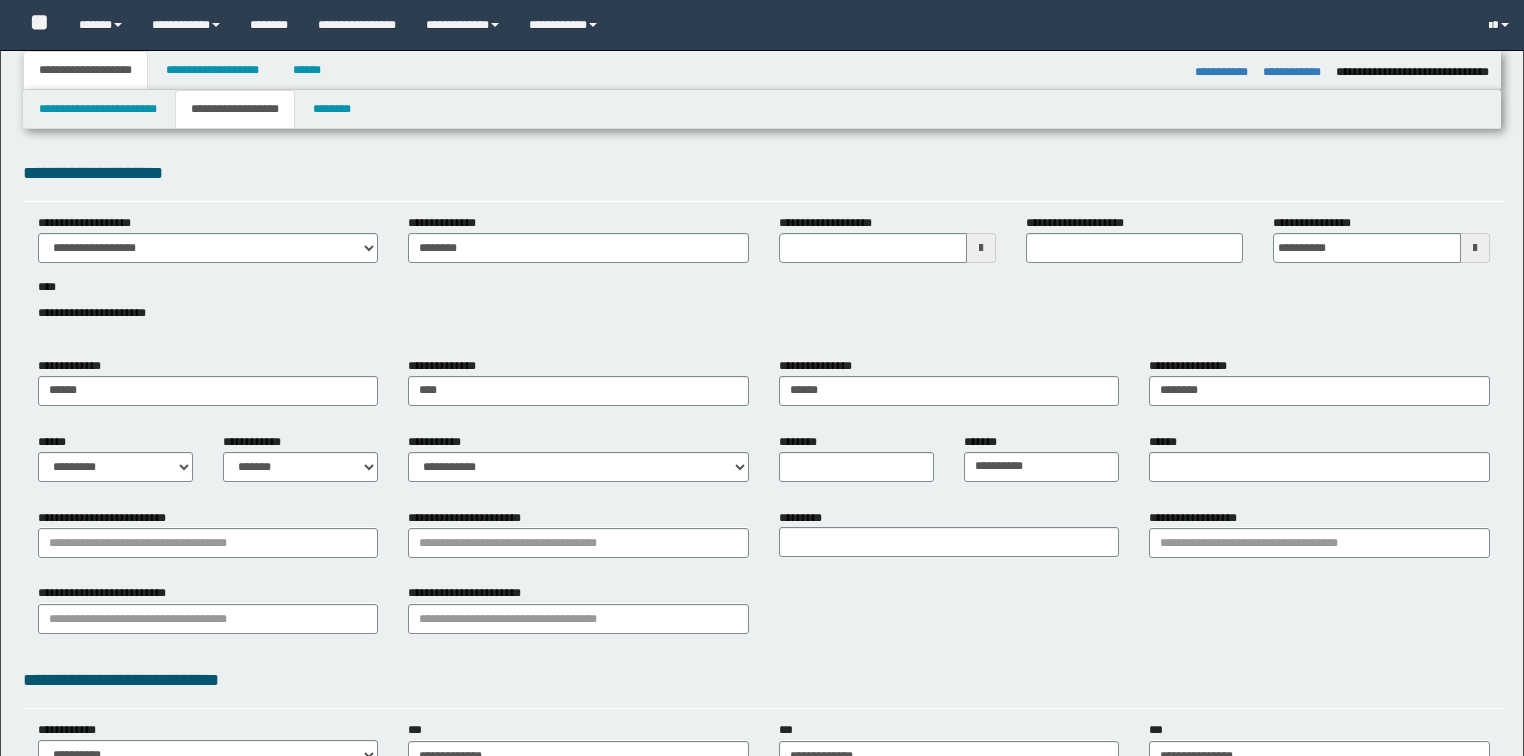 select on "*" 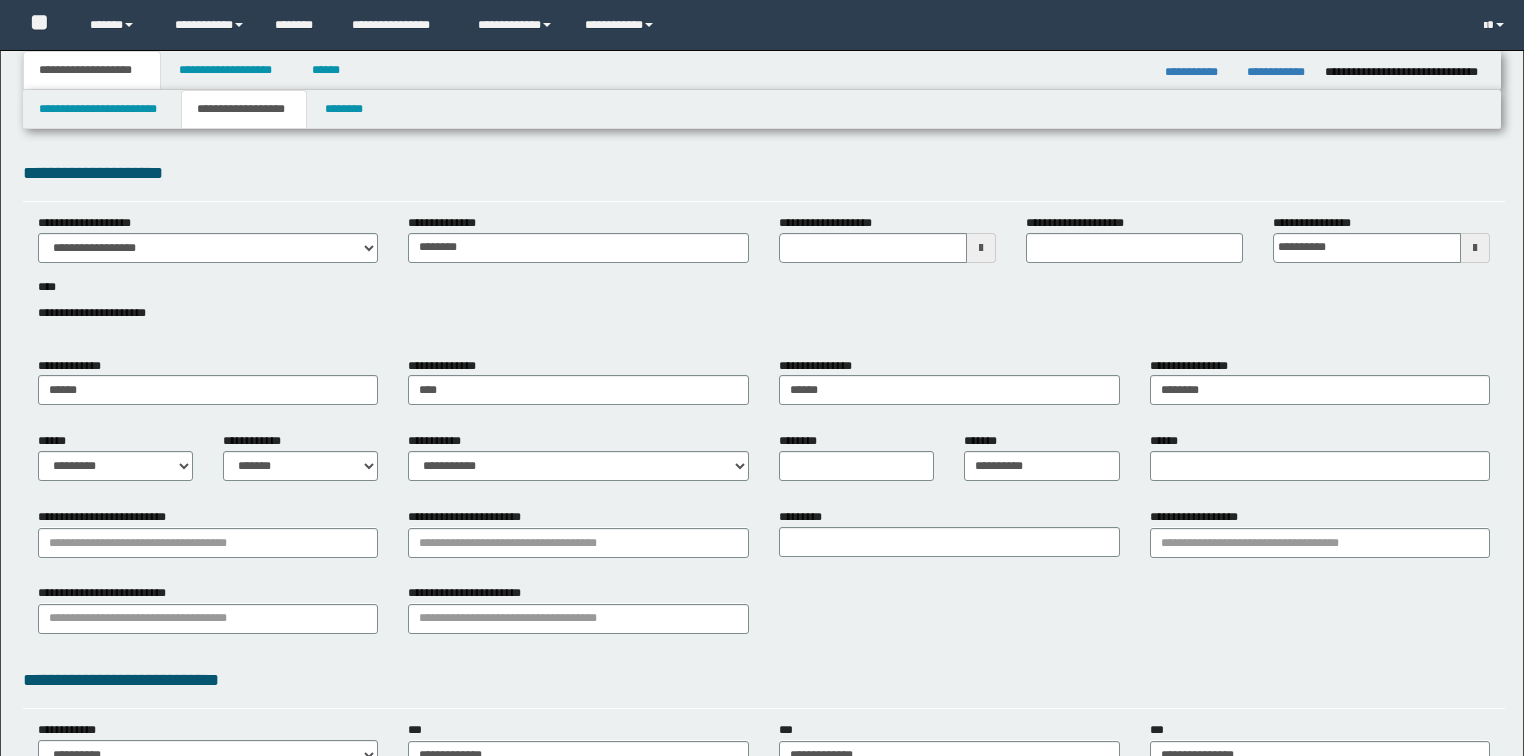 scroll, scrollTop: 30, scrollLeft: 0, axis: vertical 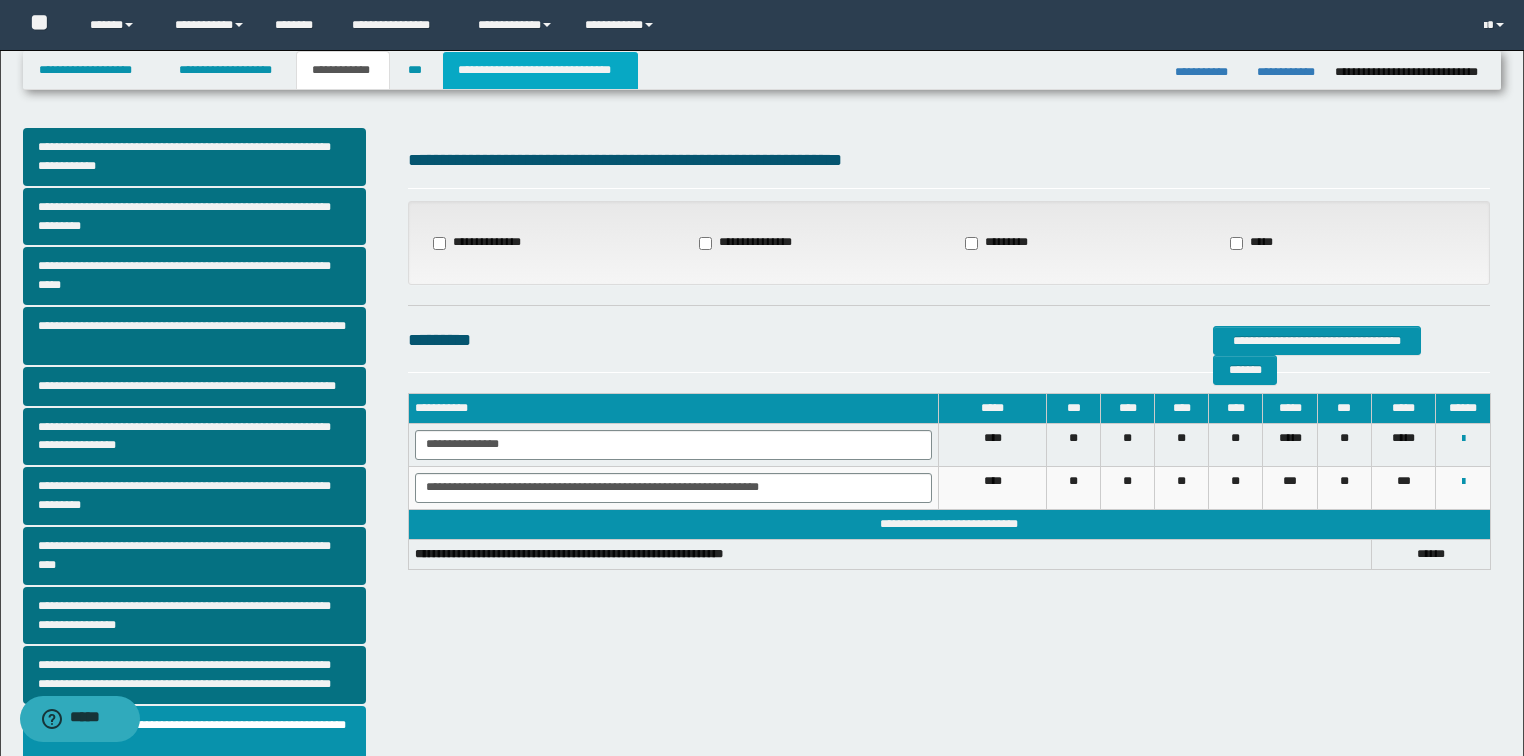 click on "**********" at bounding box center (540, 70) 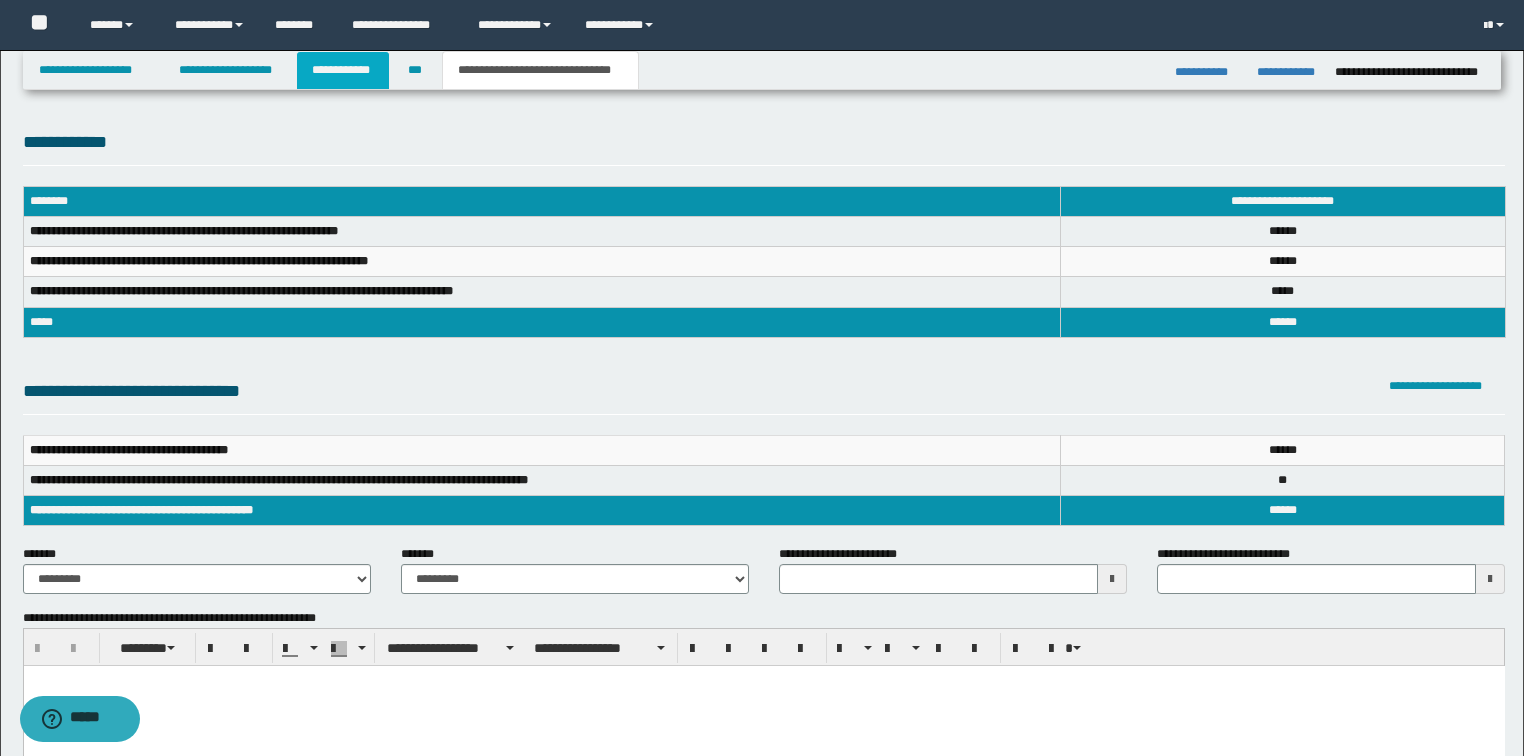 click on "**********" at bounding box center (343, 70) 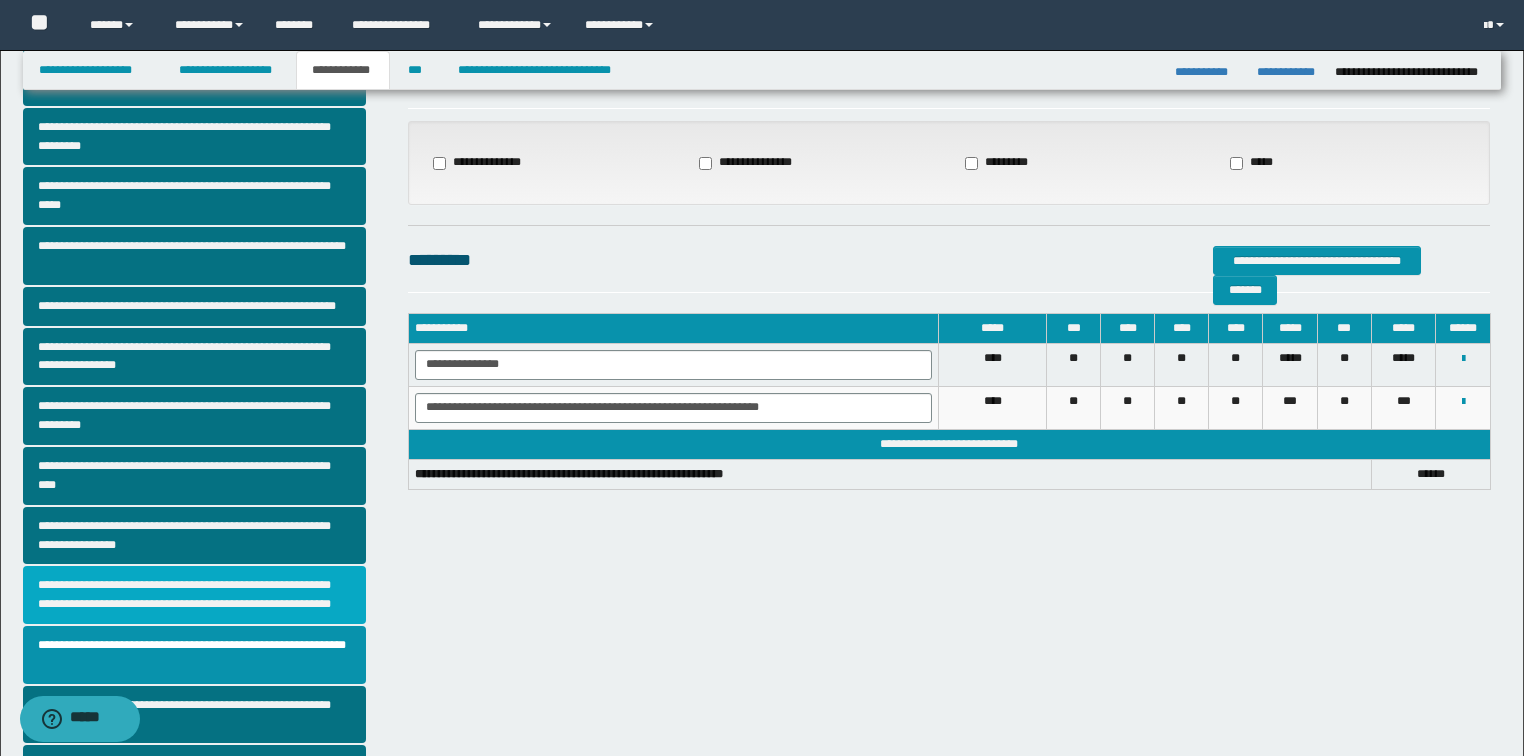 scroll, scrollTop: 160, scrollLeft: 0, axis: vertical 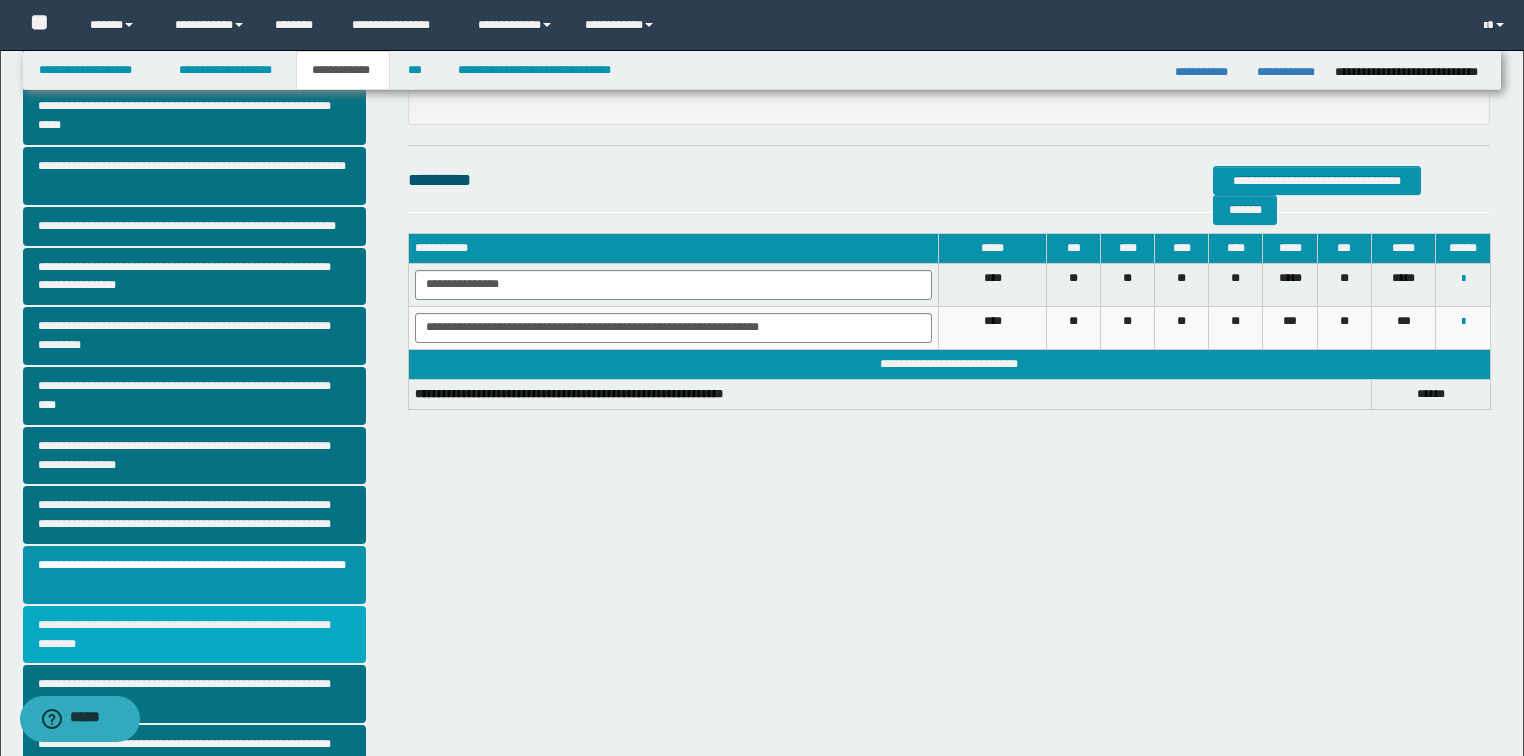 click on "**********" at bounding box center [195, 635] 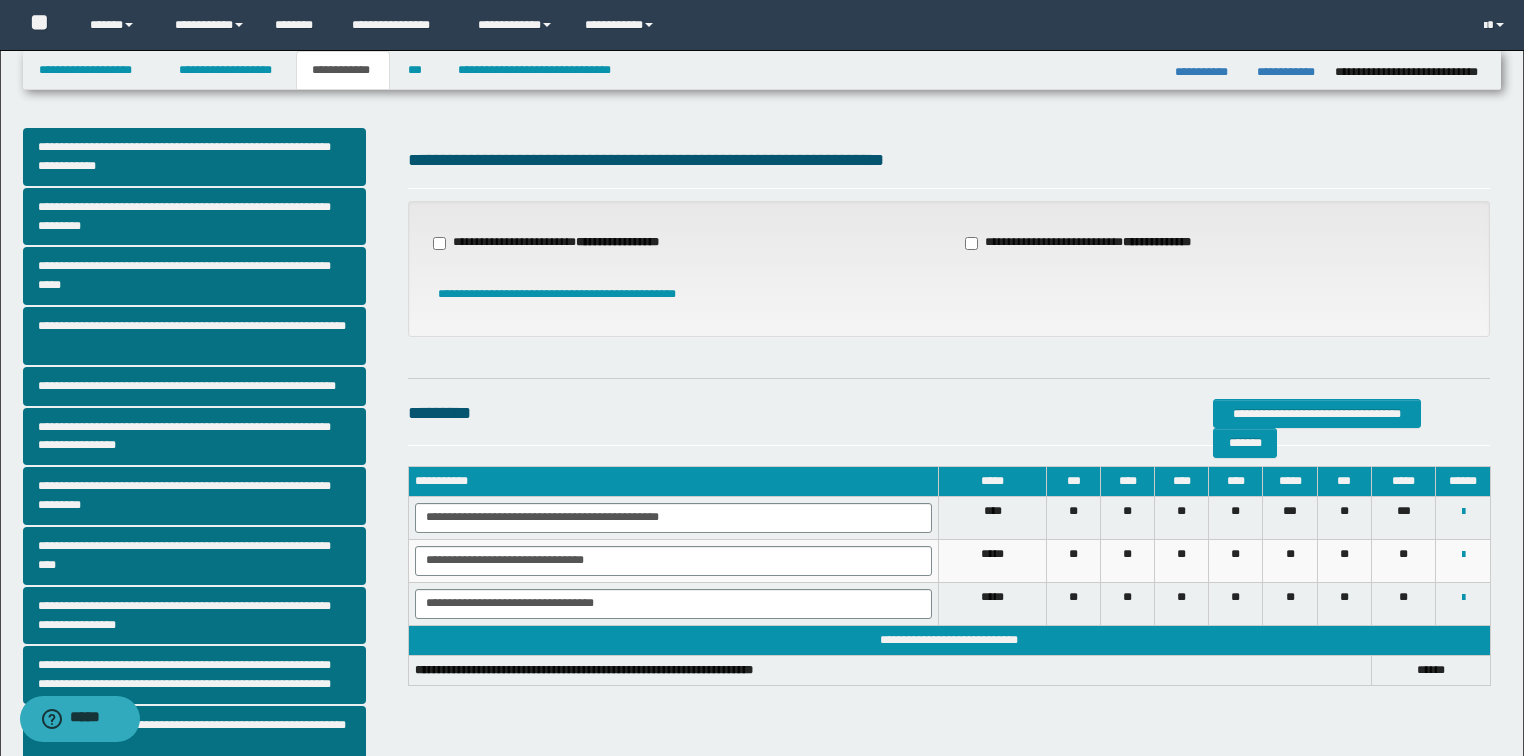 scroll, scrollTop: 80, scrollLeft: 0, axis: vertical 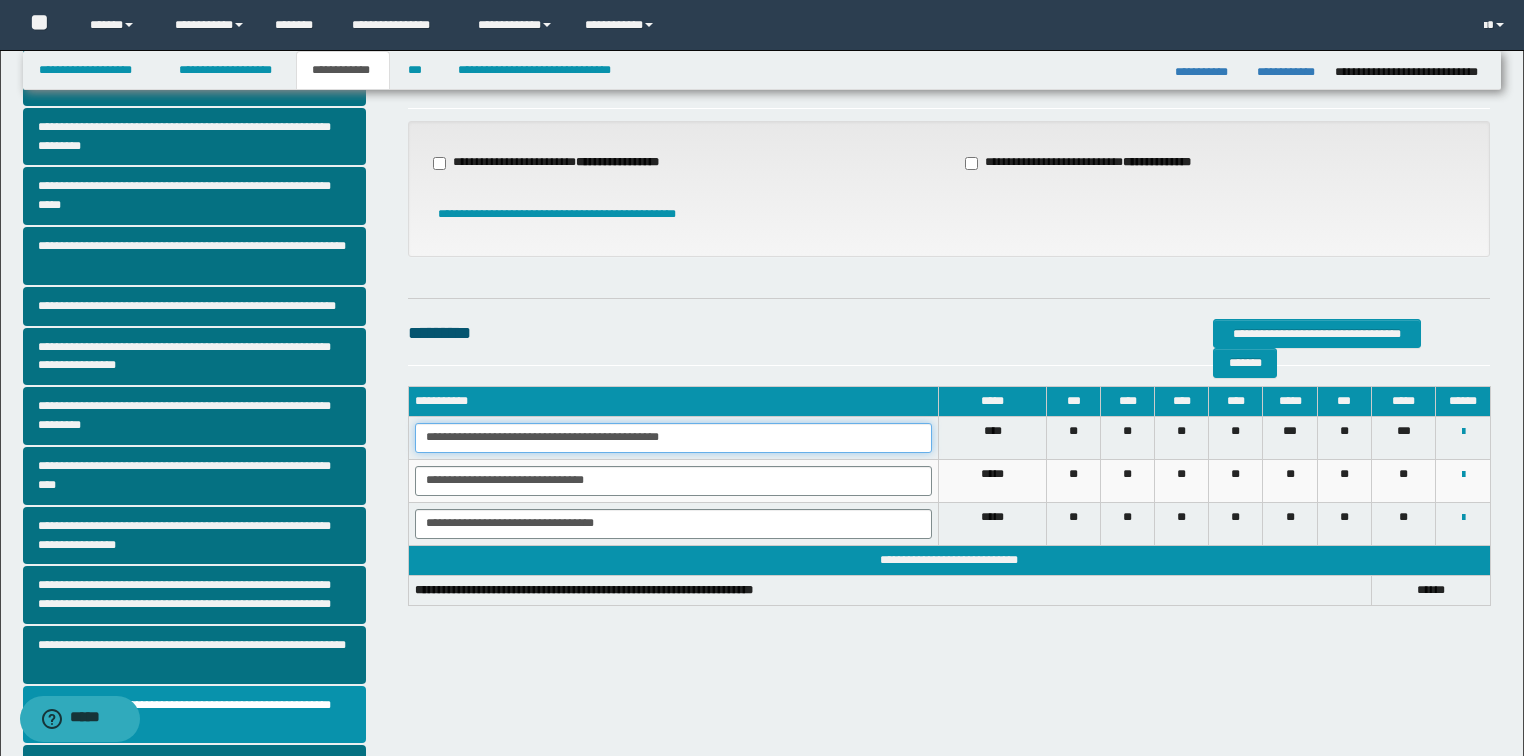 drag, startPoint x: 421, startPoint y: 439, endPoint x: 1392, endPoint y: 441, distance: 971.0021 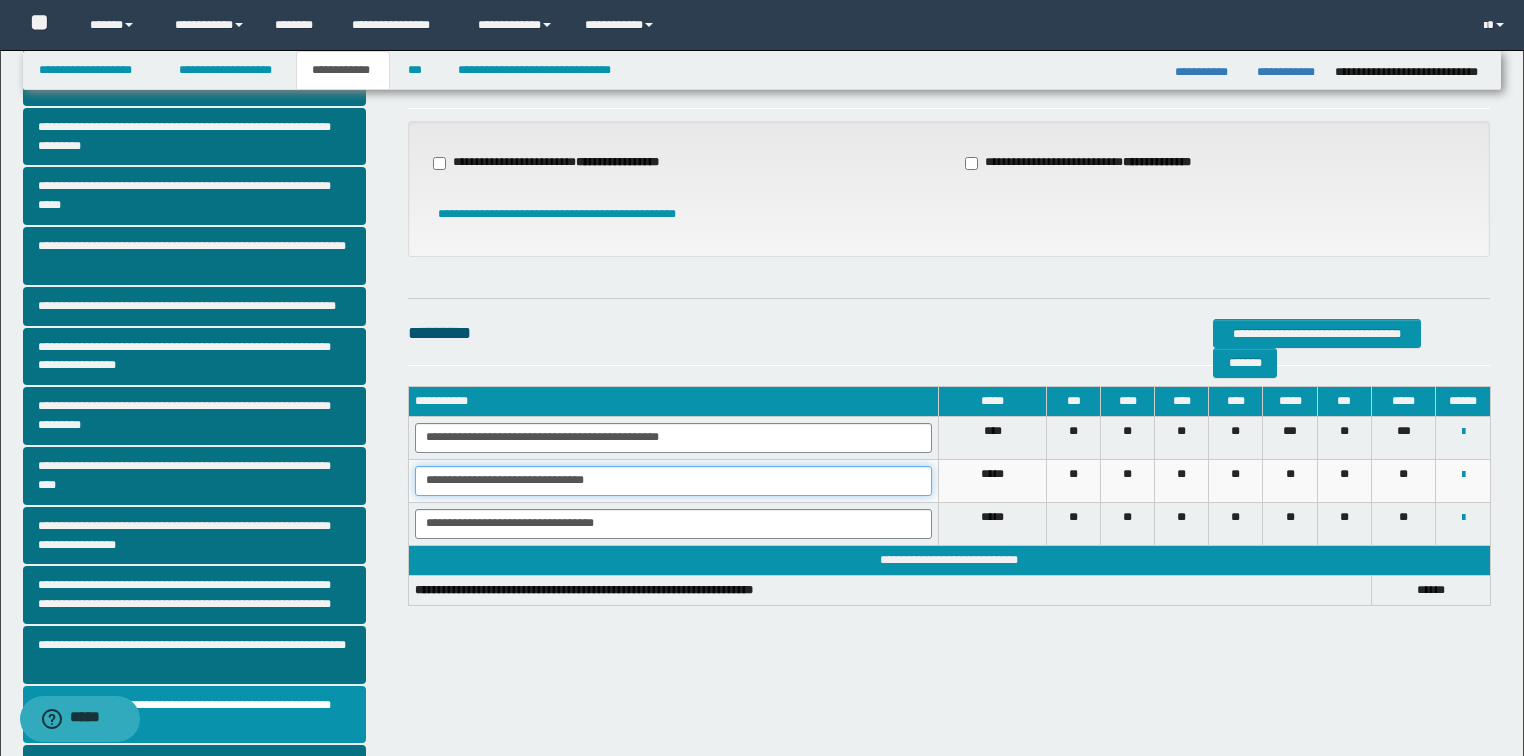 drag, startPoint x: 630, startPoint y: 488, endPoint x: 392, endPoint y: 477, distance: 238.25406 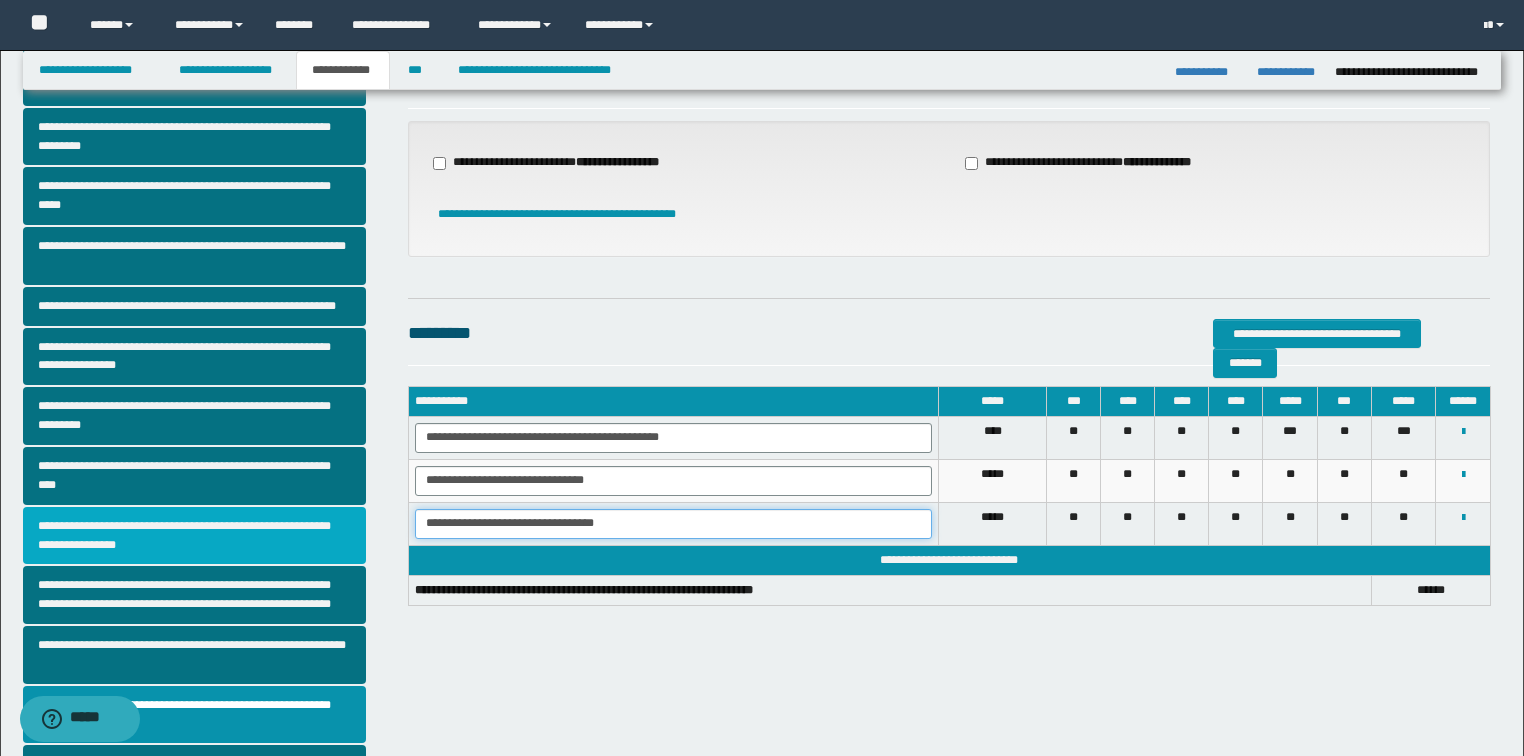 drag, startPoint x: 633, startPoint y: 519, endPoint x: 352, endPoint y: 506, distance: 281.30054 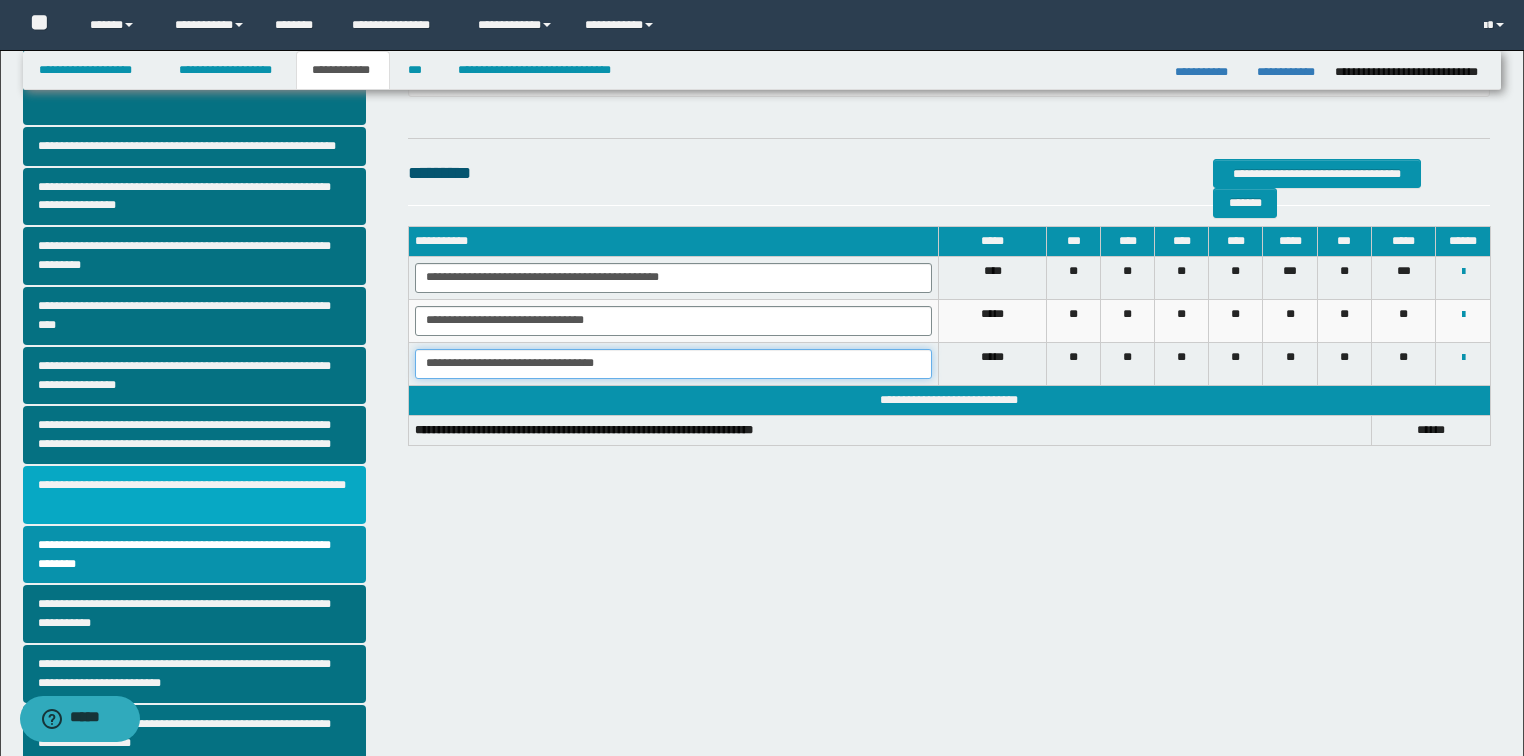 scroll, scrollTop: 355, scrollLeft: 0, axis: vertical 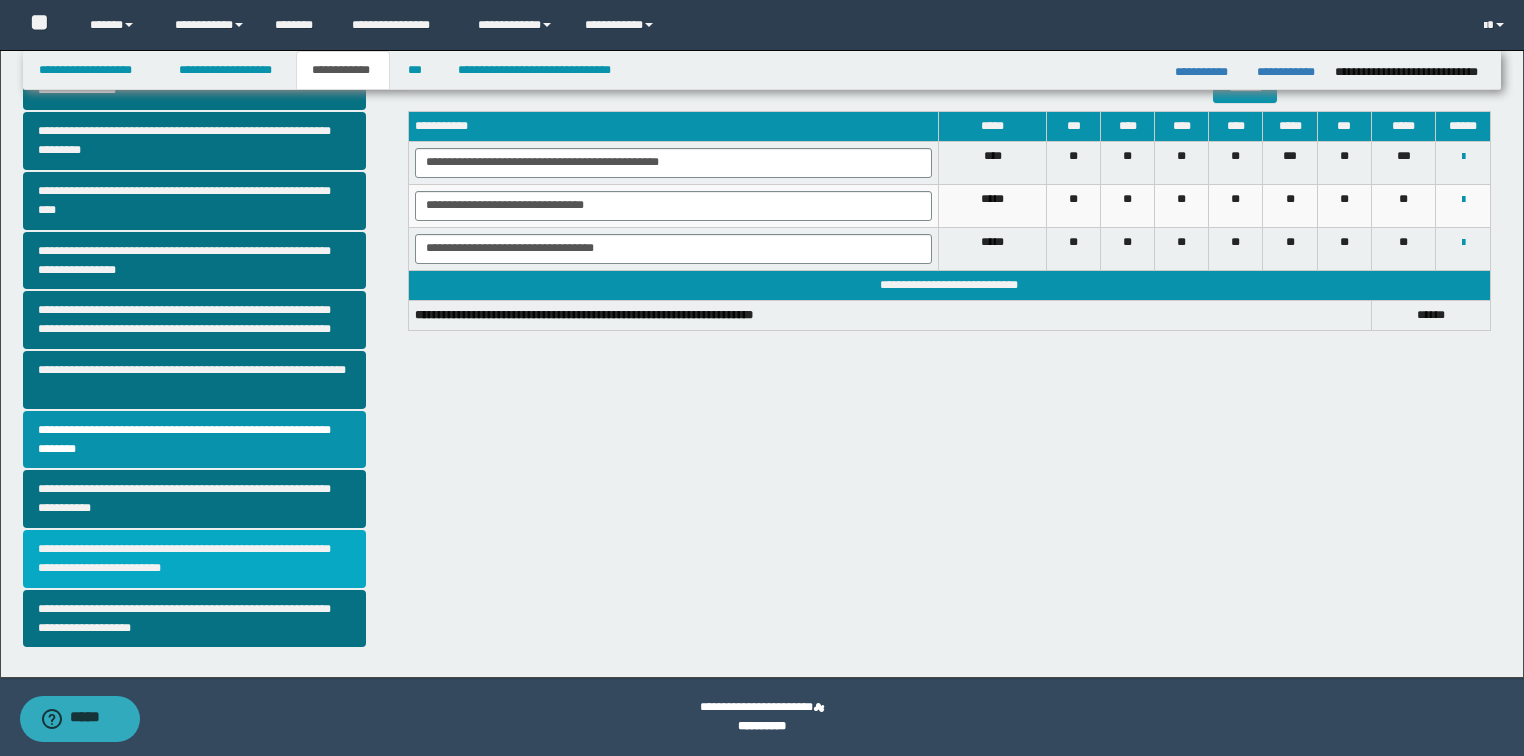 click on "**********" at bounding box center (195, 559) 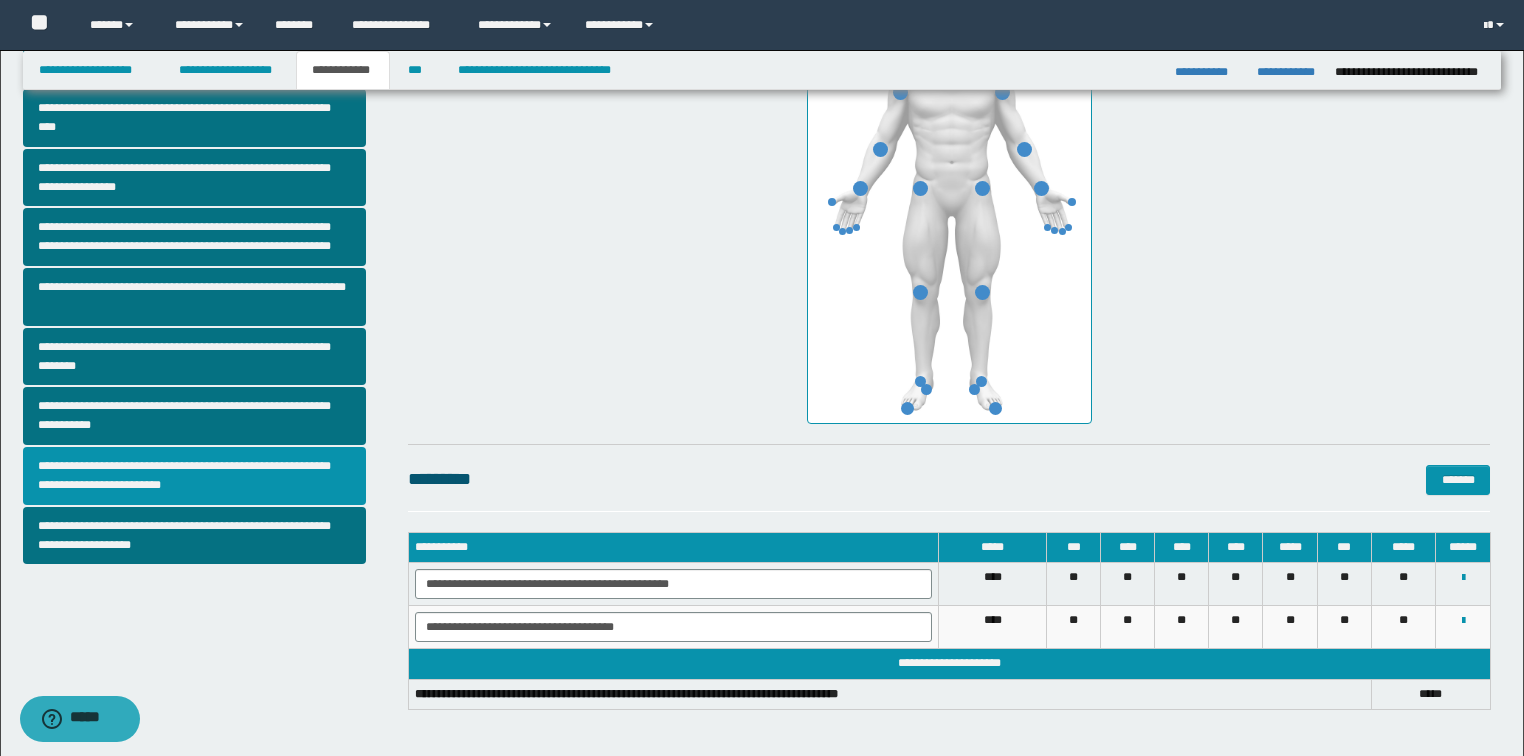 scroll, scrollTop: 518, scrollLeft: 0, axis: vertical 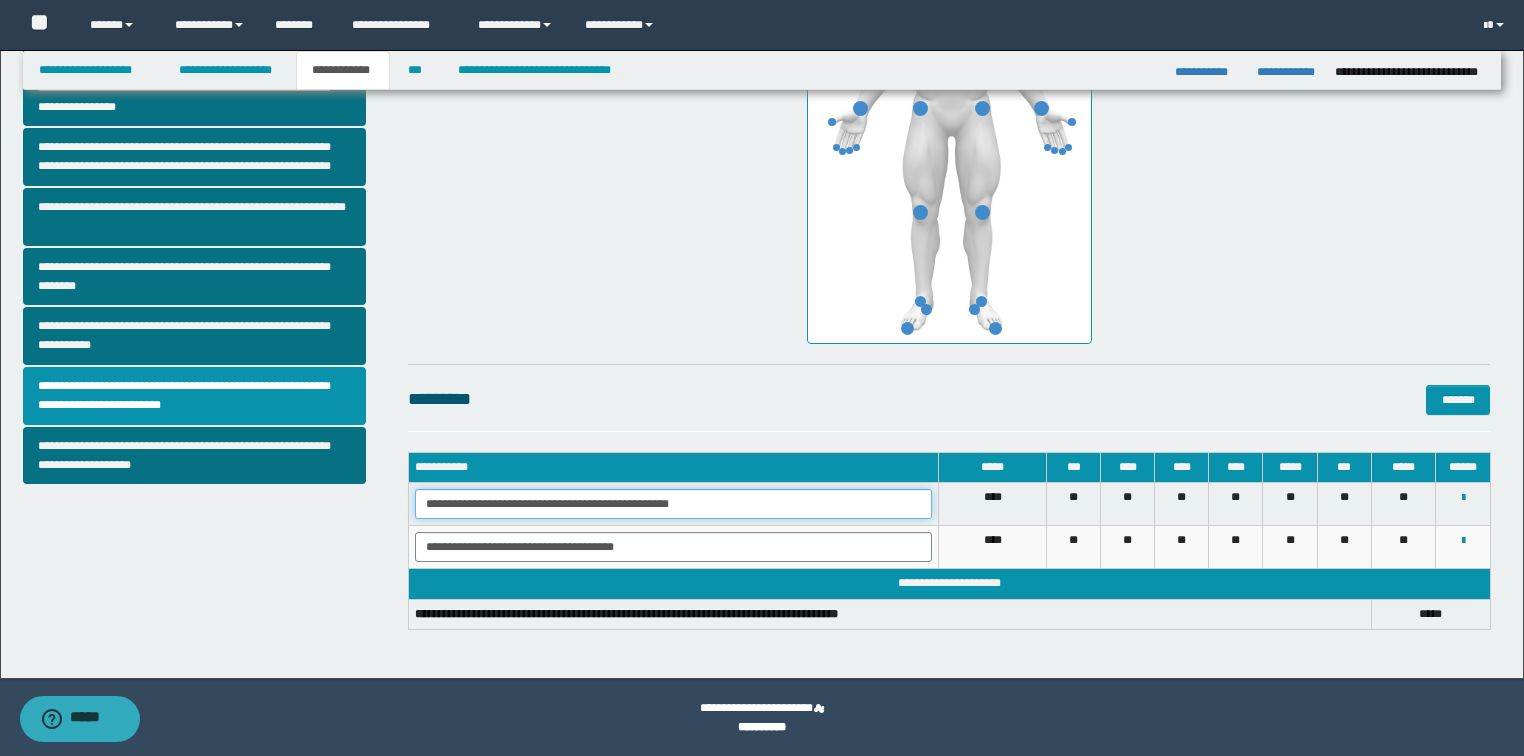 drag, startPoint x: 741, startPoint y: 511, endPoint x: 352, endPoint y: 501, distance: 389.1285 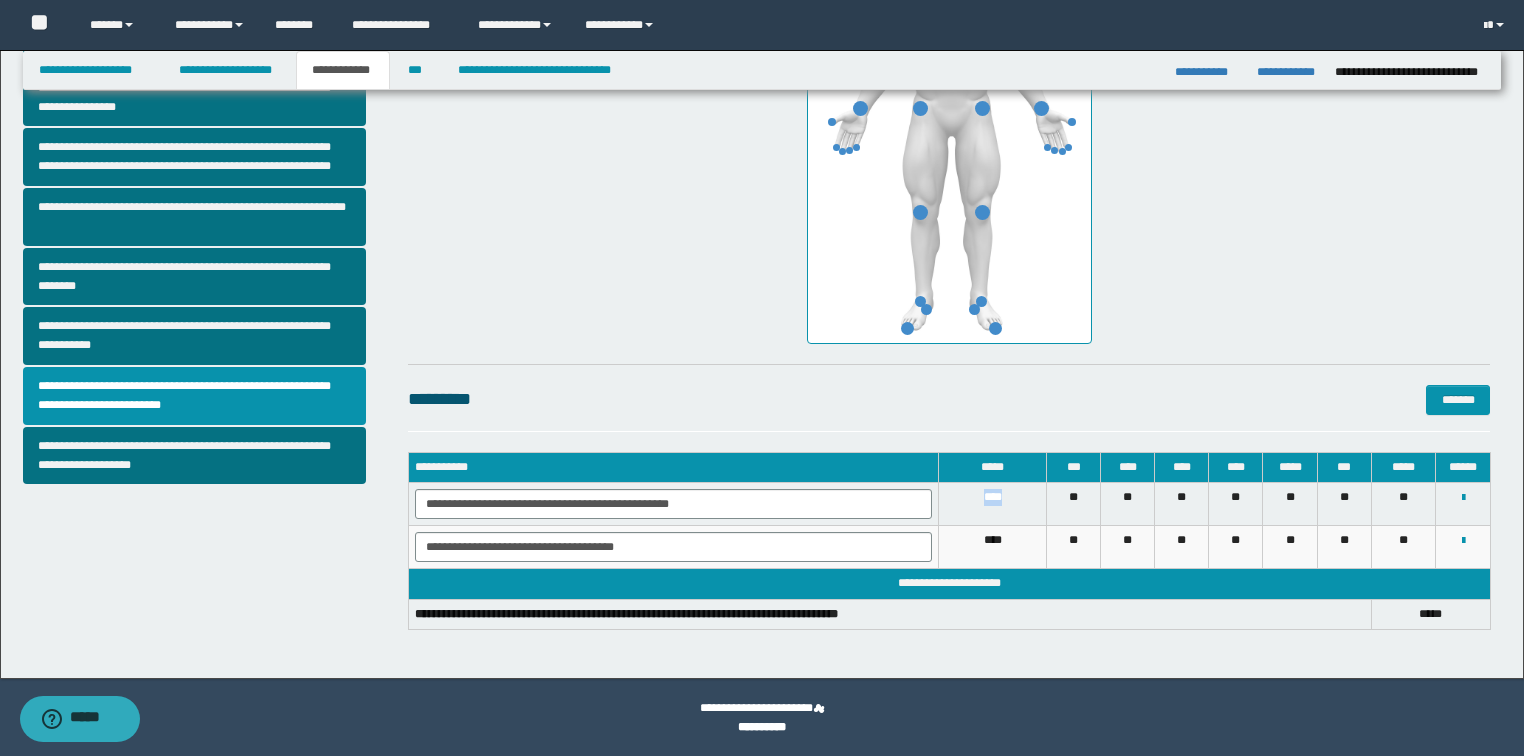 drag, startPoint x: 980, startPoint y: 495, endPoint x: 1008, endPoint y: 492, distance: 28.160255 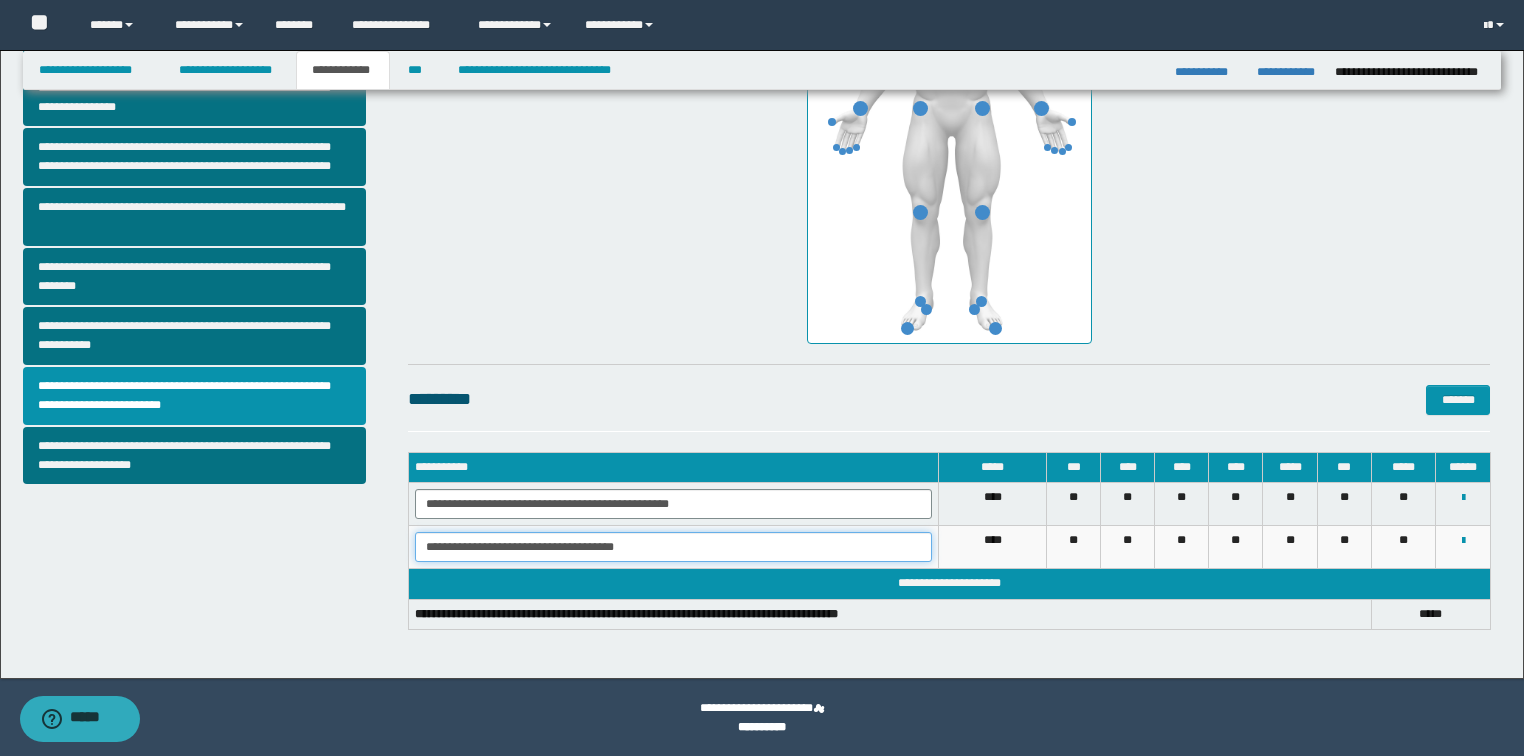 drag, startPoint x: 422, startPoint y: 543, endPoint x: 586, endPoint y: 549, distance: 164.10973 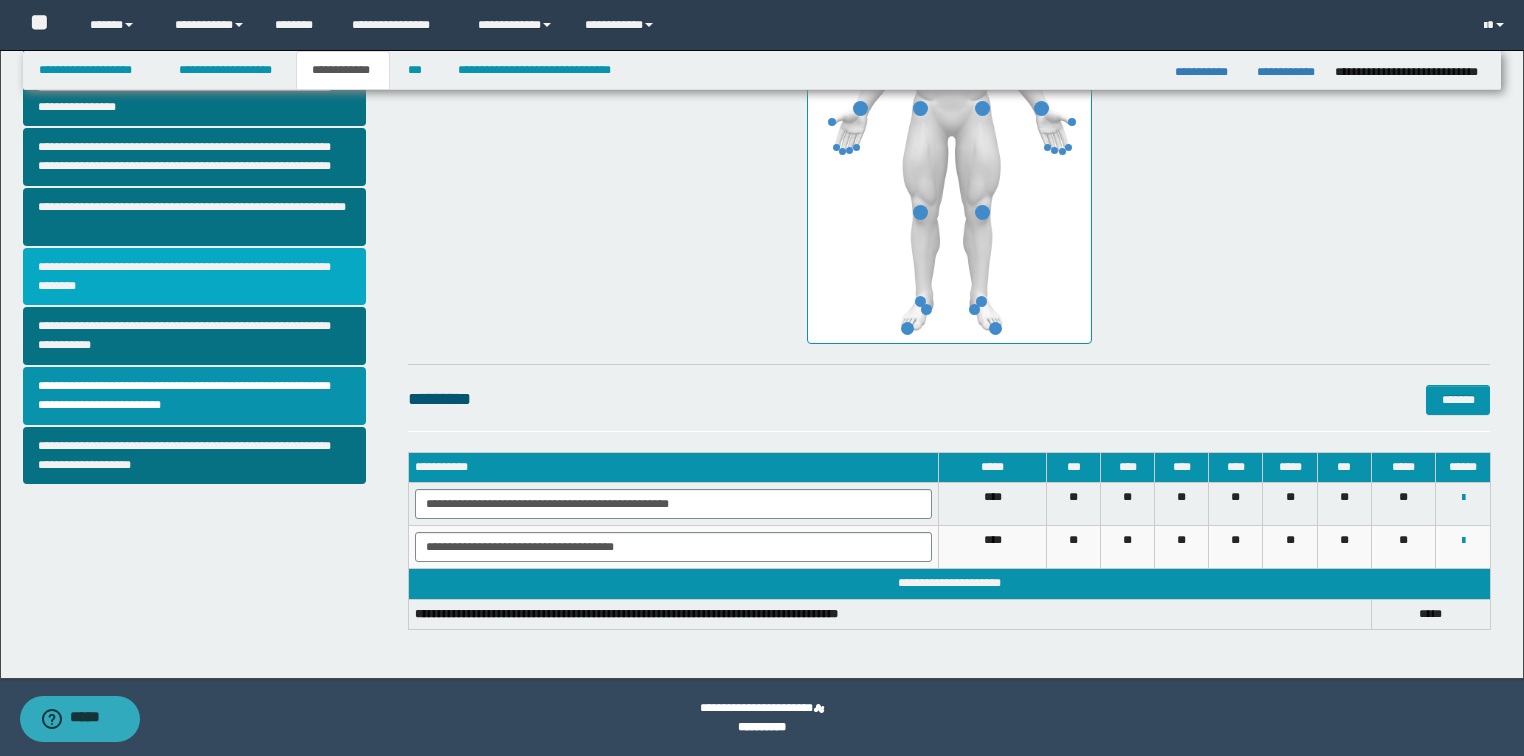 click on "**********" at bounding box center [195, 277] 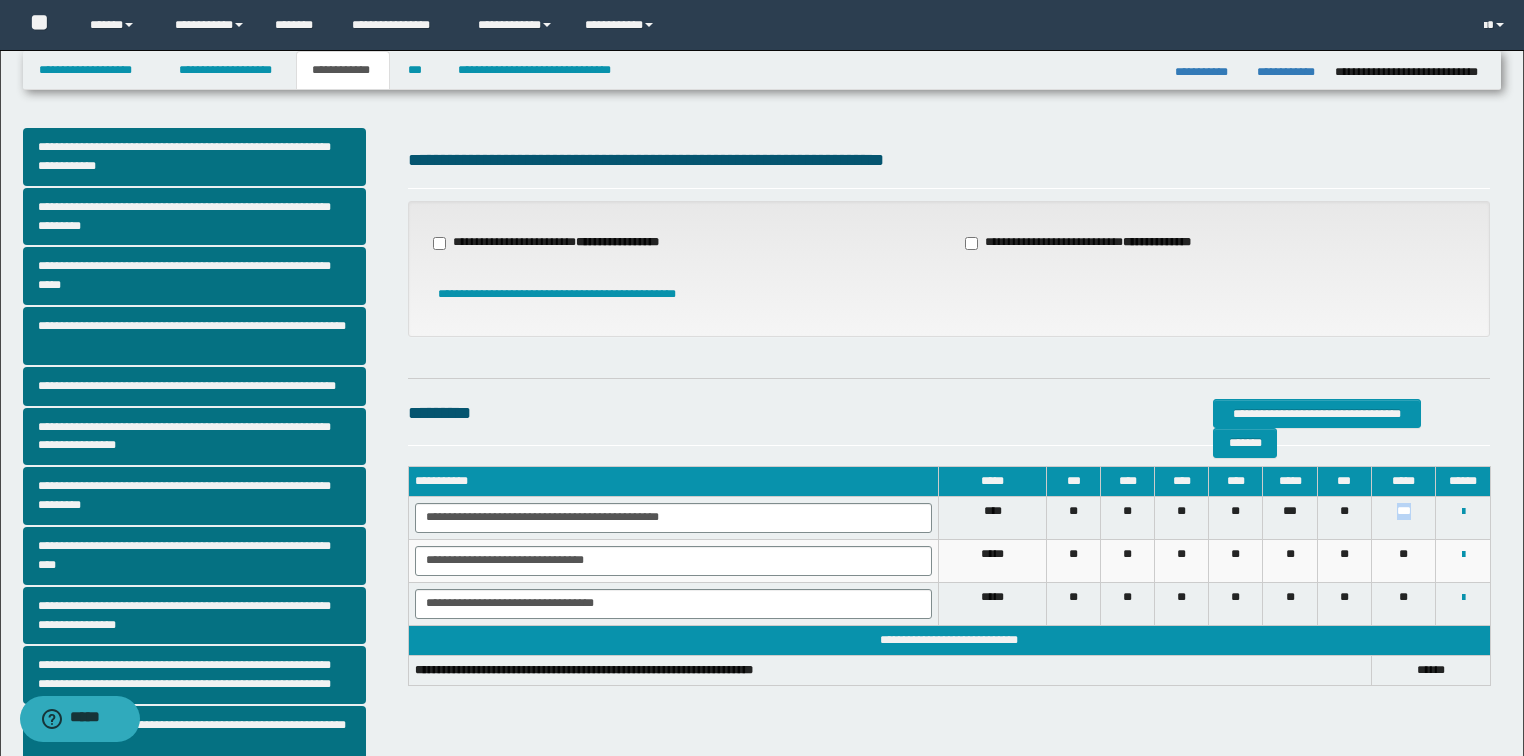 drag, startPoint x: 1392, startPoint y: 509, endPoint x: 1416, endPoint y: 509, distance: 24 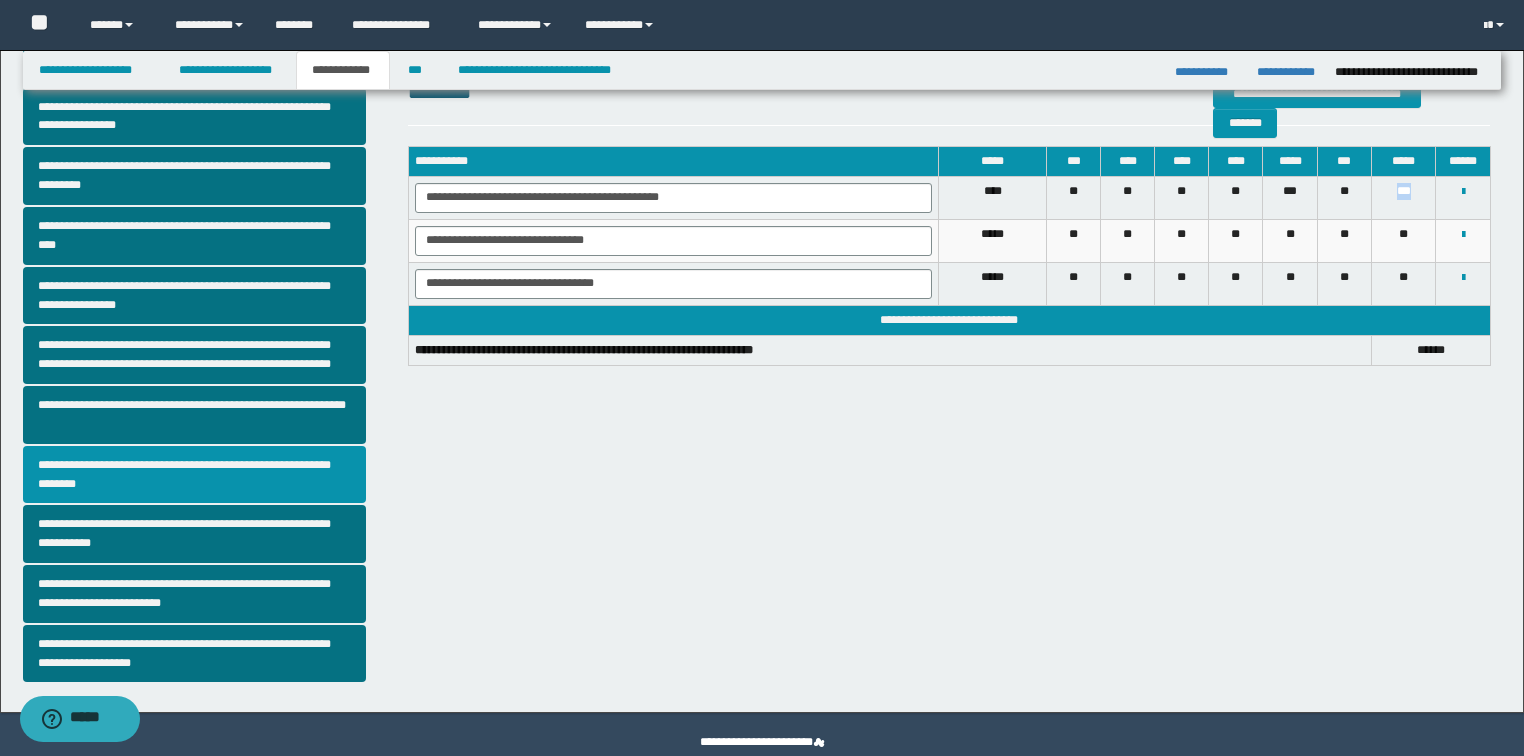 scroll, scrollTop: 355, scrollLeft: 0, axis: vertical 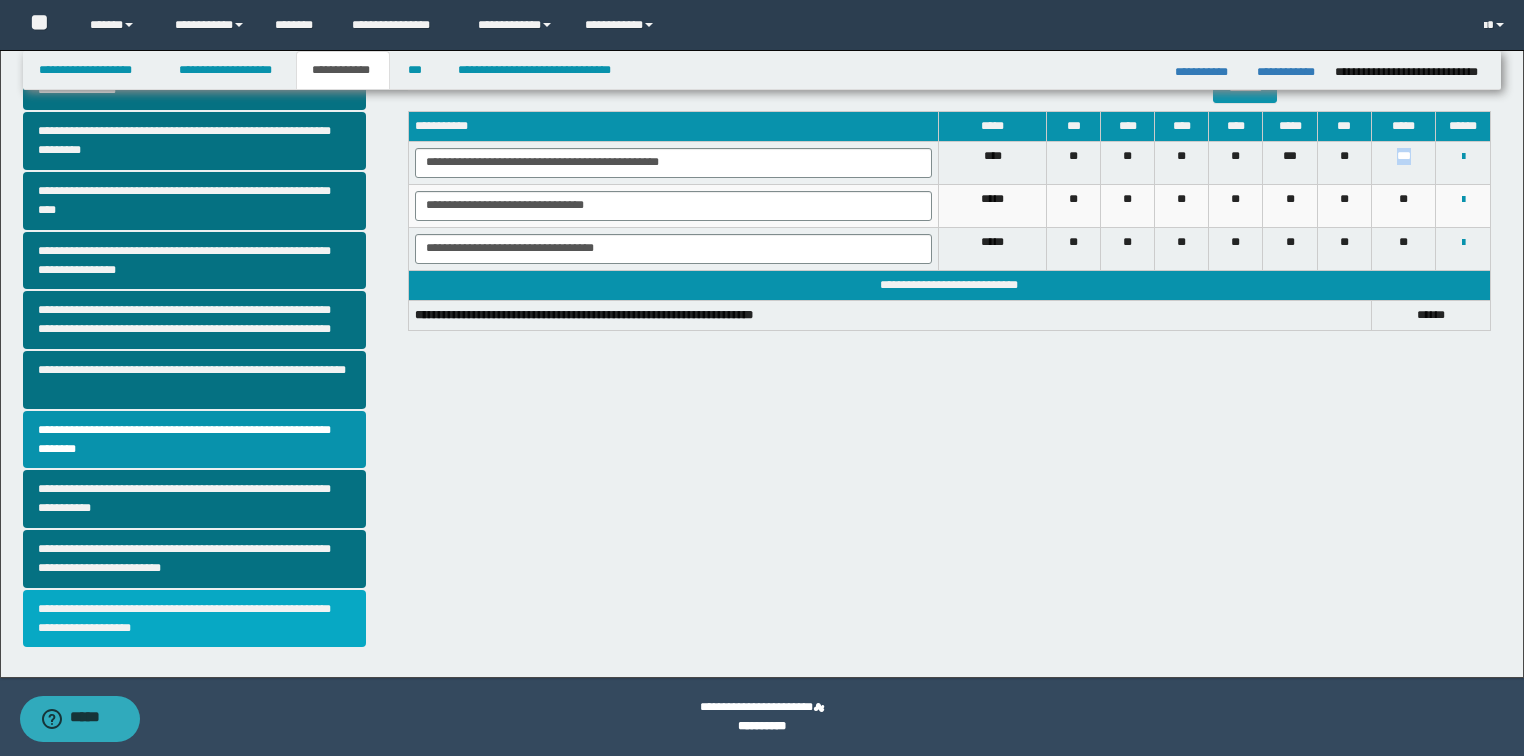 click on "**********" at bounding box center (195, 619) 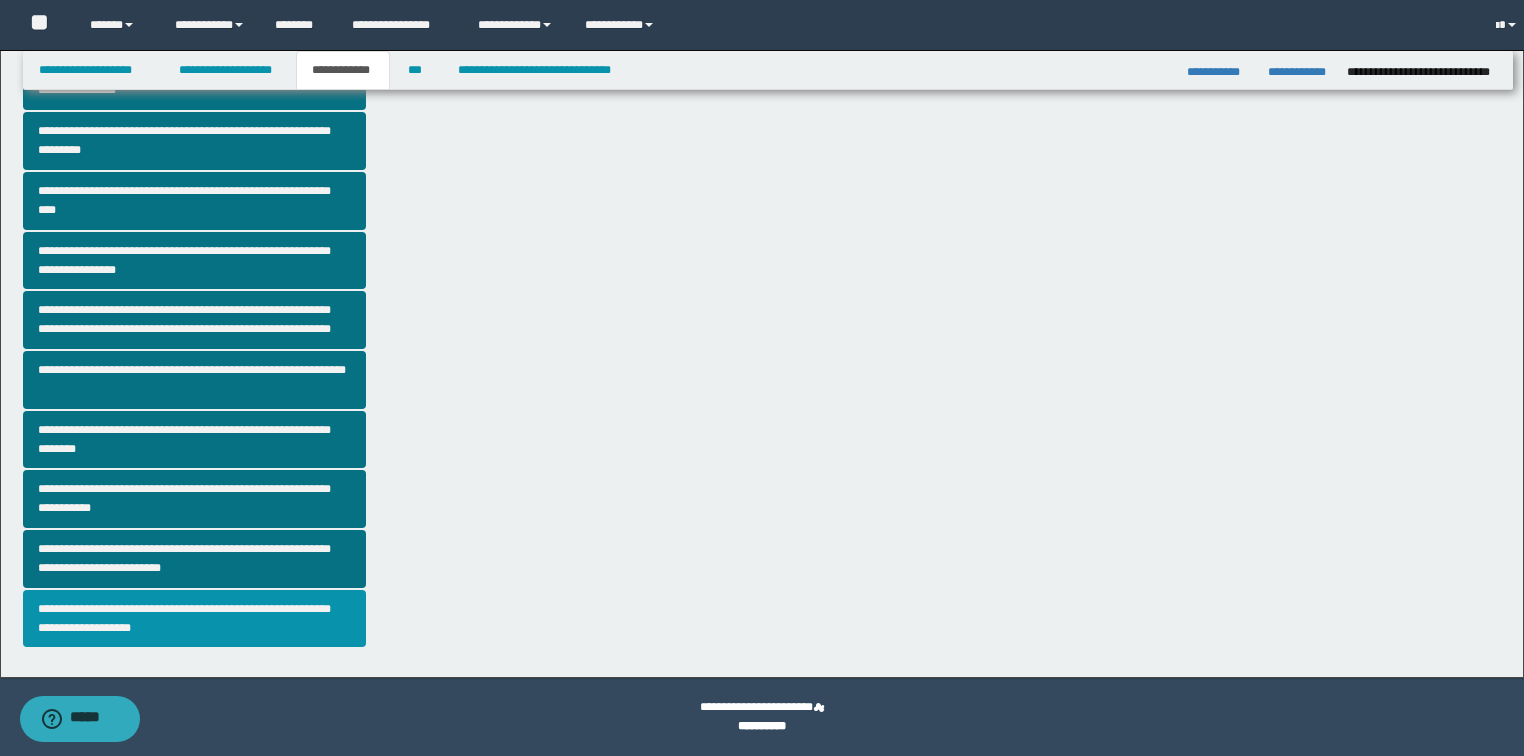 scroll, scrollTop: 0, scrollLeft: 0, axis: both 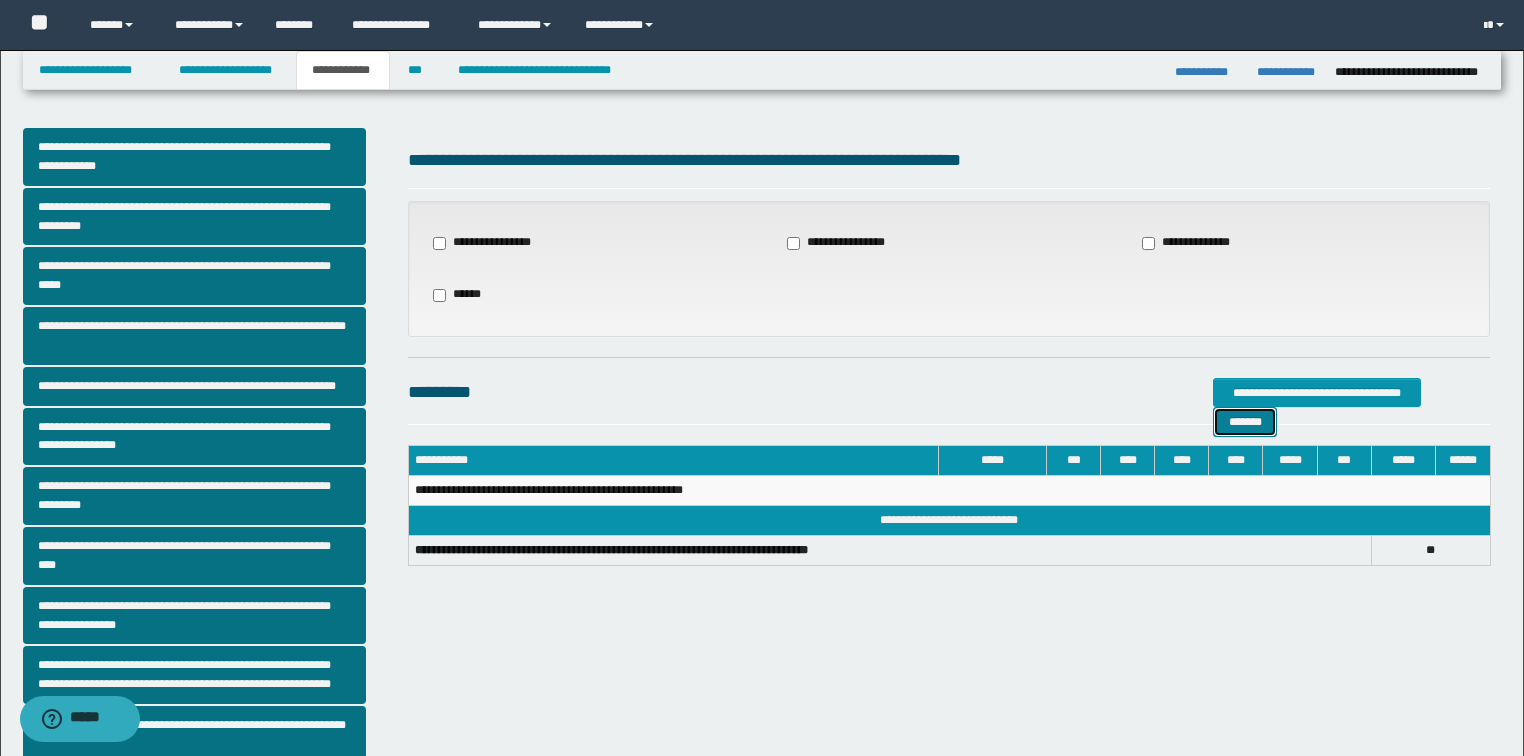 click on "*******" at bounding box center (1245, 422) 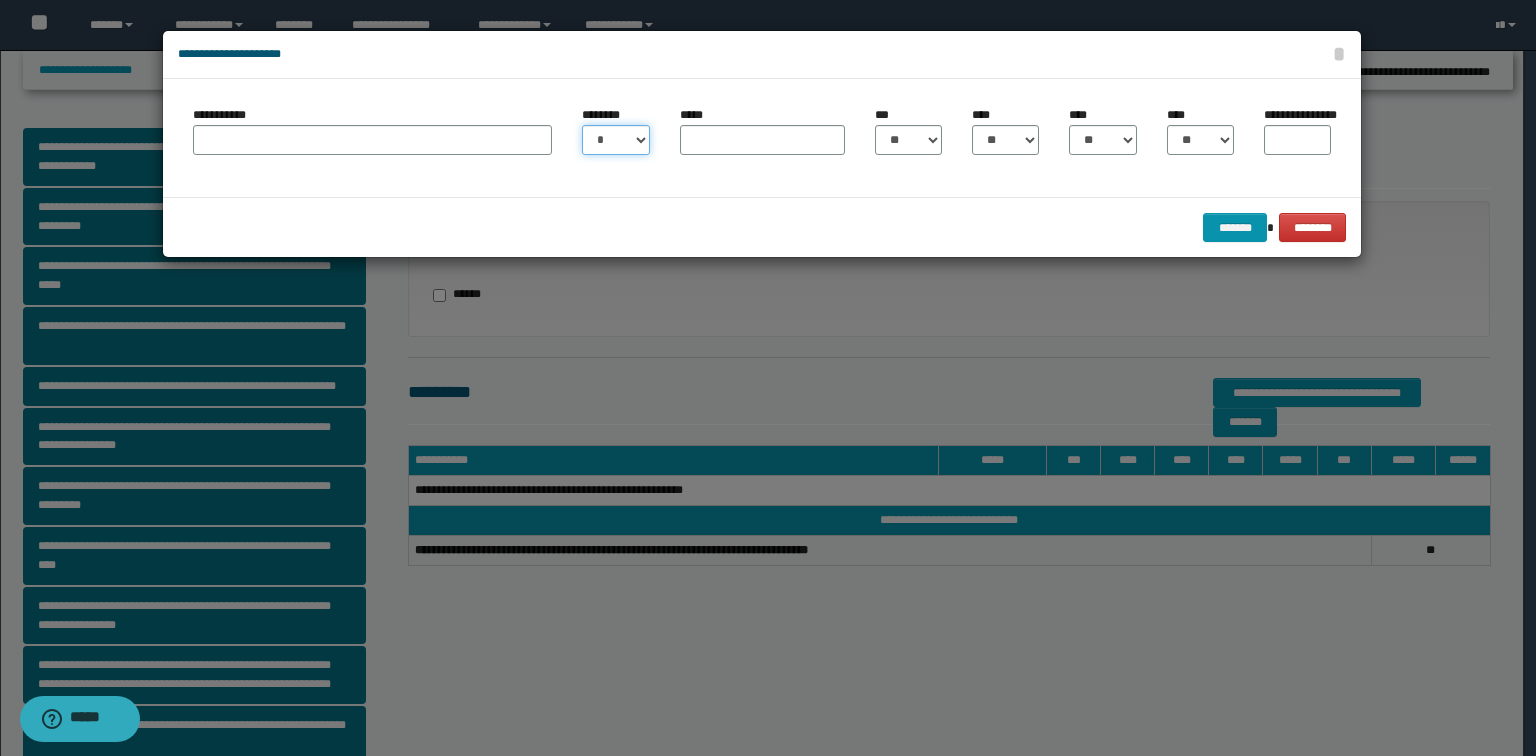 click on "*
*
*
*
*
*
*
*
*
**
**
**
**
**
**" at bounding box center [615, 140] 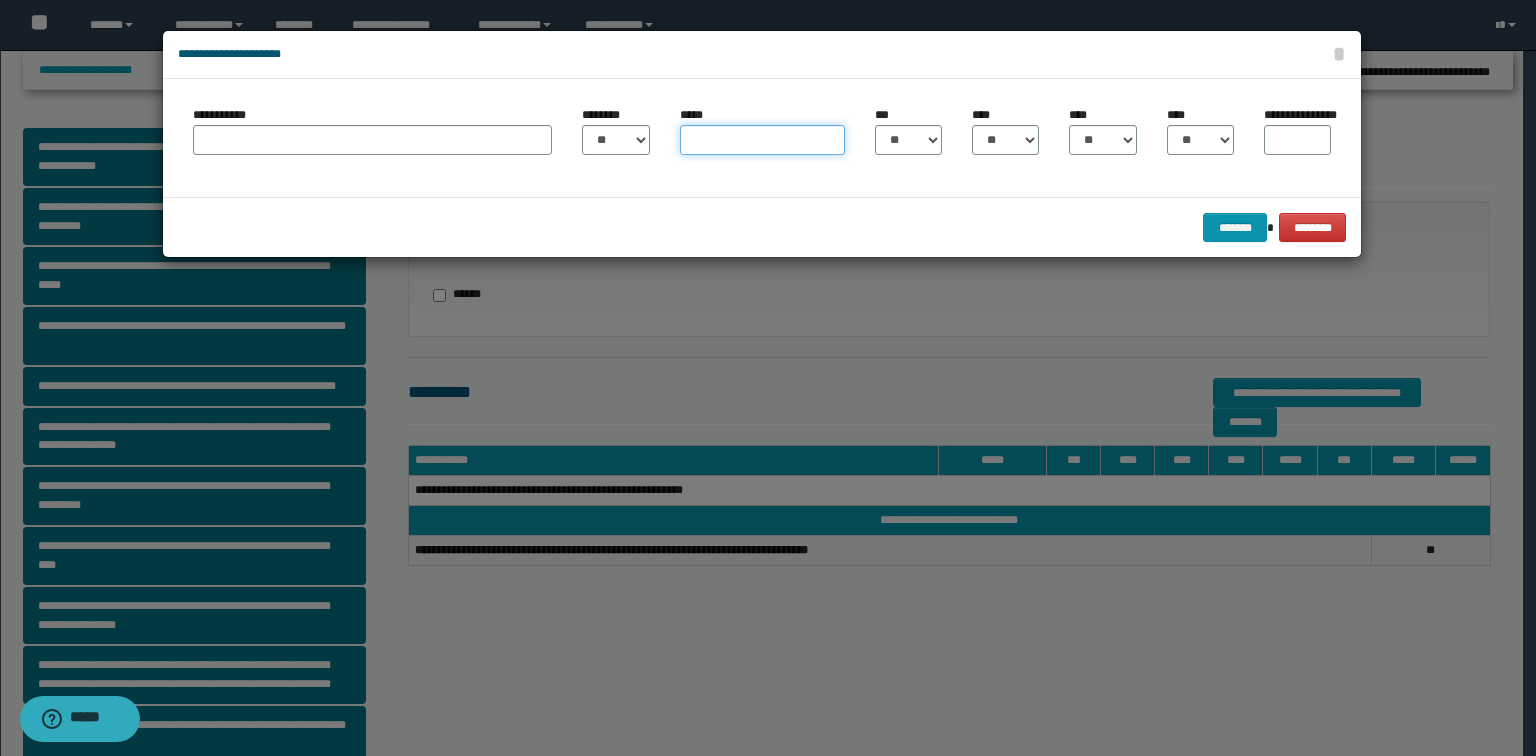 click on "*****" at bounding box center (762, 140) 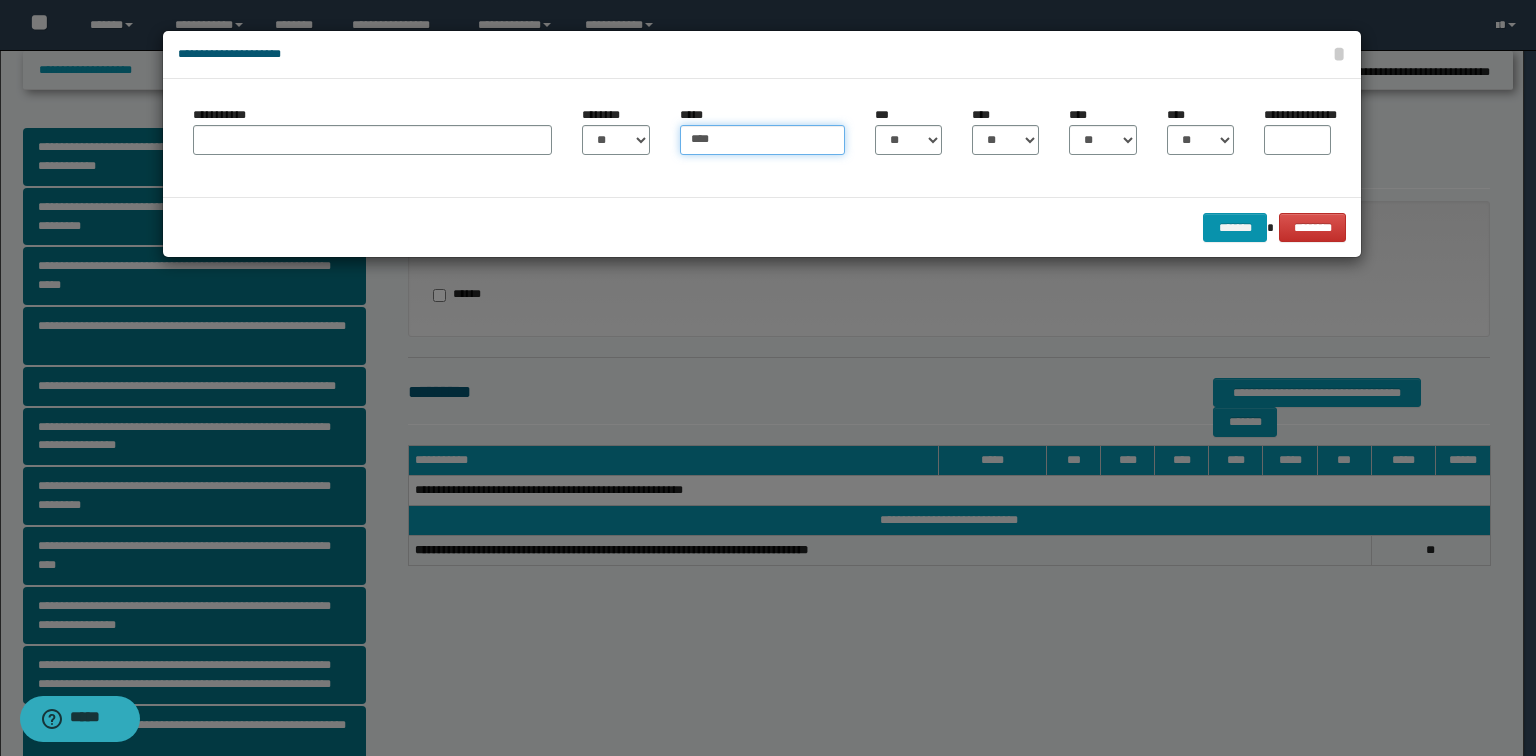 type on "****" 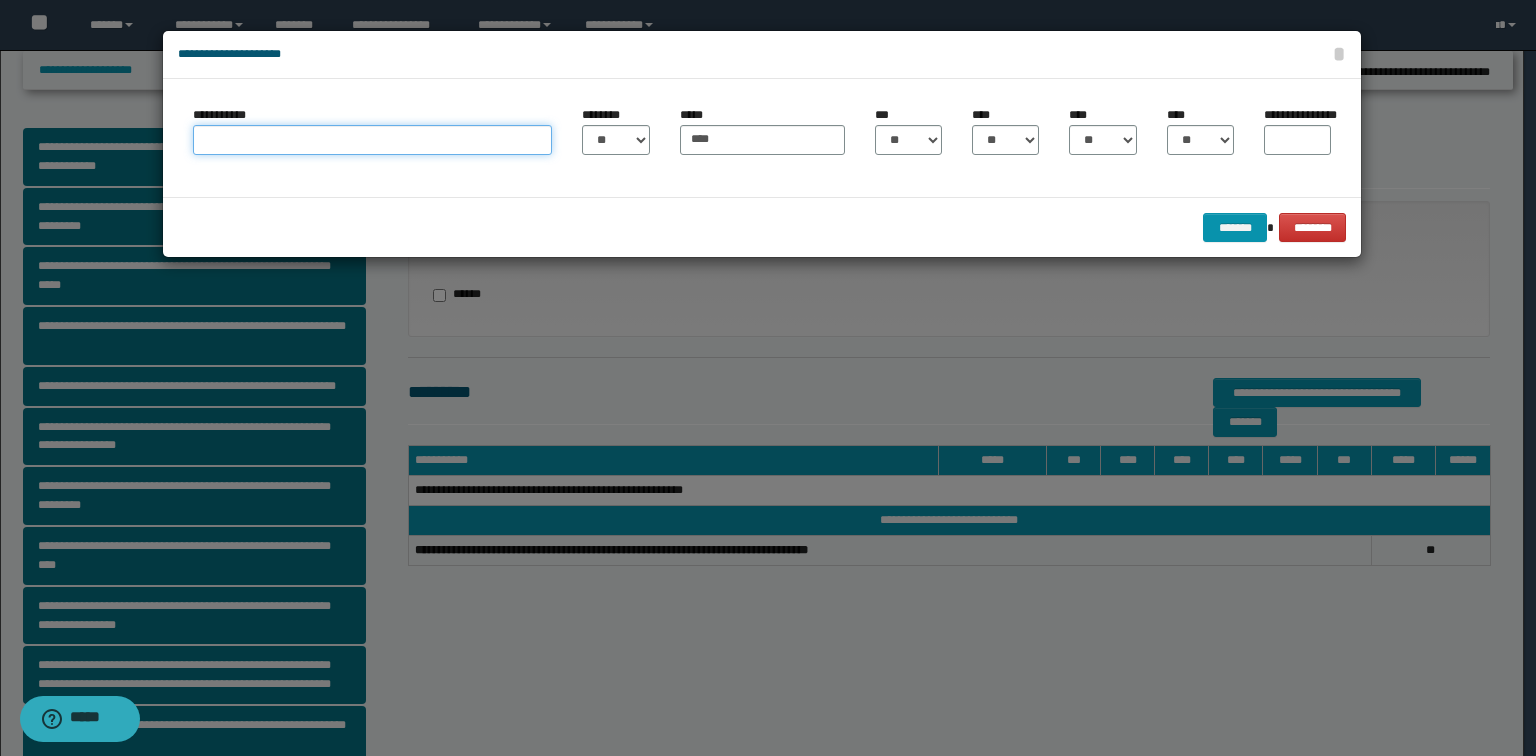 click on "**********" at bounding box center (372, 140) 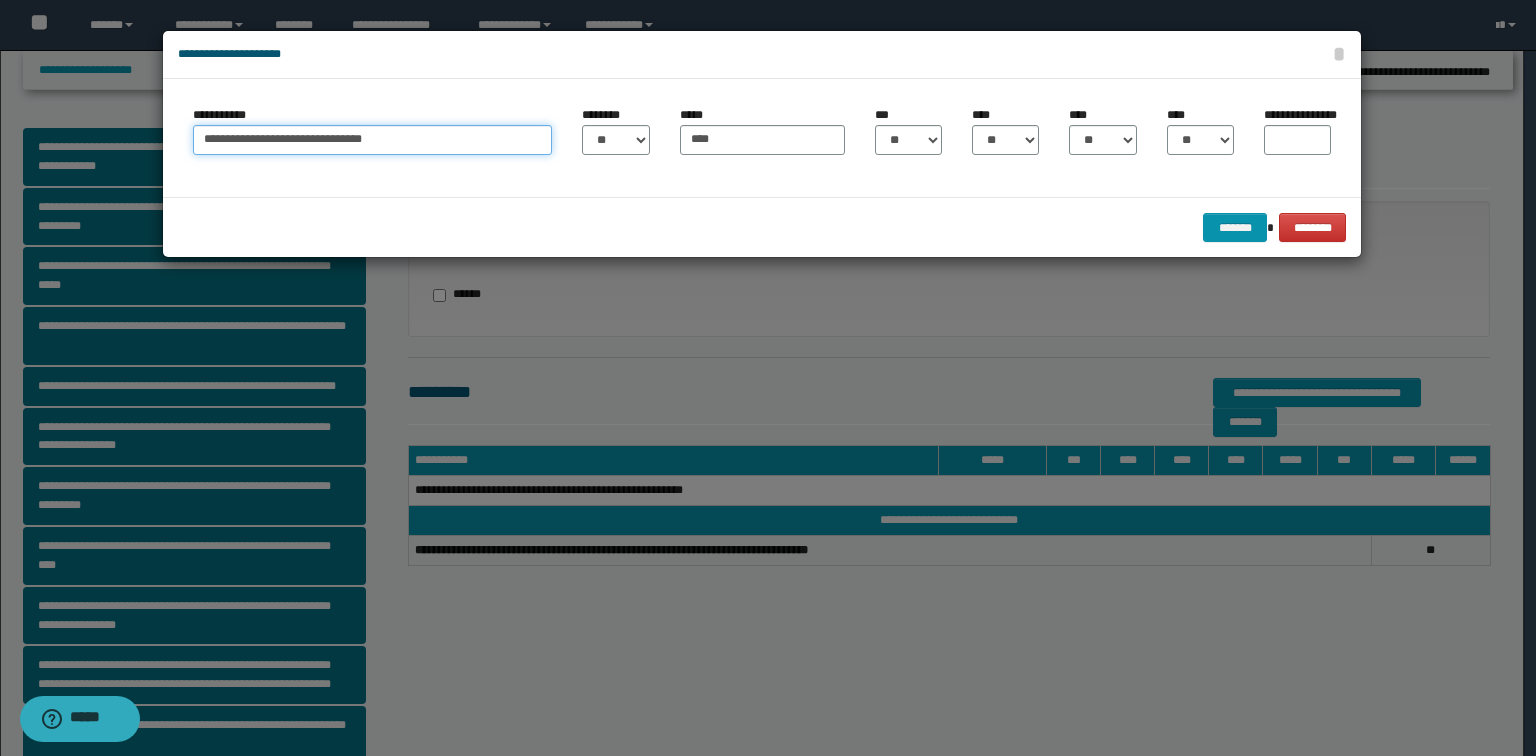 type on "**********" 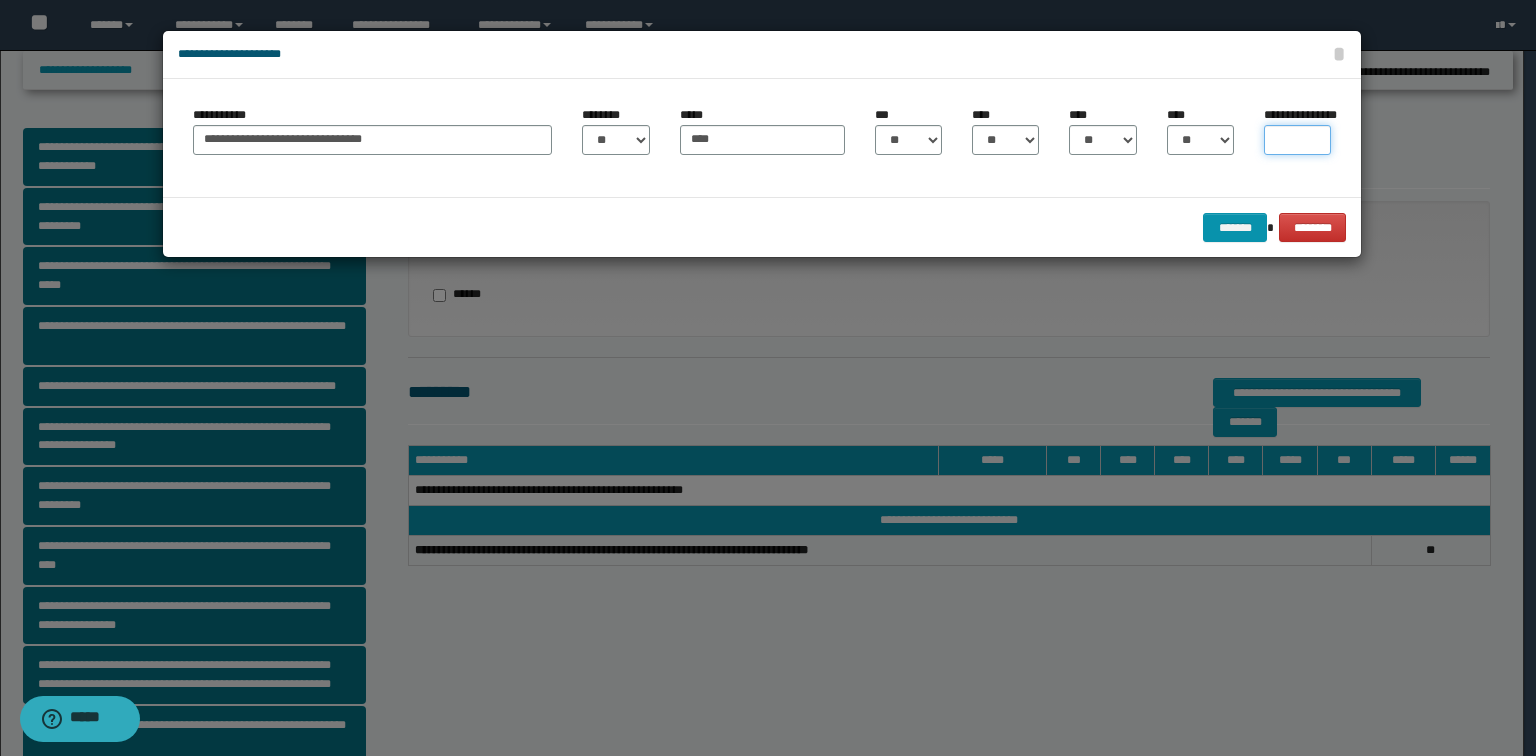 click on "**********" at bounding box center [1297, 140] 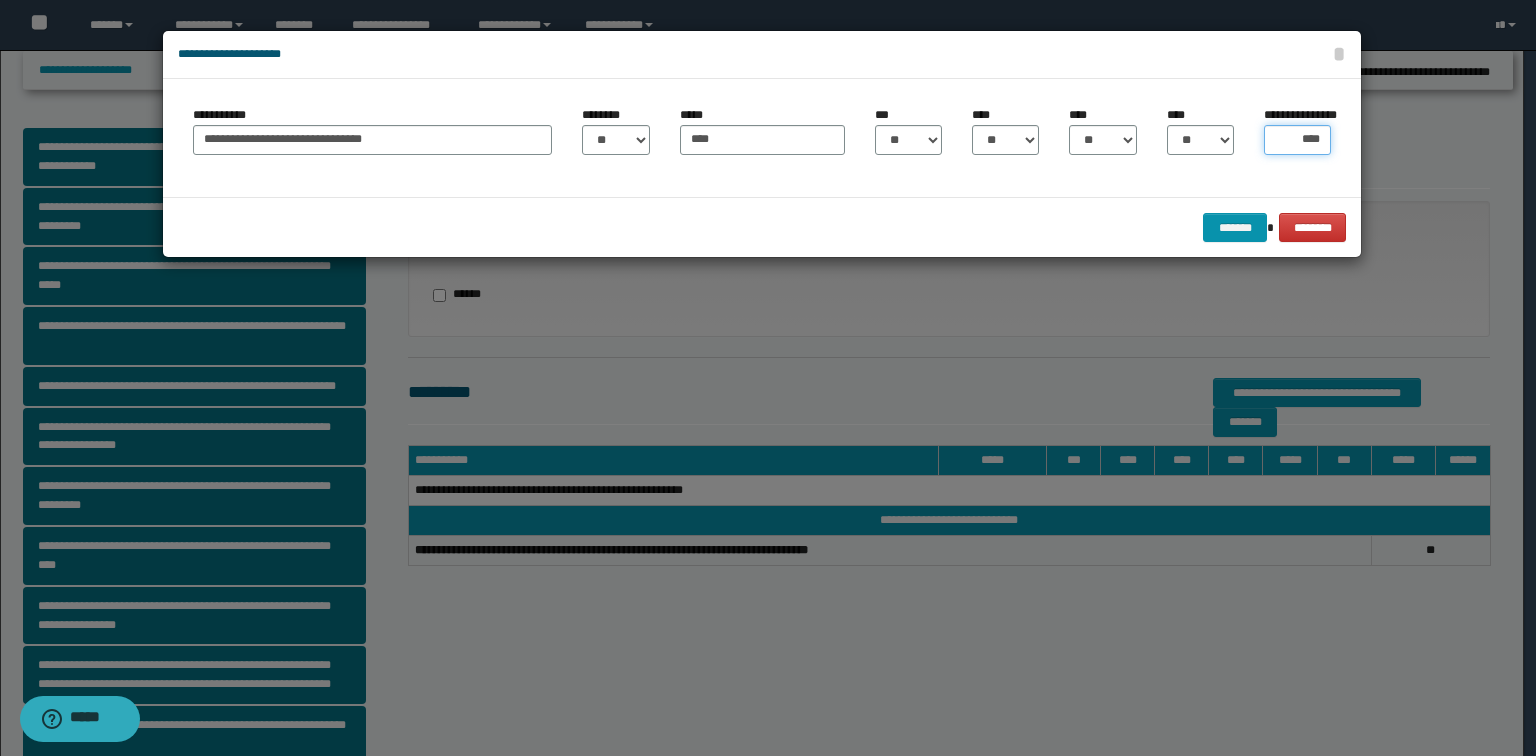 type on "*****" 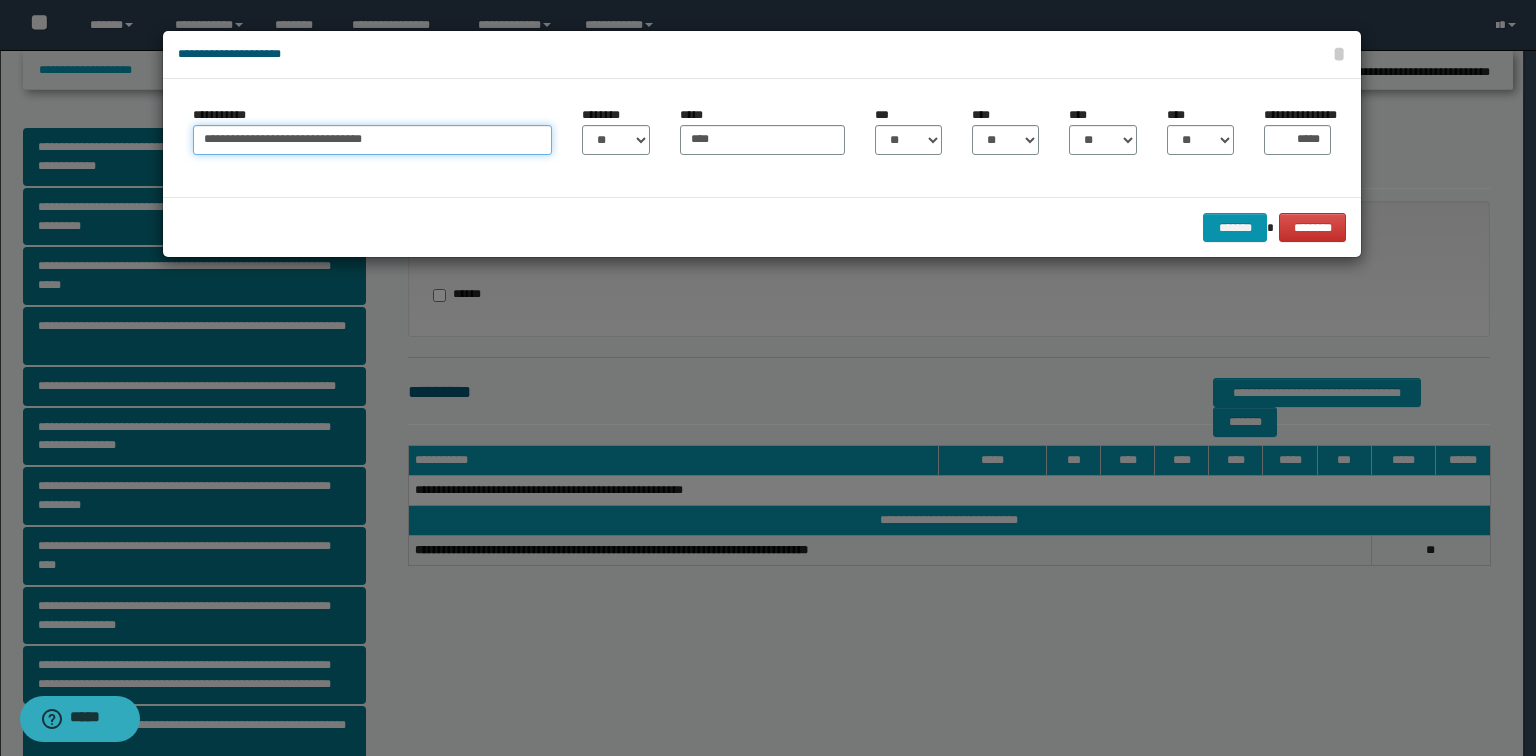 click on "**********" at bounding box center (372, 140) 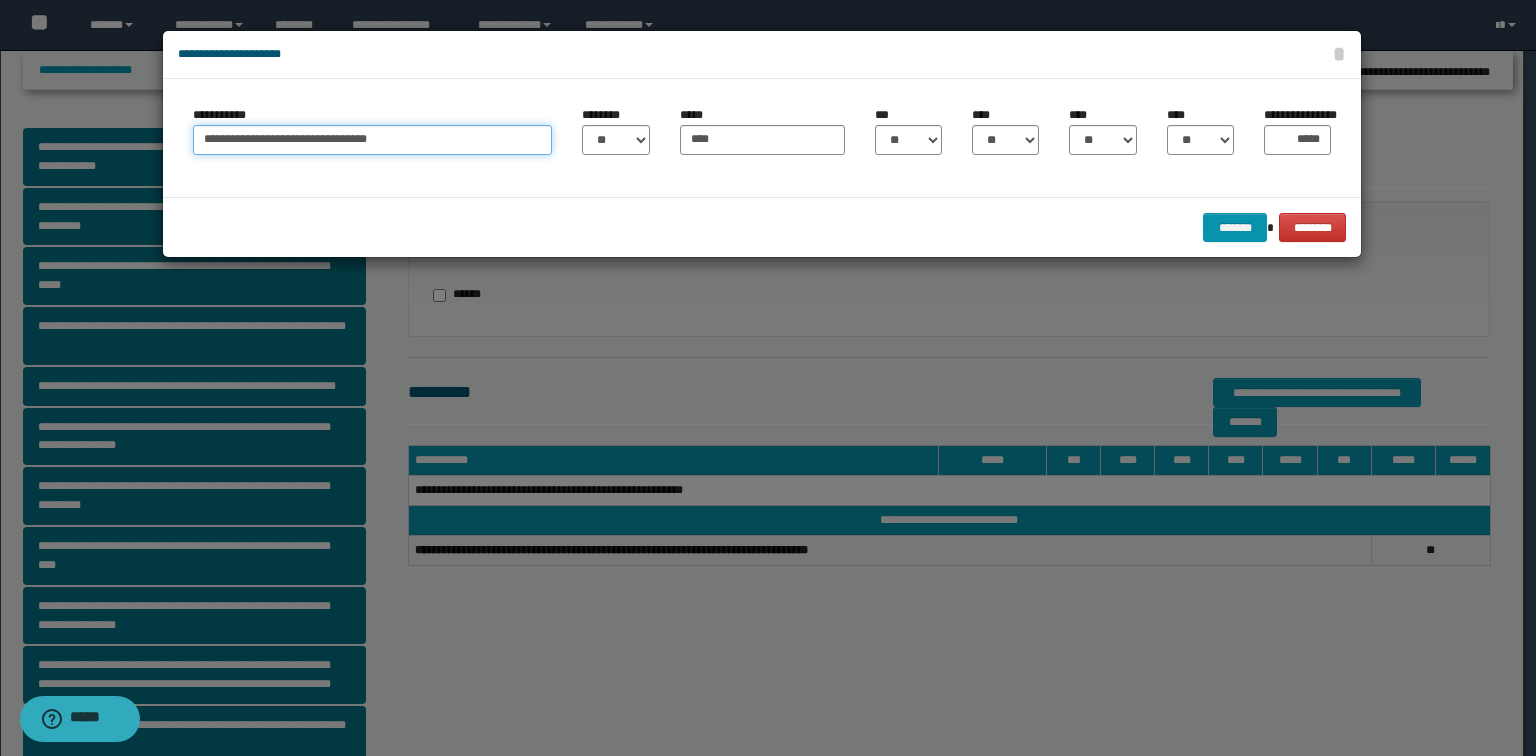 click on "**********" at bounding box center (372, 140) 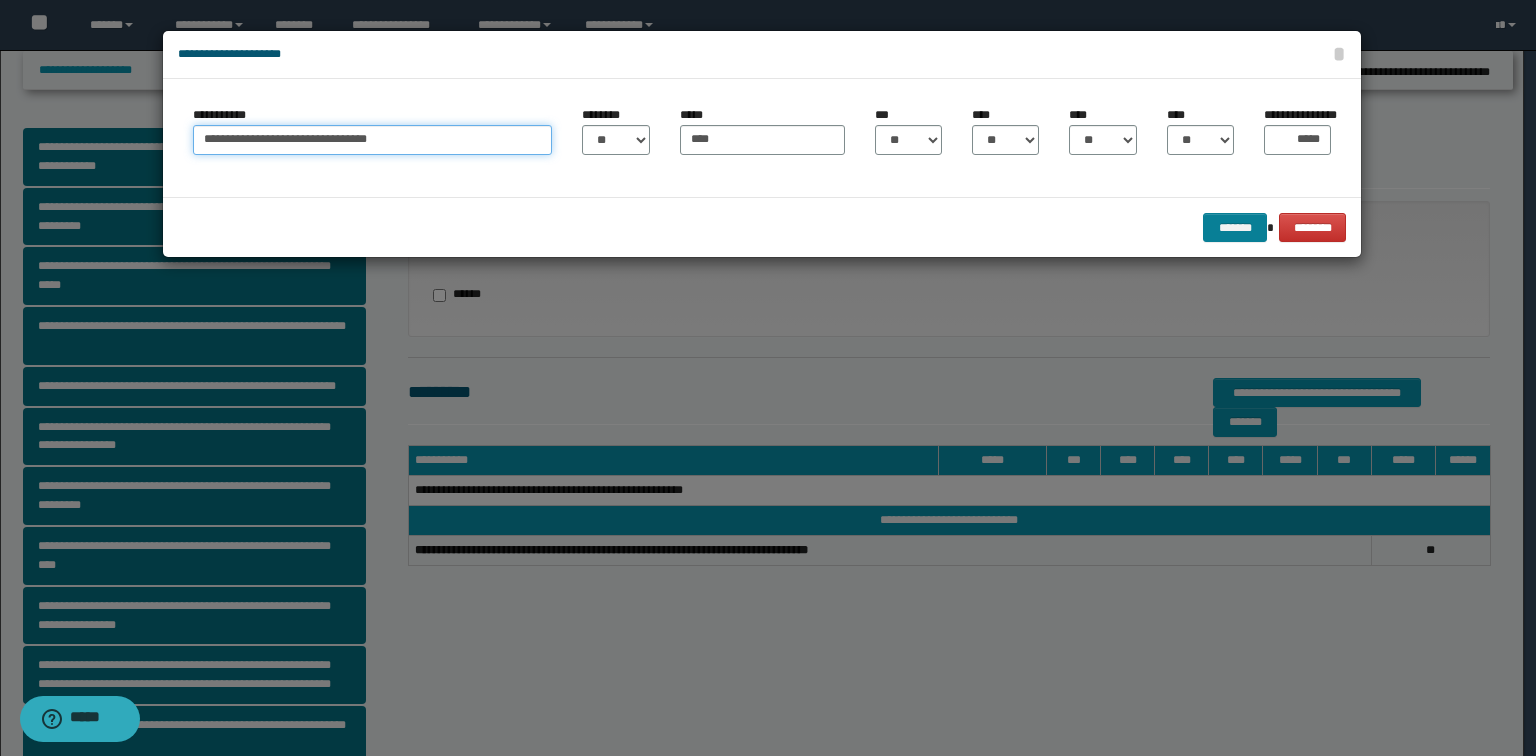 type on "**********" 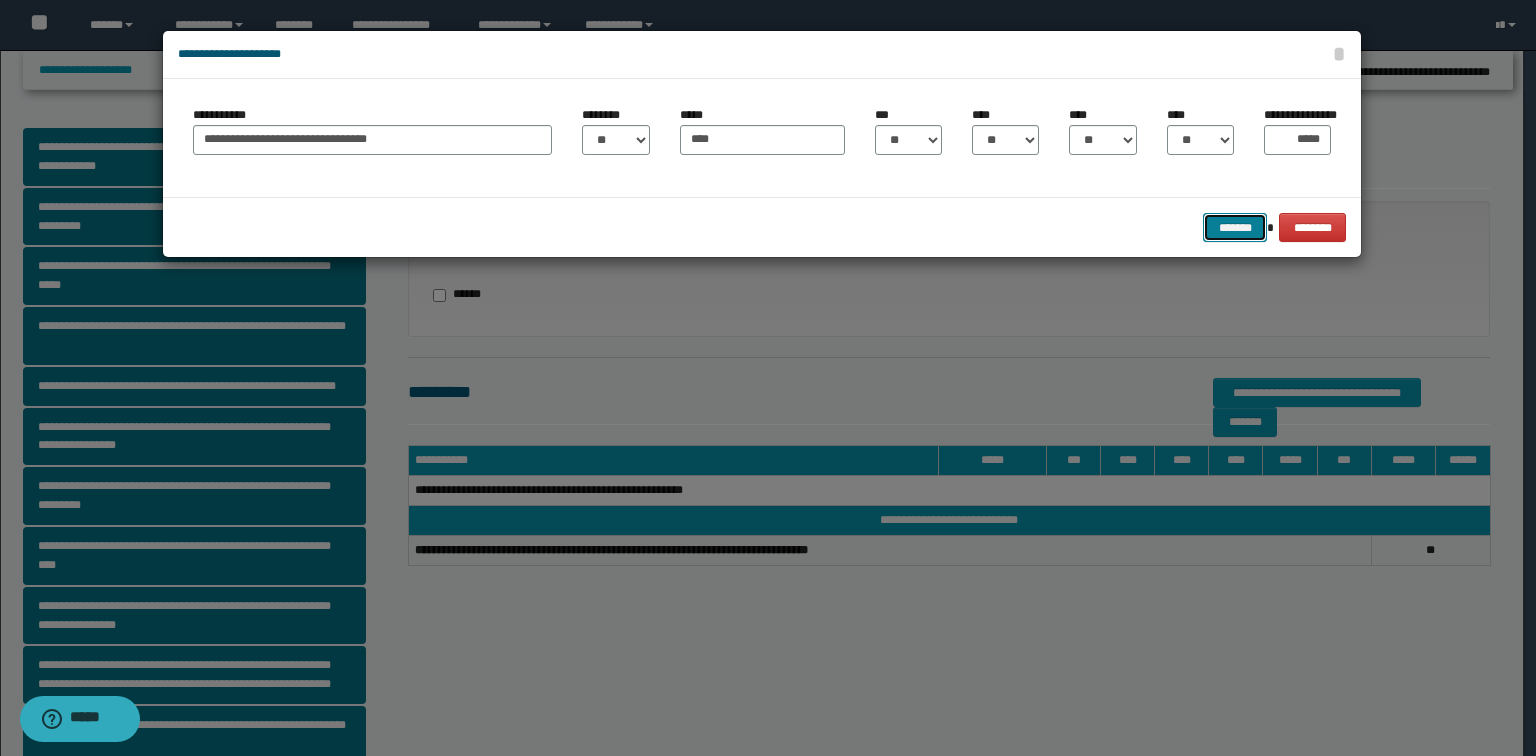 click on "*******" at bounding box center (1235, 228) 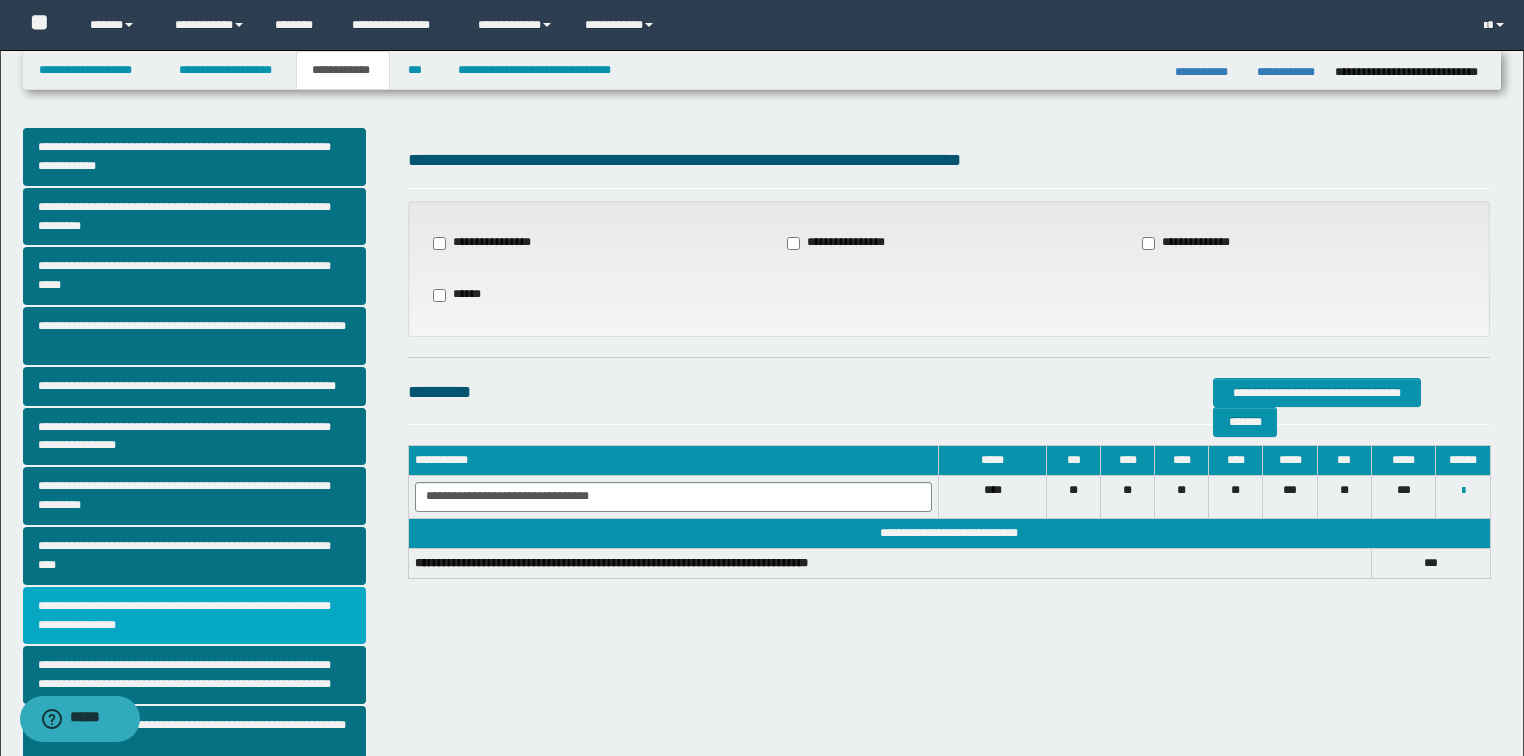 scroll, scrollTop: 160, scrollLeft: 0, axis: vertical 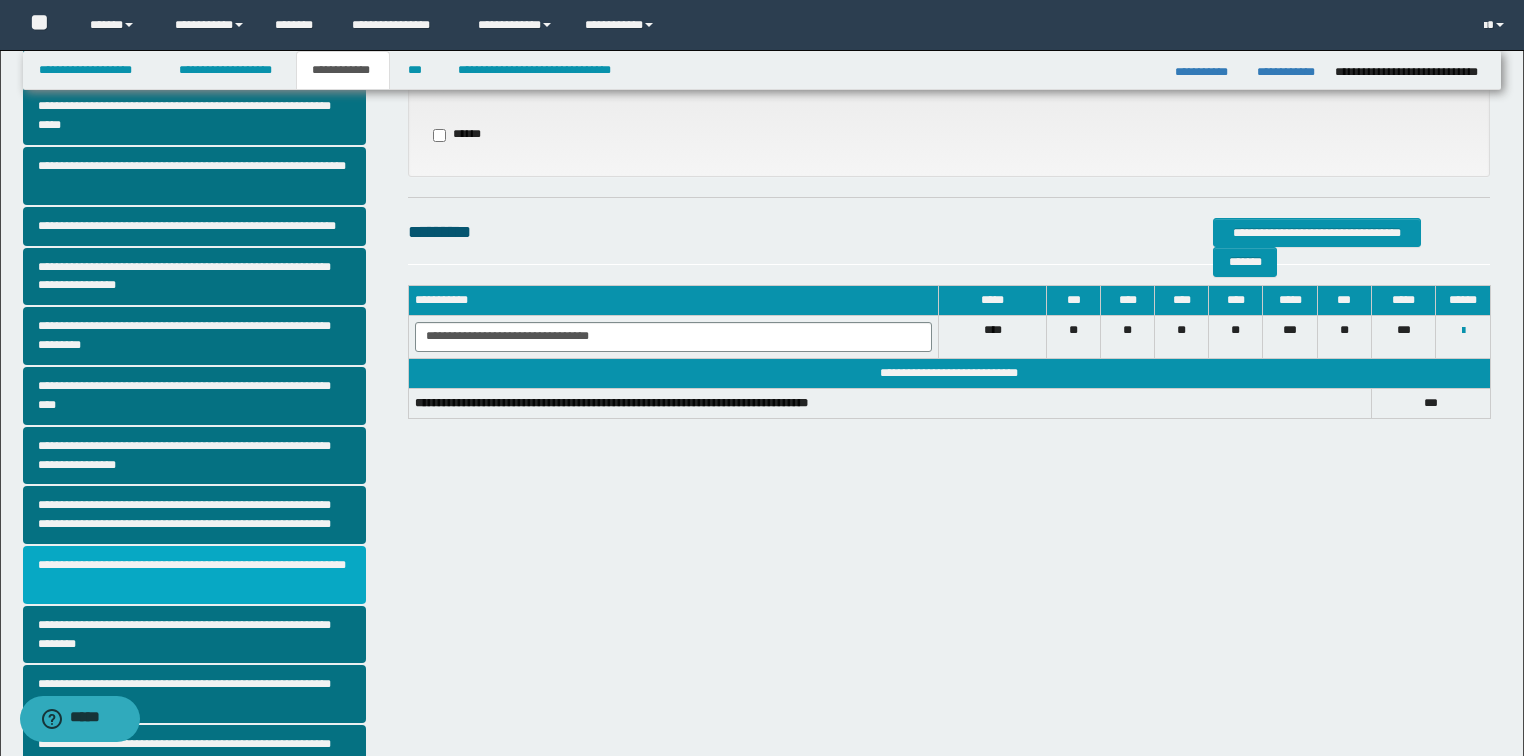 click on "**********" at bounding box center (195, 575) 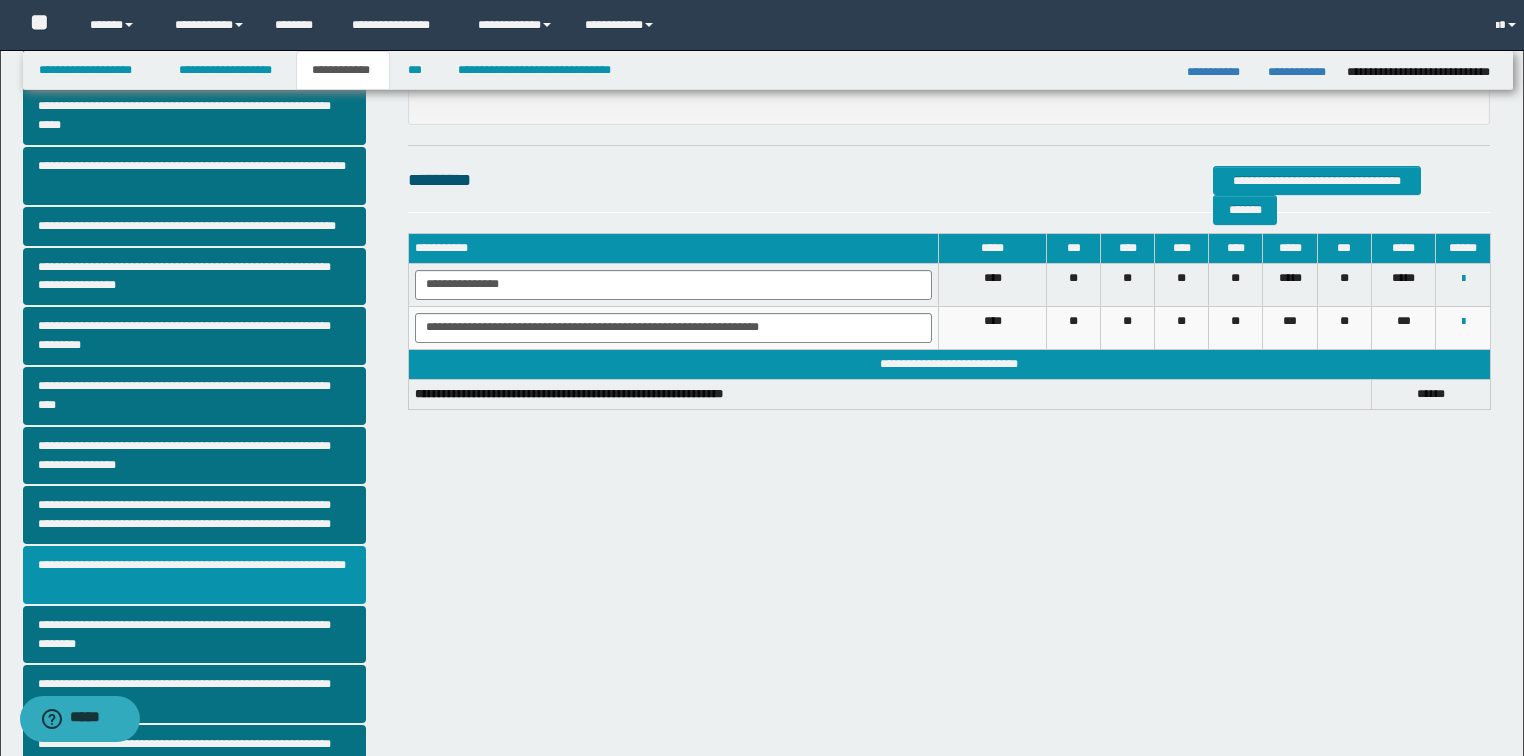 scroll, scrollTop: 0, scrollLeft: 0, axis: both 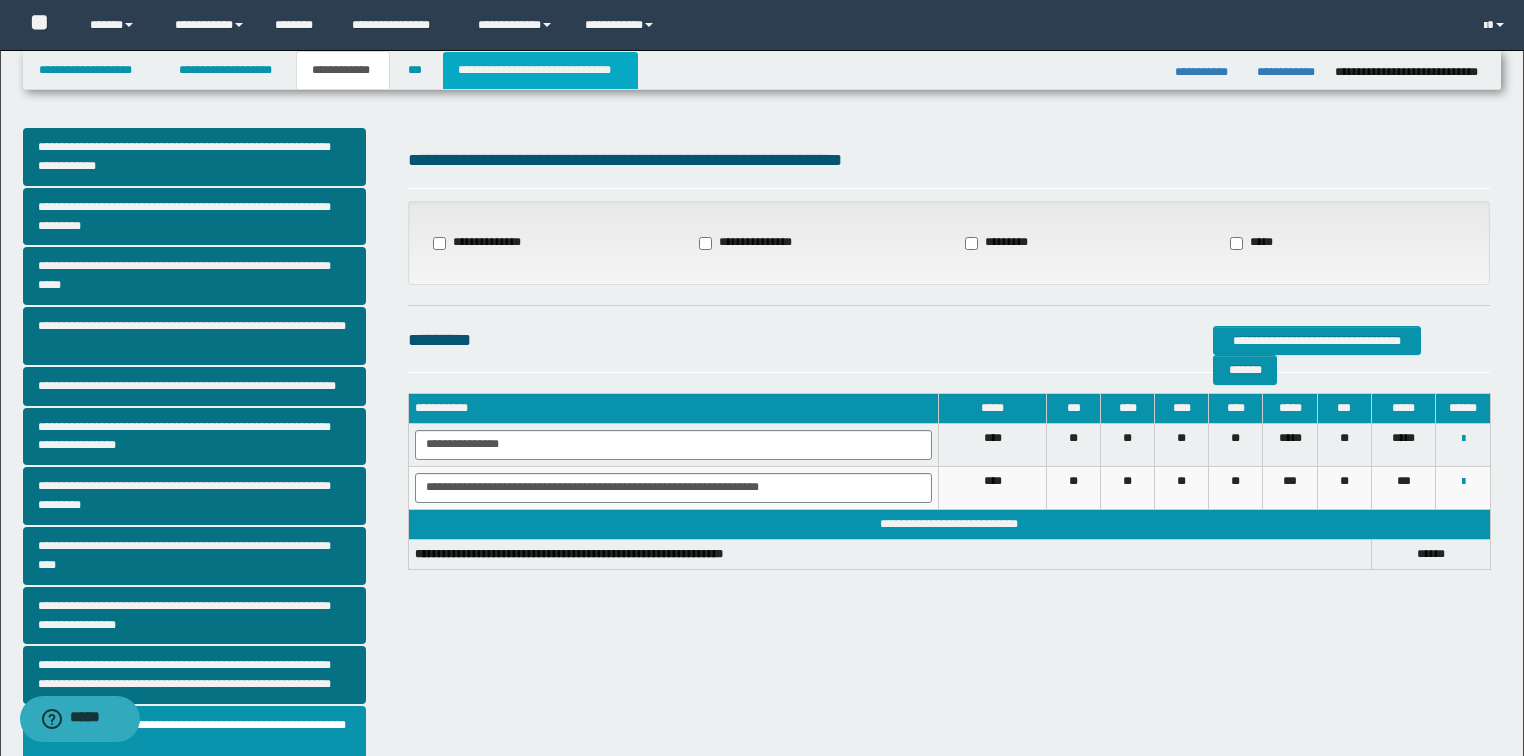click on "**********" at bounding box center (540, 70) 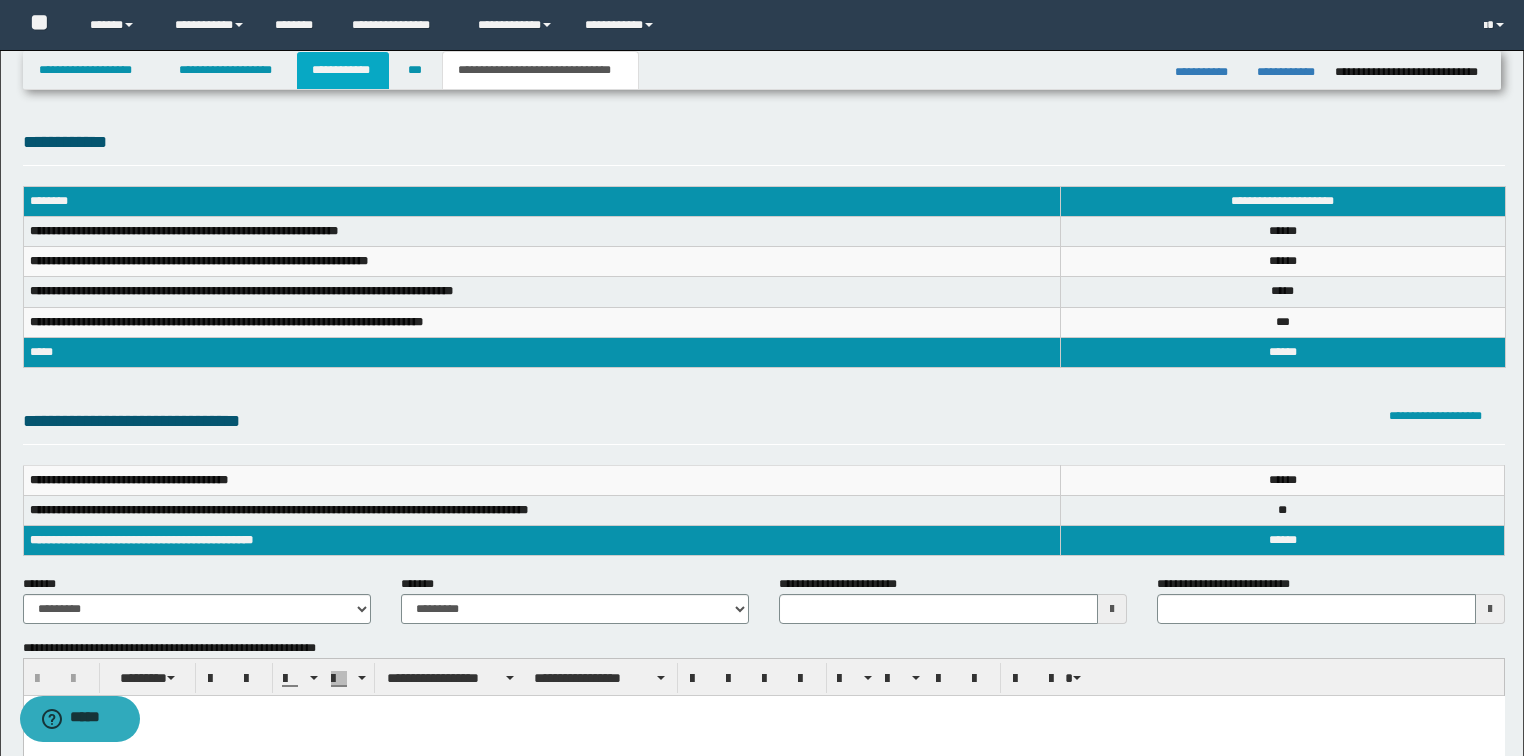 click on "**********" at bounding box center [343, 70] 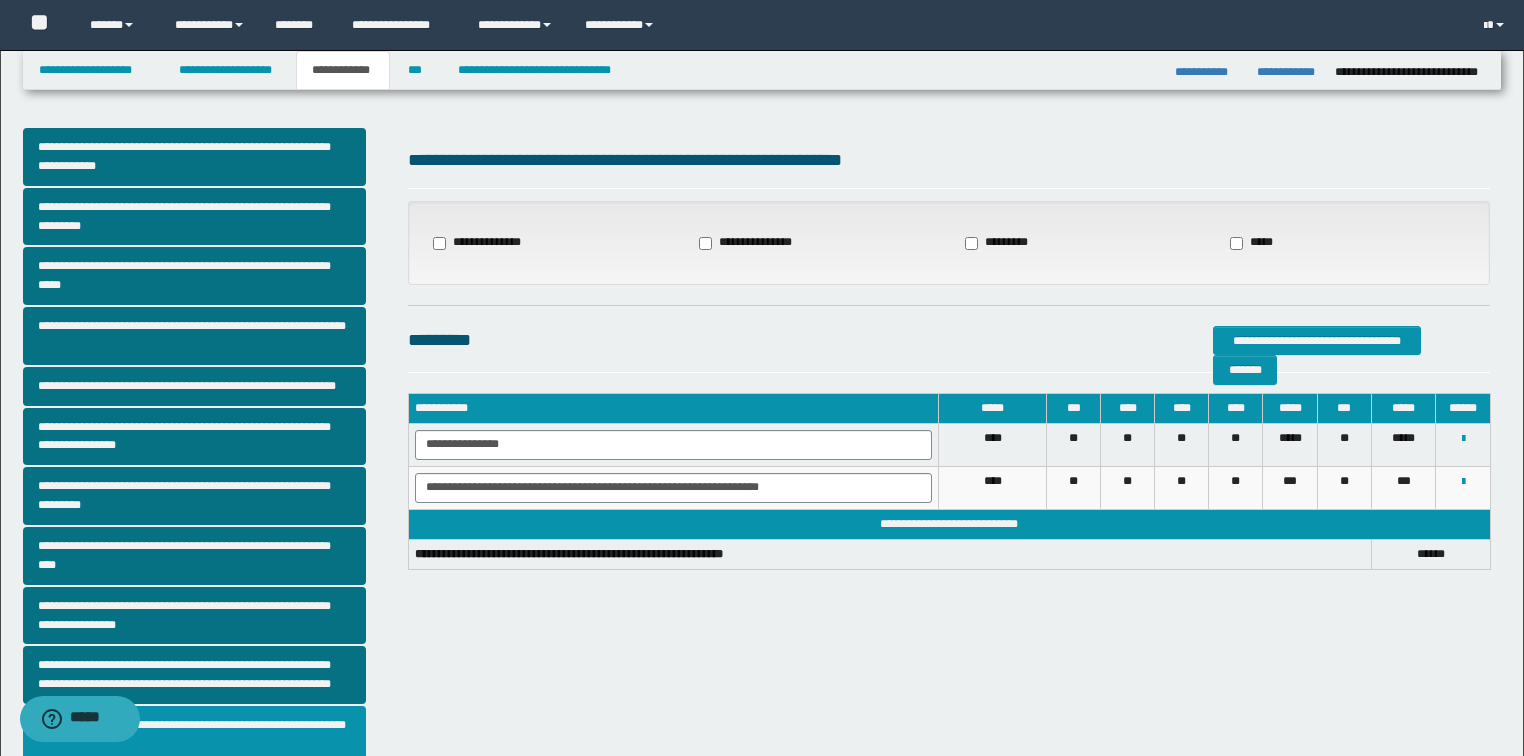 scroll, scrollTop: 240, scrollLeft: 0, axis: vertical 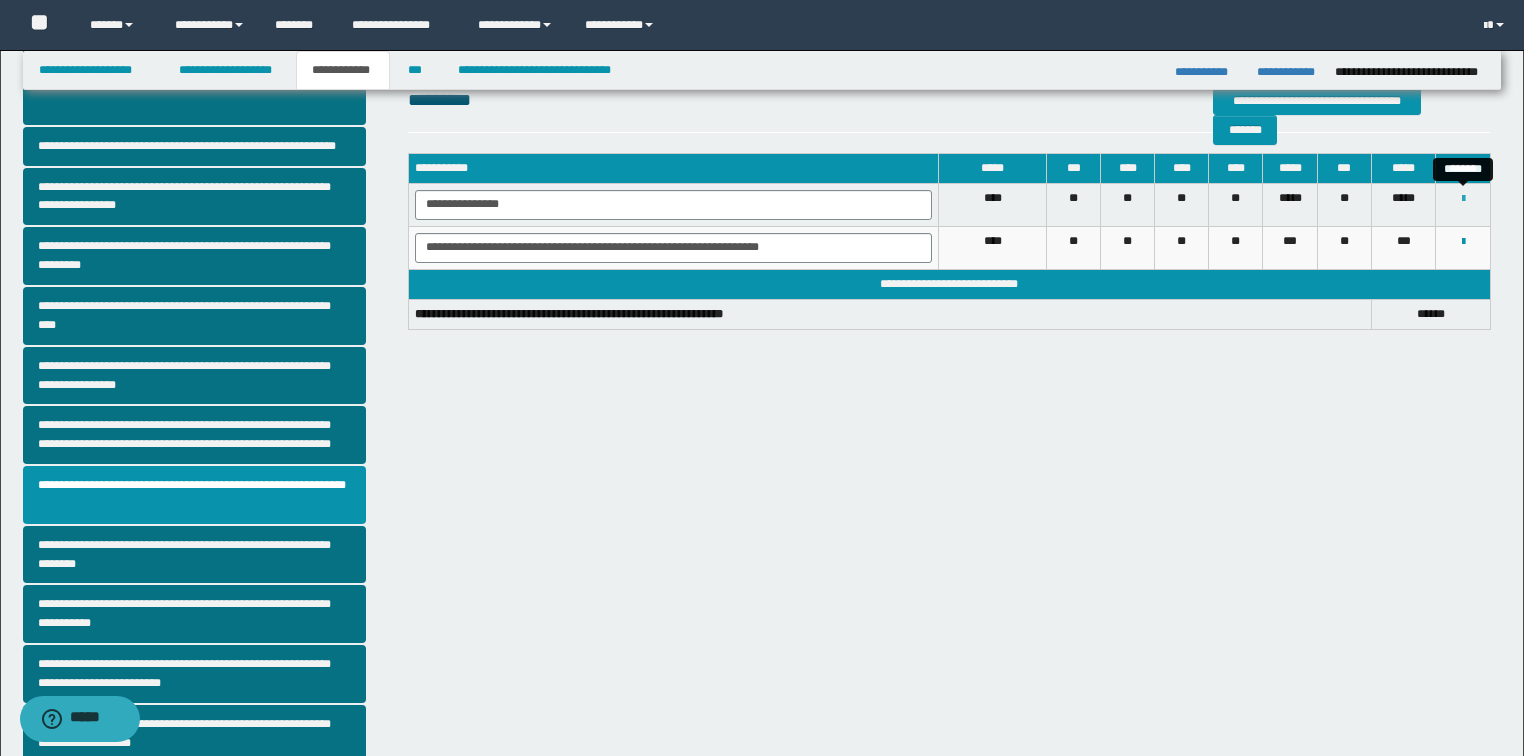 click at bounding box center [1463, 199] 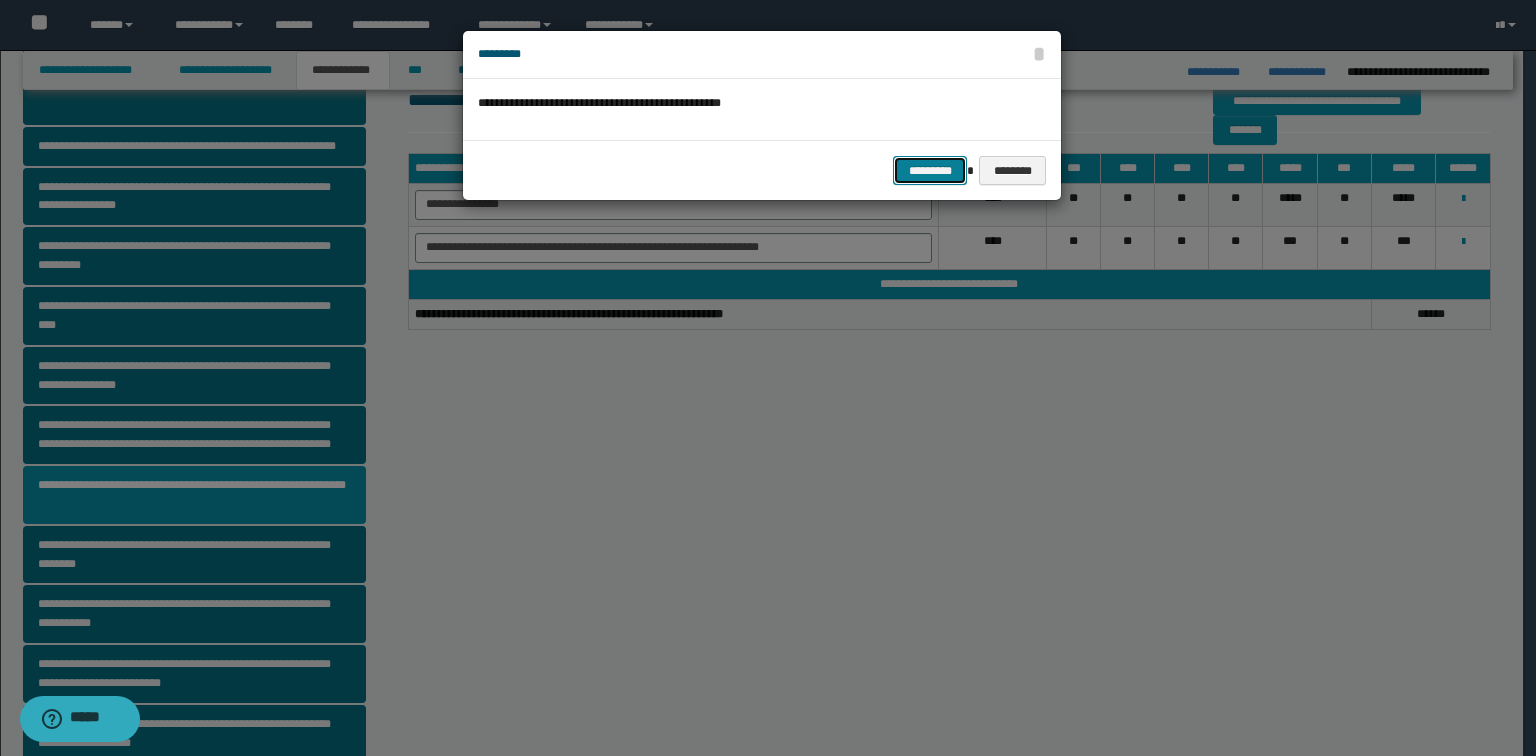 click on "*********" at bounding box center (930, 171) 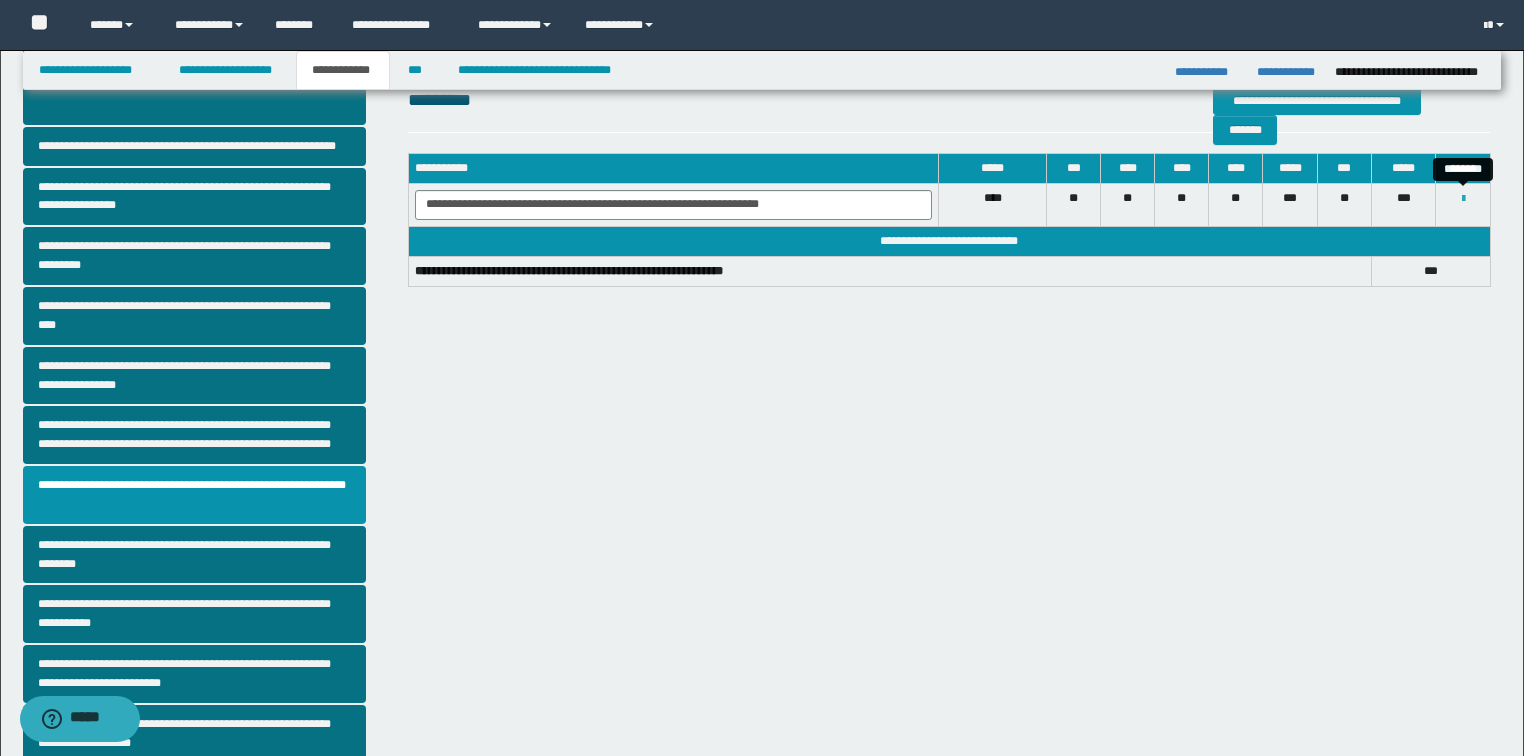 click at bounding box center [1463, 199] 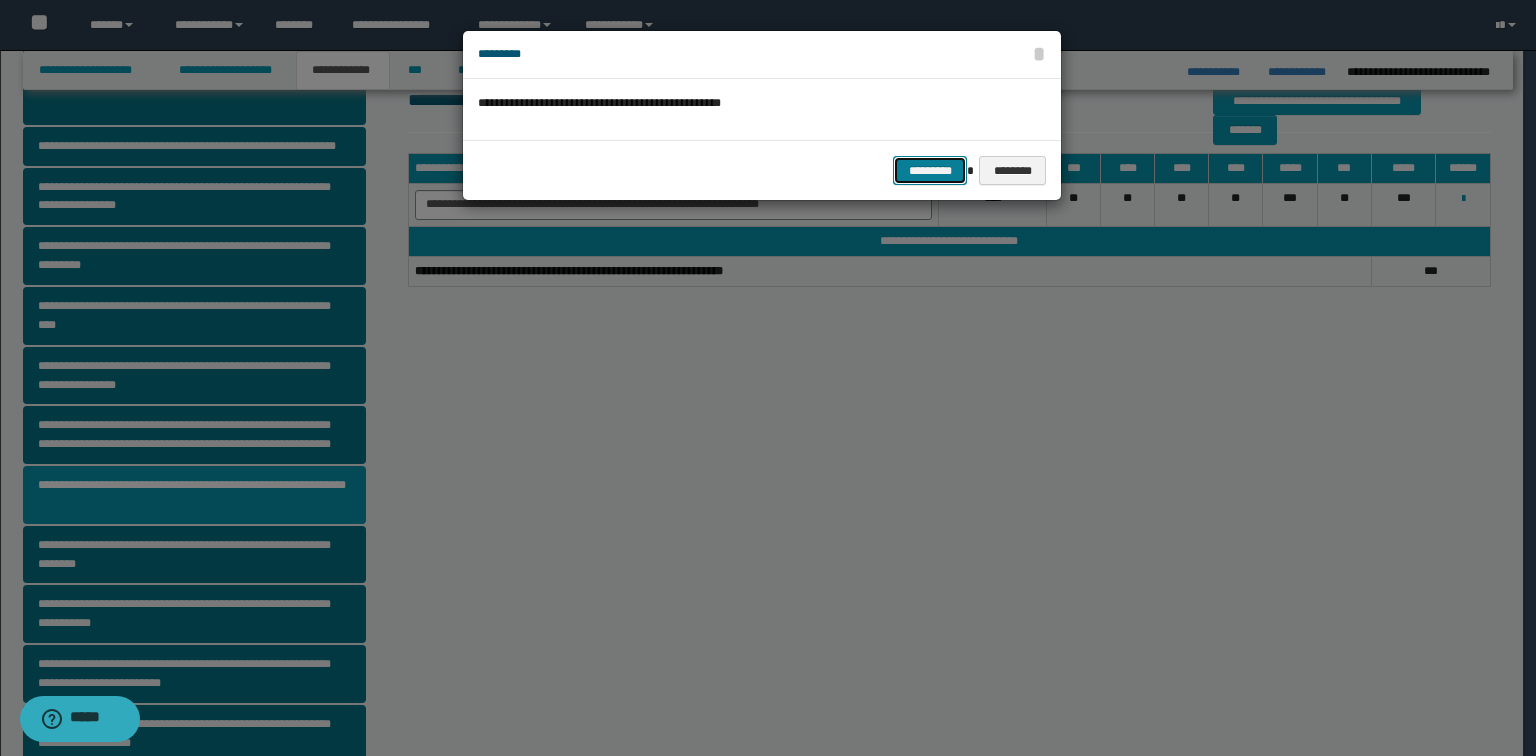 click on "*********" at bounding box center [930, 171] 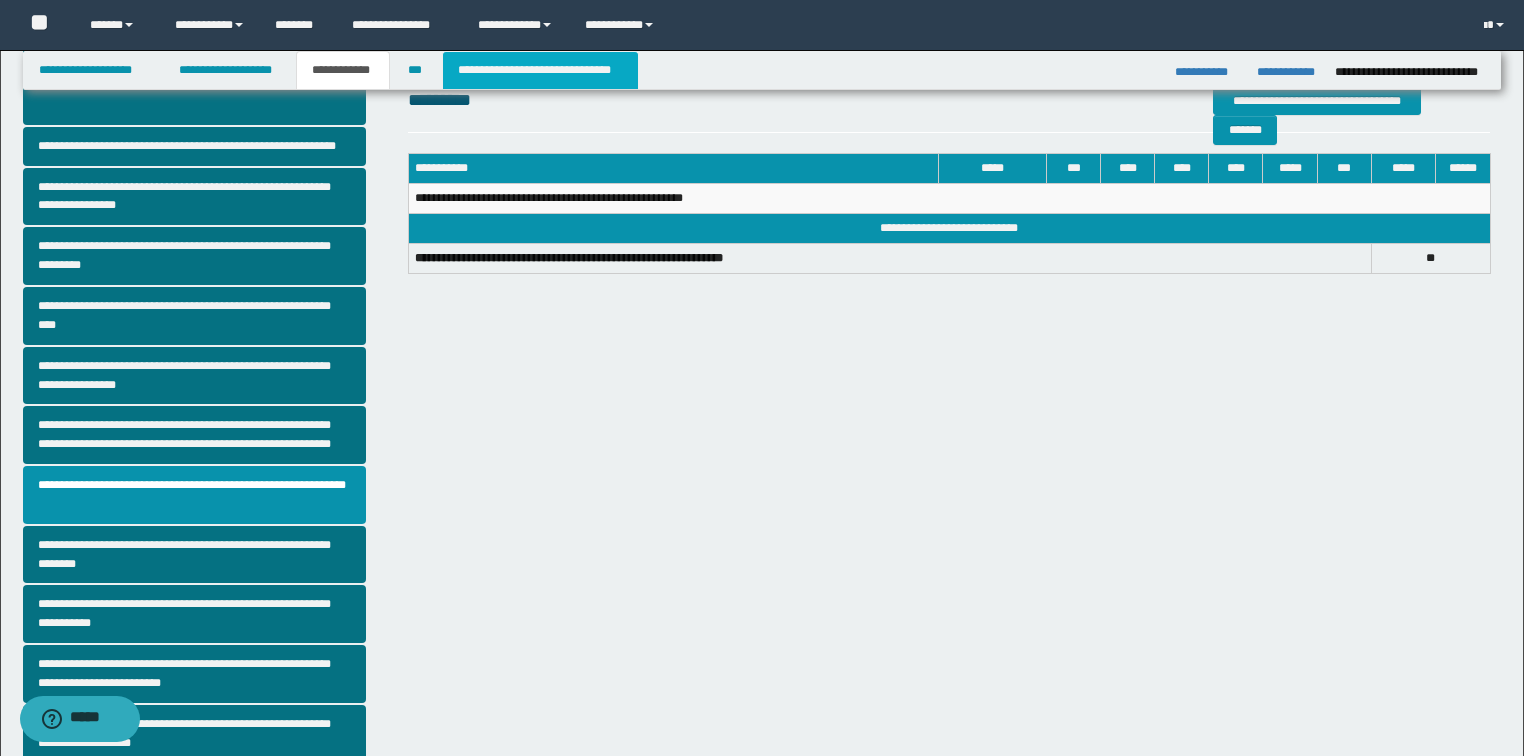 click on "**********" at bounding box center (540, 70) 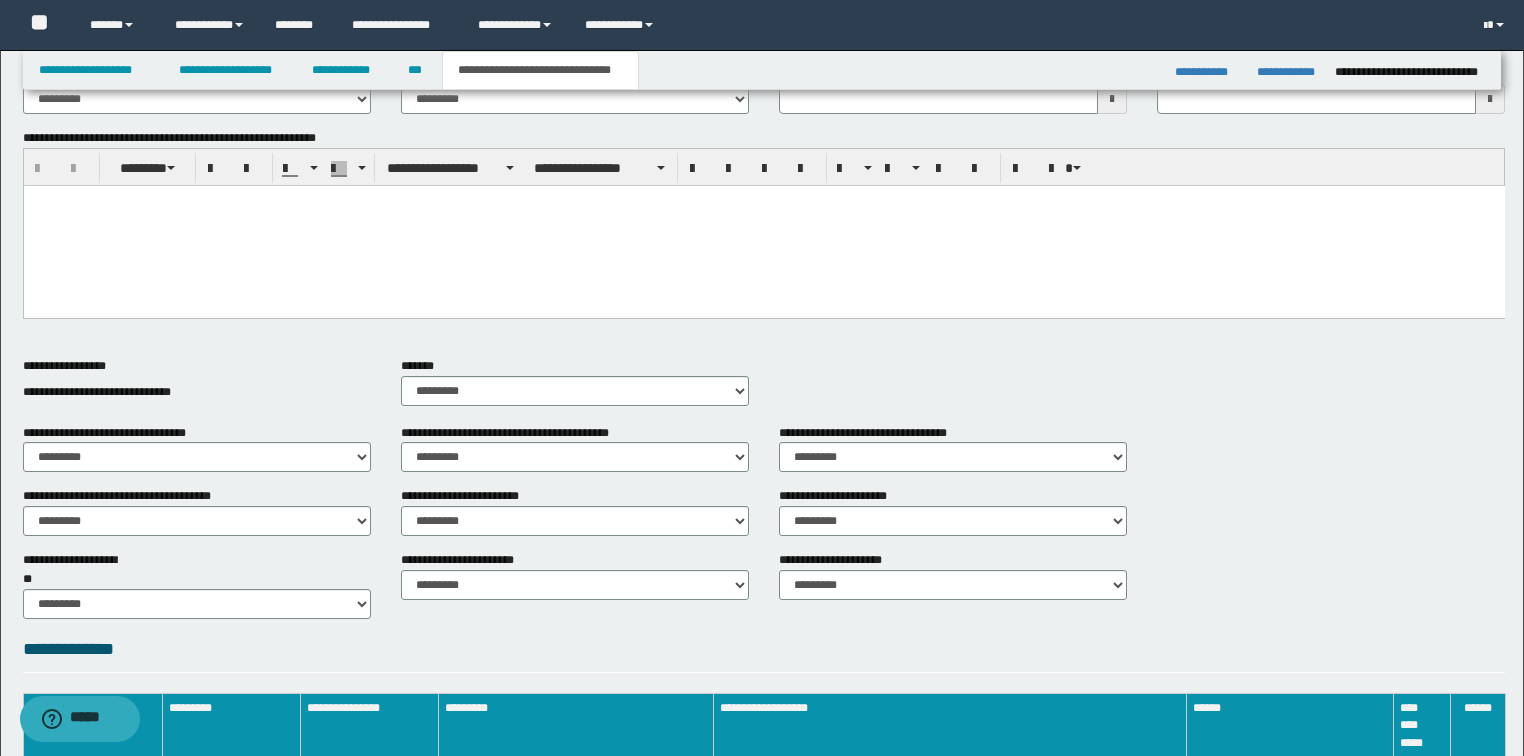 scroll, scrollTop: 800, scrollLeft: 0, axis: vertical 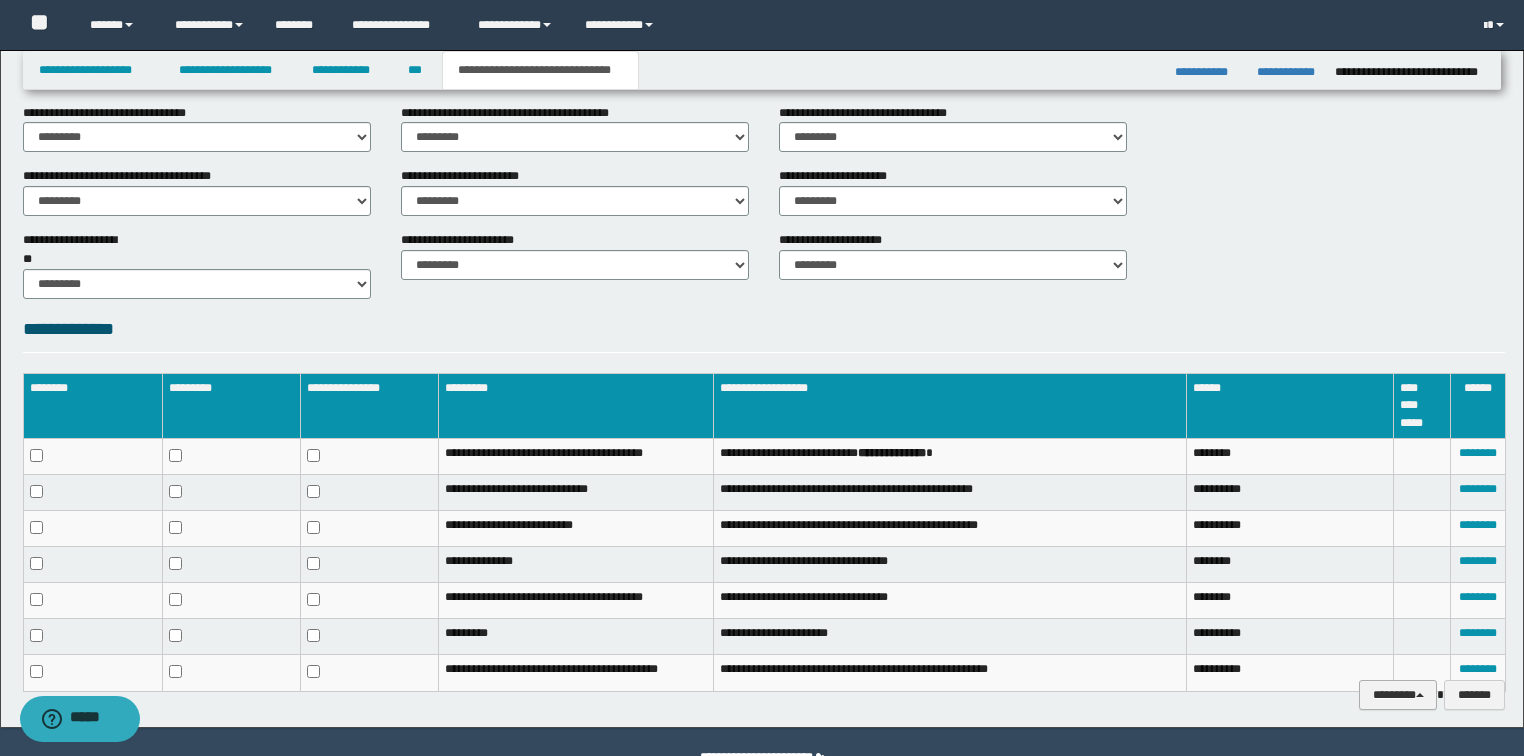 click on "********" at bounding box center (1398, 695) 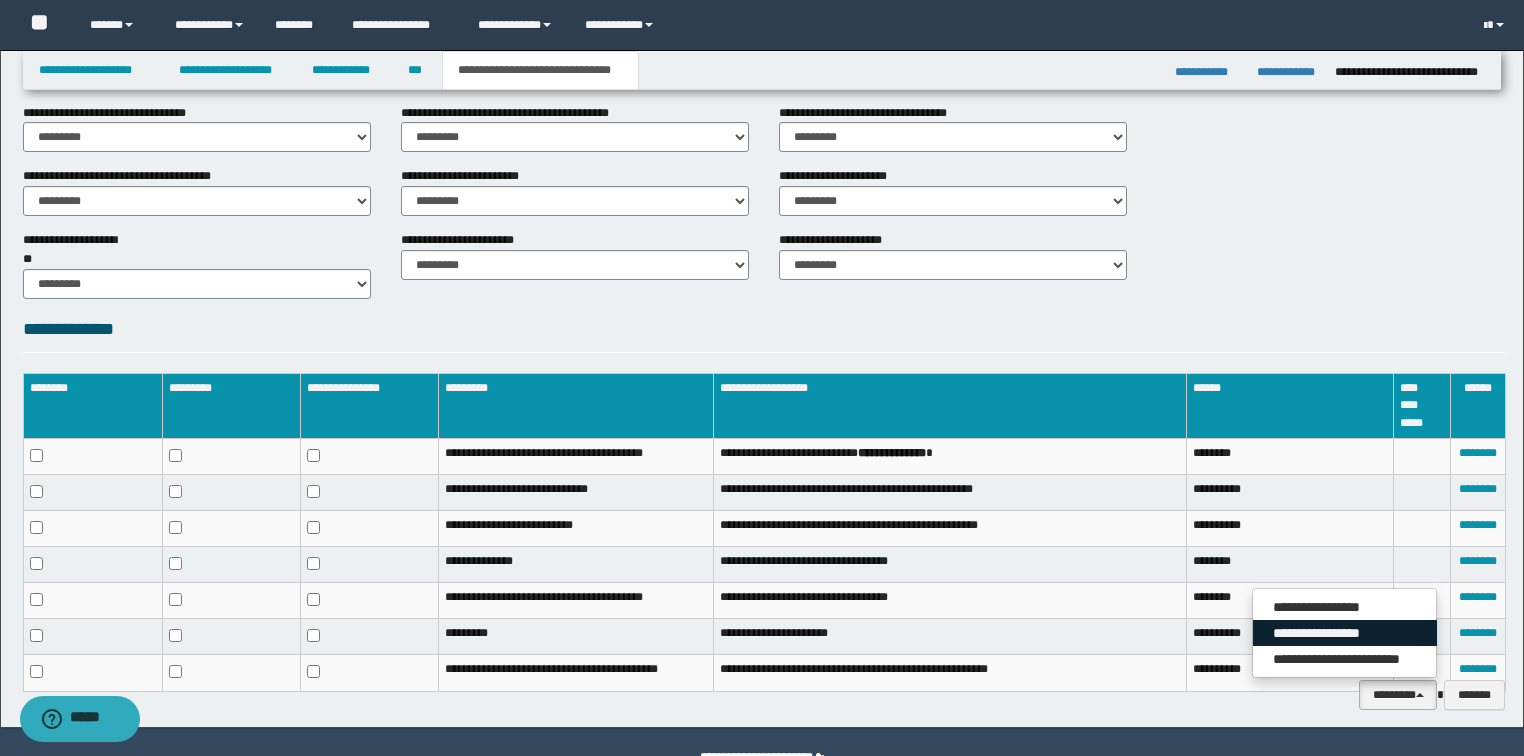 click on "**********" at bounding box center [1345, 633] 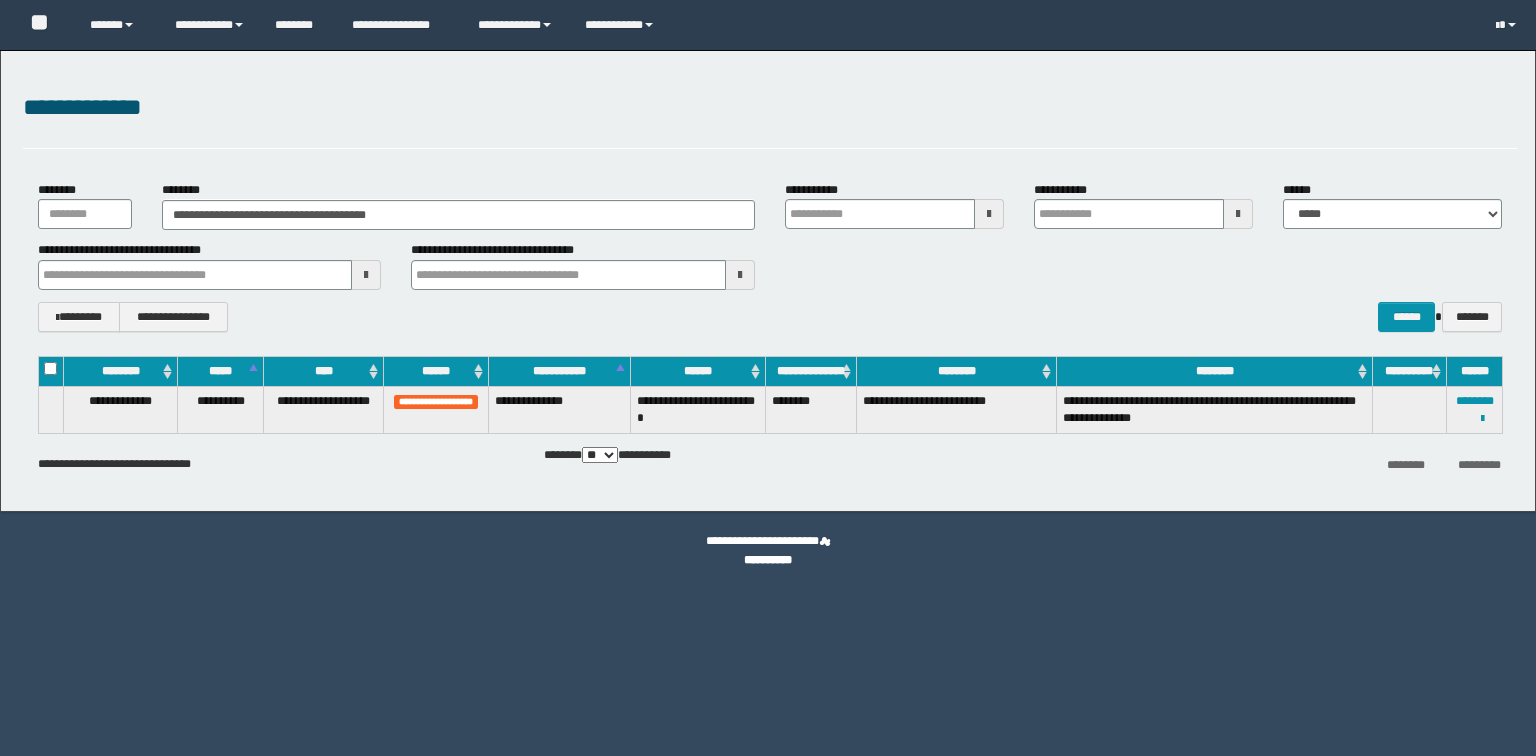 scroll, scrollTop: 0, scrollLeft: 0, axis: both 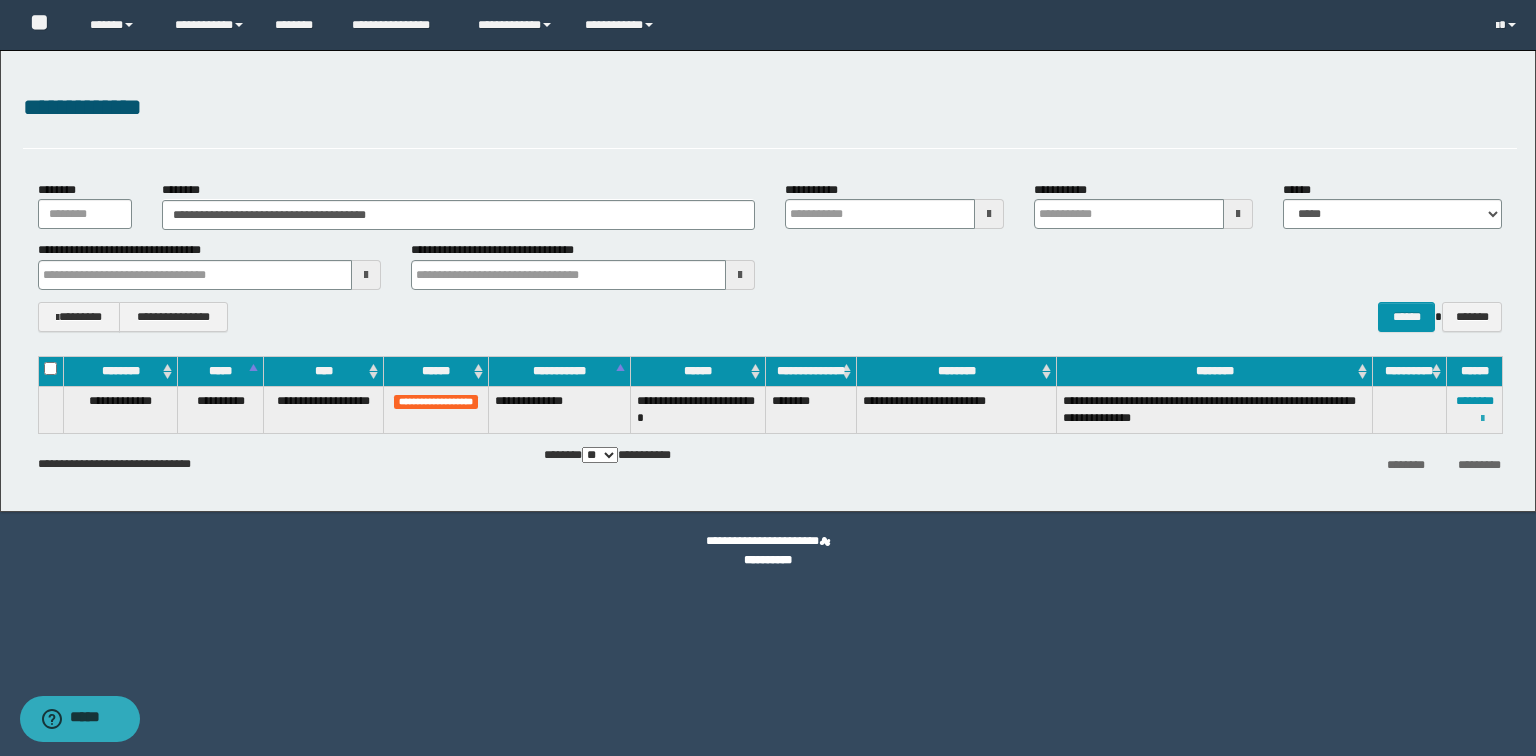 click at bounding box center [1482, 419] 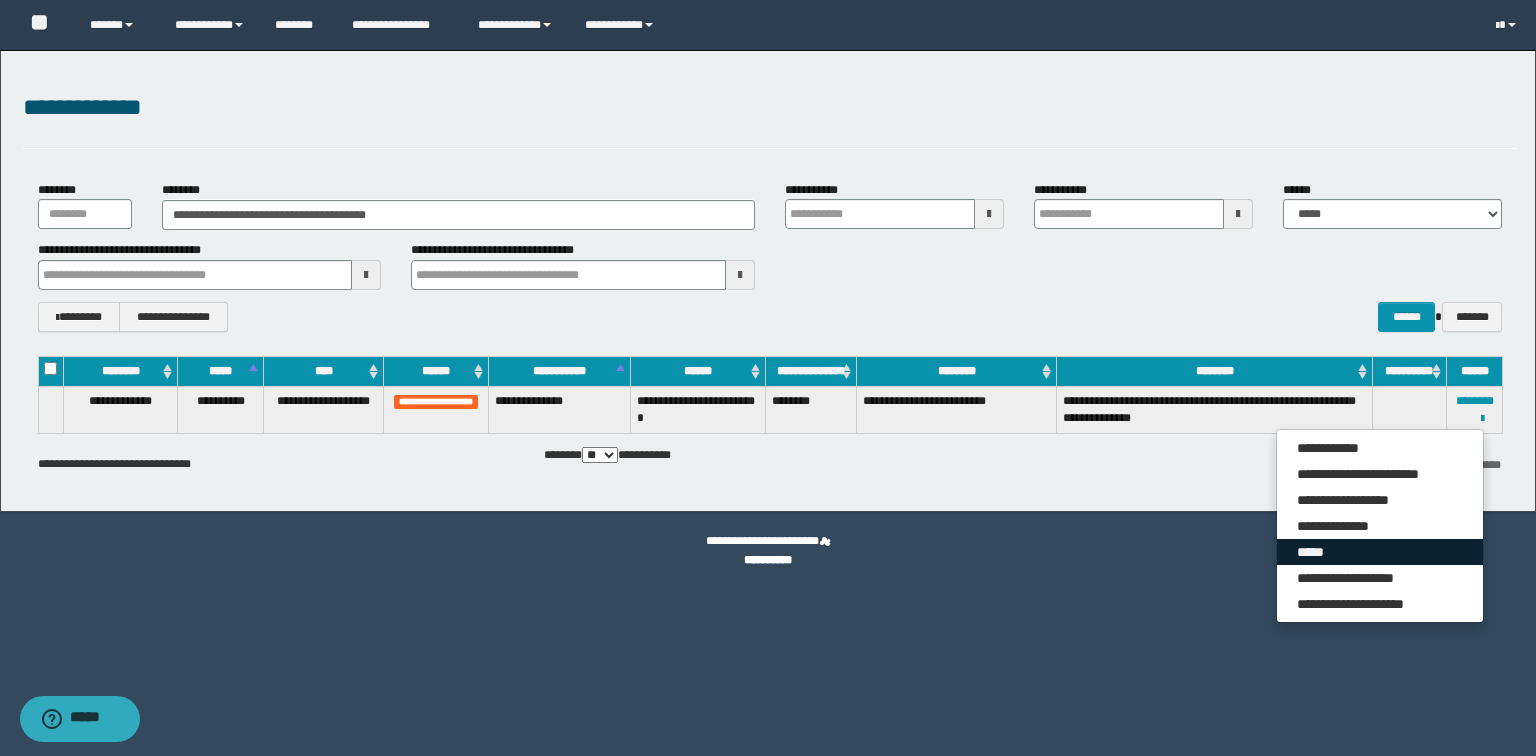 click on "*****" at bounding box center (1380, 552) 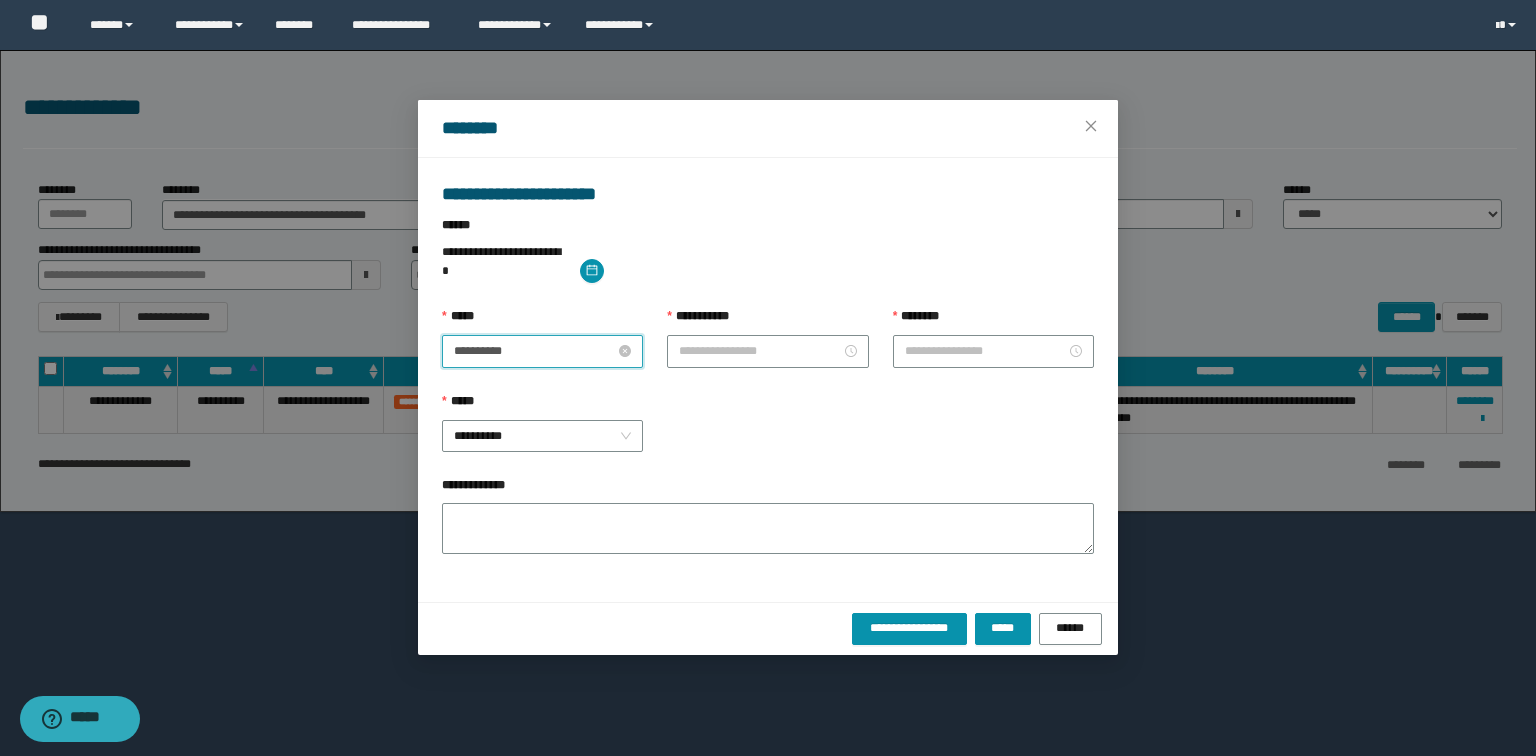 click on "**********" at bounding box center (534, 351) 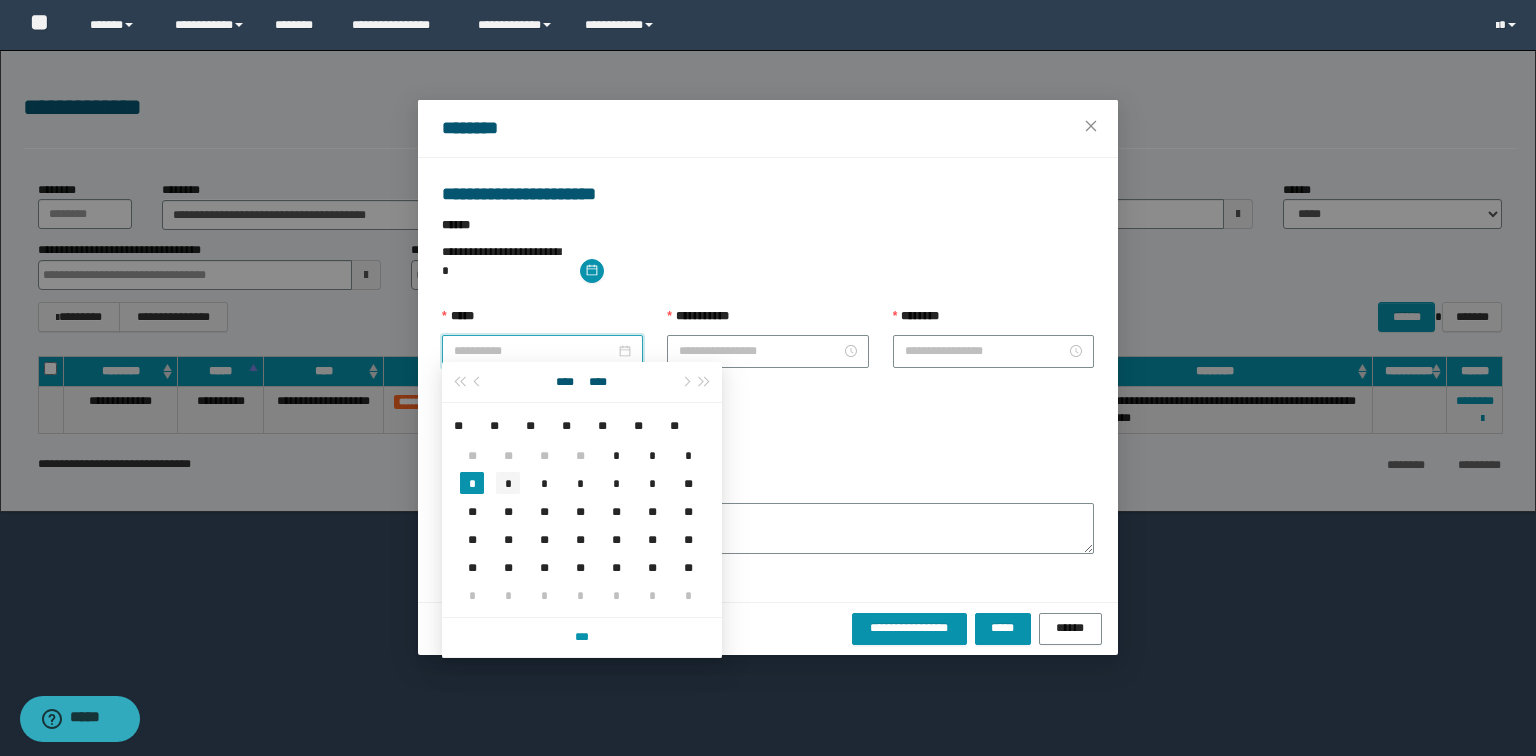 type on "**********" 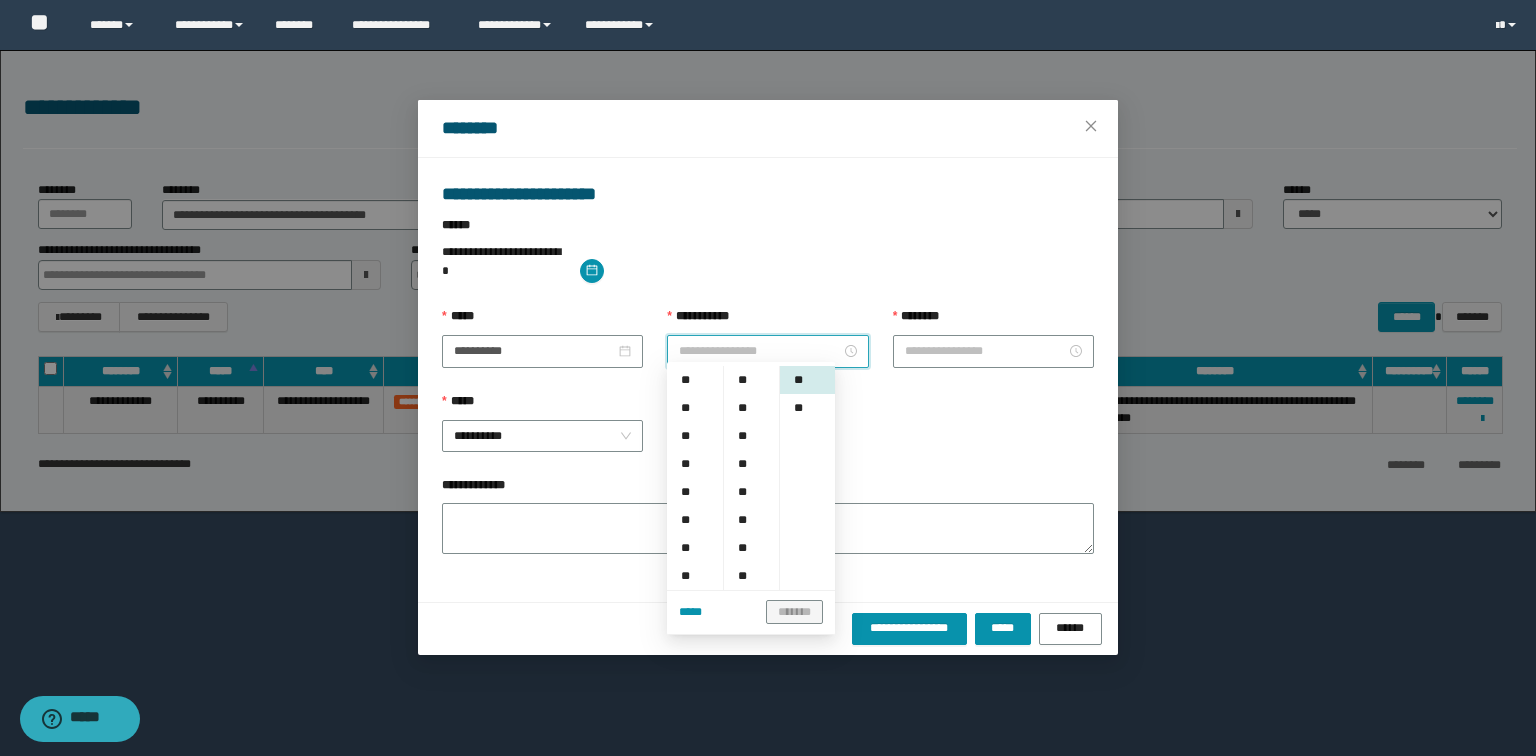 click on "**********" at bounding box center [759, 351] 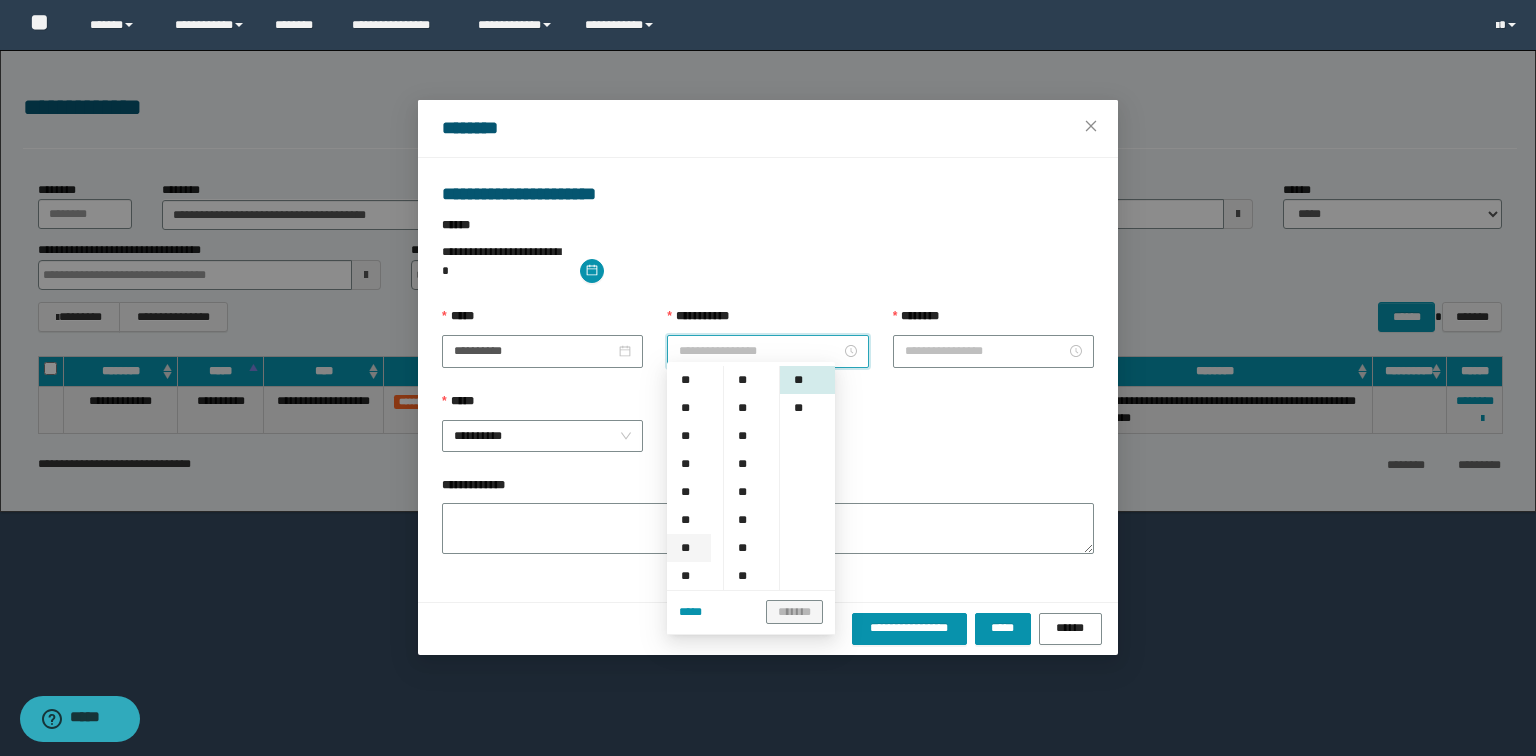 scroll, scrollTop: 80, scrollLeft: 0, axis: vertical 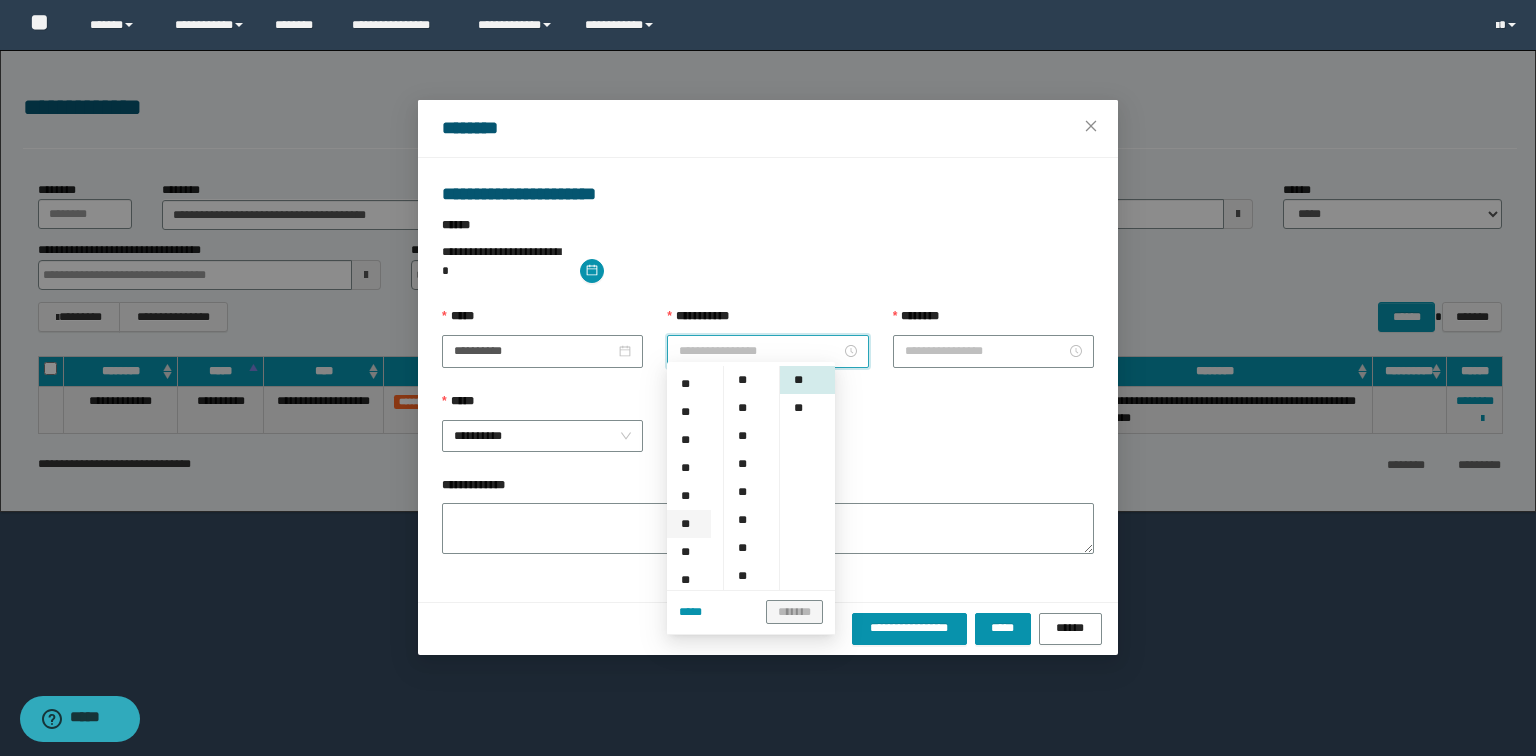 click on "**" at bounding box center [689, 524] 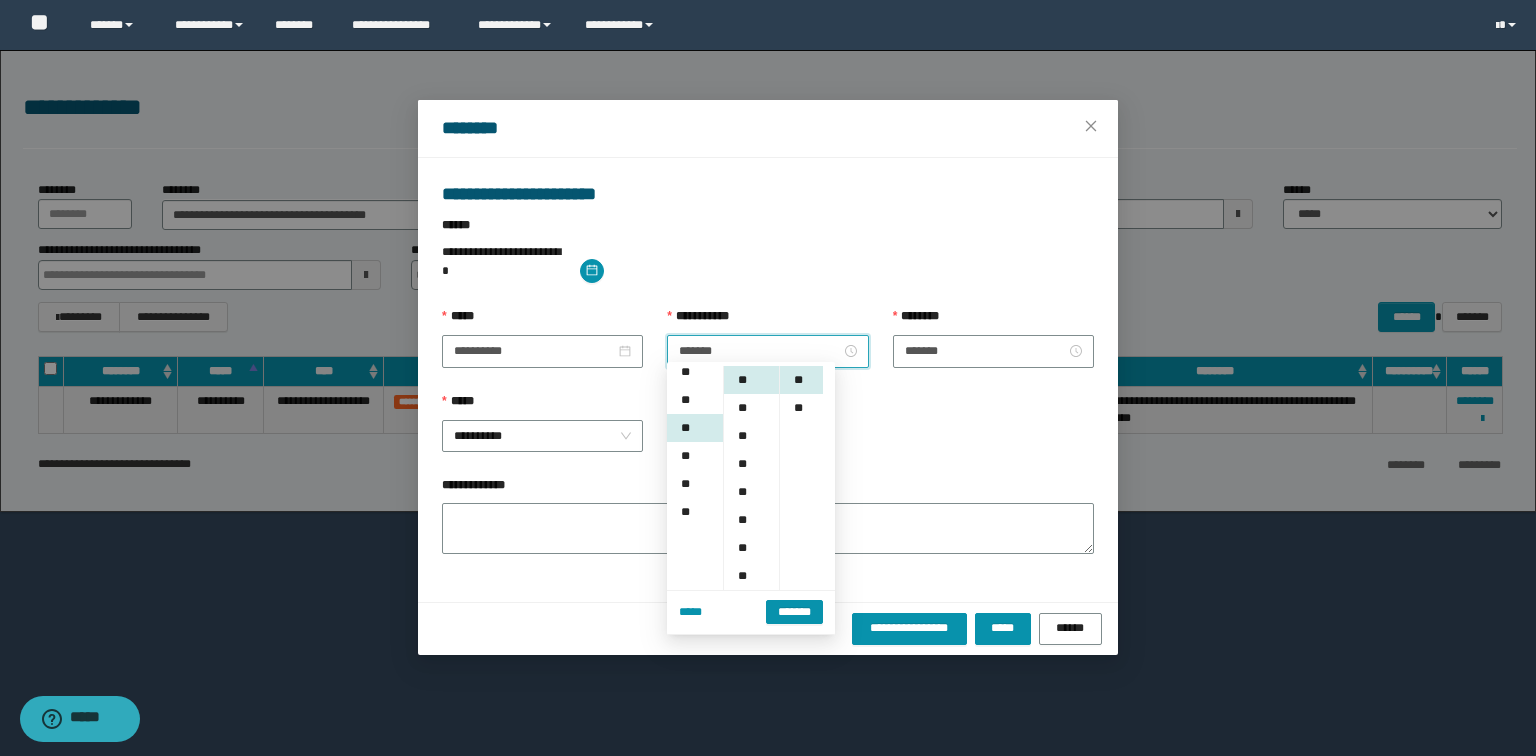 scroll, scrollTop: 224, scrollLeft: 0, axis: vertical 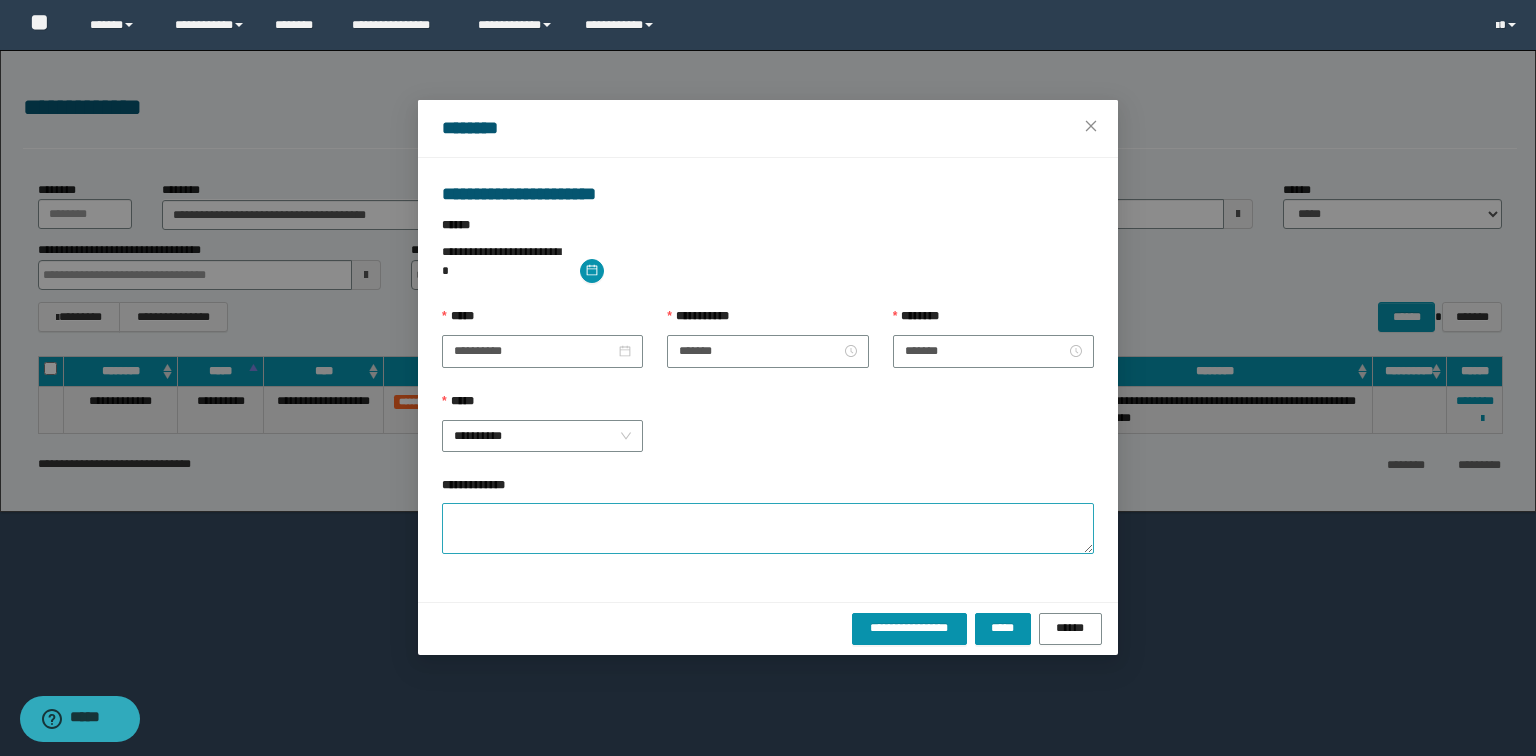 drag, startPoint x: 916, startPoint y: 422, endPoint x: 984, endPoint y: 504, distance: 106.52699 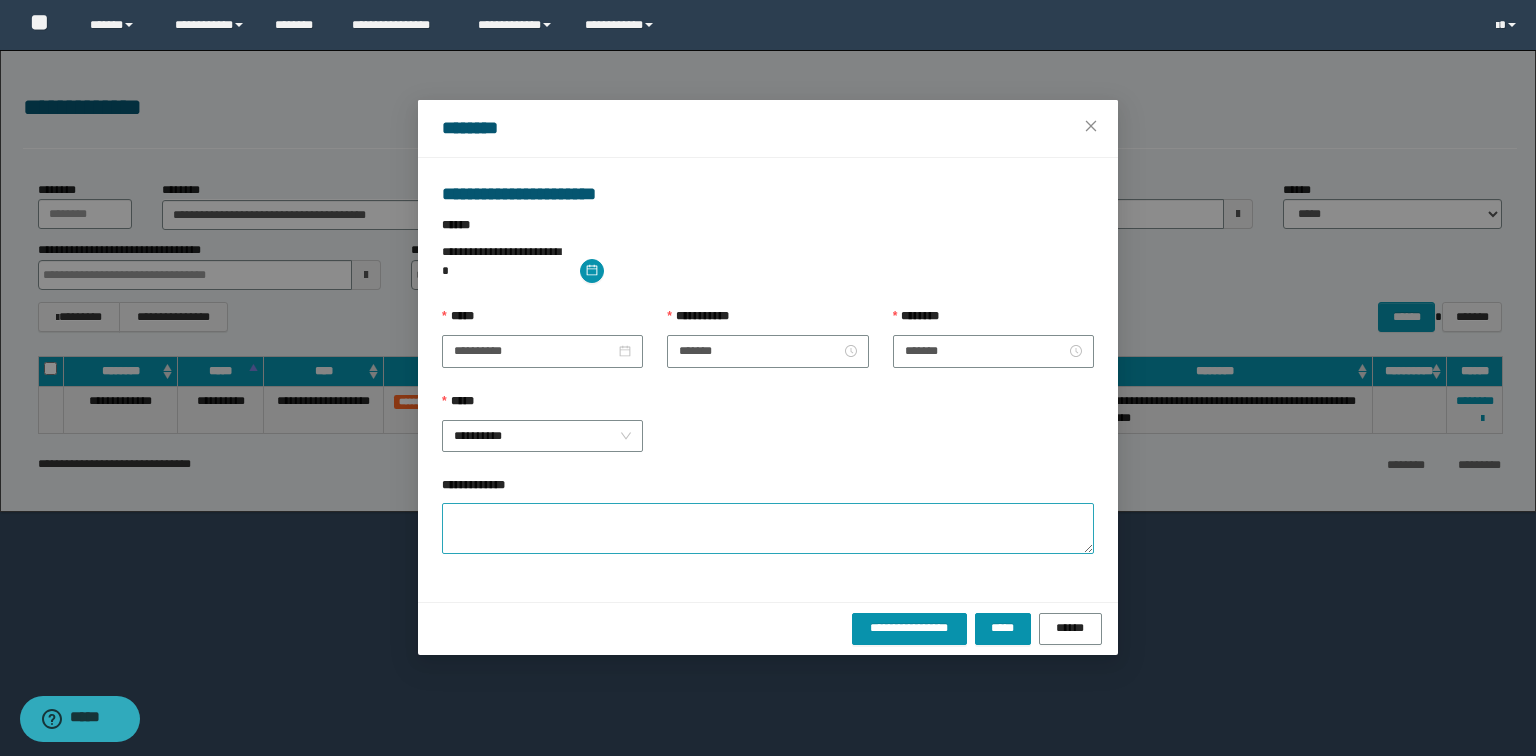 click on "**********" at bounding box center (768, 434) 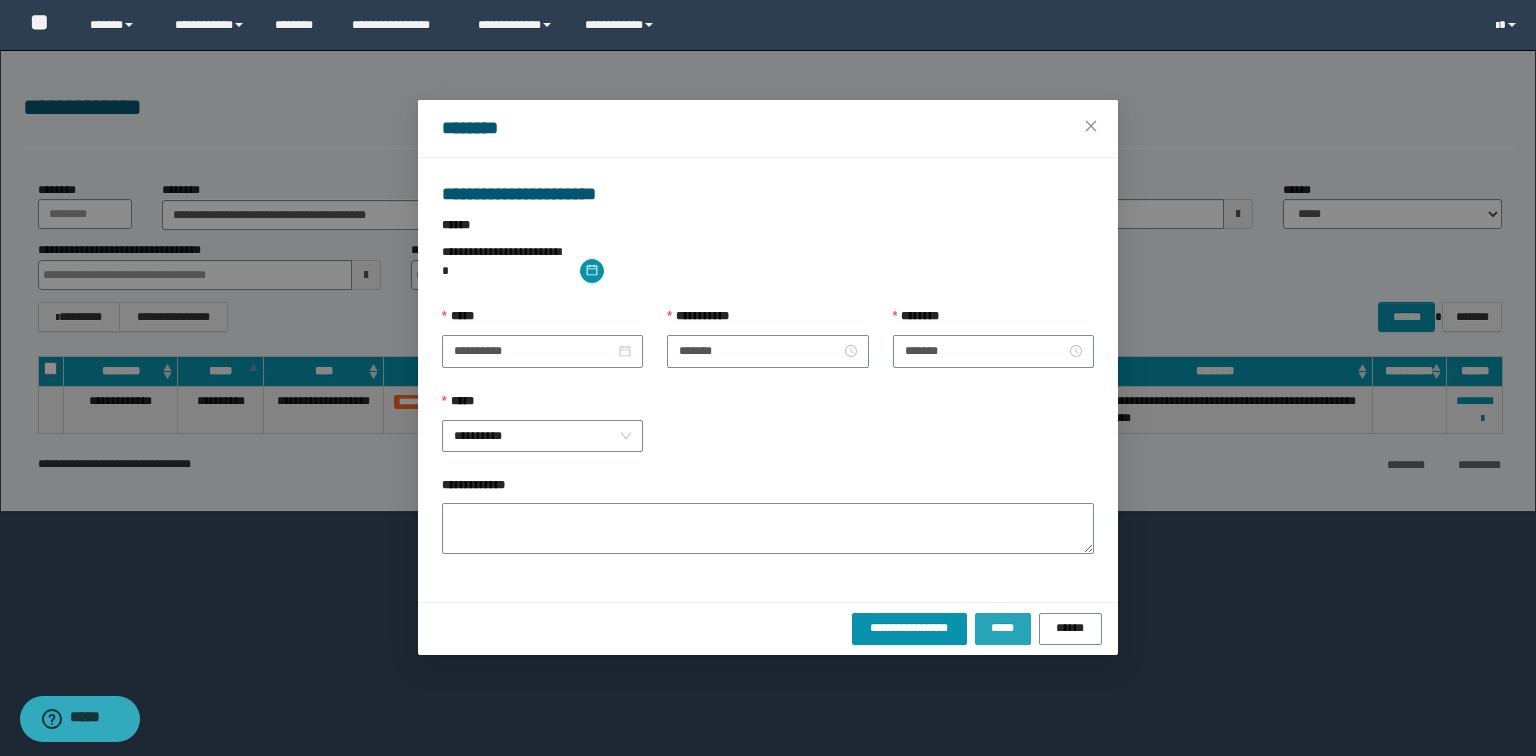 click on "*****" at bounding box center [1003, 628] 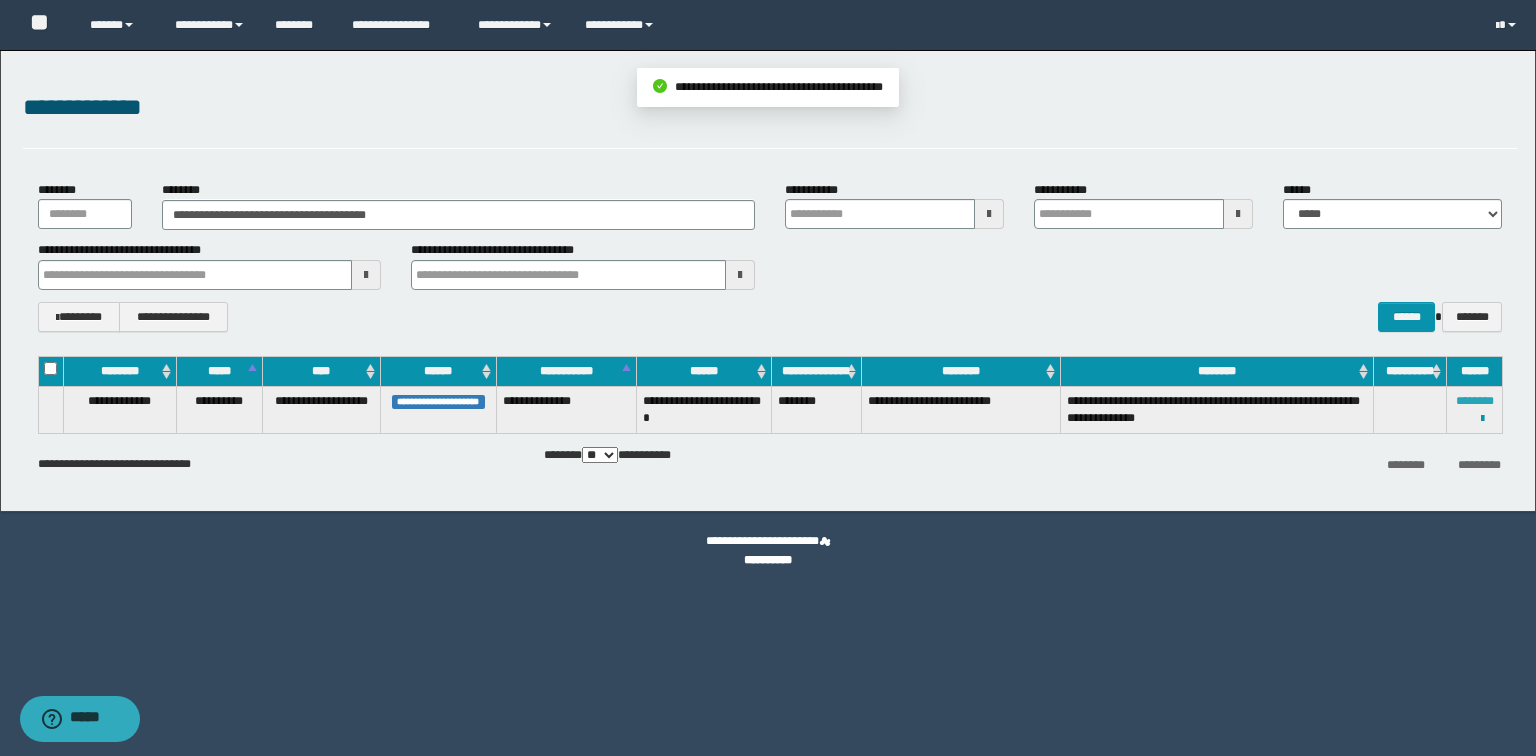 click on "********" at bounding box center [1475, 401] 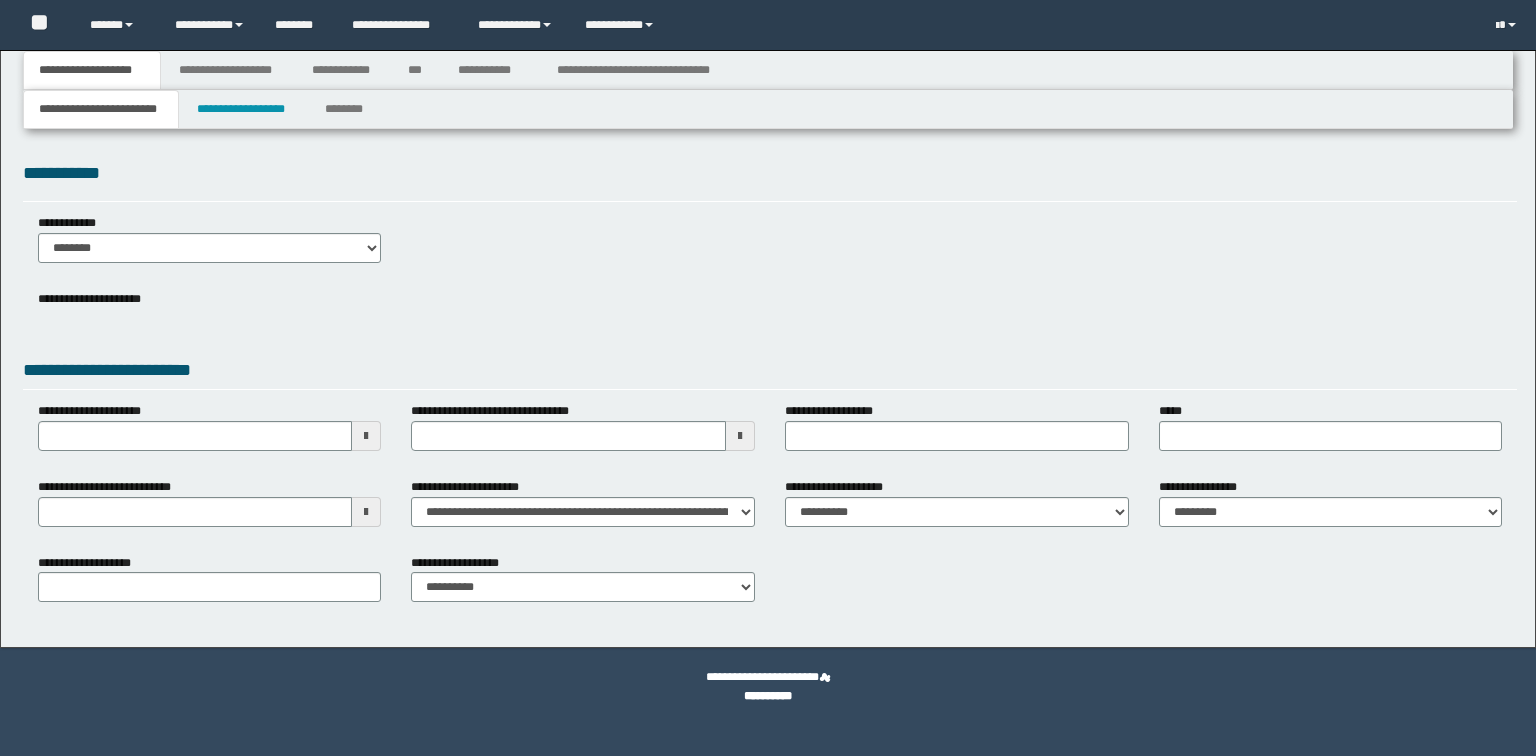 scroll, scrollTop: 0, scrollLeft: 0, axis: both 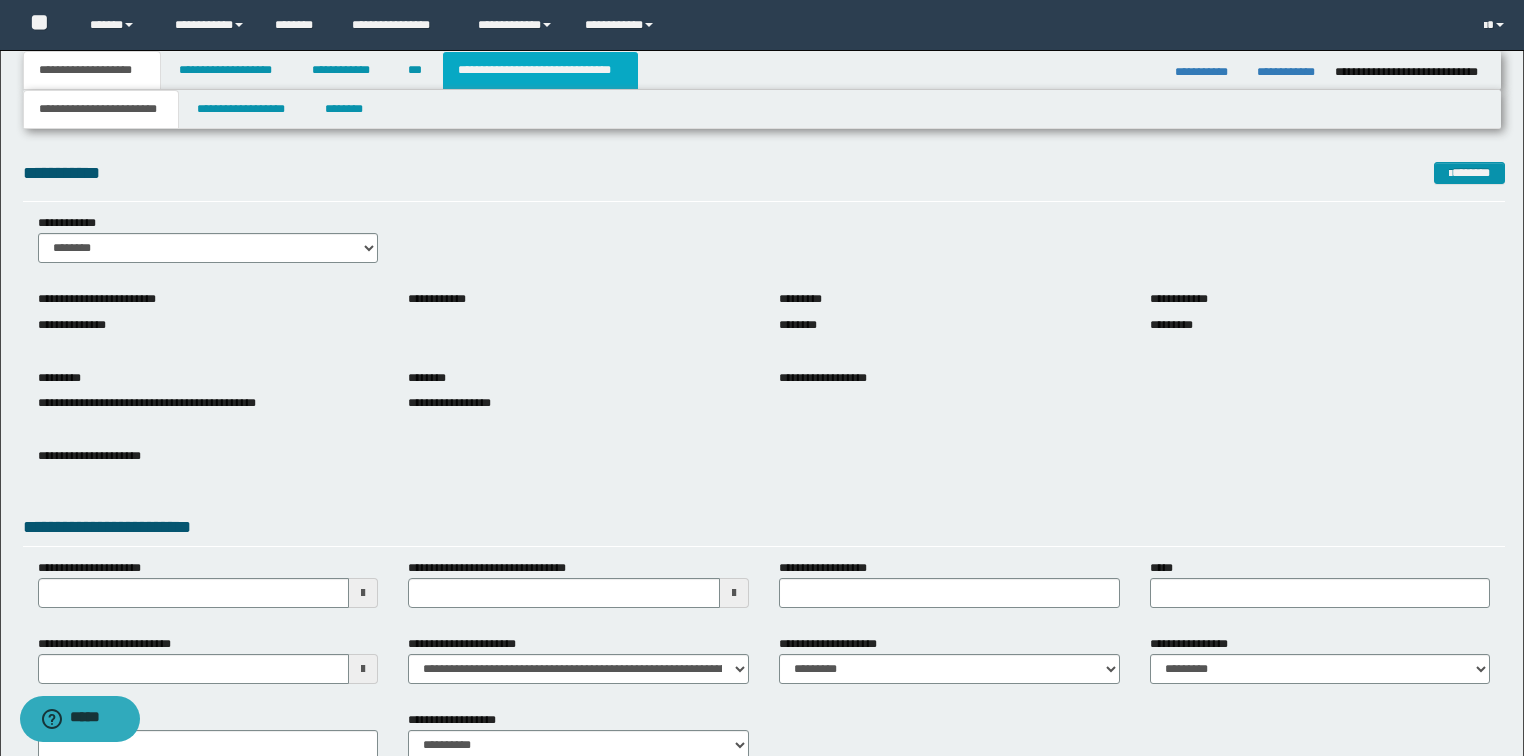 click on "**********" at bounding box center (540, 70) 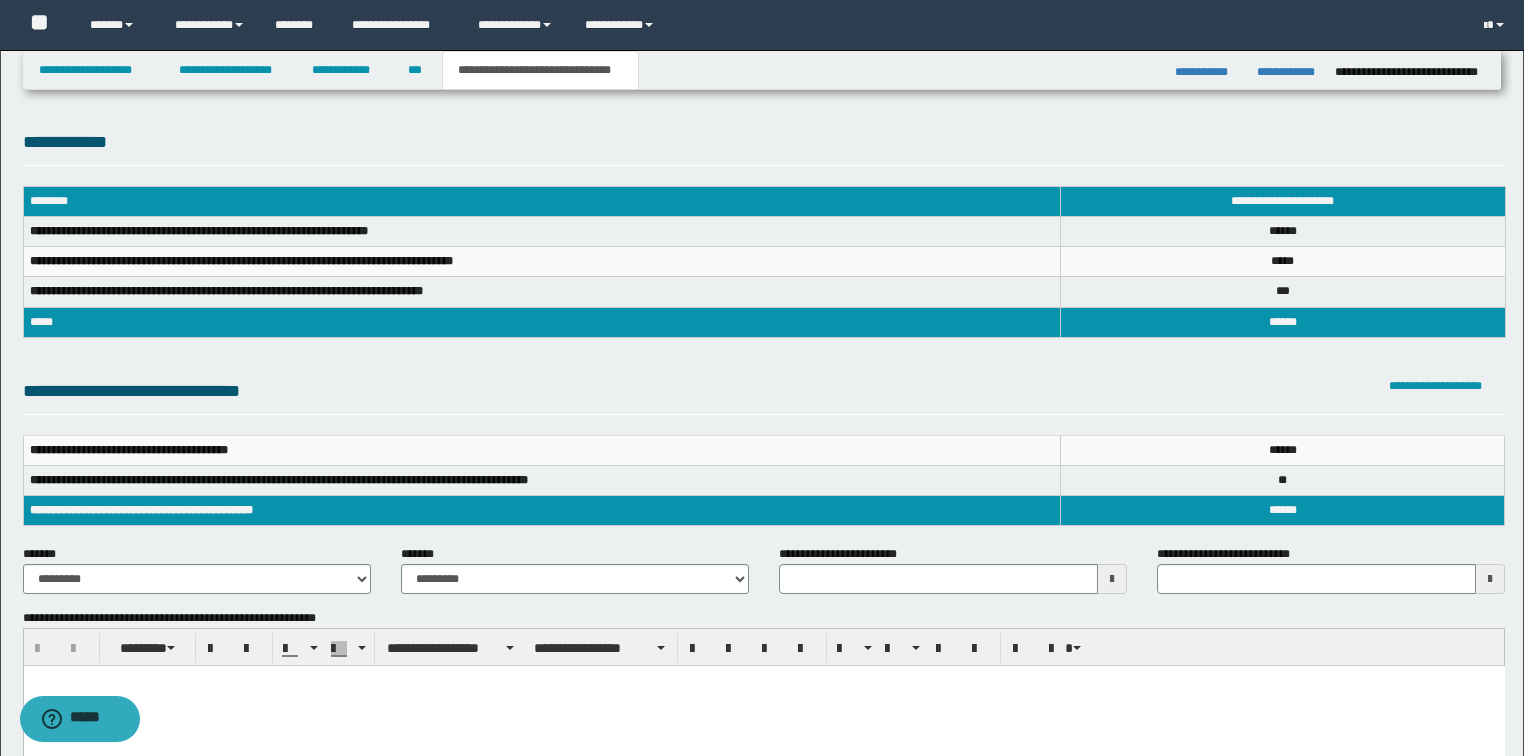 scroll, scrollTop: 320, scrollLeft: 0, axis: vertical 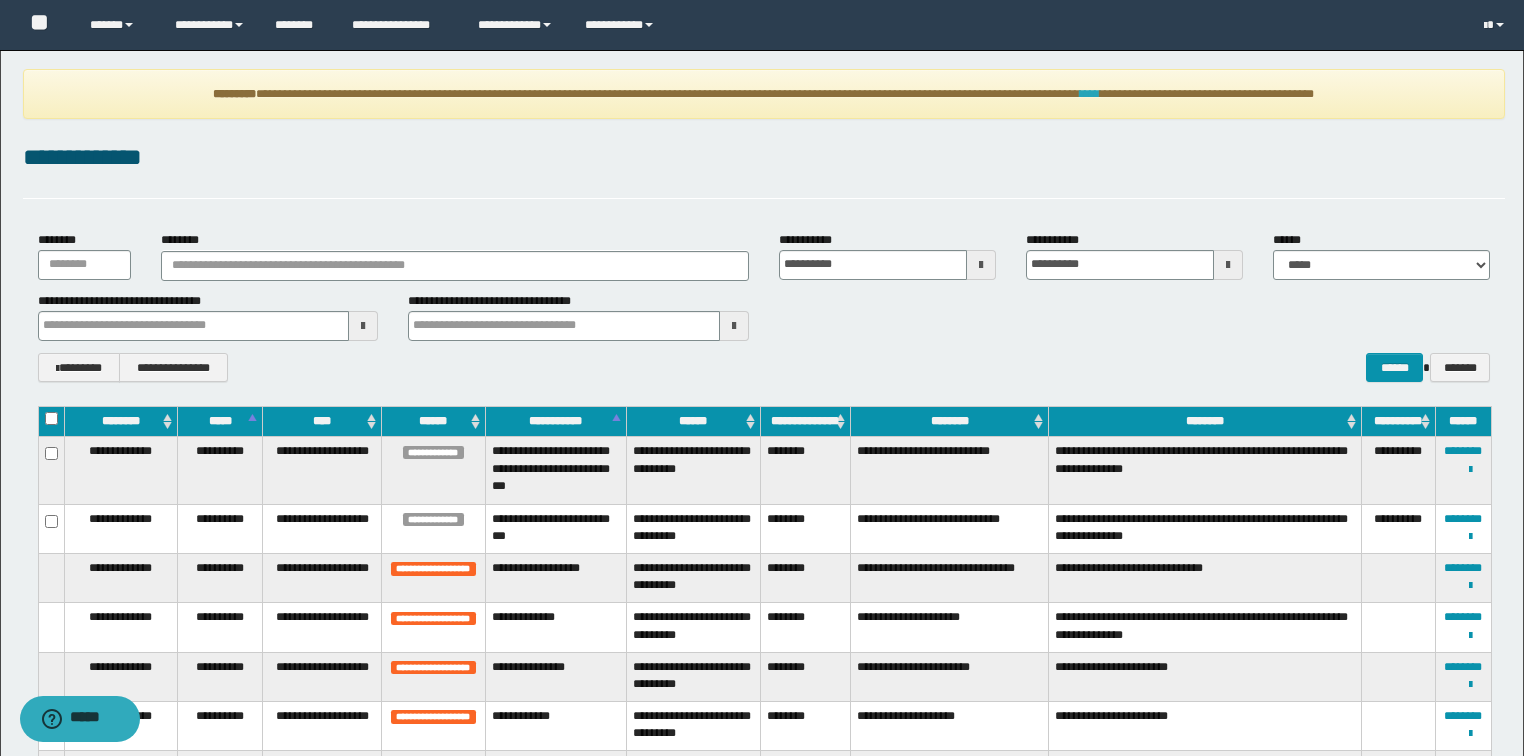 click on "****" at bounding box center [1090, 94] 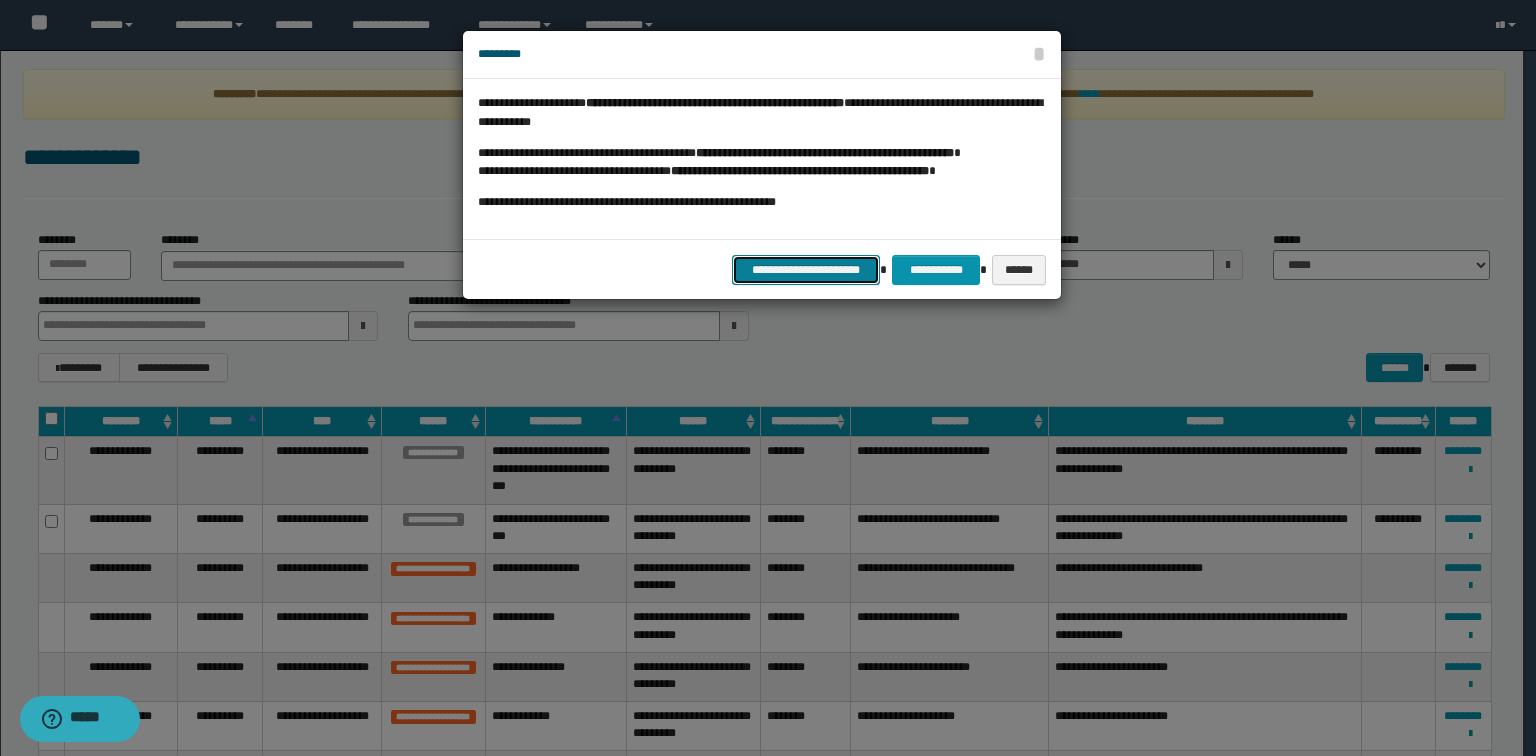 click on "**********" at bounding box center [806, 270] 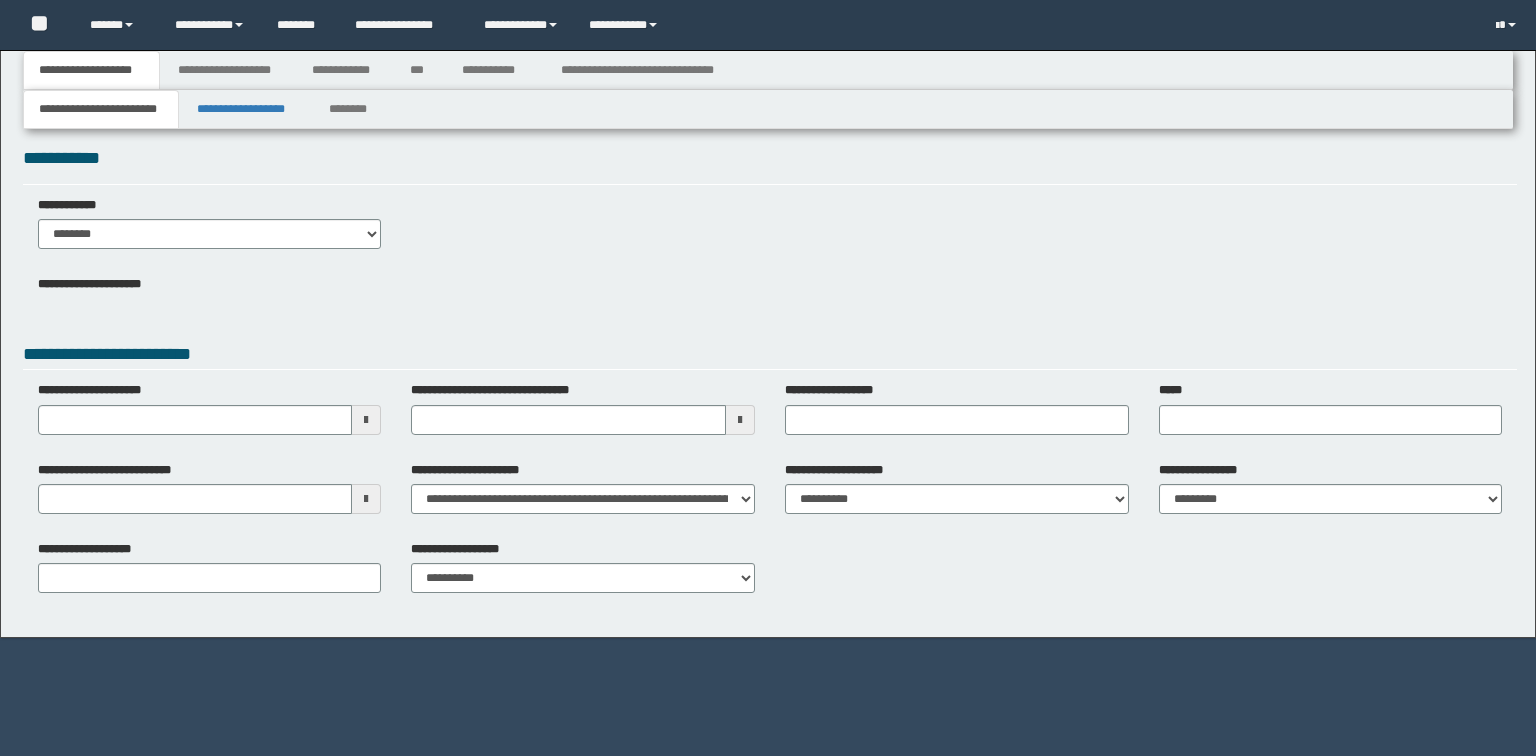 scroll, scrollTop: 0, scrollLeft: 0, axis: both 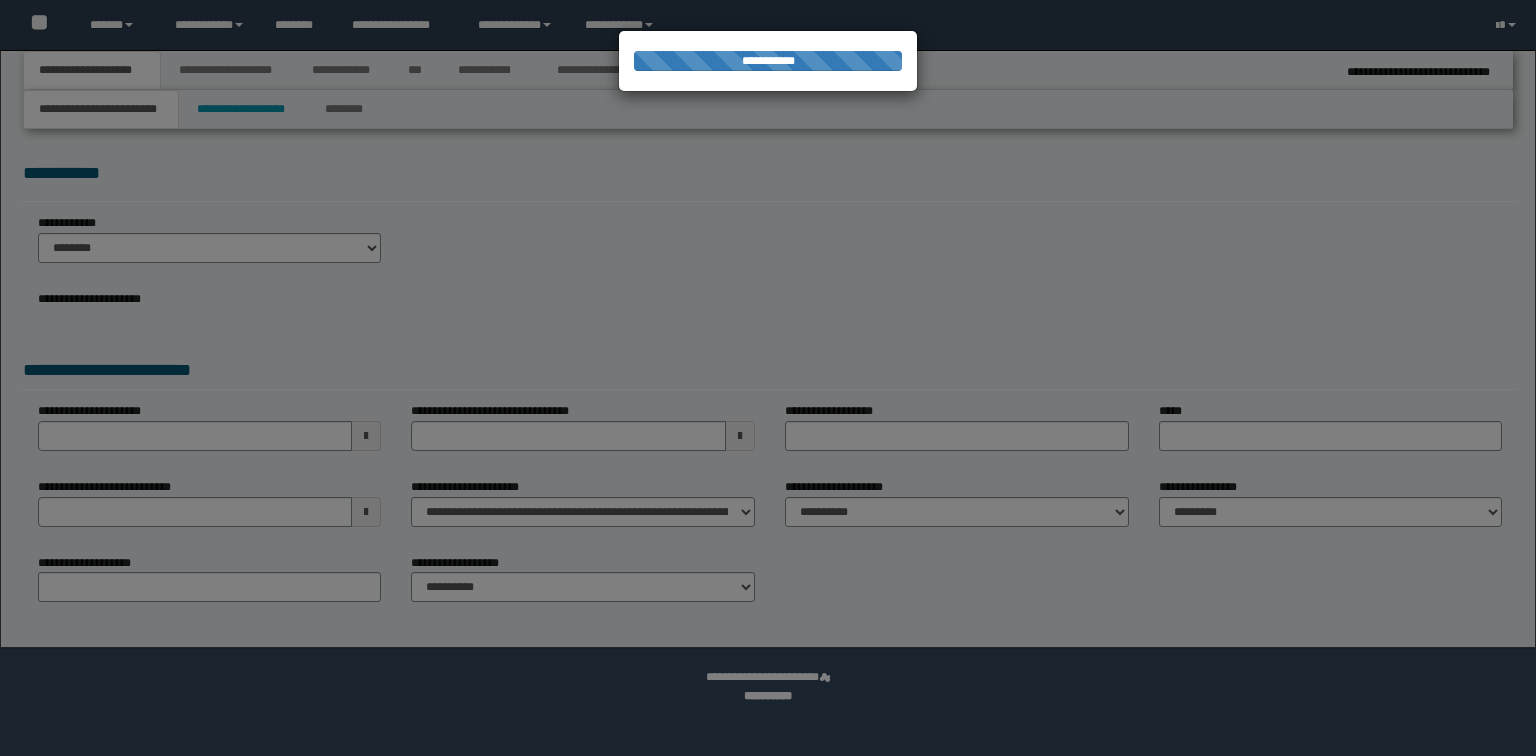 type on "**********" 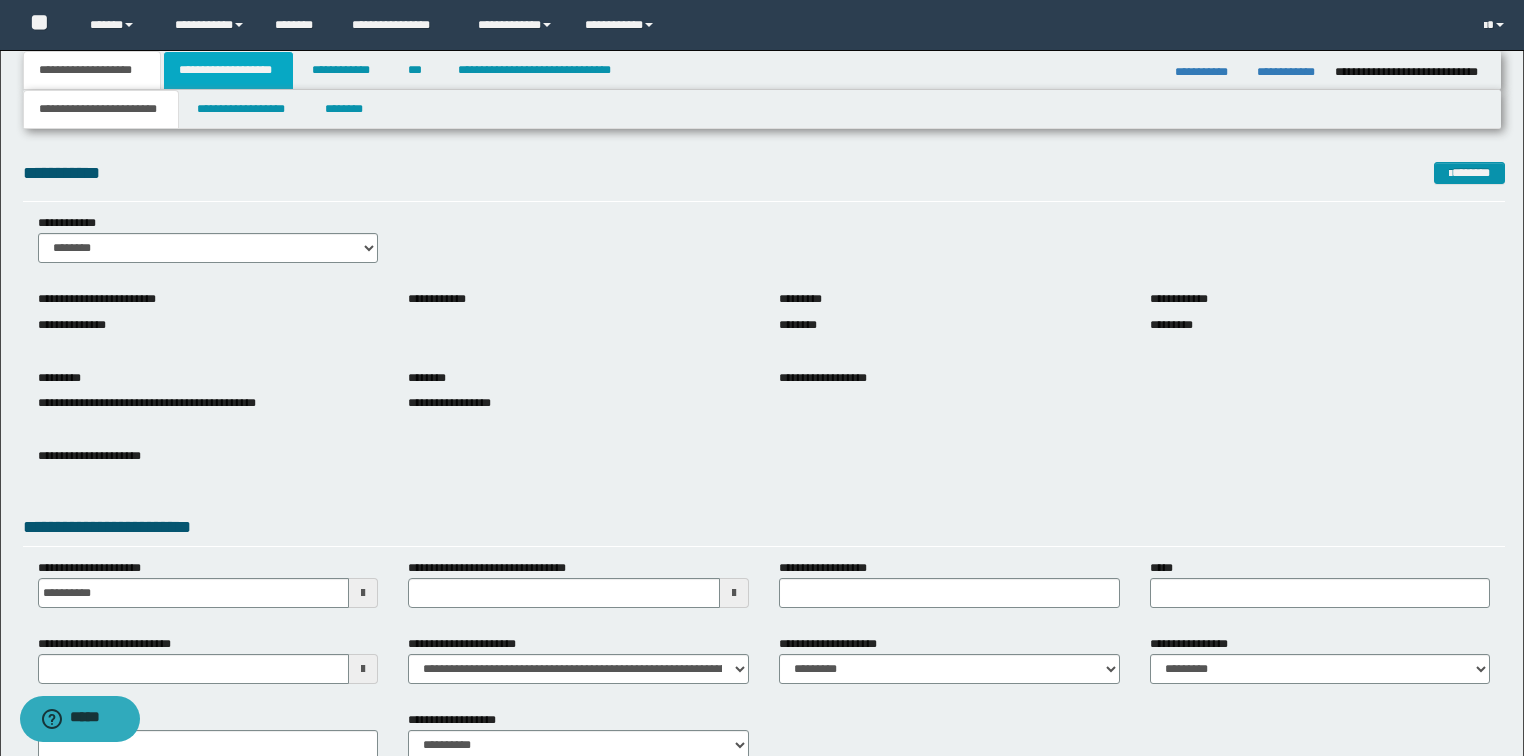 click on "**********" at bounding box center [228, 70] 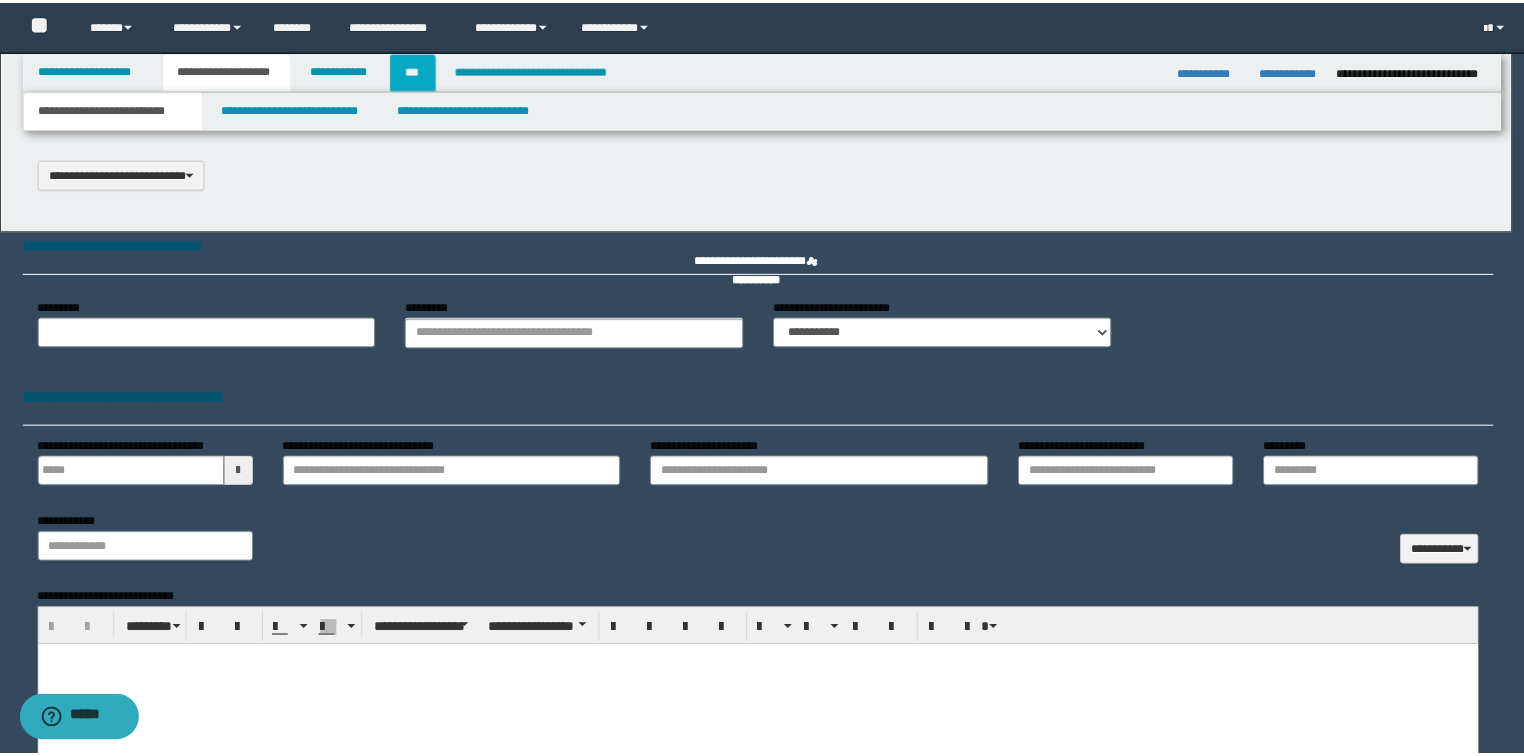 scroll, scrollTop: 0, scrollLeft: 0, axis: both 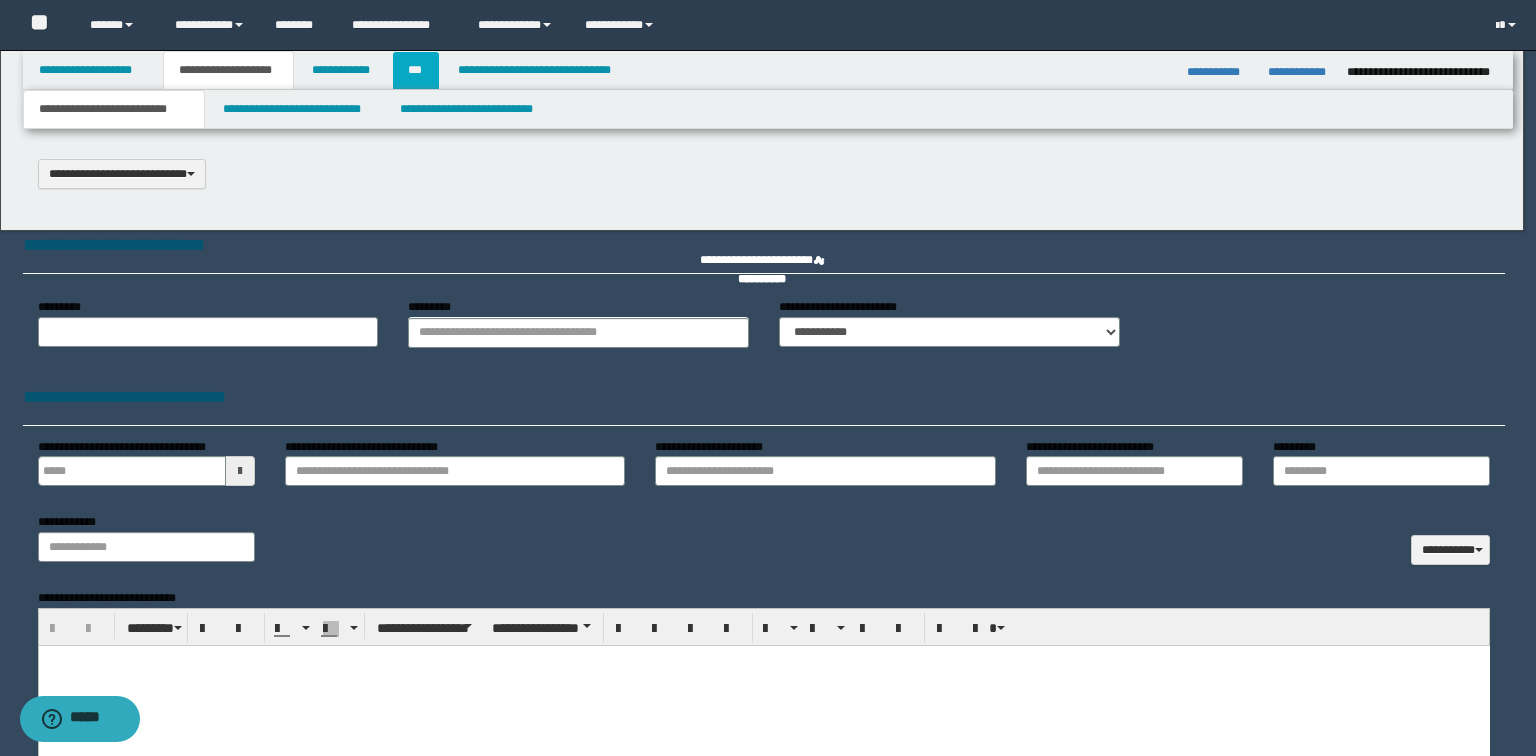 select on "*" 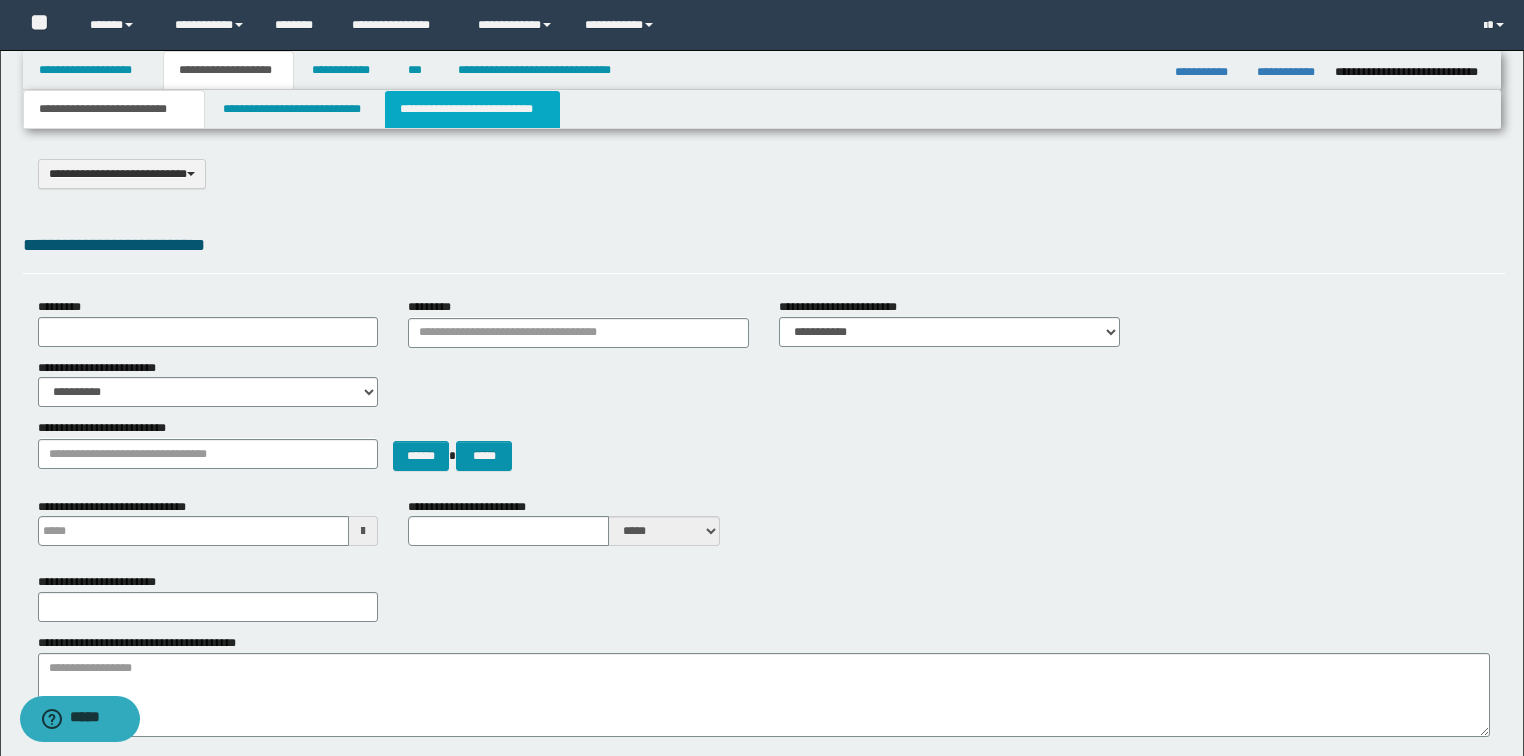 click on "**********" at bounding box center [472, 109] 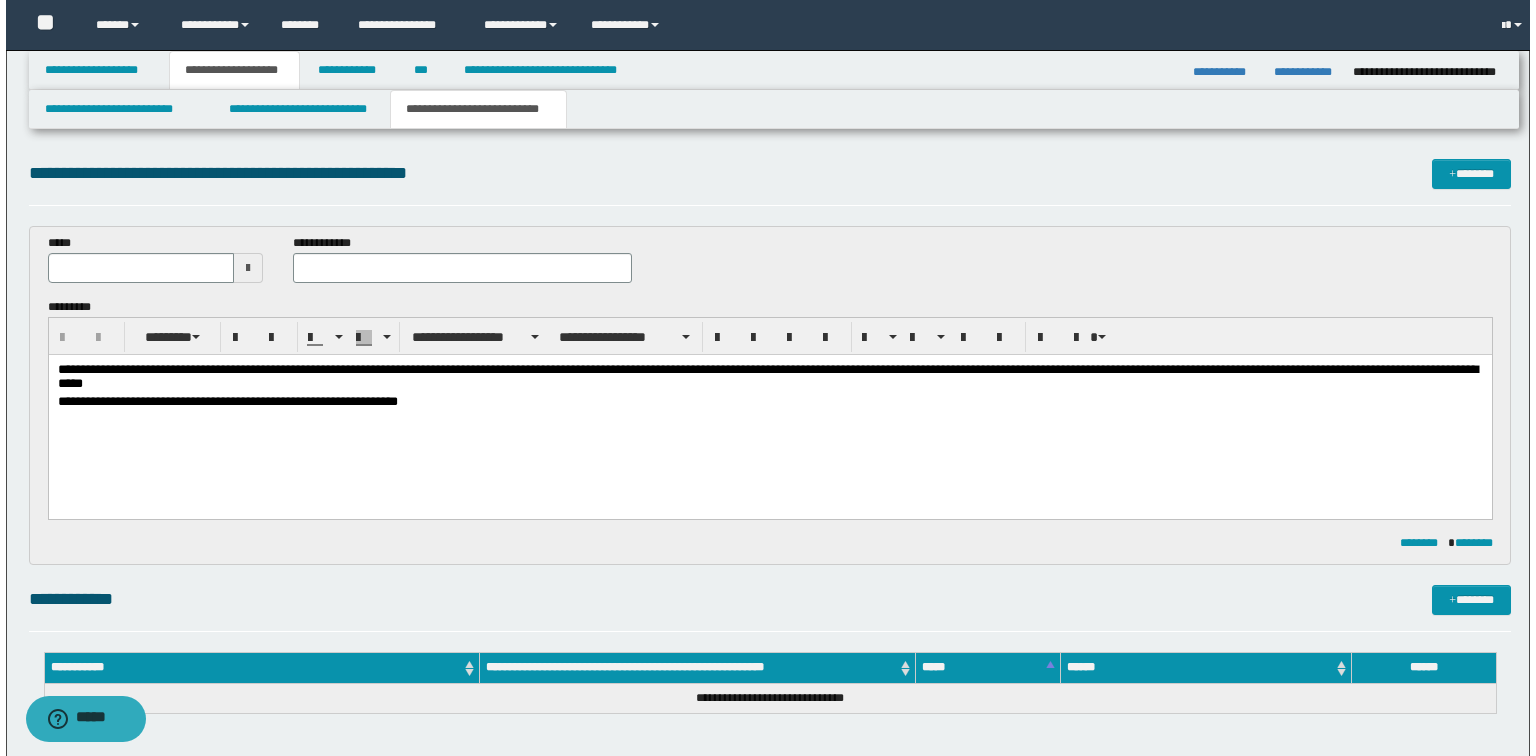 scroll, scrollTop: 0, scrollLeft: 0, axis: both 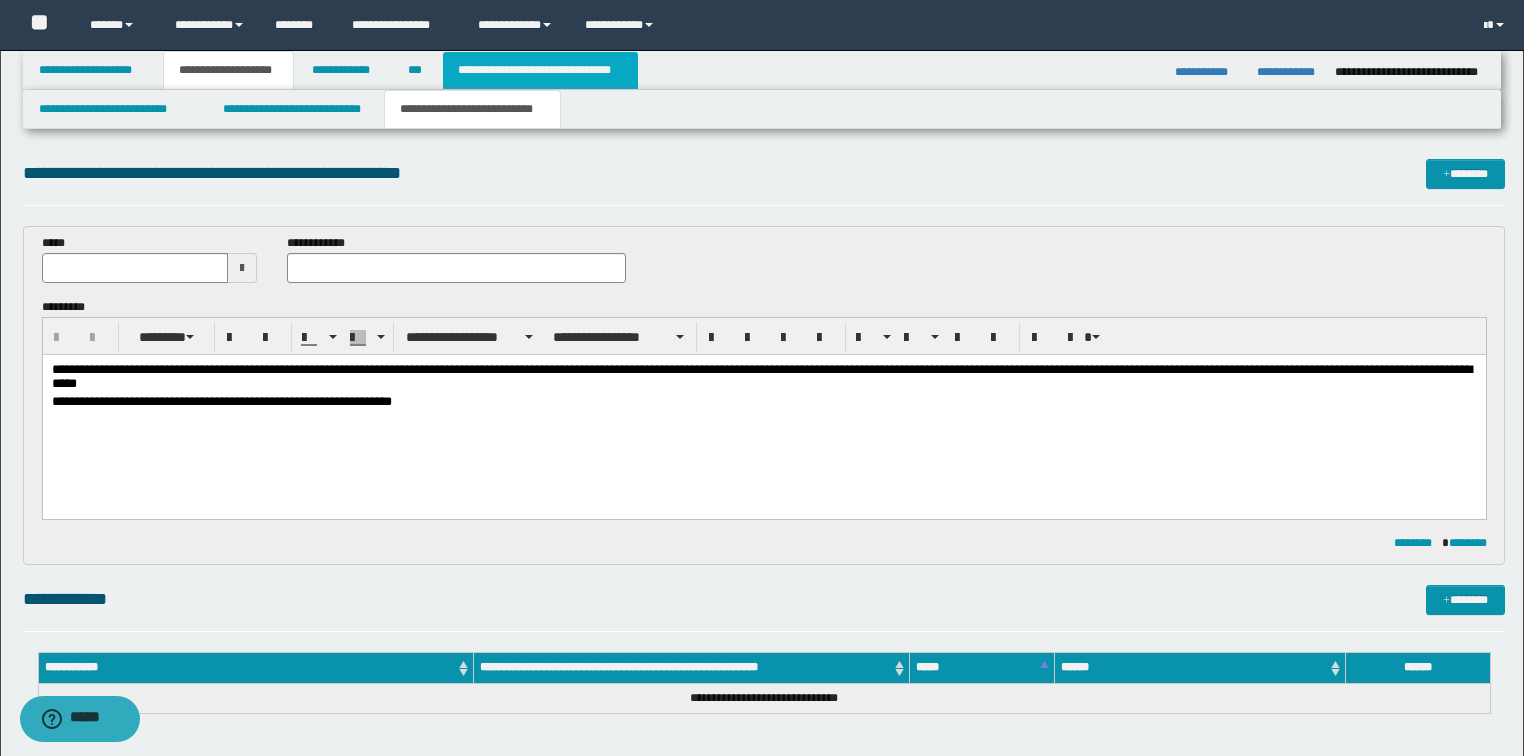 click on "**********" at bounding box center (540, 70) 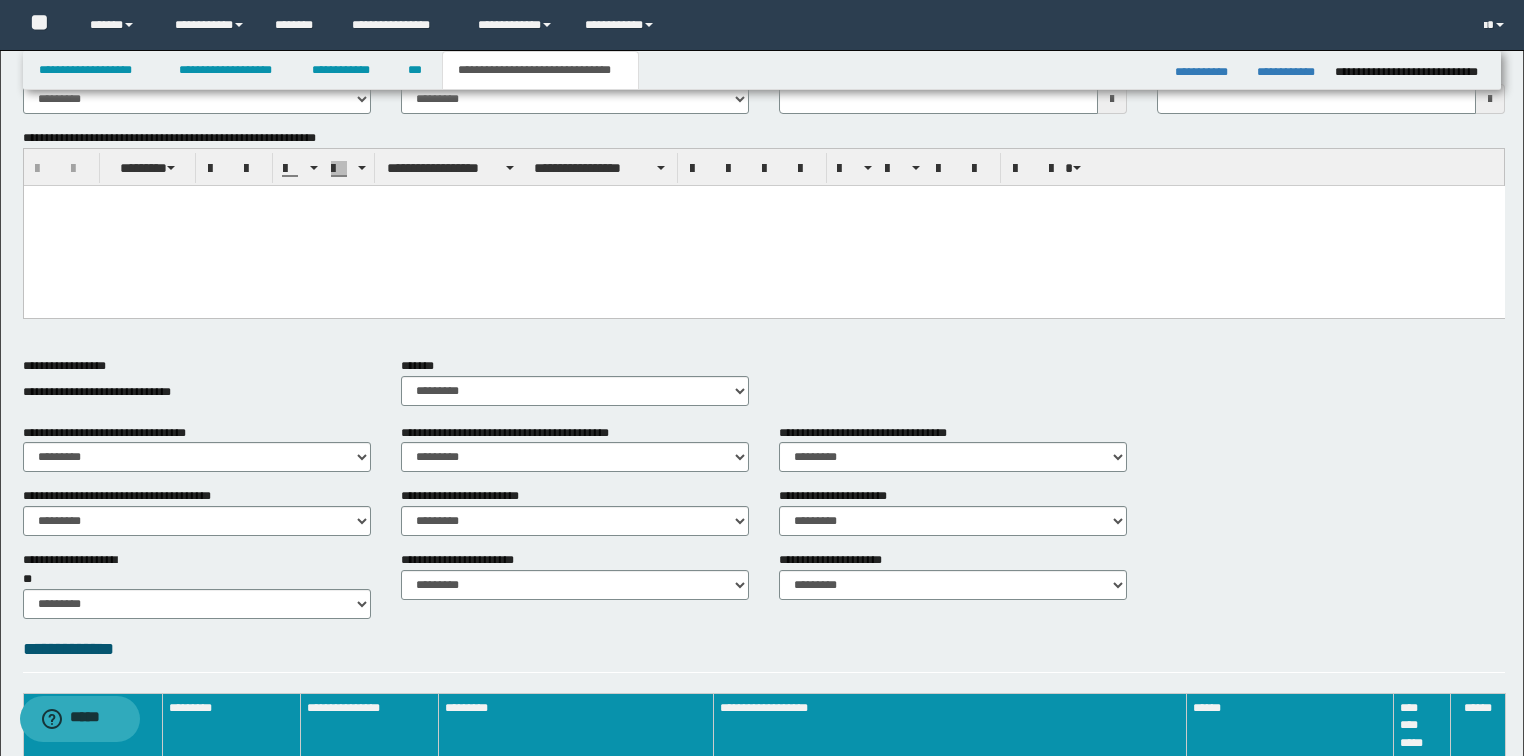 scroll, scrollTop: 850, scrollLeft: 0, axis: vertical 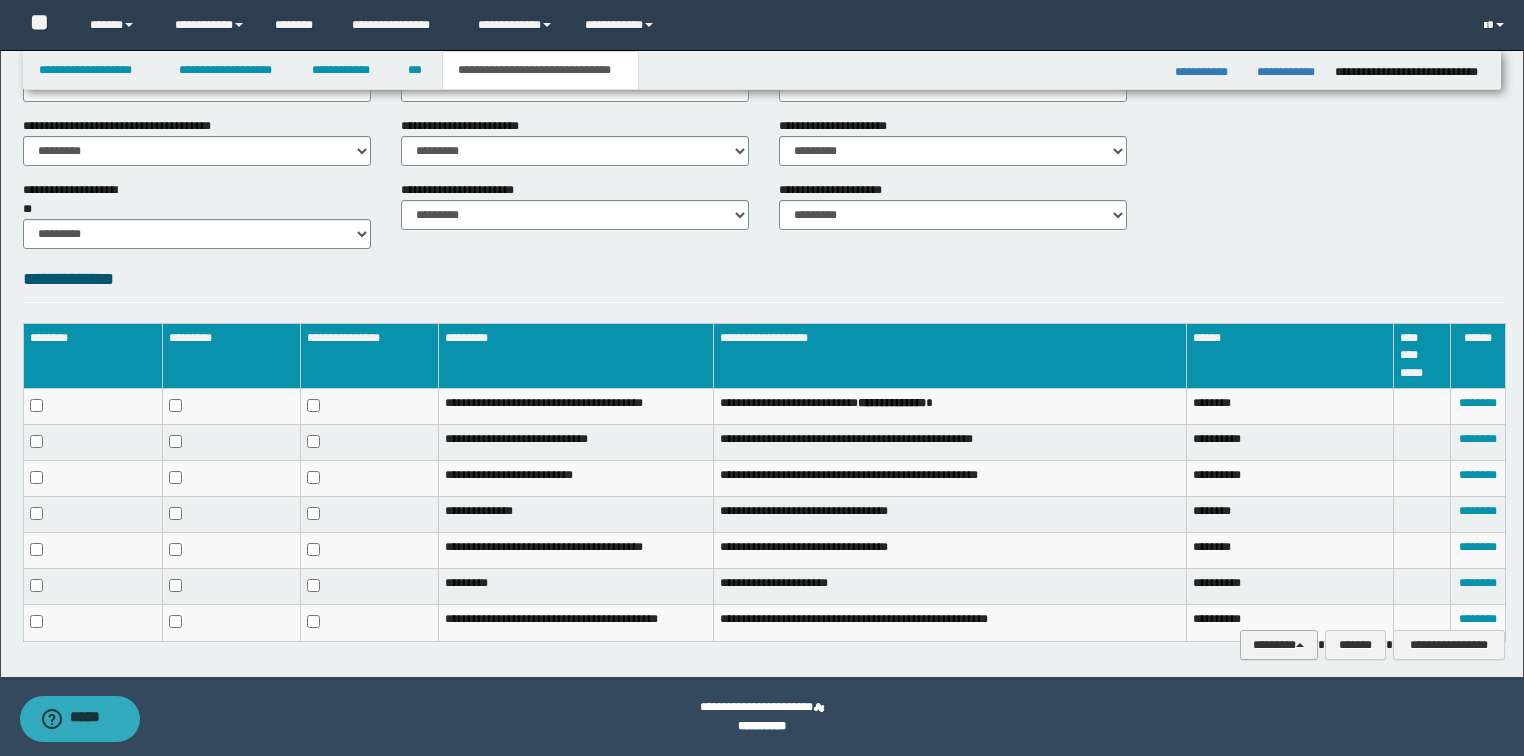 click at bounding box center (1300, 645) 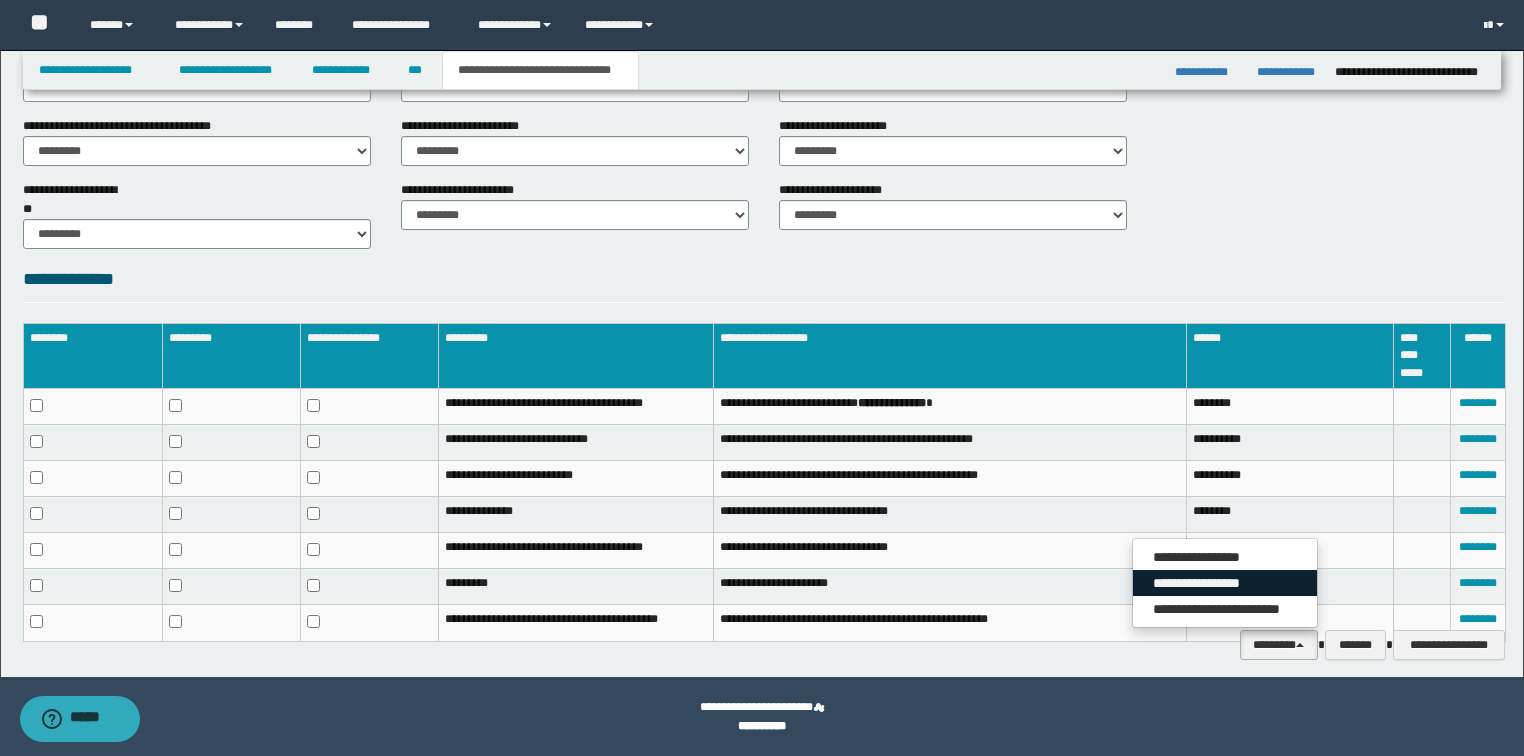 click on "**********" at bounding box center (1225, 583) 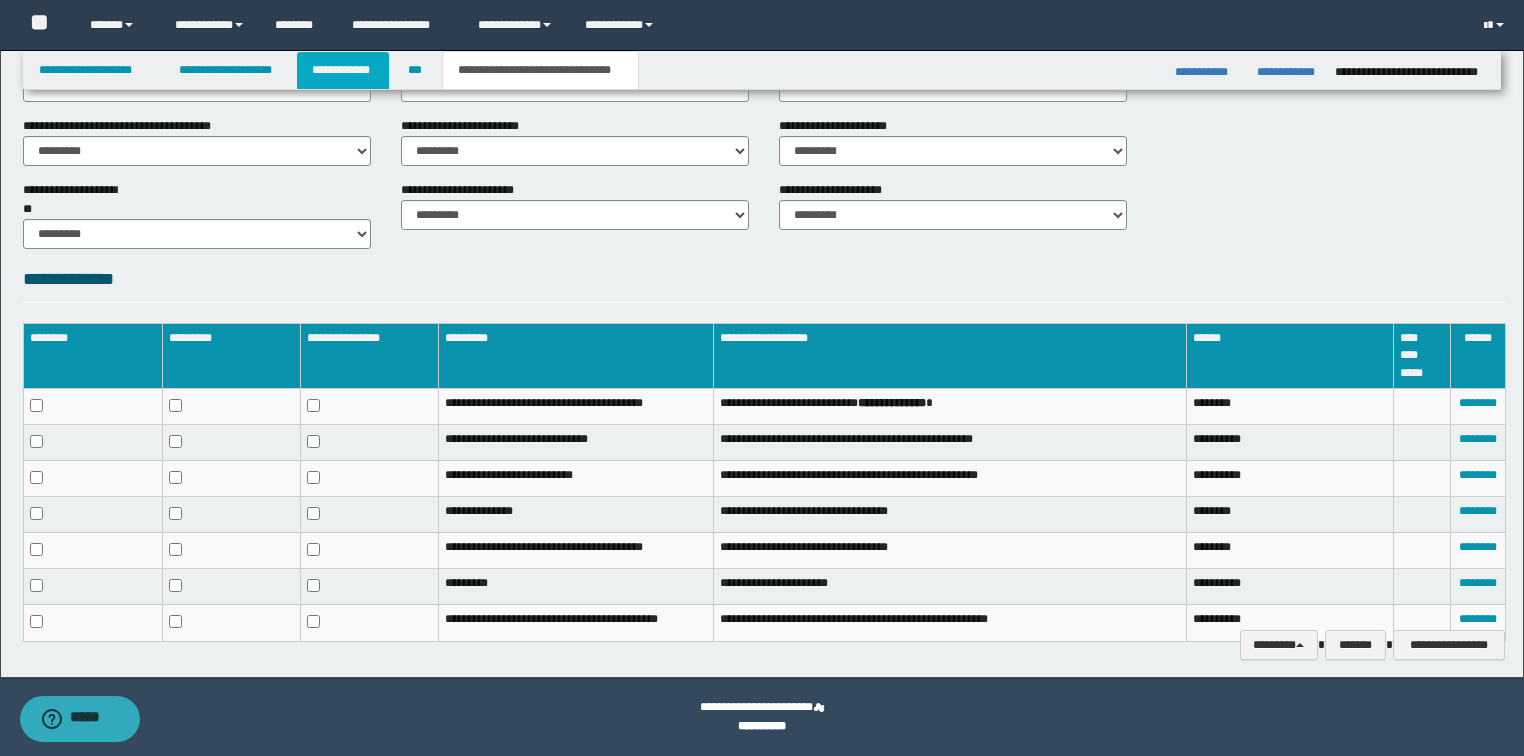 click on "**********" at bounding box center [343, 70] 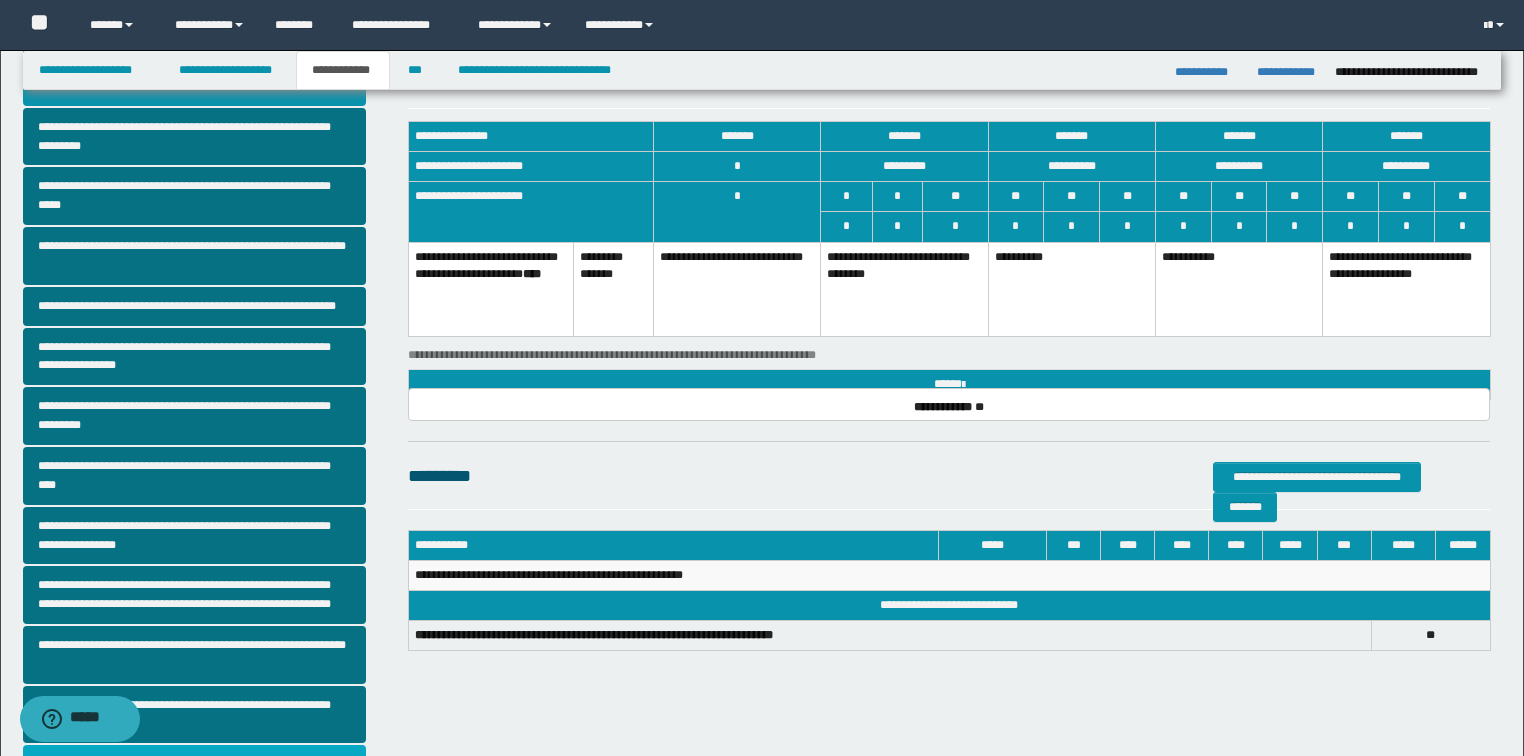 scroll, scrollTop: 320, scrollLeft: 0, axis: vertical 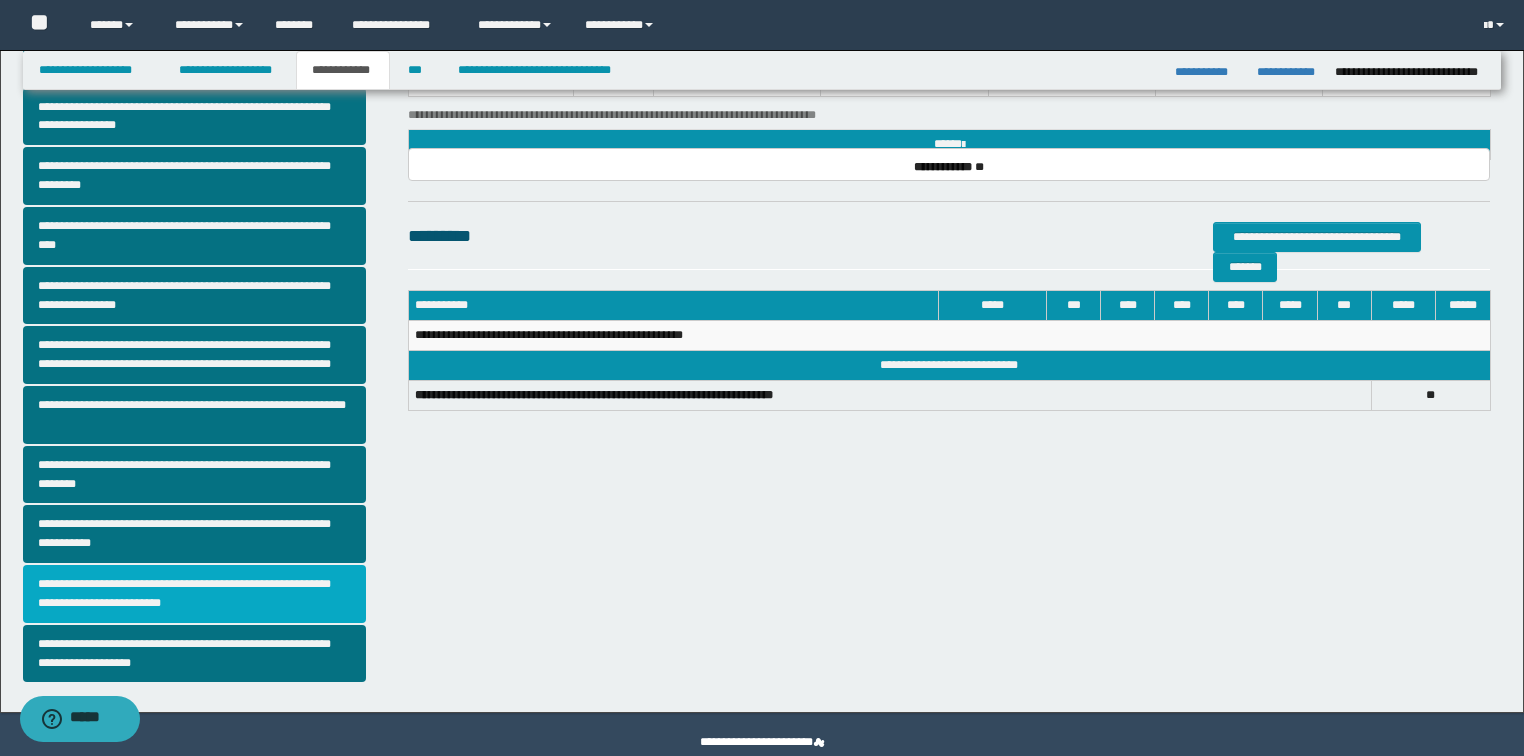 click on "**********" at bounding box center [195, 594] 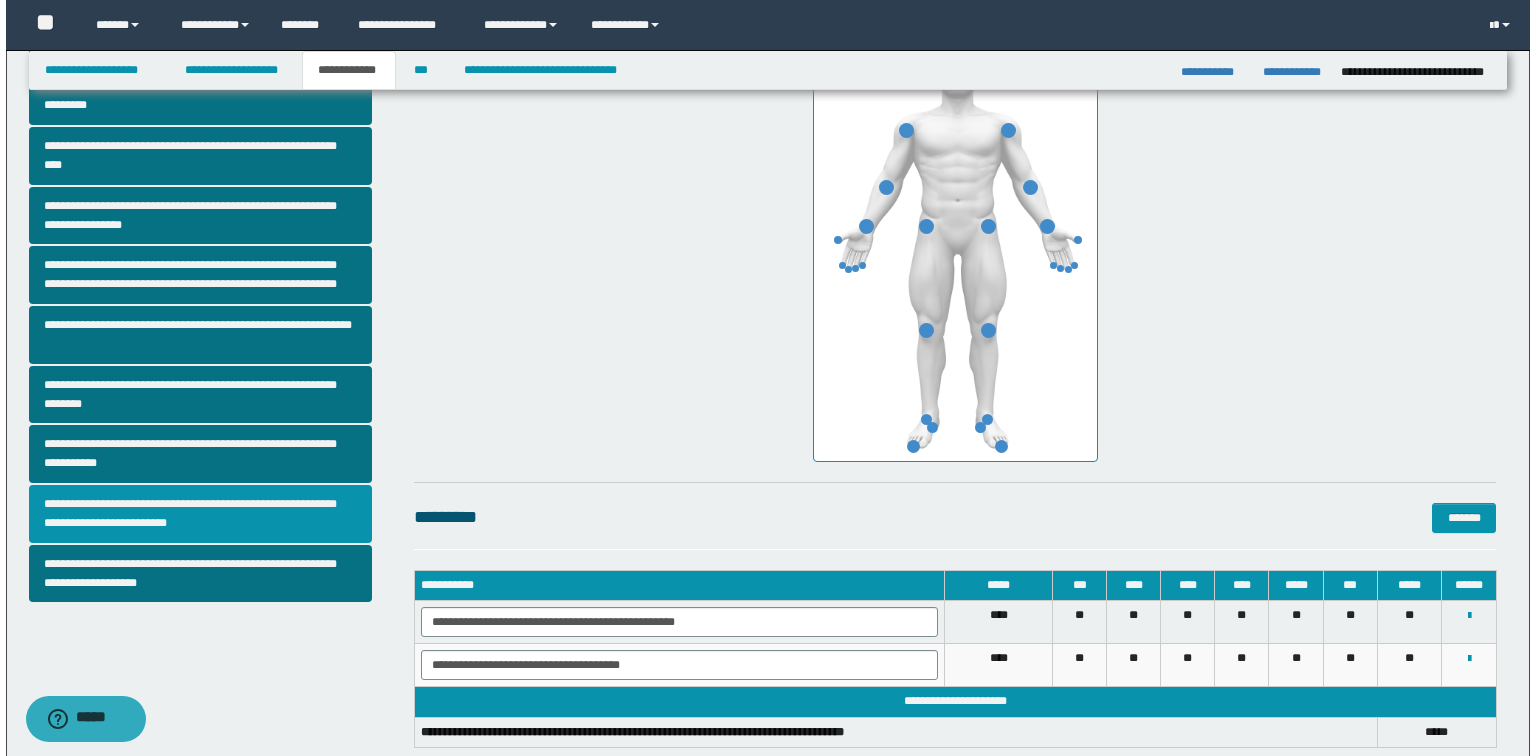 scroll, scrollTop: 518, scrollLeft: 0, axis: vertical 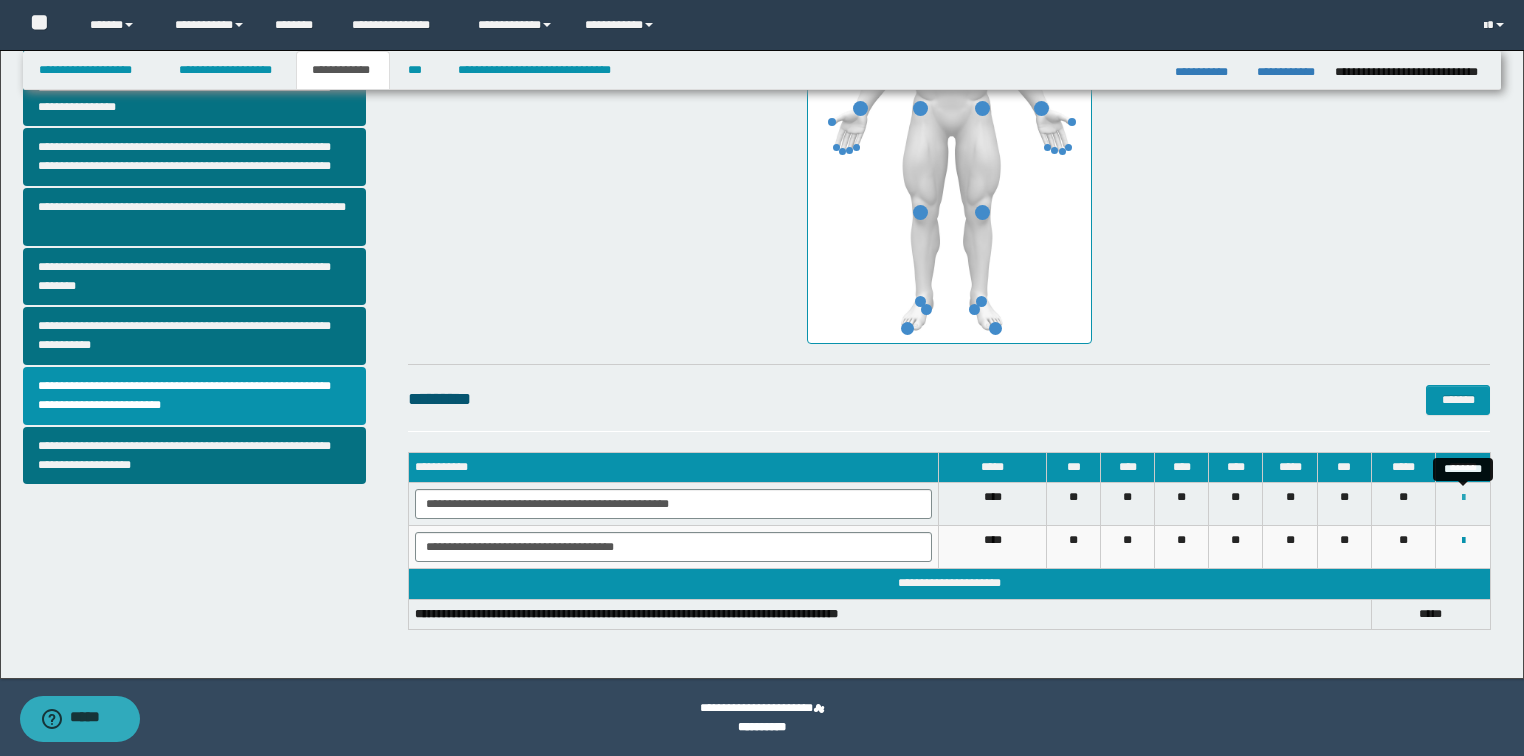 click at bounding box center (1463, 498) 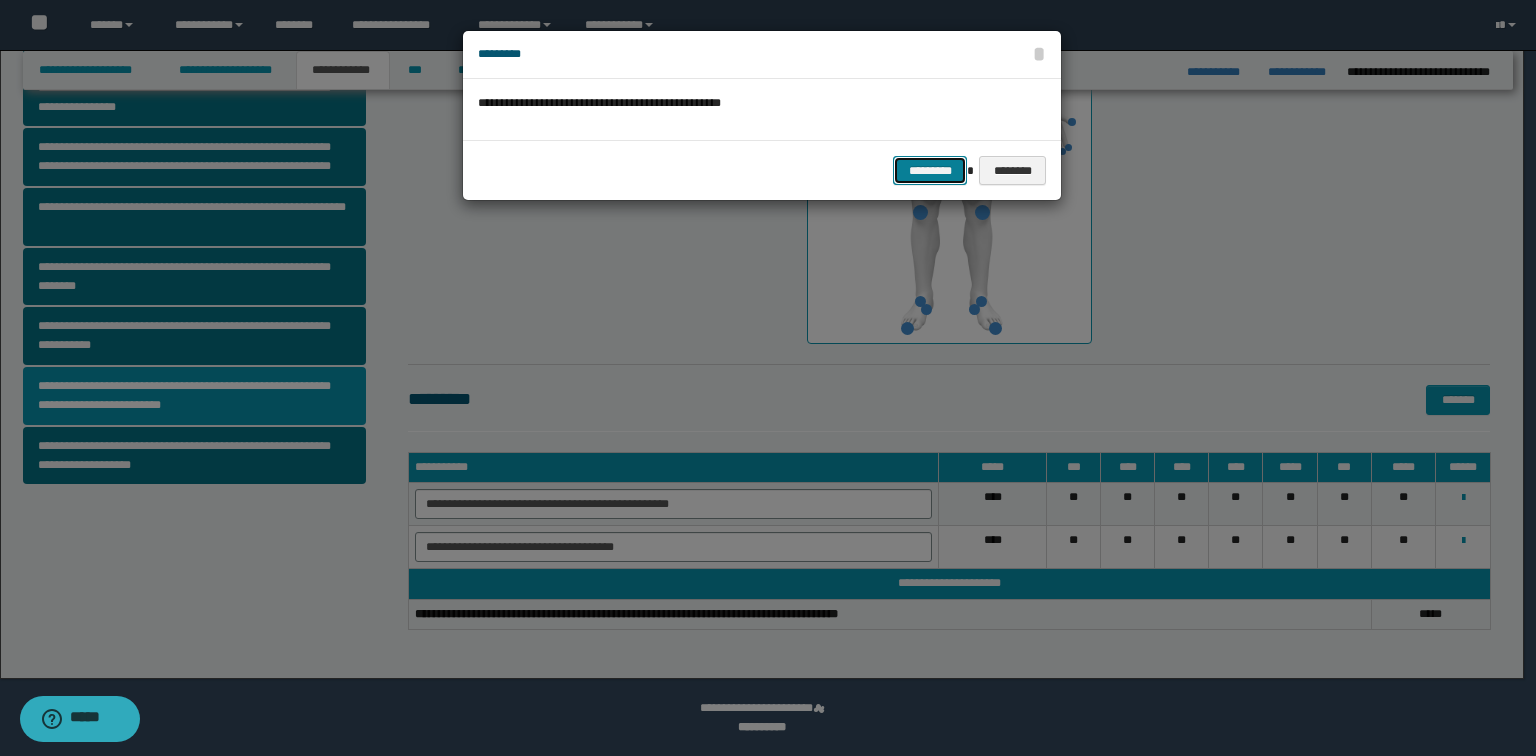 click on "*********" at bounding box center [930, 171] 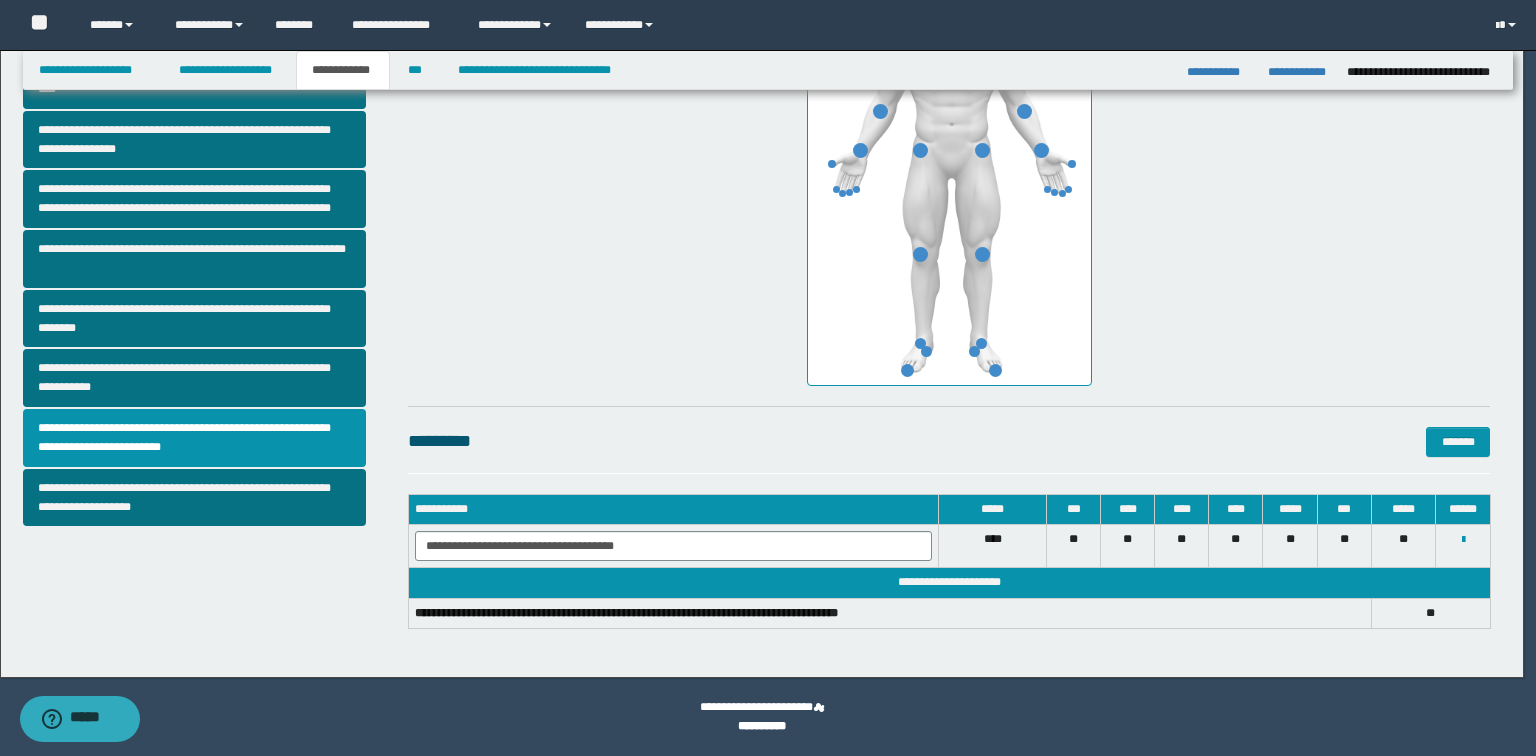 scroll, scrollTop: 476, scrollLeft: 0, axis: vertical 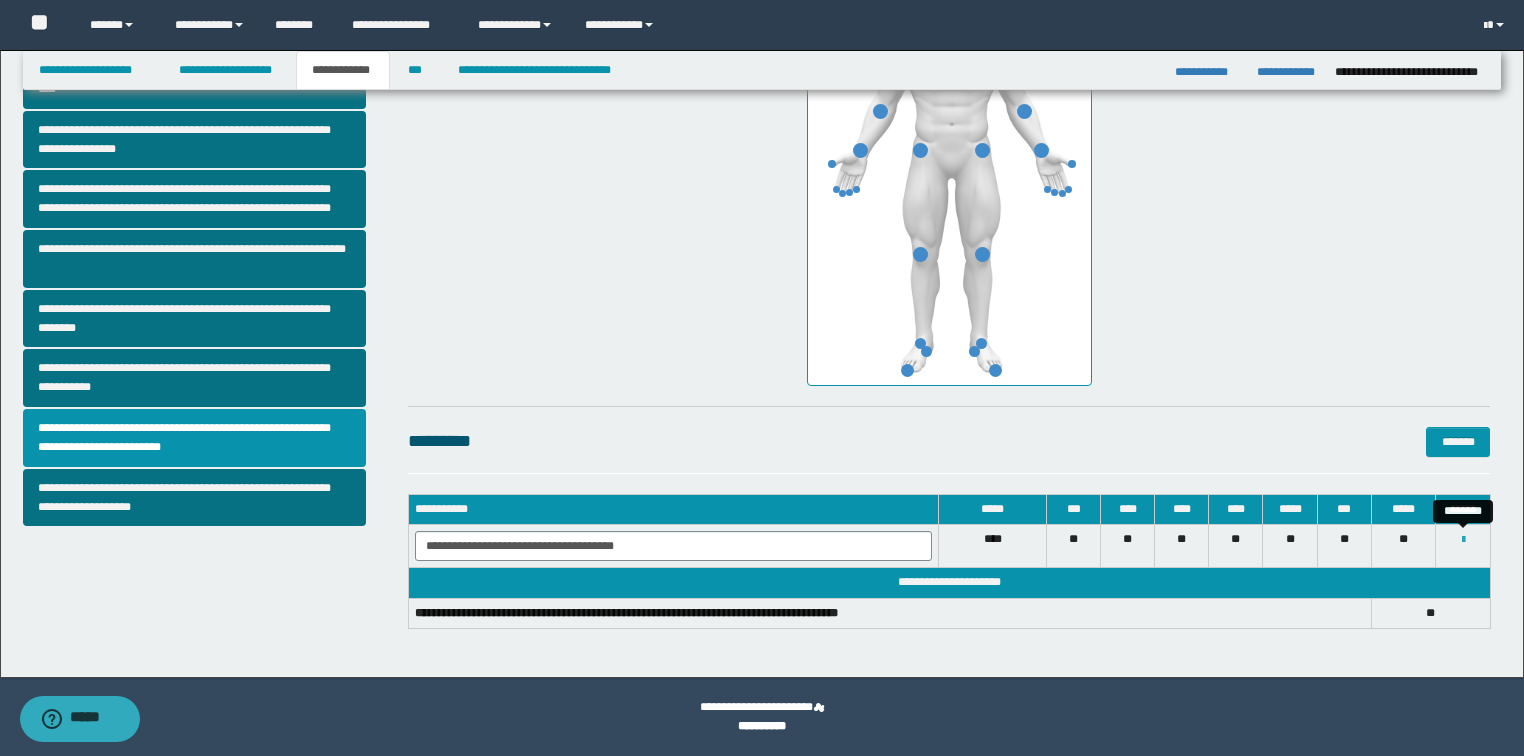 click at bounding box center [1463, 540] 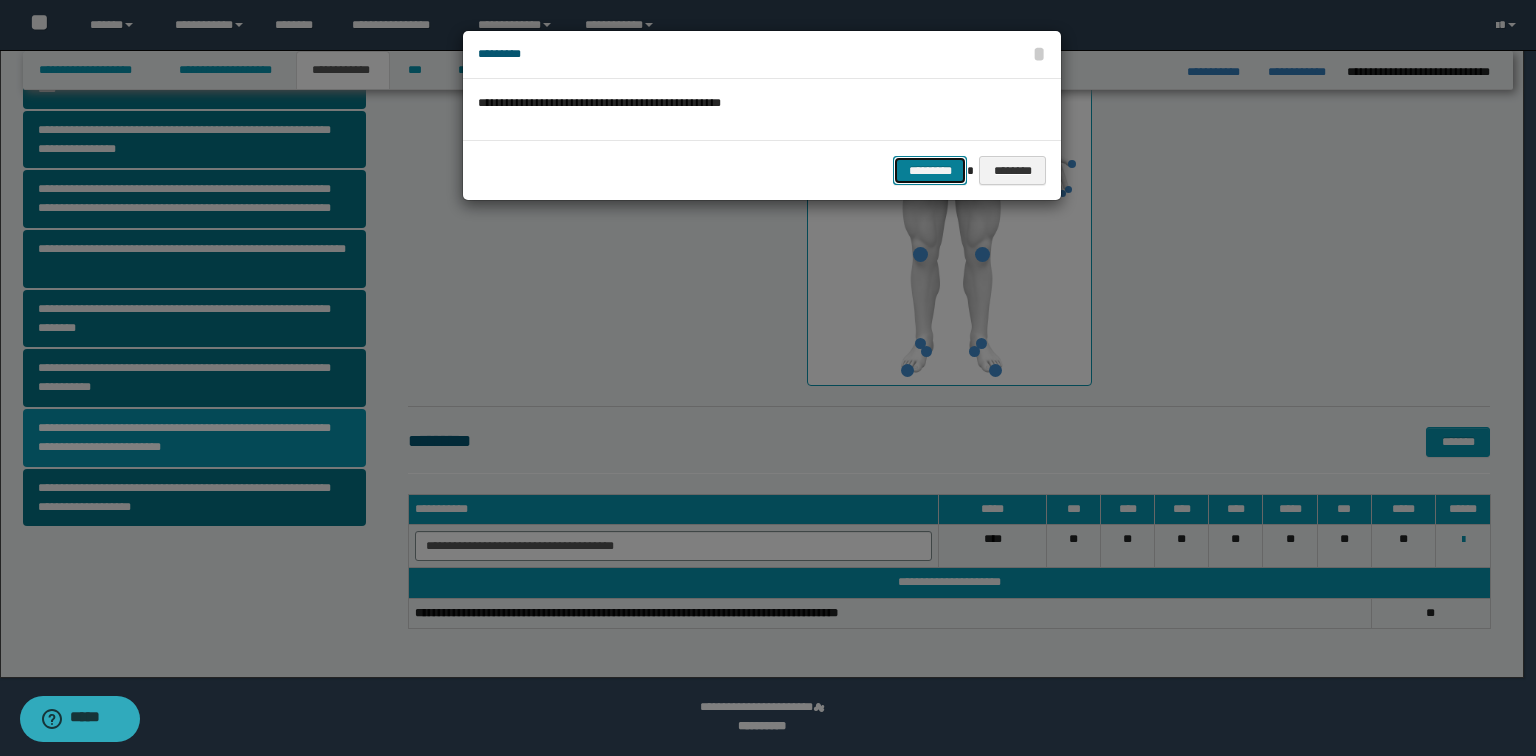 click on "*********" at bounding box center (930, 171) 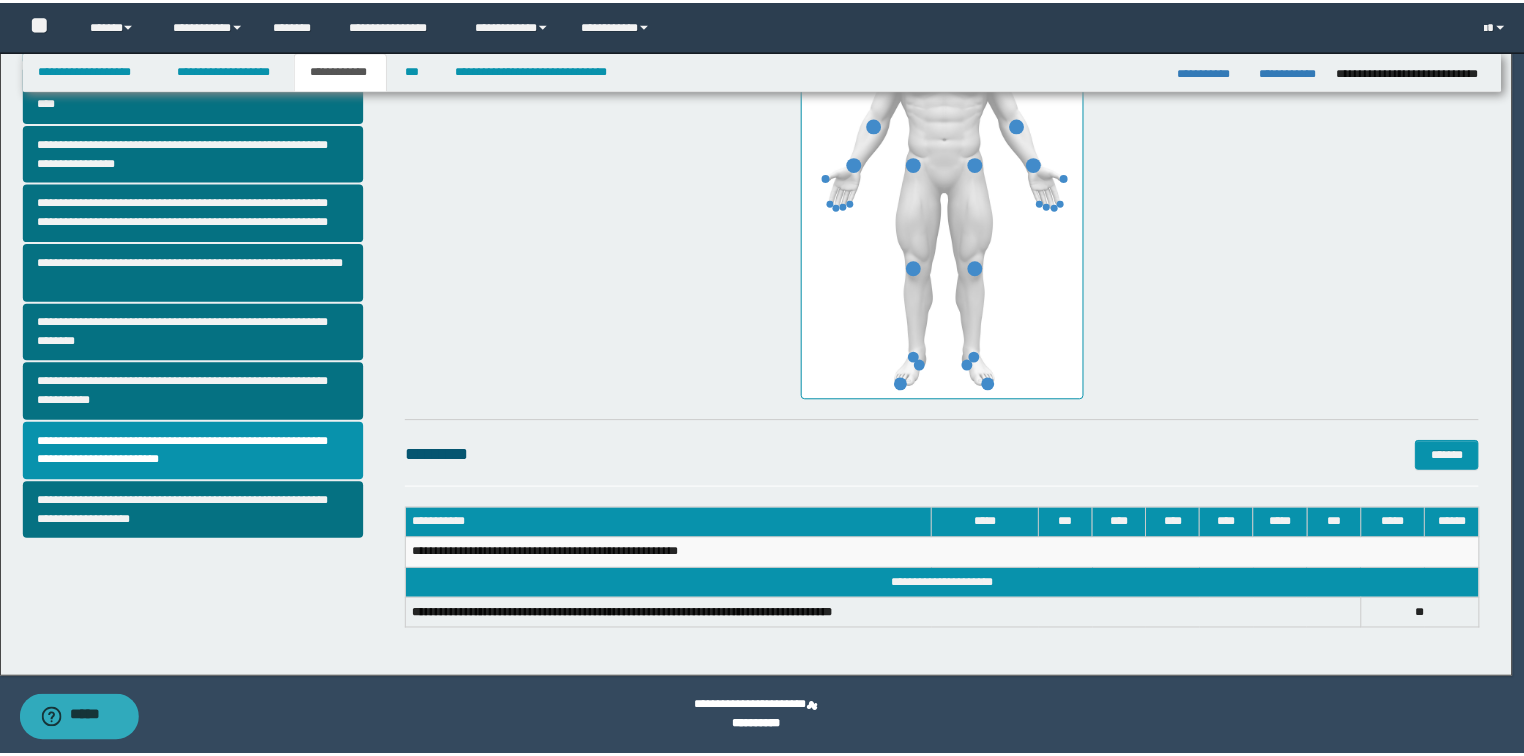 scroll, scrollTop: 463, scrollLeft: 0, axis: vertical 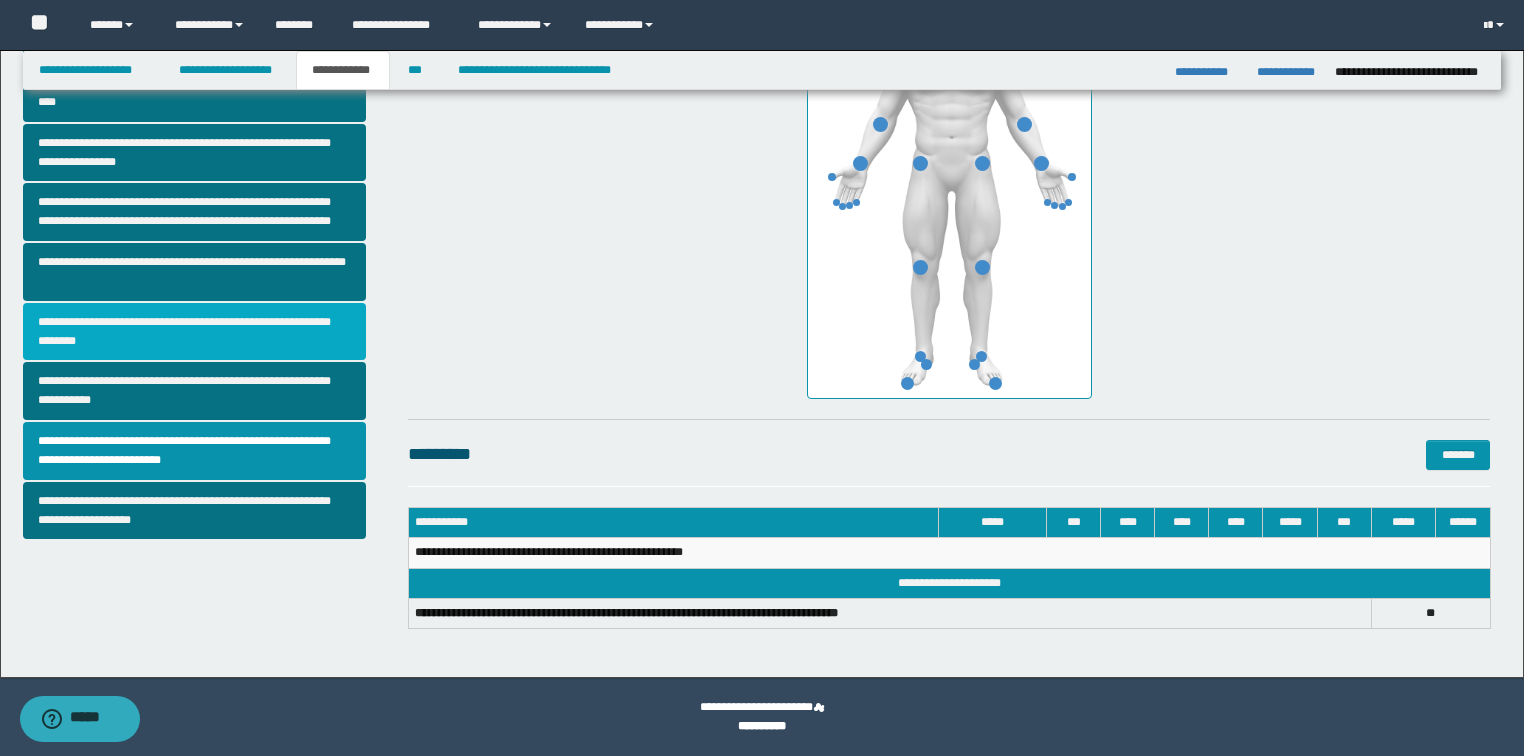 click on "**********" at bounding box center [195, 332] 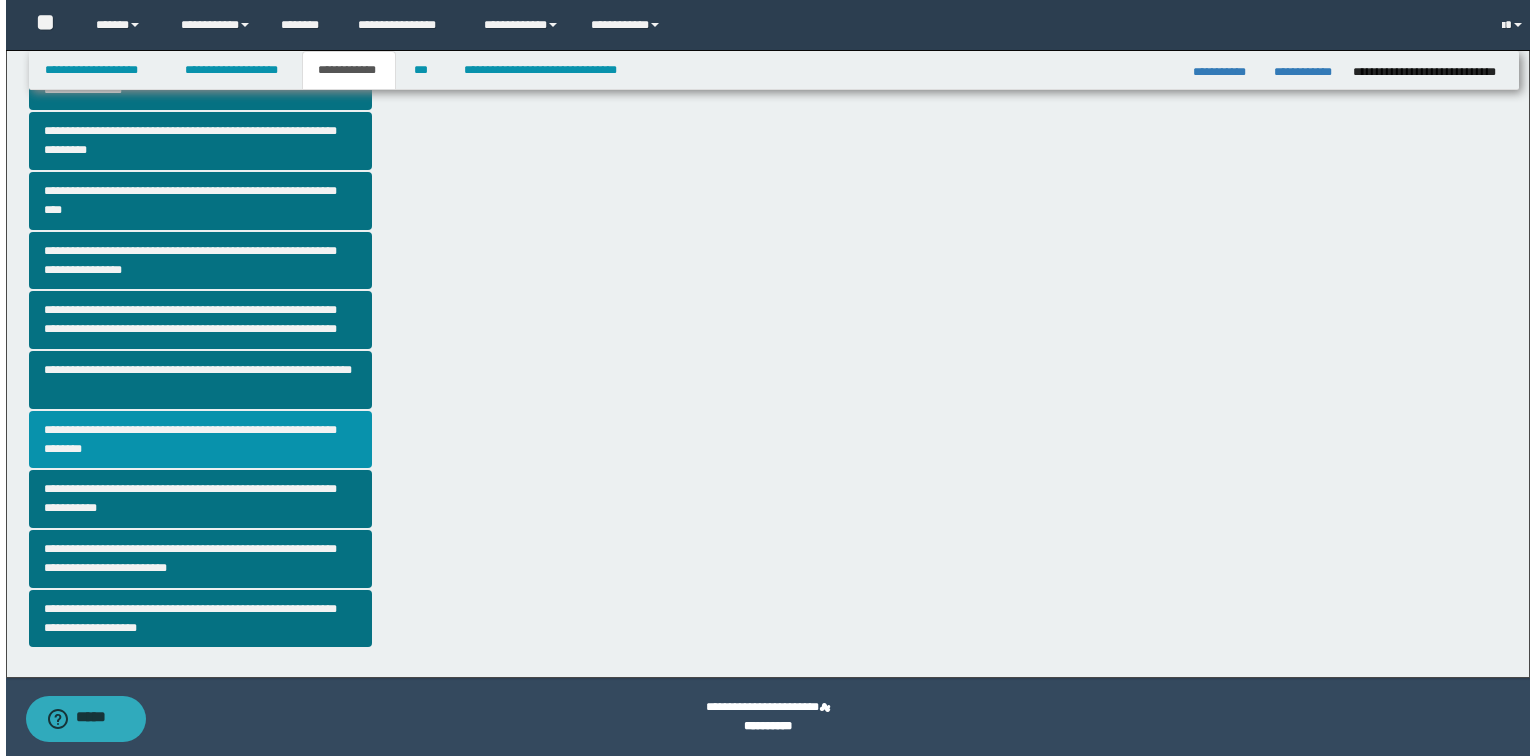 scroll, scrollTop: 0, scrollLeft: 0, axis: both 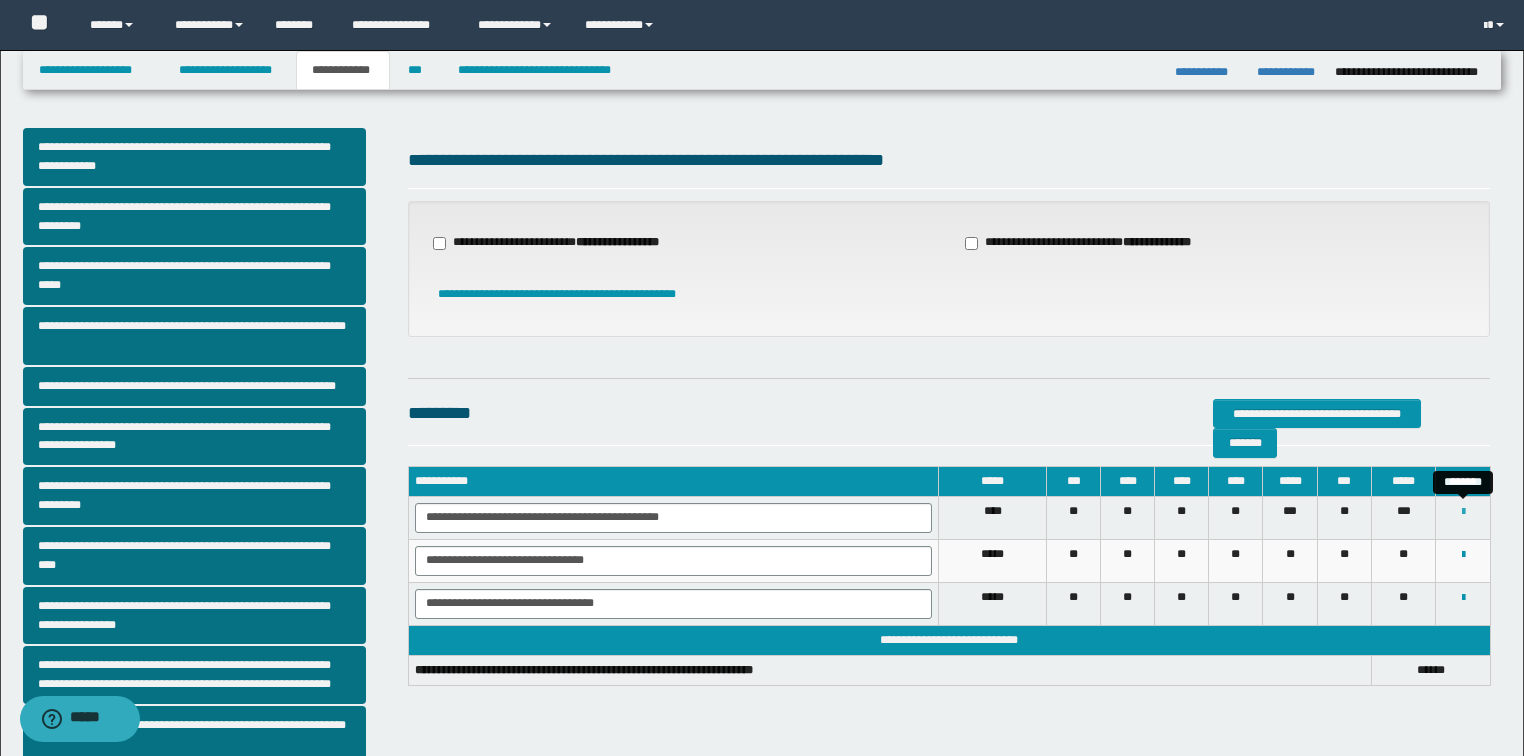 click at bounding box center [1463, 512] 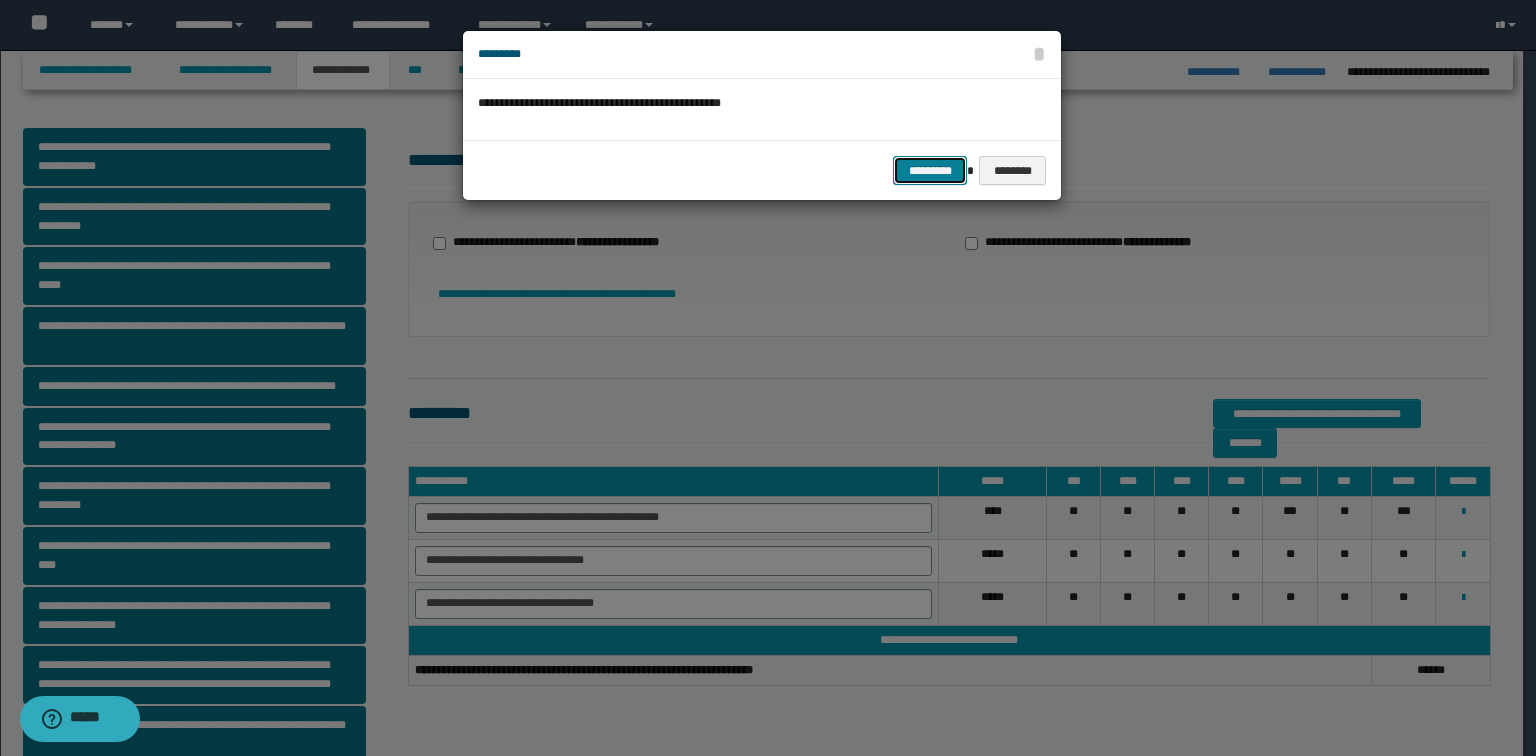 click on "*********" at bounding box center [930, 171] 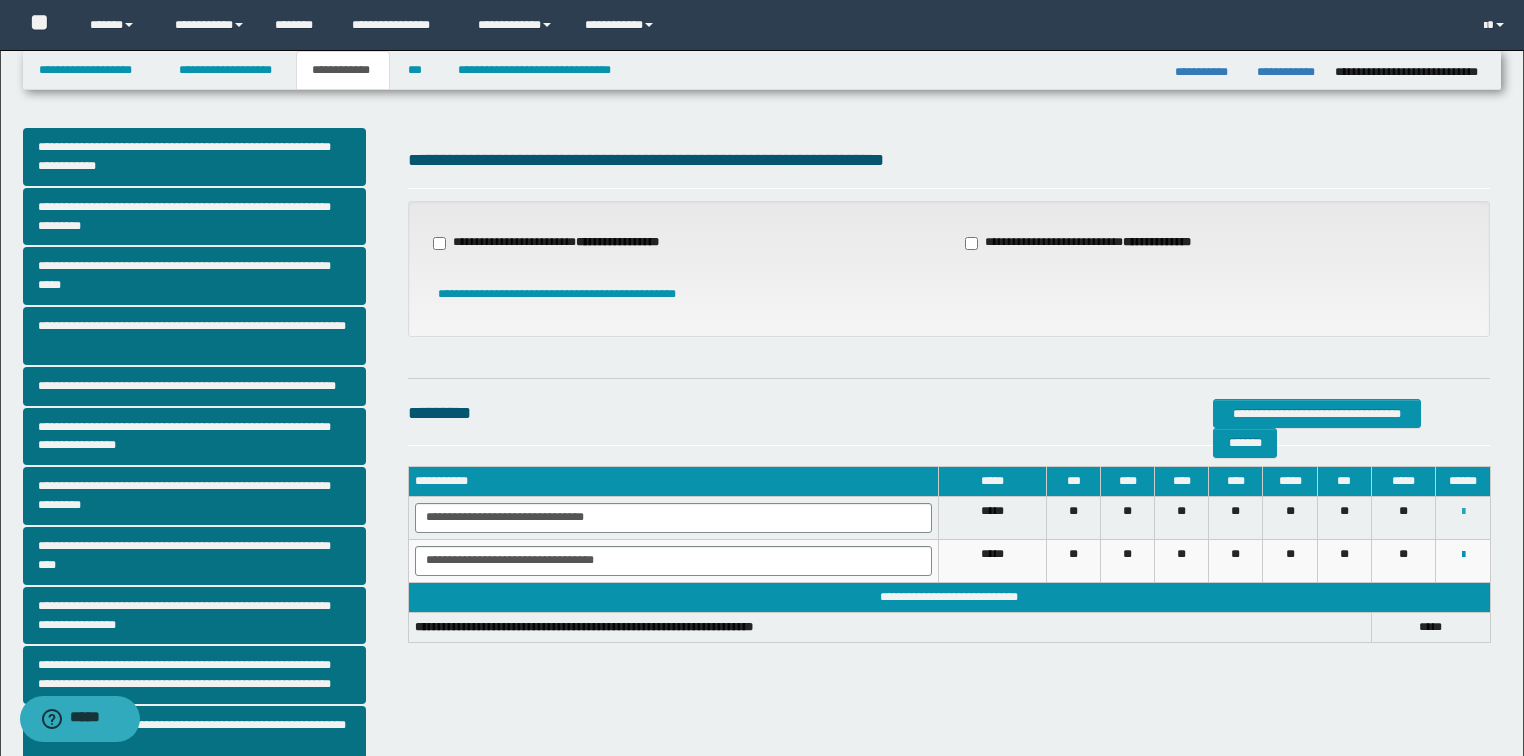click at bounding box center [1463, 511] 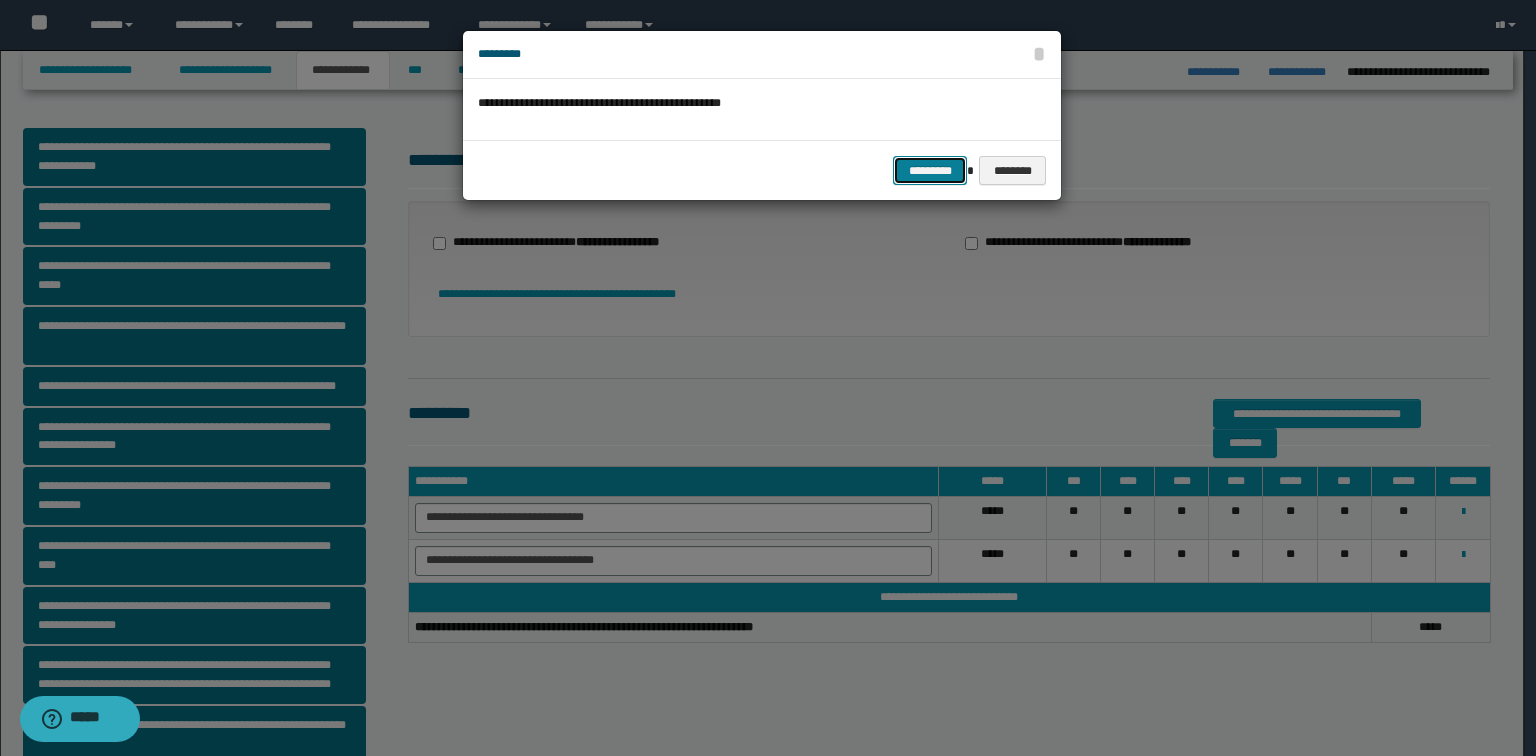 click on "*********" at bounding box center [930, 171] 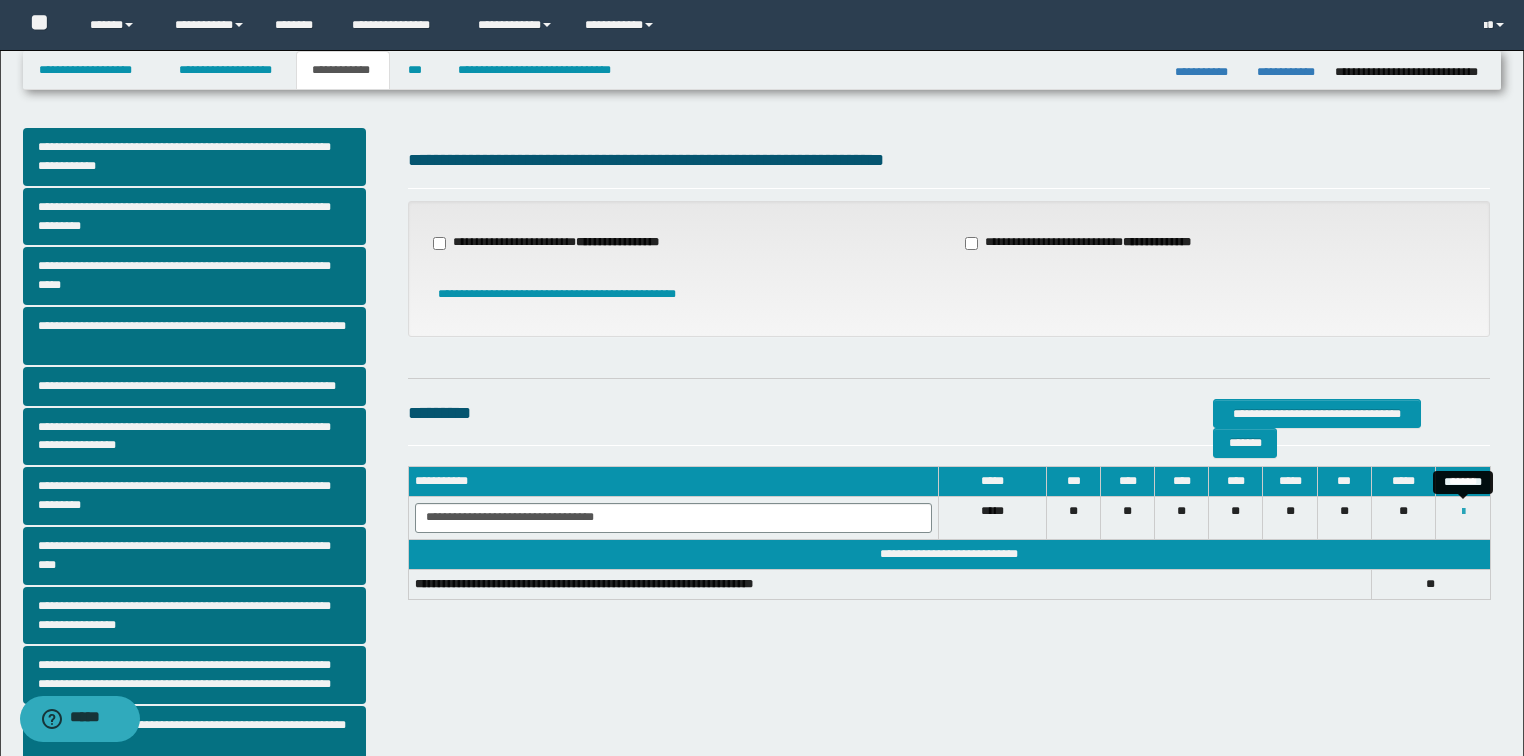 click at bounding box center [1463, 512] 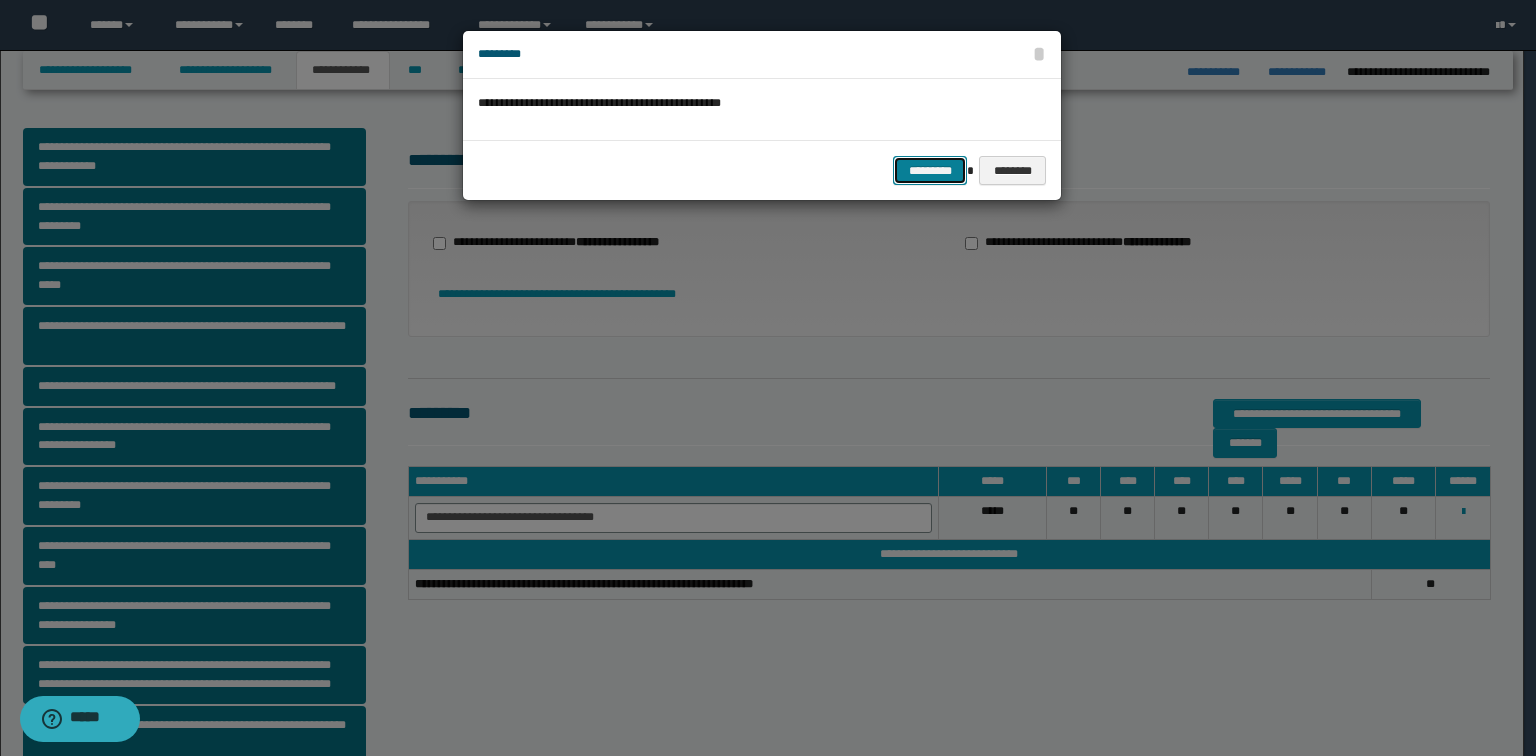 click on "*********" at bounding box center [930, 171] 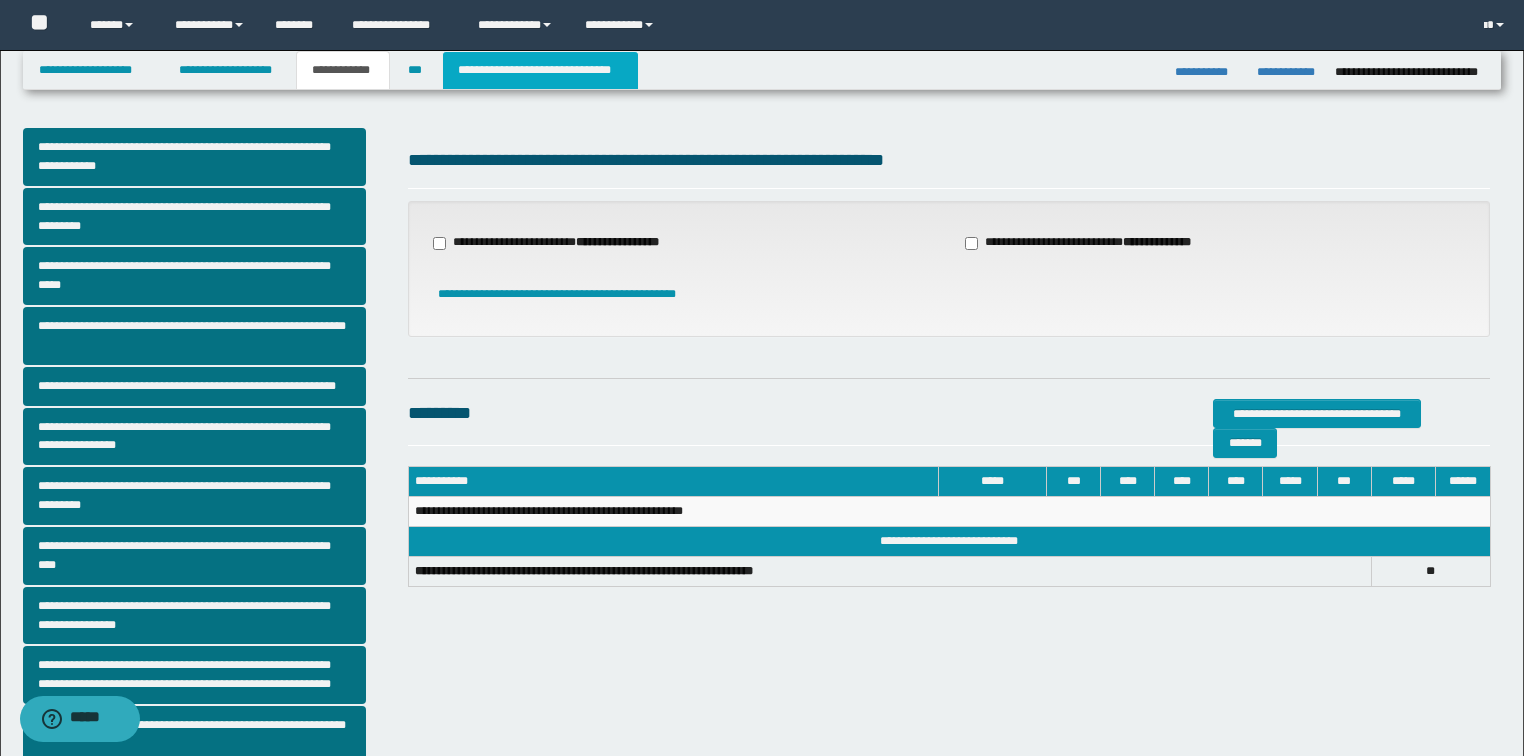 click on "**********" at bounding box center (540, 70) 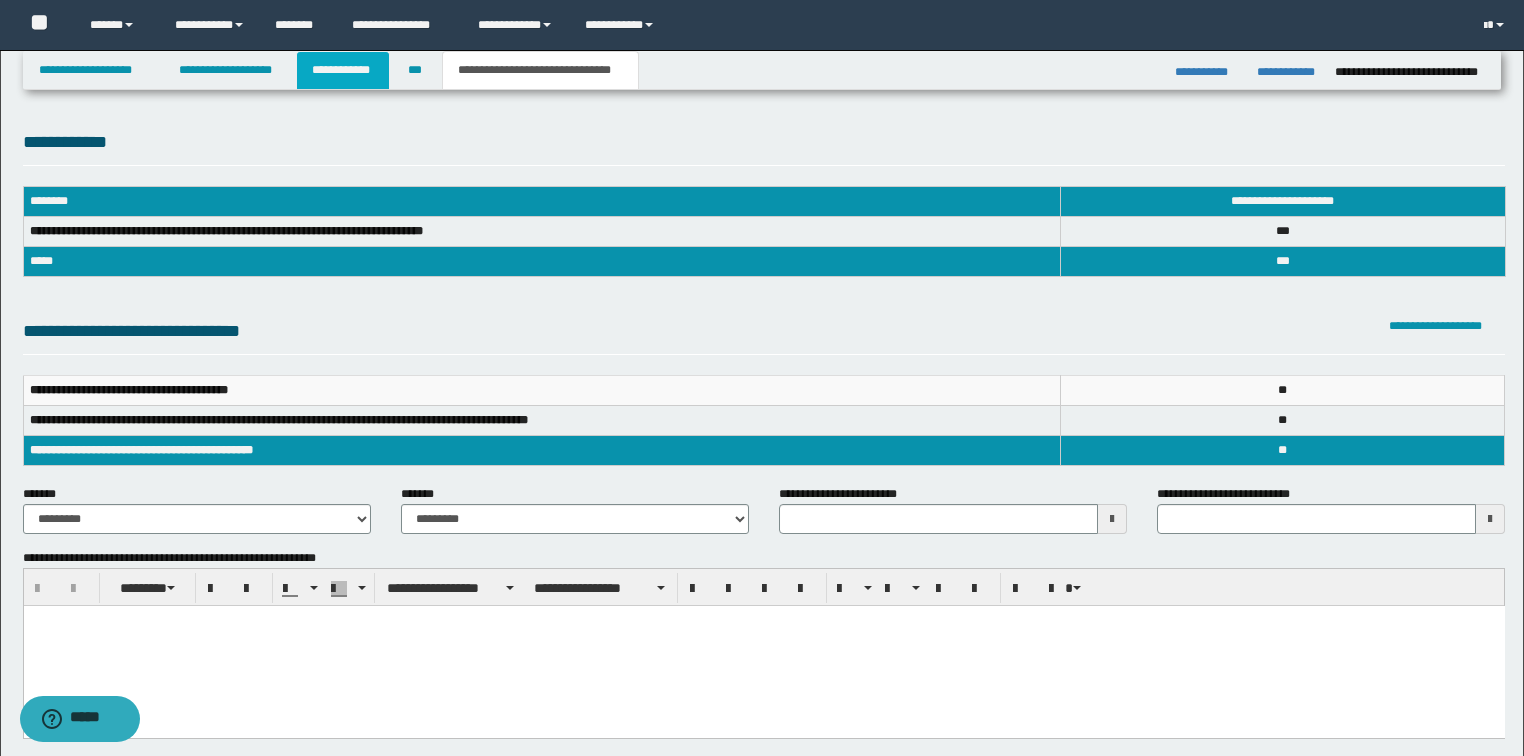 click on "**********" at bounding box center (343, 70) 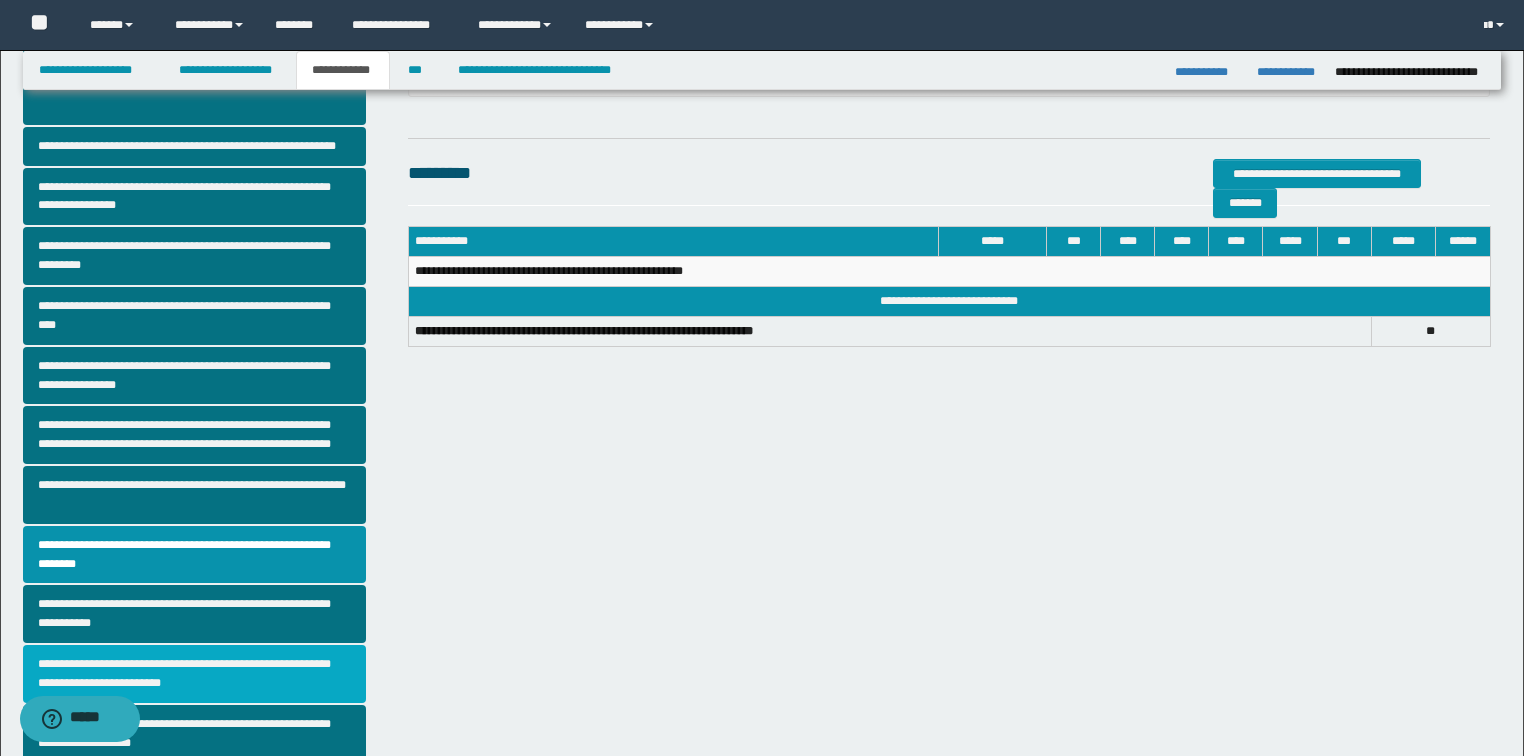 scroll, scrollTop: 355, scrollLeft: 0, axis: vertical 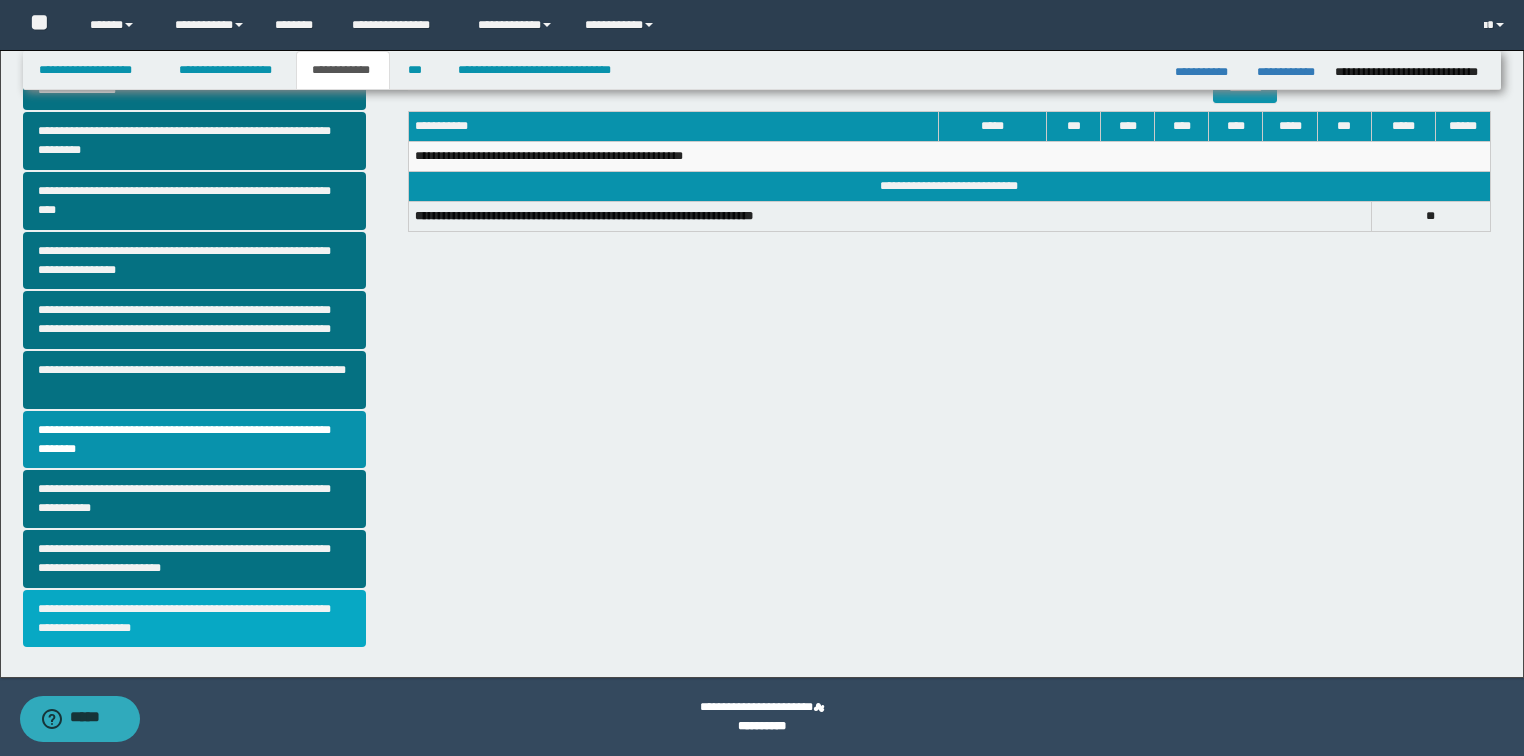 click on "**********" at bounding box center [195, 619] 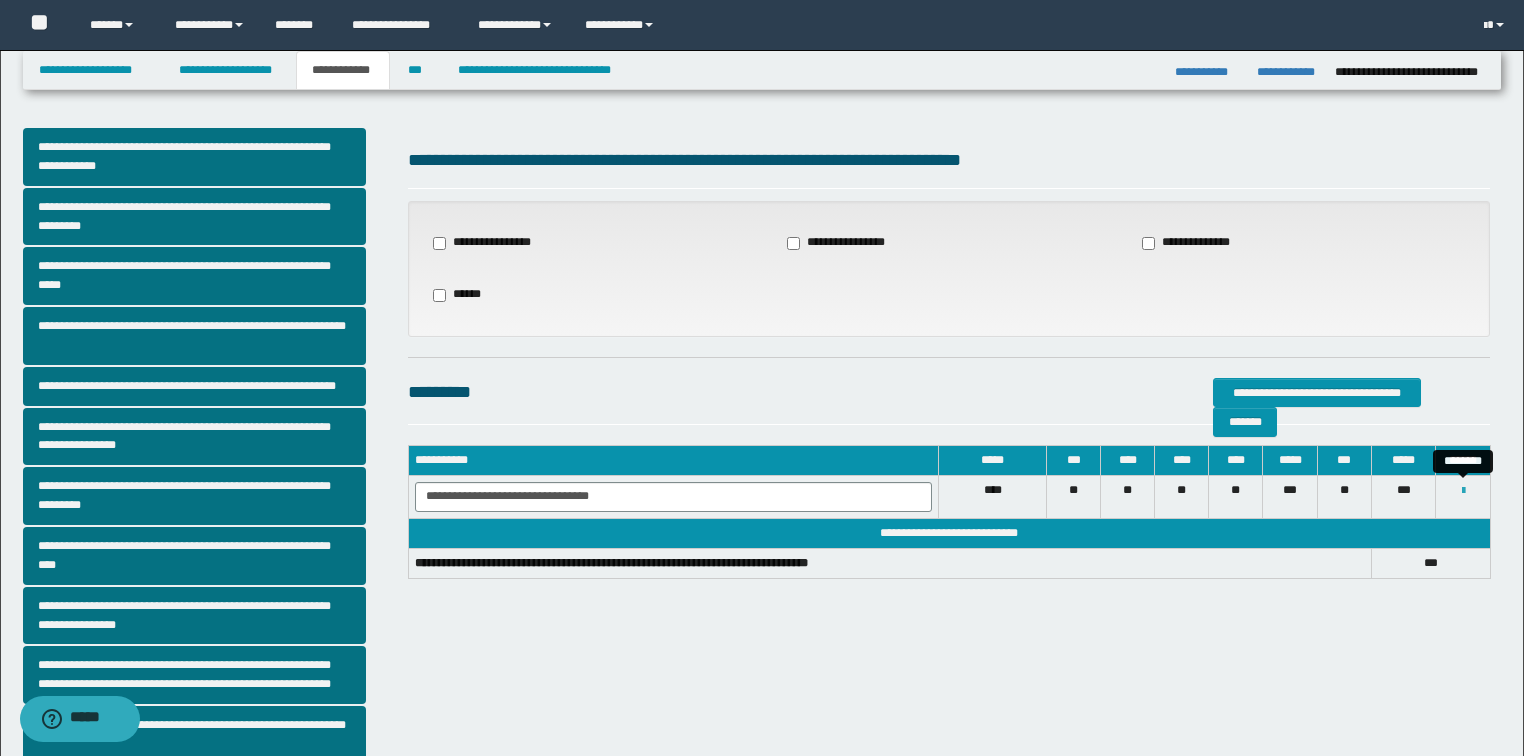 click at bounding box center (1463, 491) 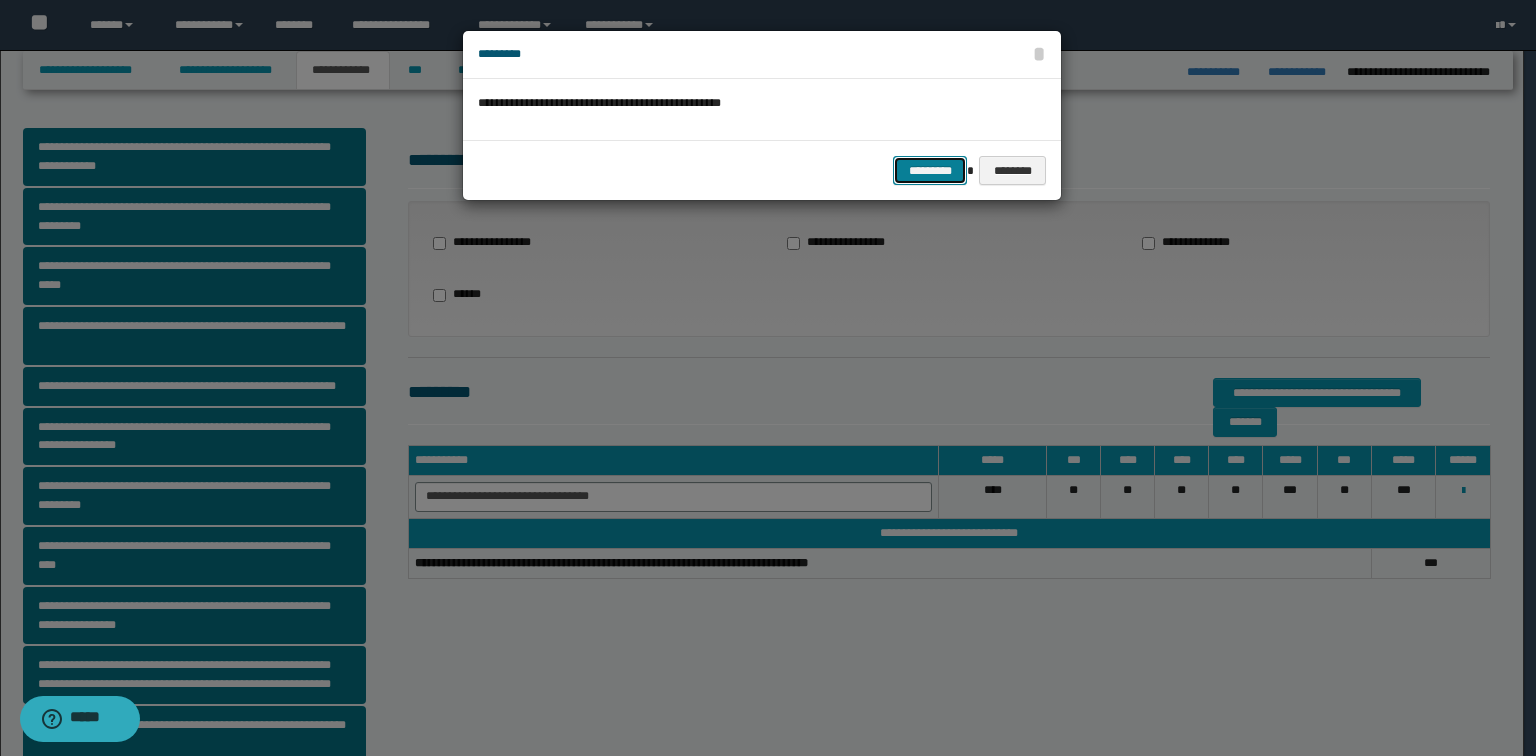 click on "*********" at bounding box center (930, 171) 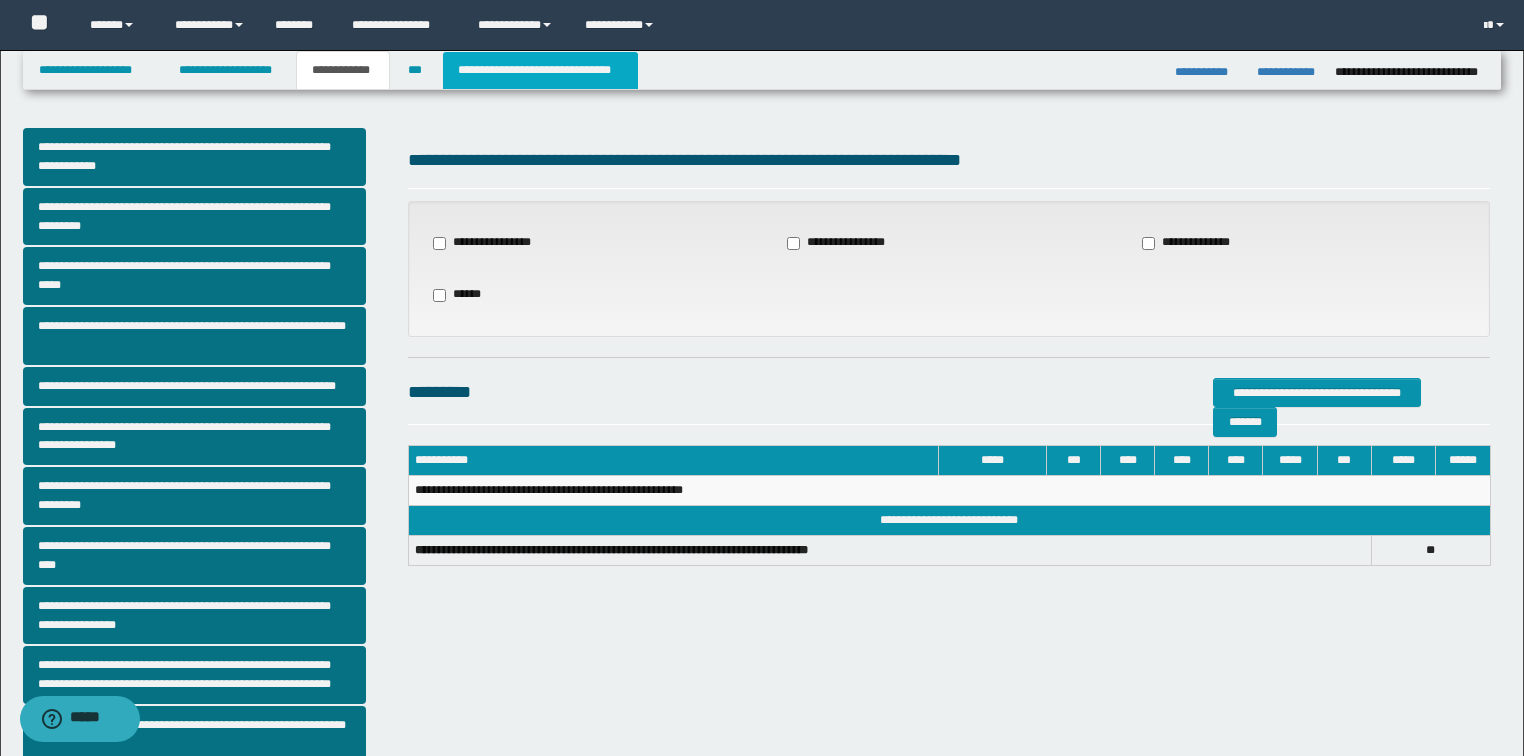 click on "**********" at bounding box center [540, 70] 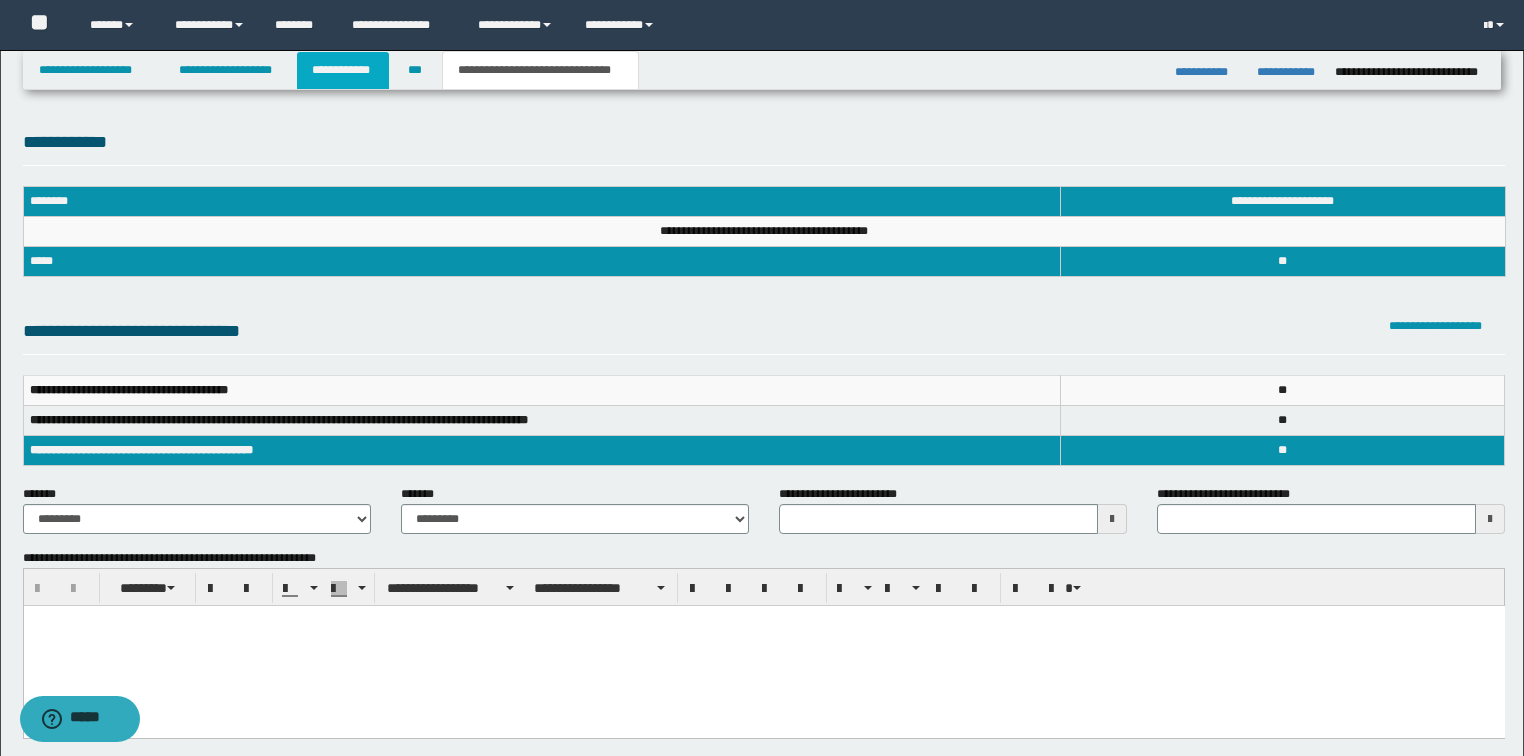 click on "**********" at bounding box center (343, 70) 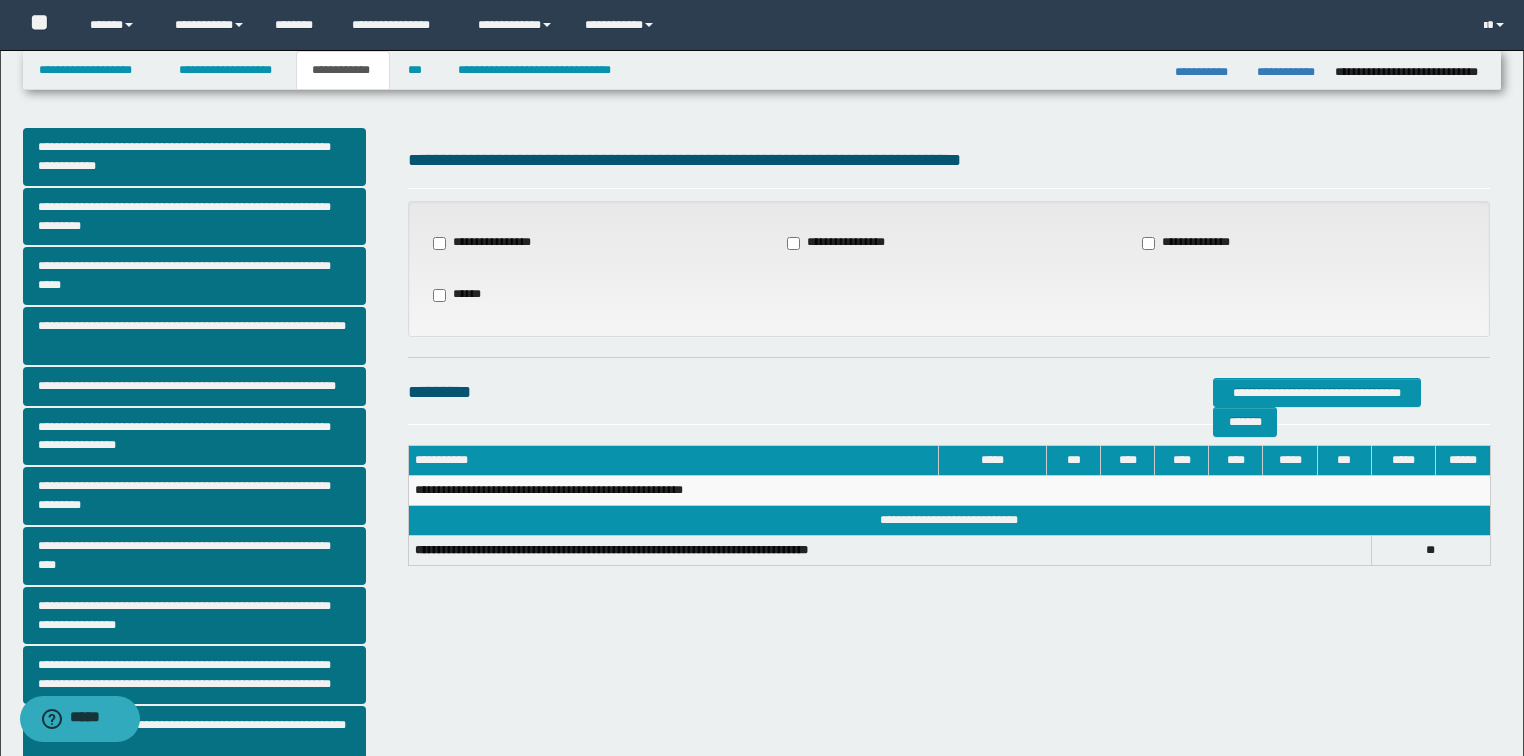 scroll, scrollTop: 240, scrollLeft: 0, axis: vertical 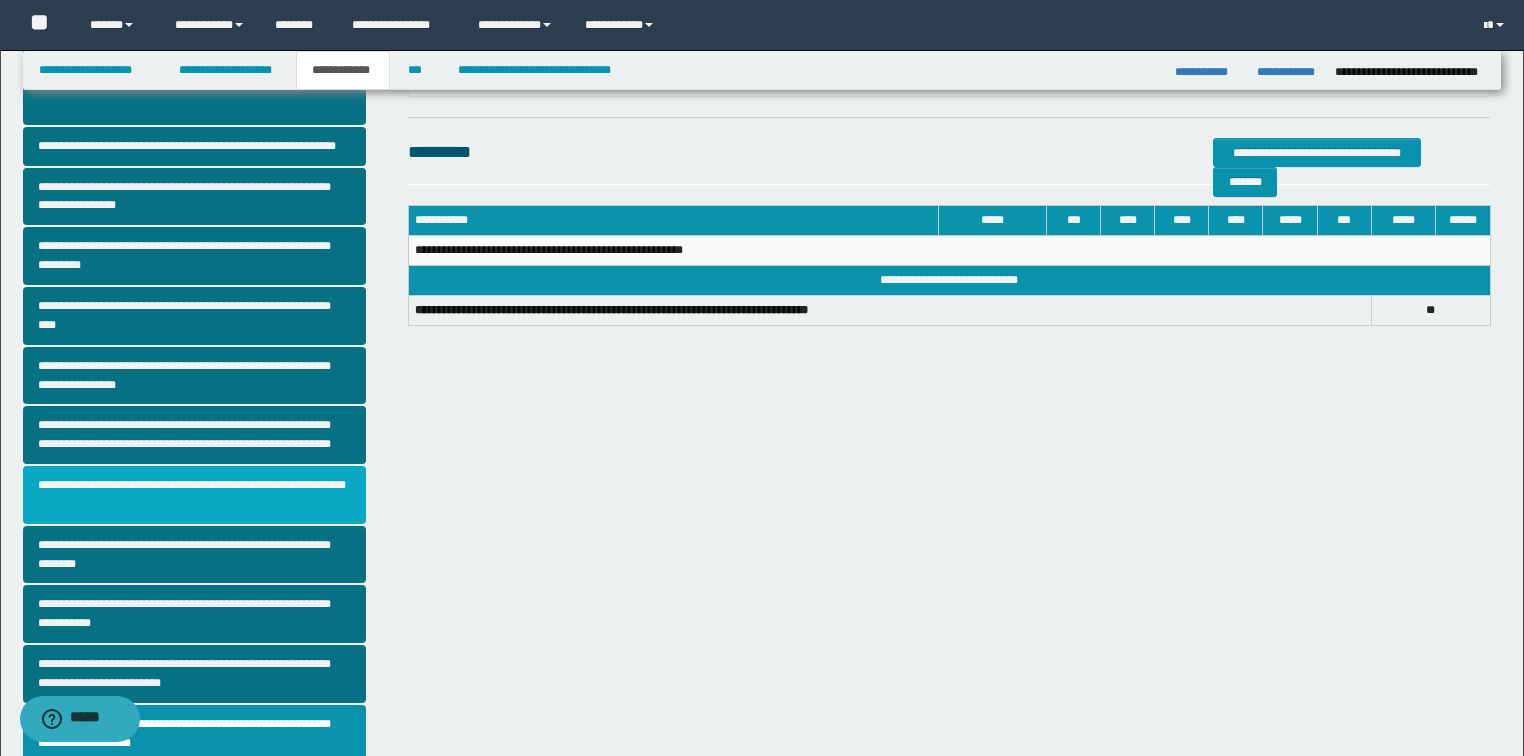 click on "**********" at bounding box center (195, 495) 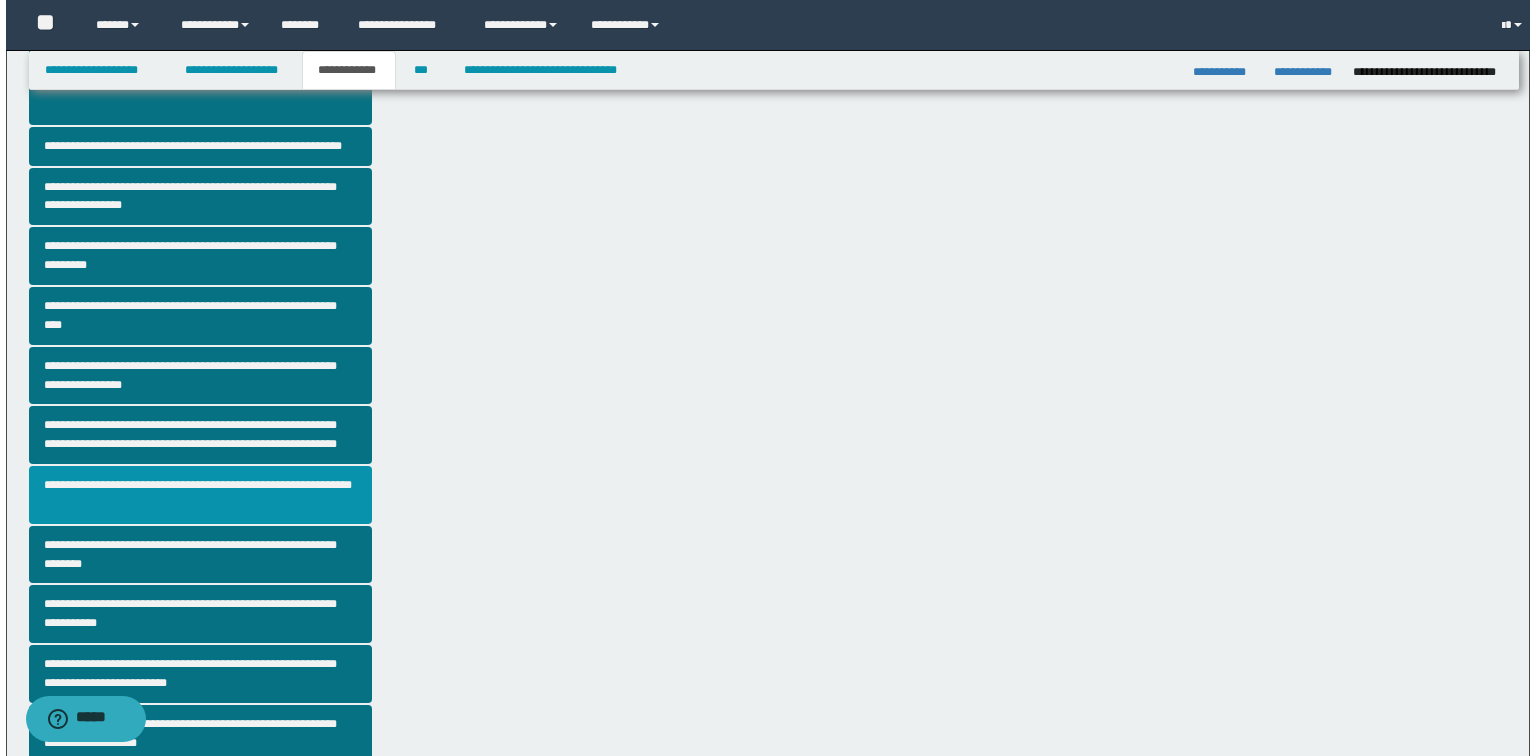 scroll, scrollTop: 0, scrollLeft: 0, axis: both 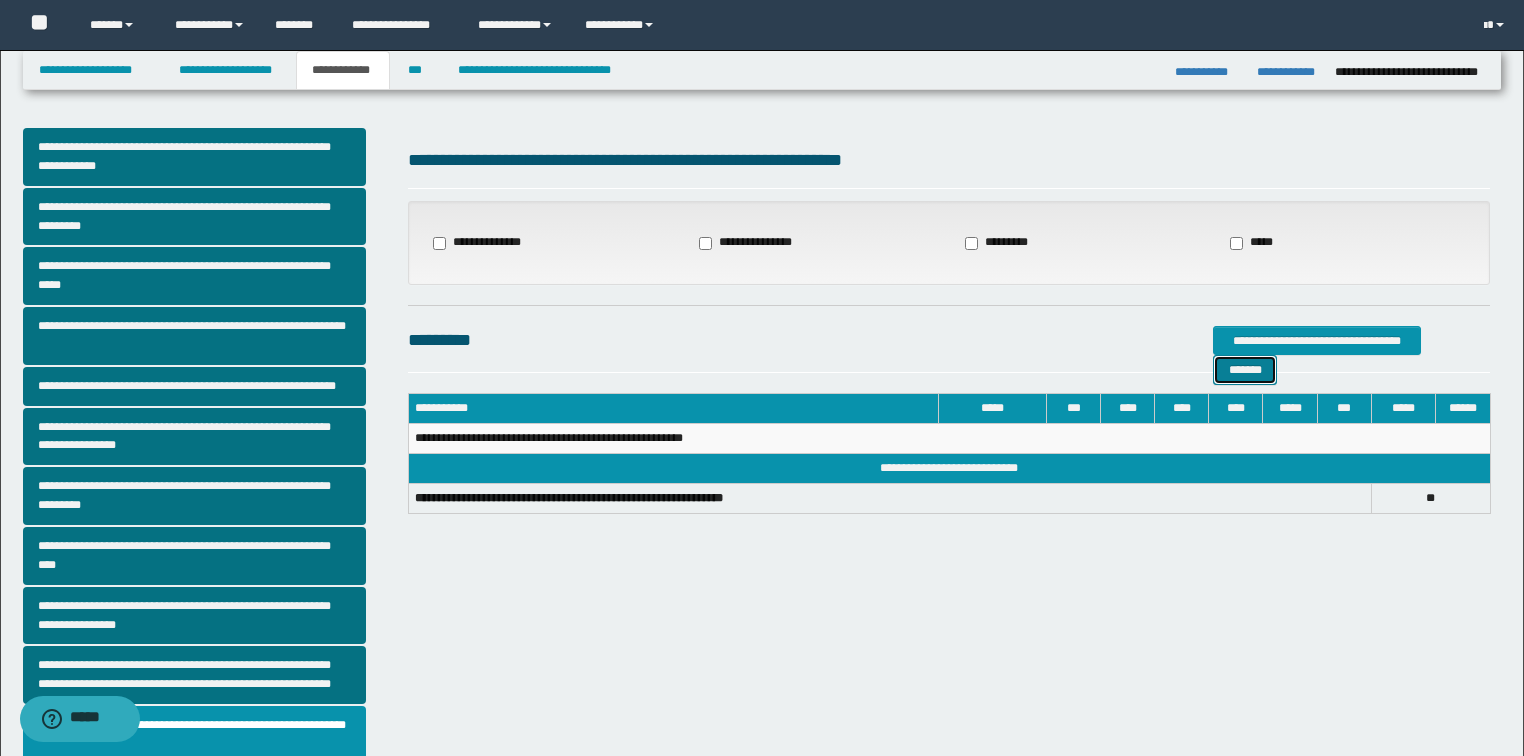 drag, startPoint x: 1470, startPoint y: 341, endPoint x: 1440, endPoint y: 257, distance: 89.19641 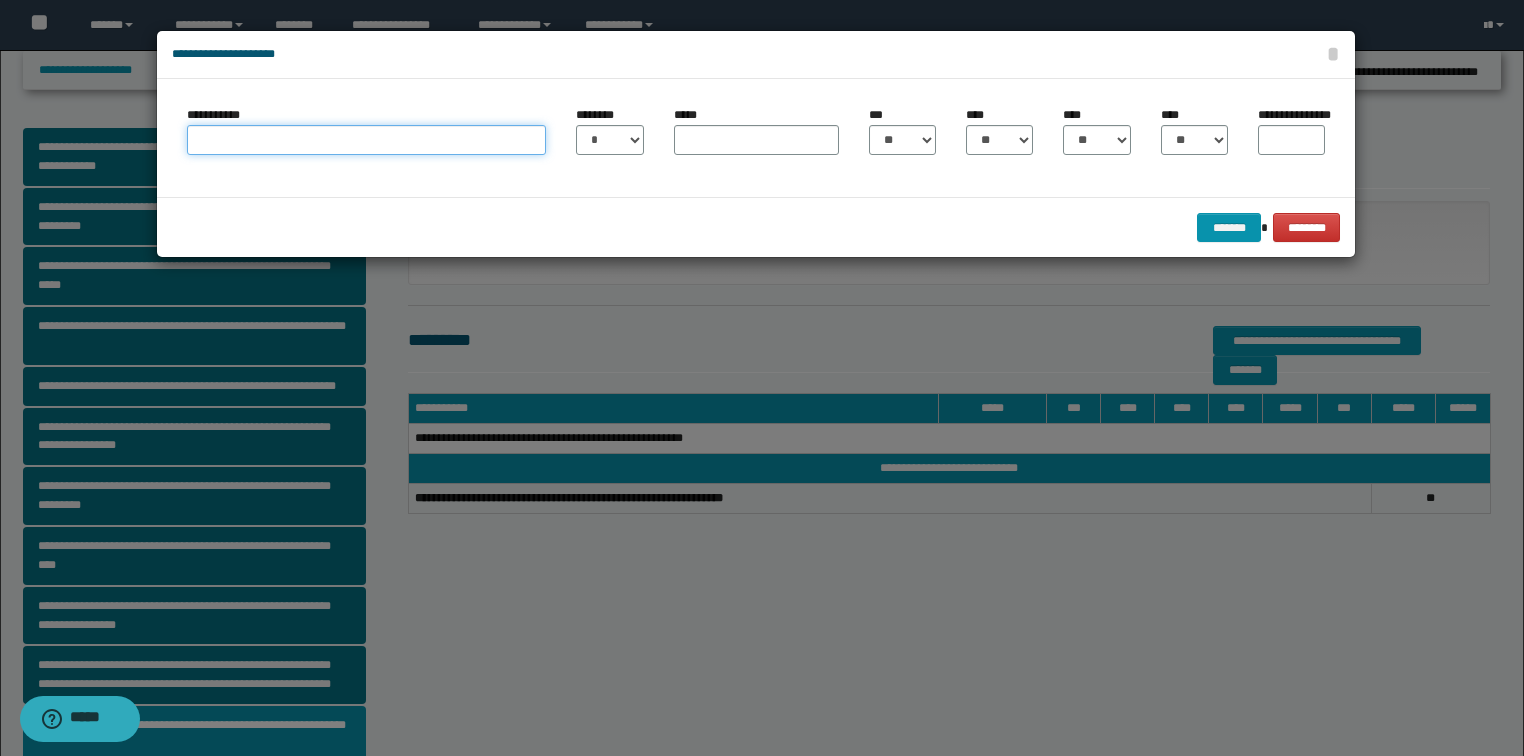 click on "**********" at bounding box center (366, 140) 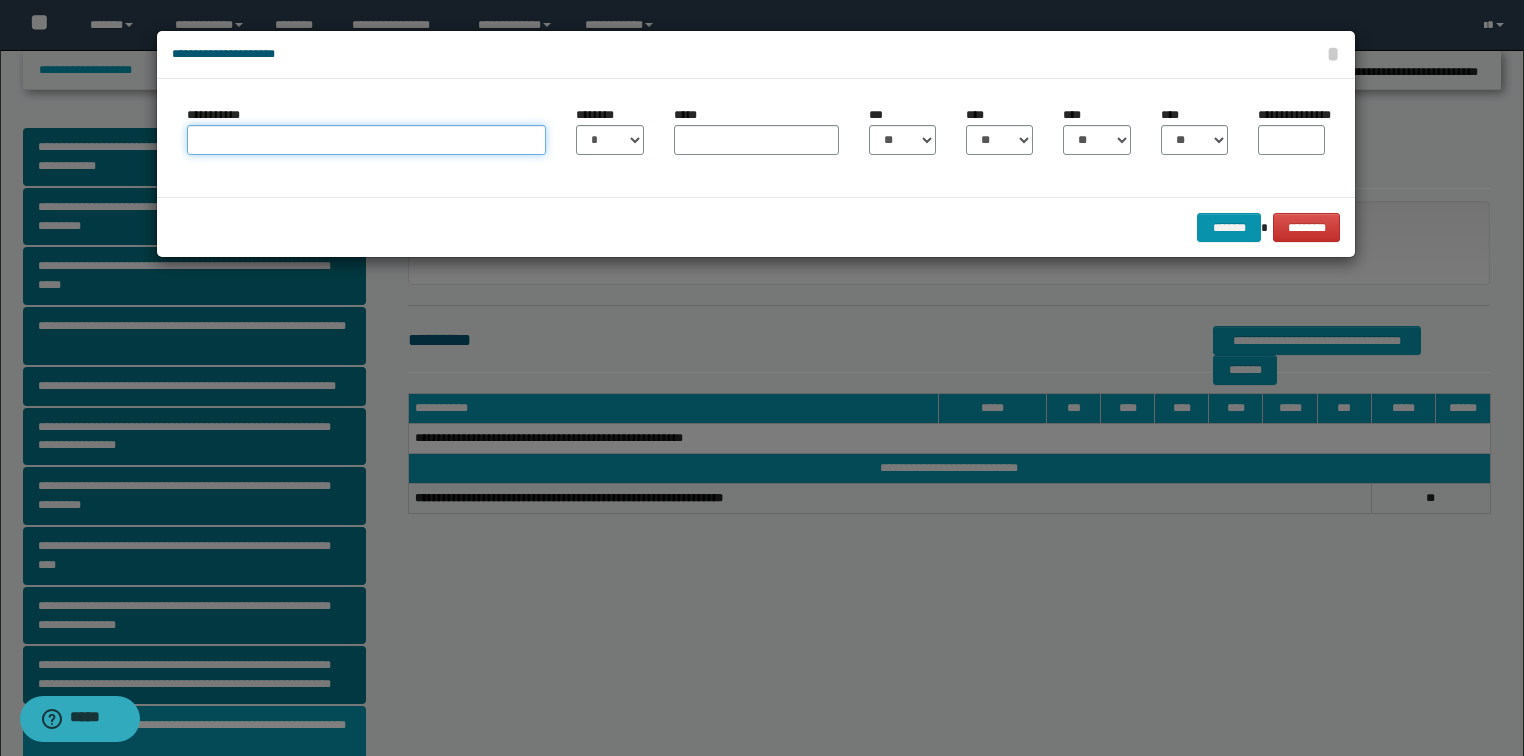paste on "**********" 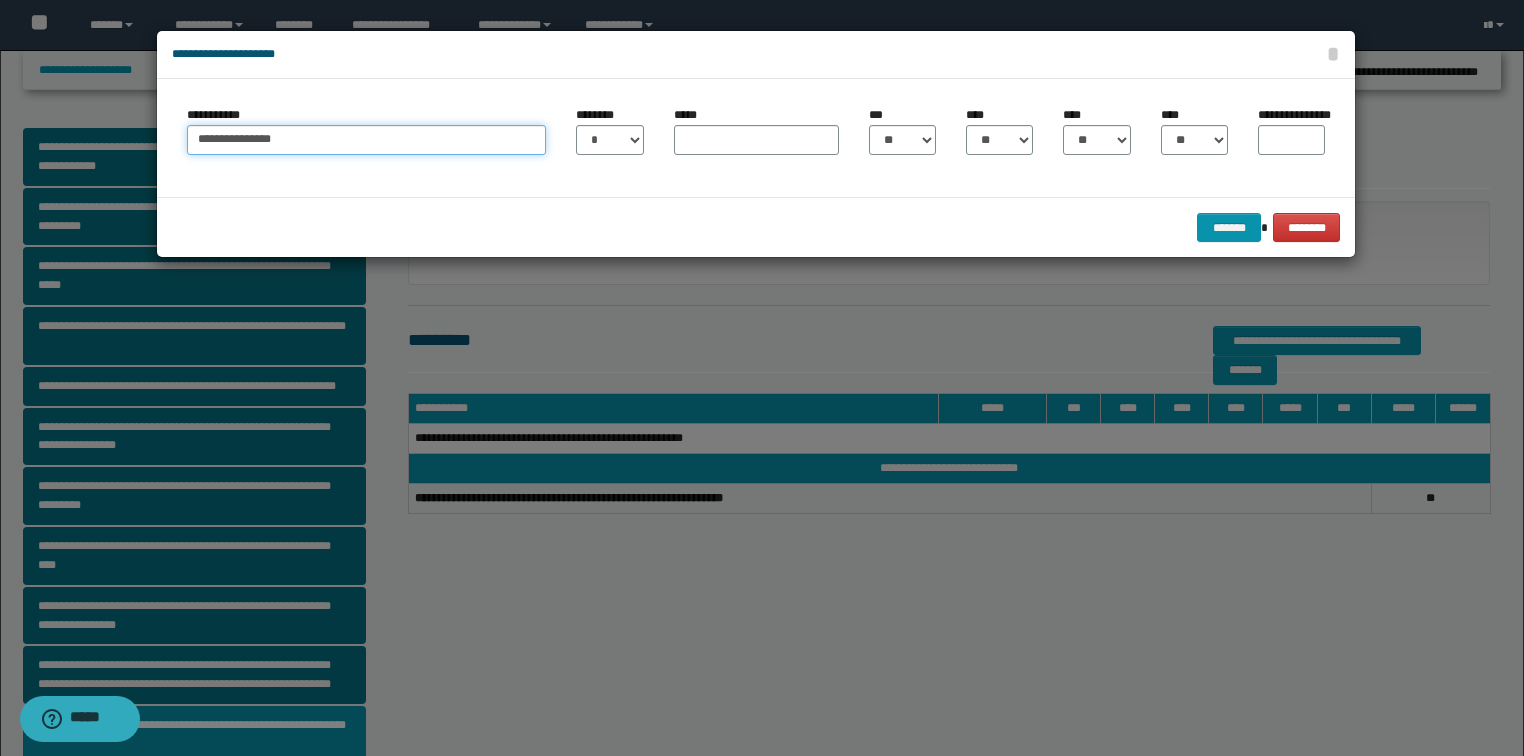 type on "**********" 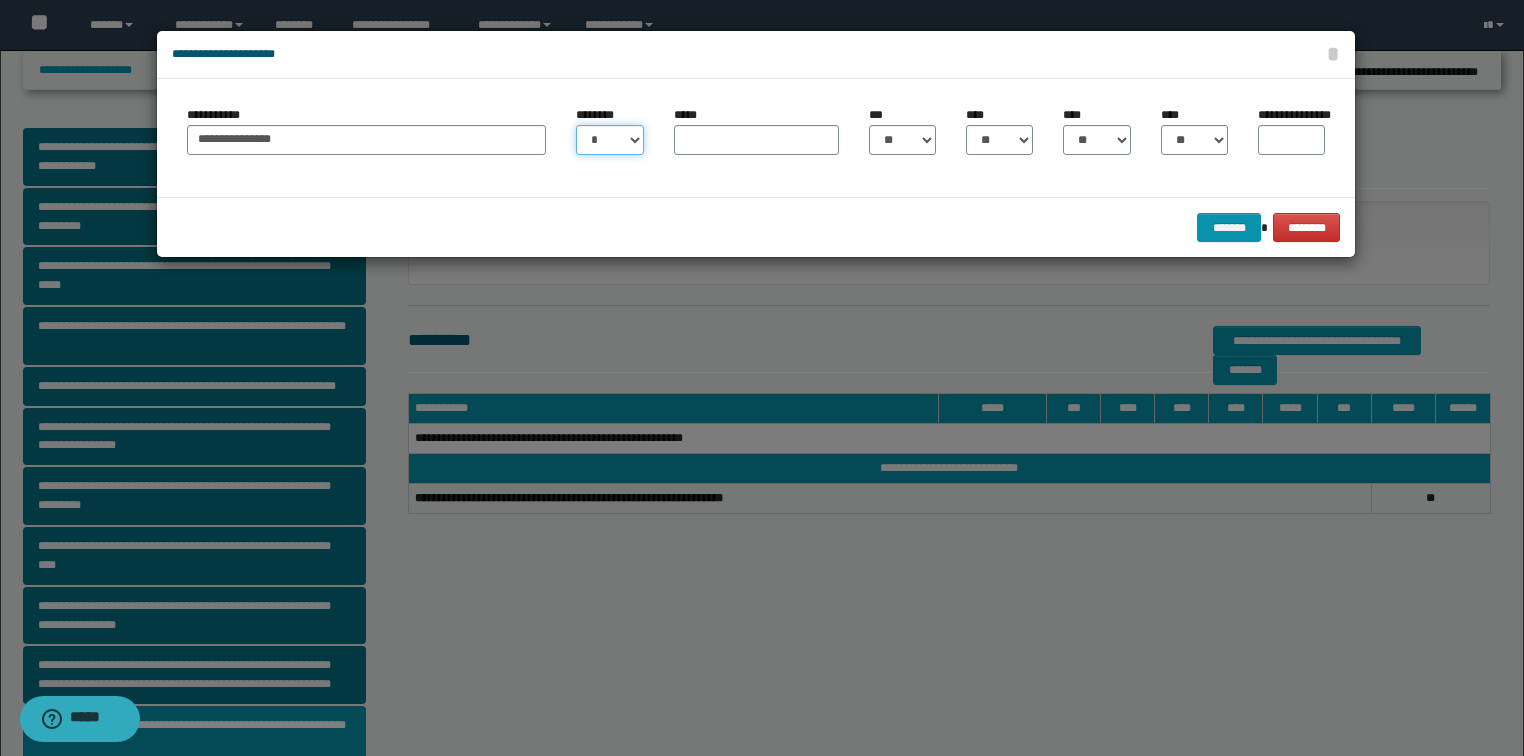 click on "*
*
*
*
*
*
*
*
*
**
**
**
**
**
**" at bounding box center [609, 140] 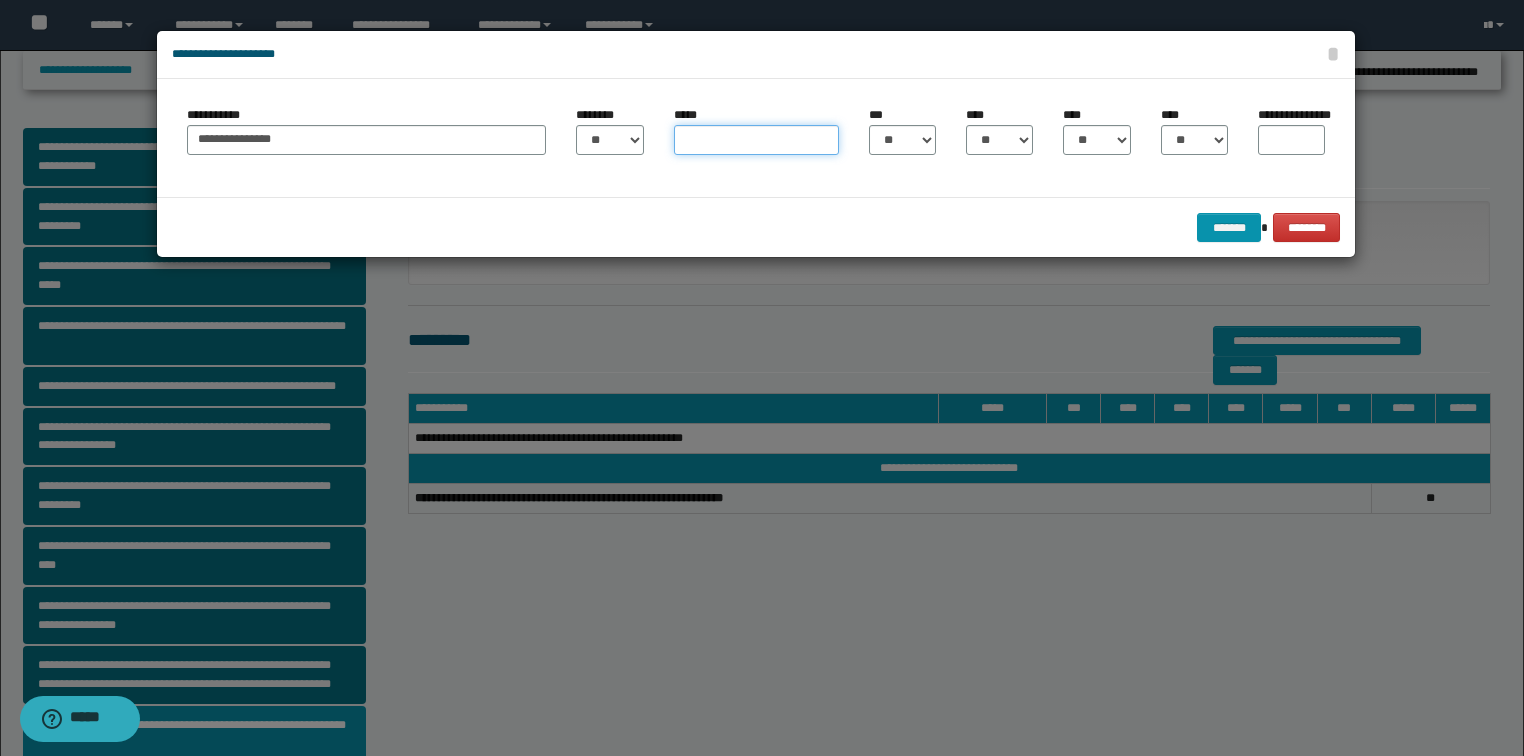 click on "*****" at bounding box center (756, 140) 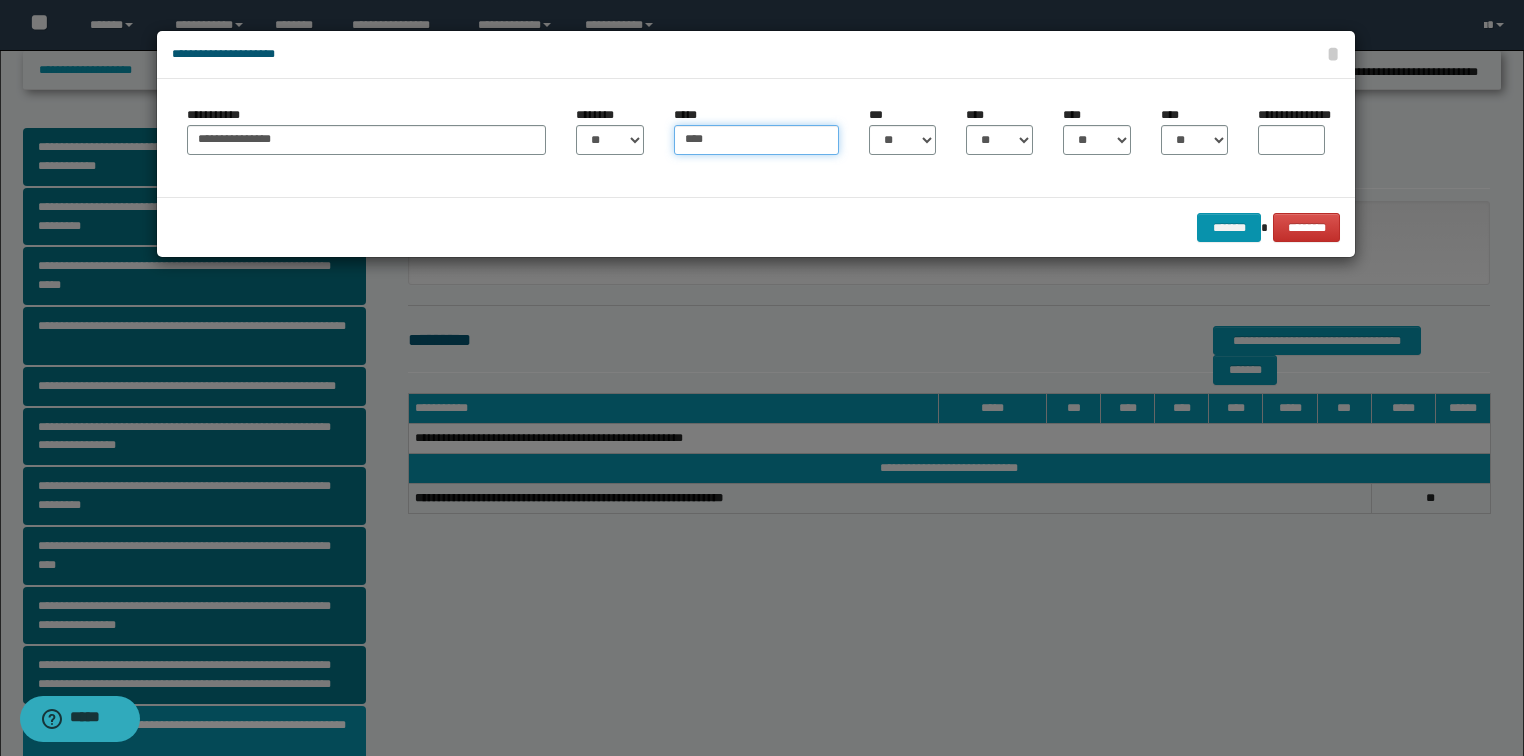 type on "****" 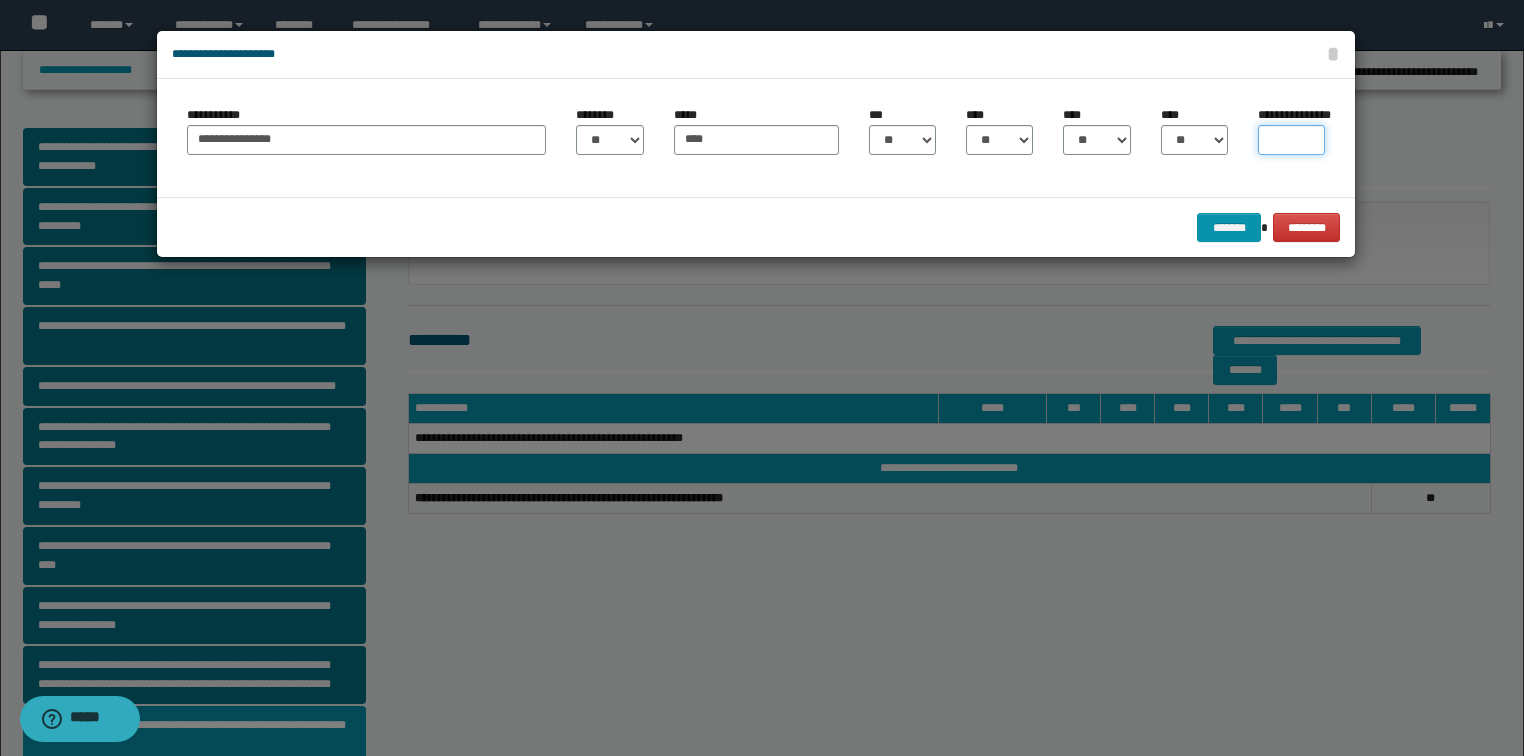 click on "**********" at bounding box center (1291, 140) 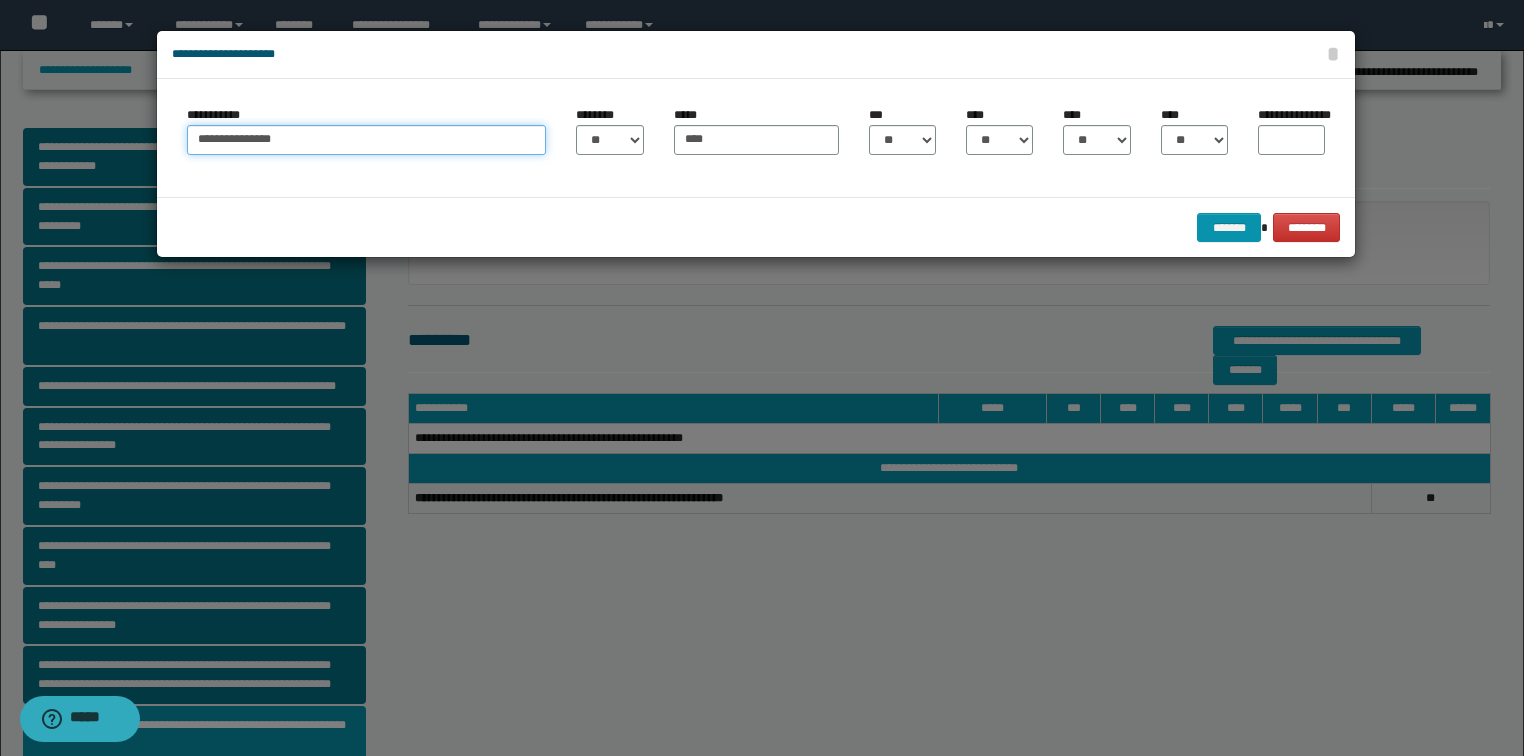 click on "**********" at bounding box center [366, 140] 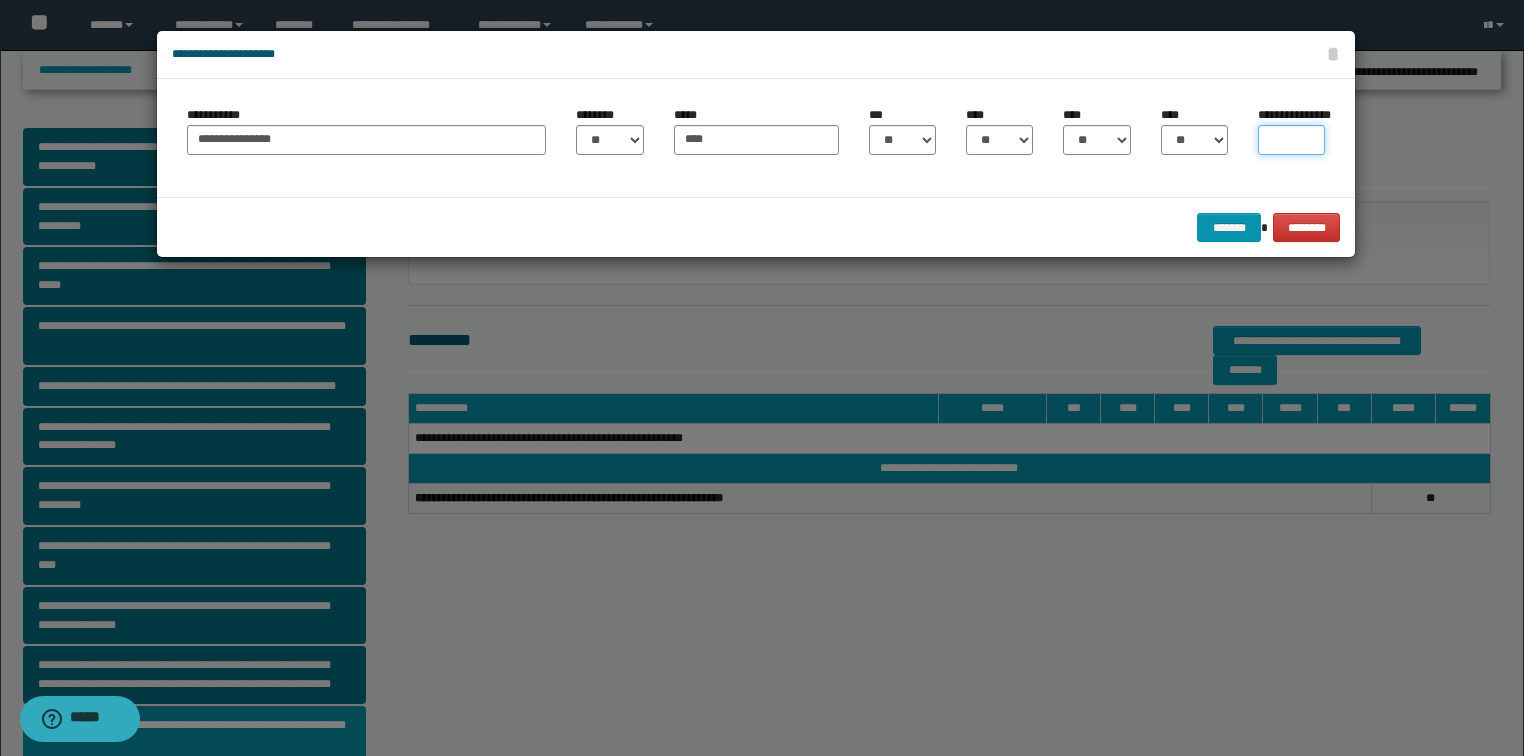 click on "**********" at bounding box center (1291, 140) 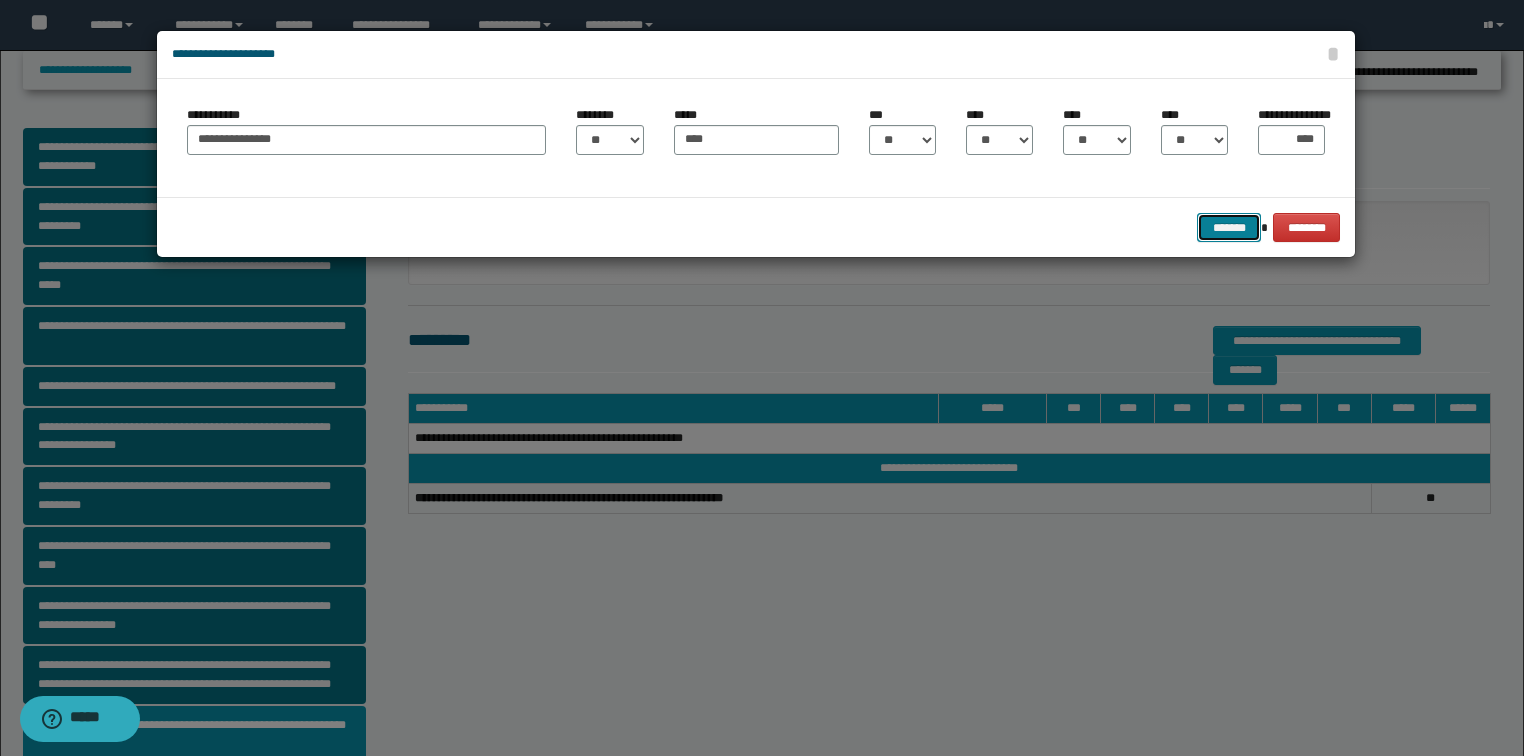 click on "*******" at bounding box center [1229, 228] 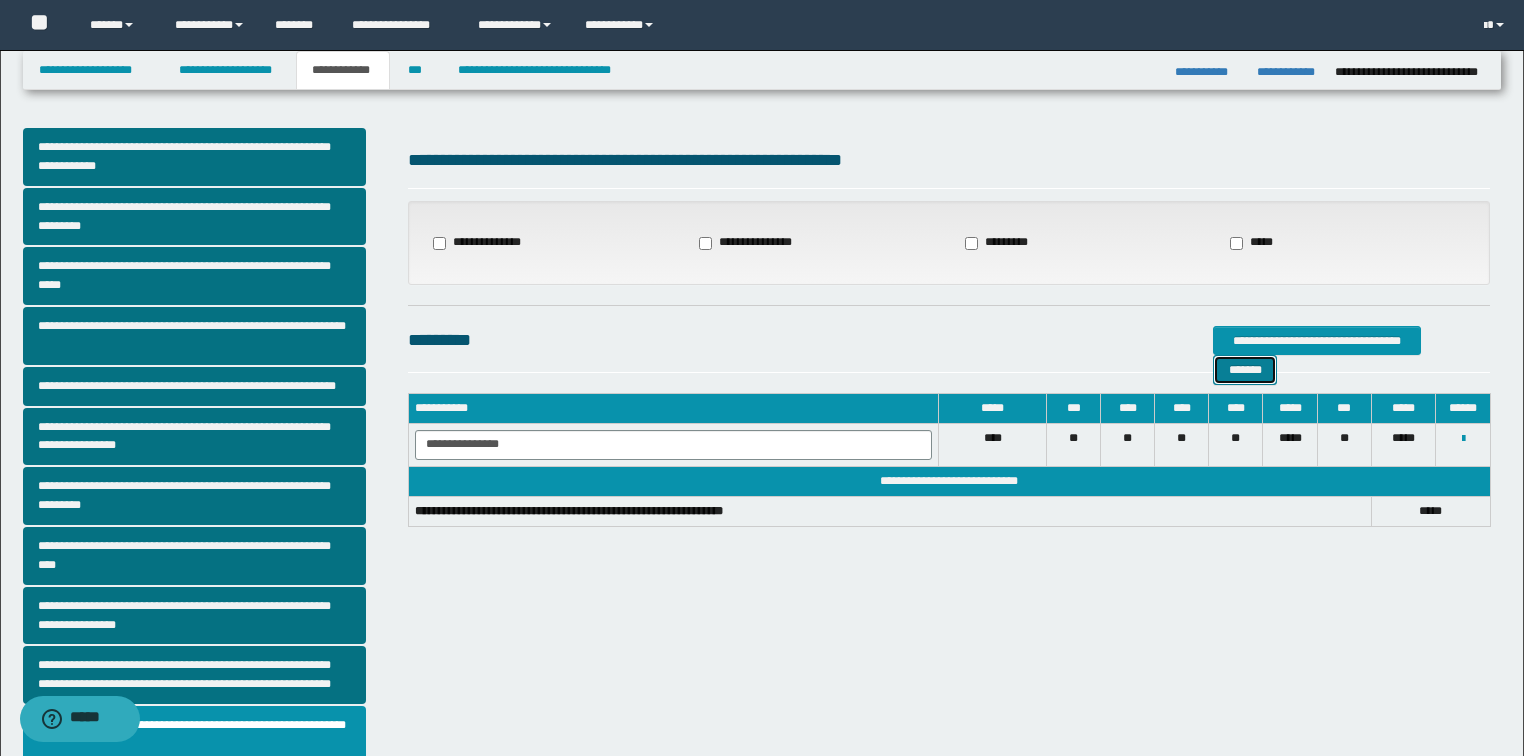 click on "*******" at bounding box center (1245, 370) 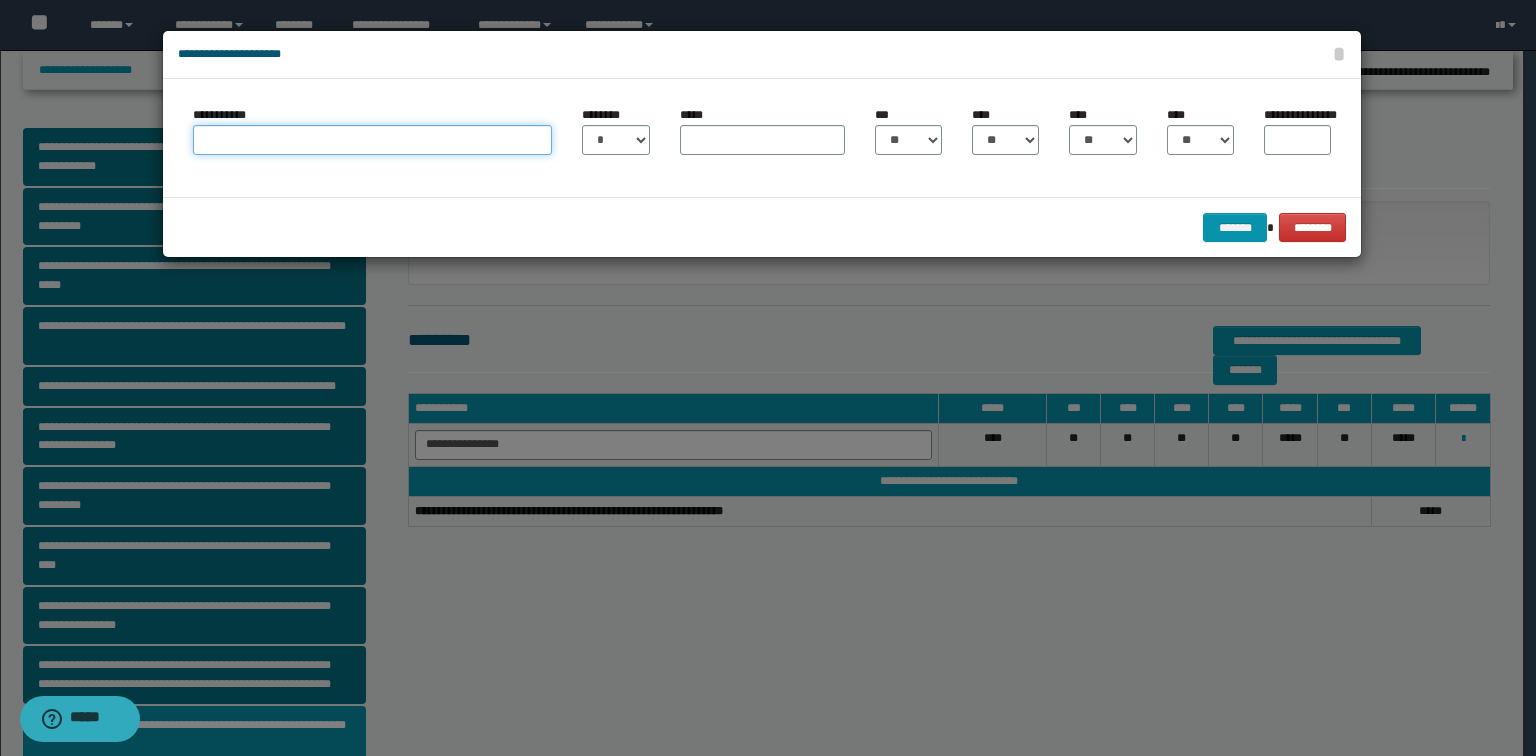 click on "**********" at bounding box center [372, 140] 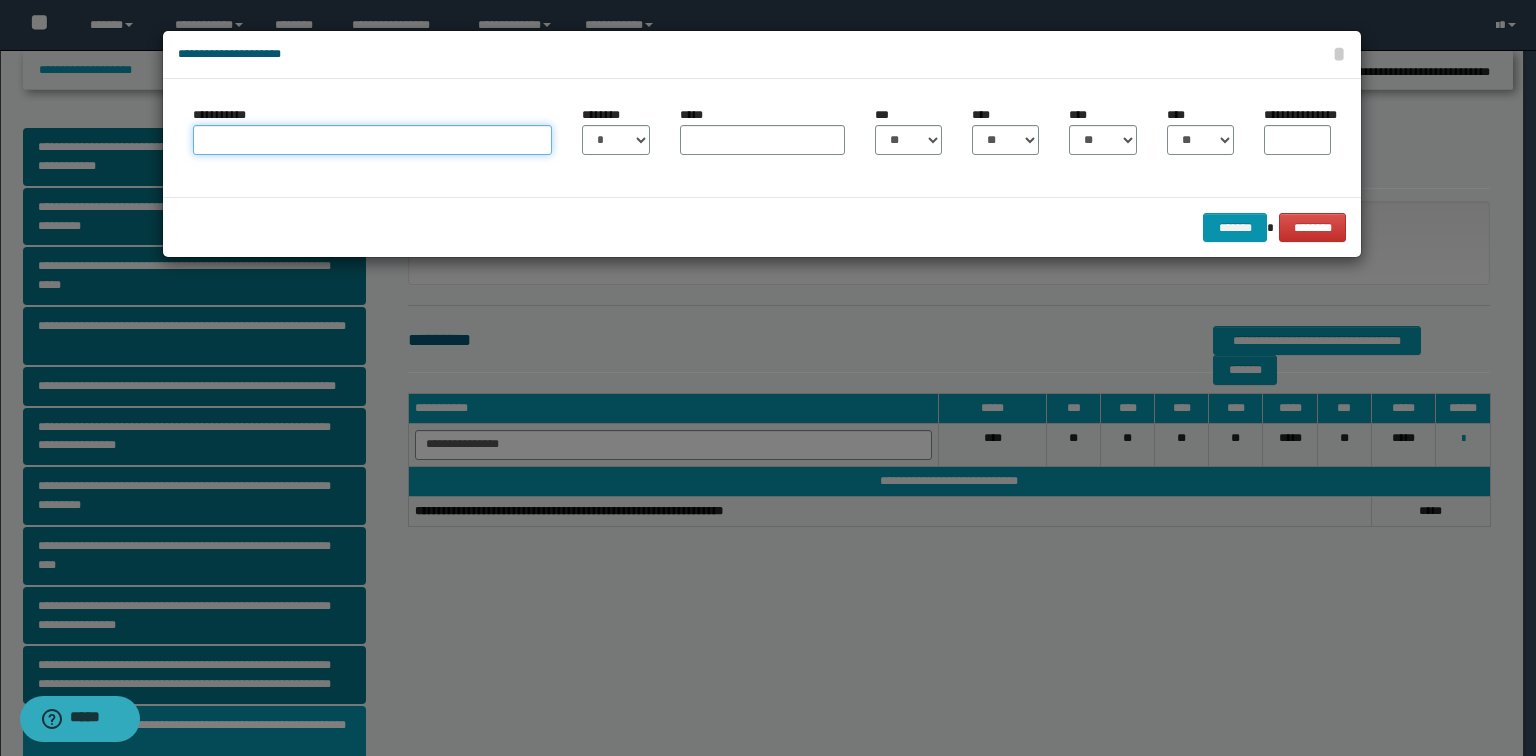 paste on "**********" 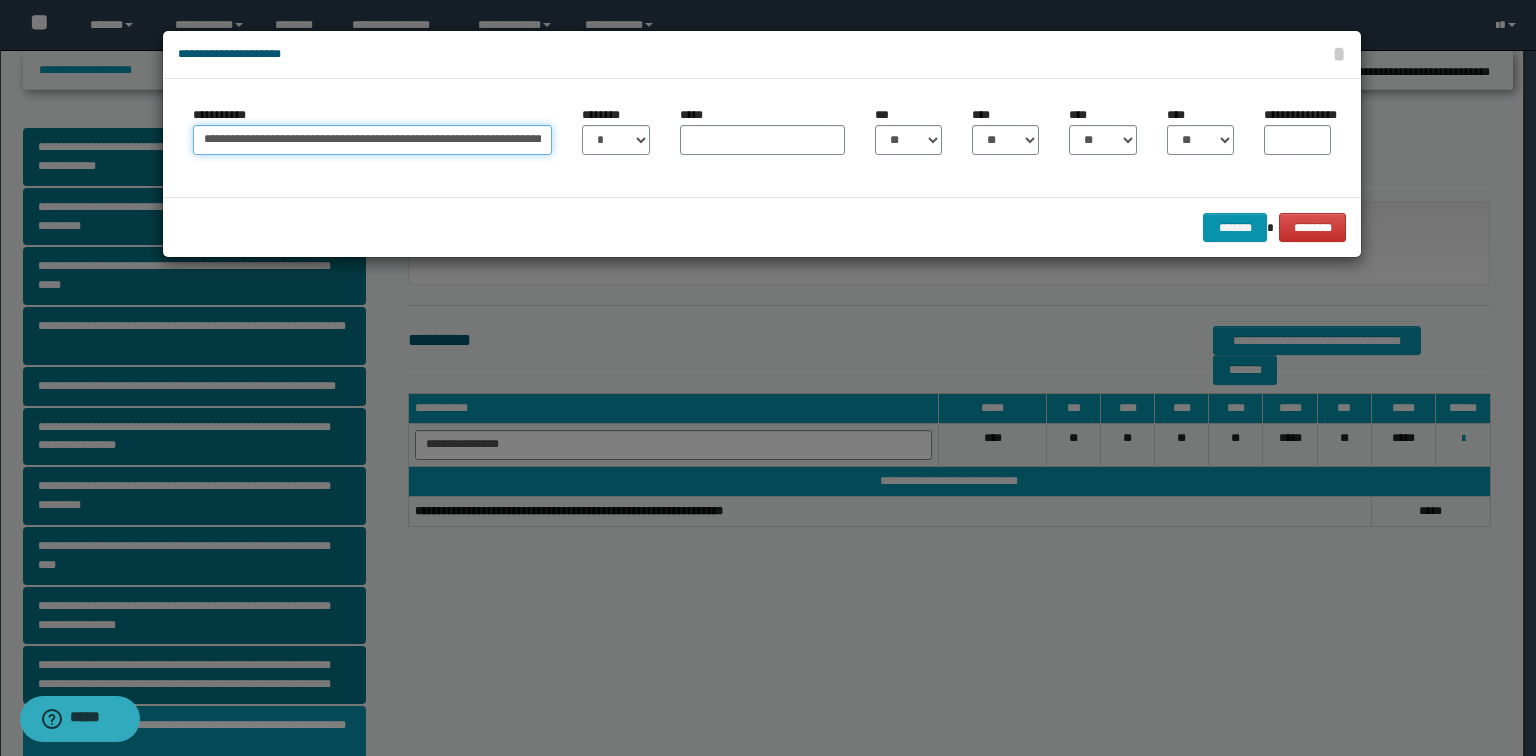 scroll, scrollTop: 0, scrollLeft: 22, axis: horizontal 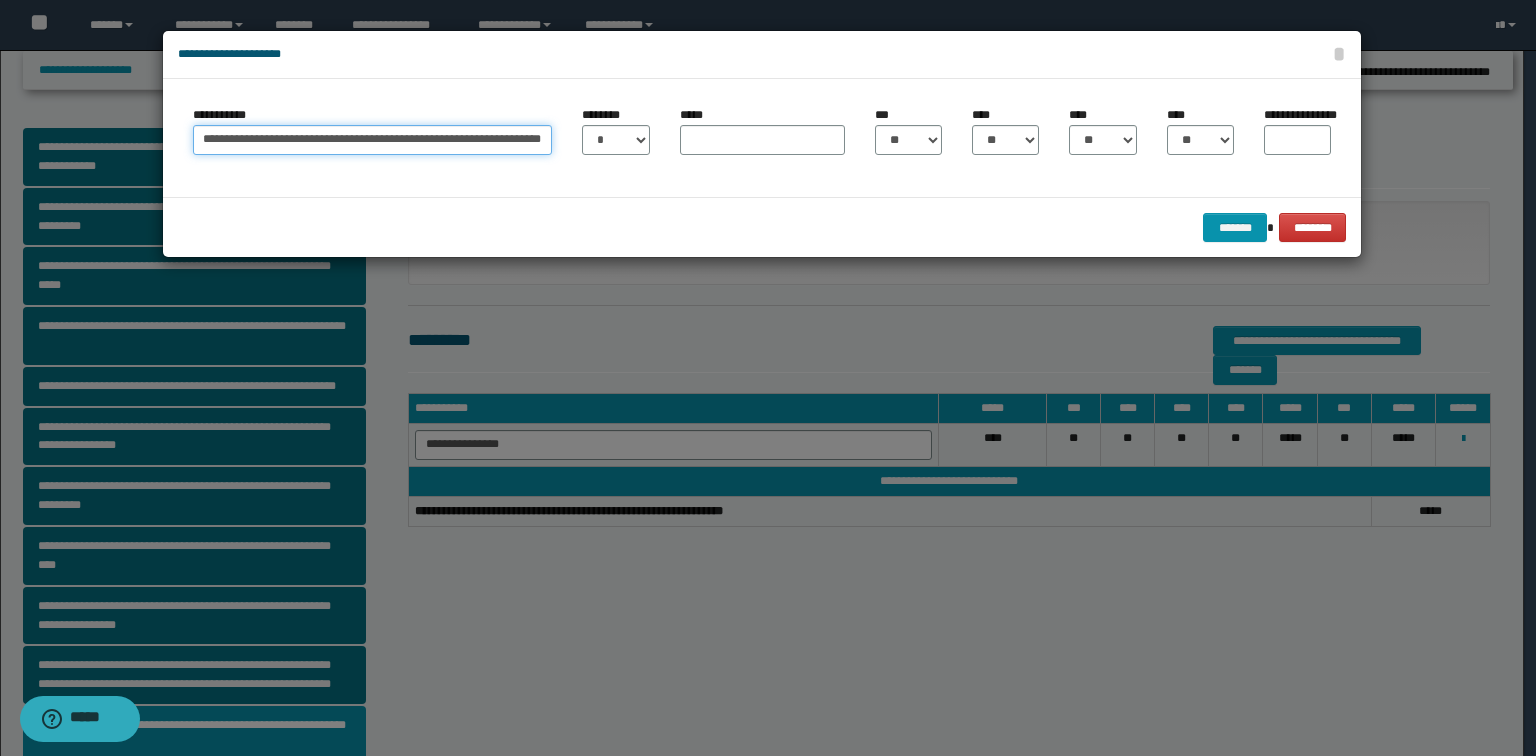 click on "**********" at bounding box center [372, 140] 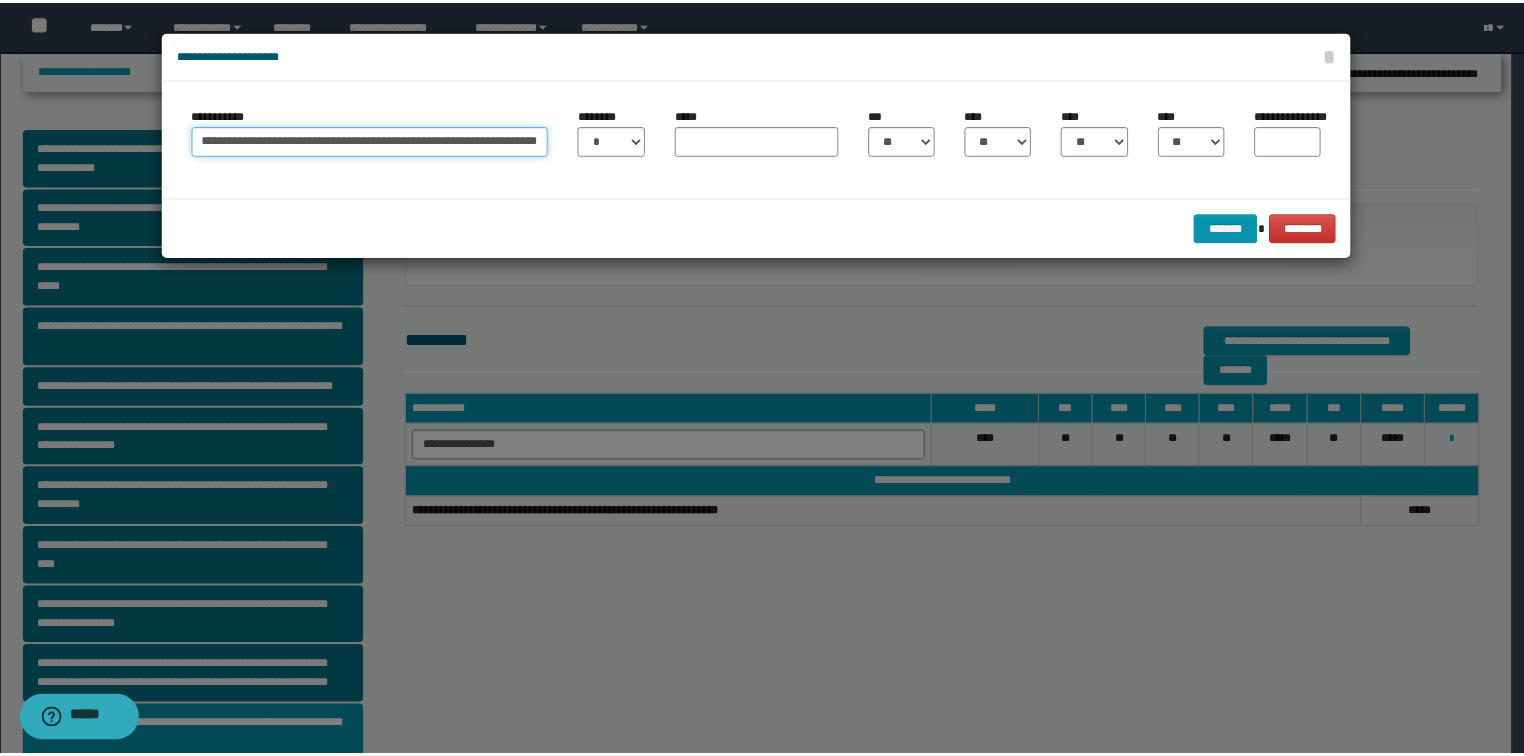 scroll, scrollTop: 0, scrollLeft: 0, axis: both 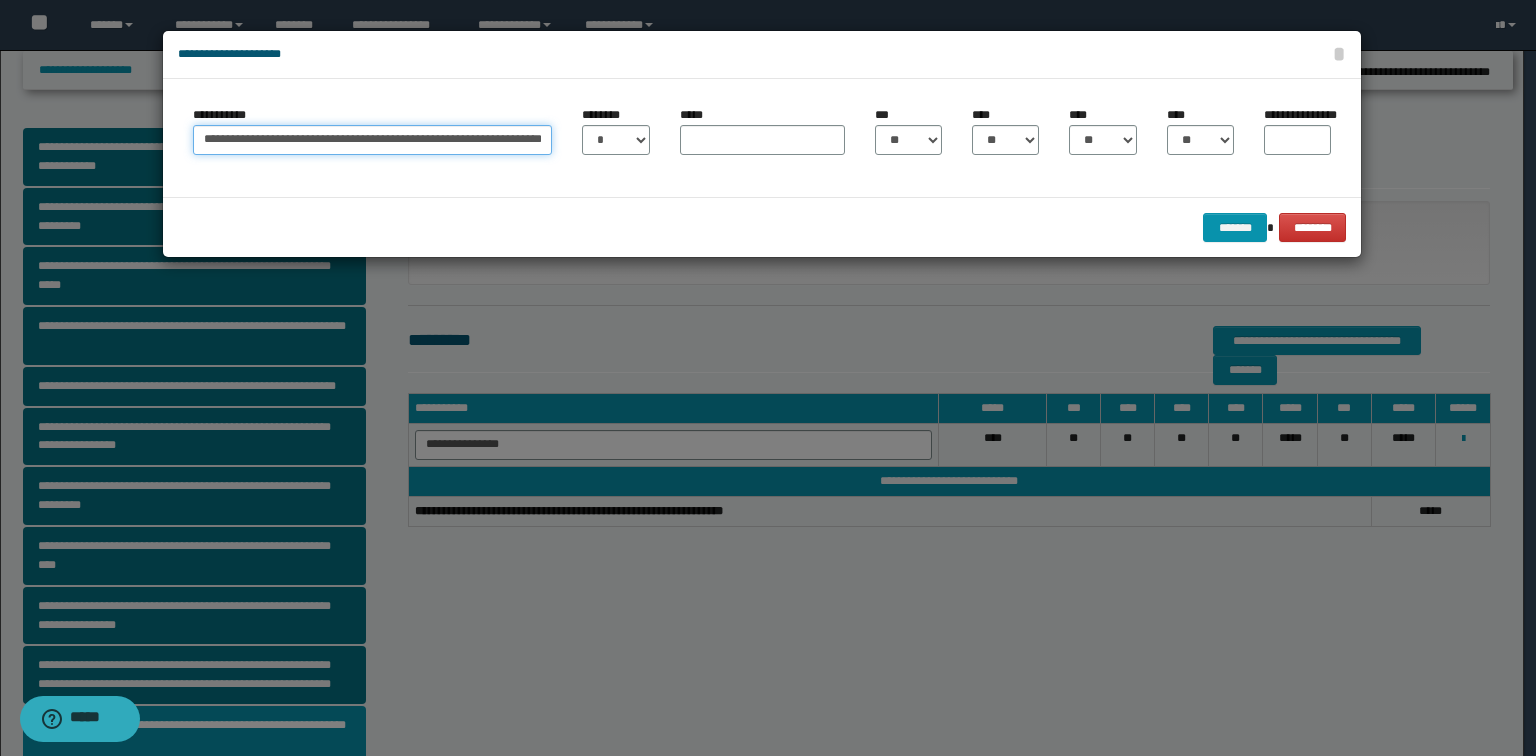 type on "**********" 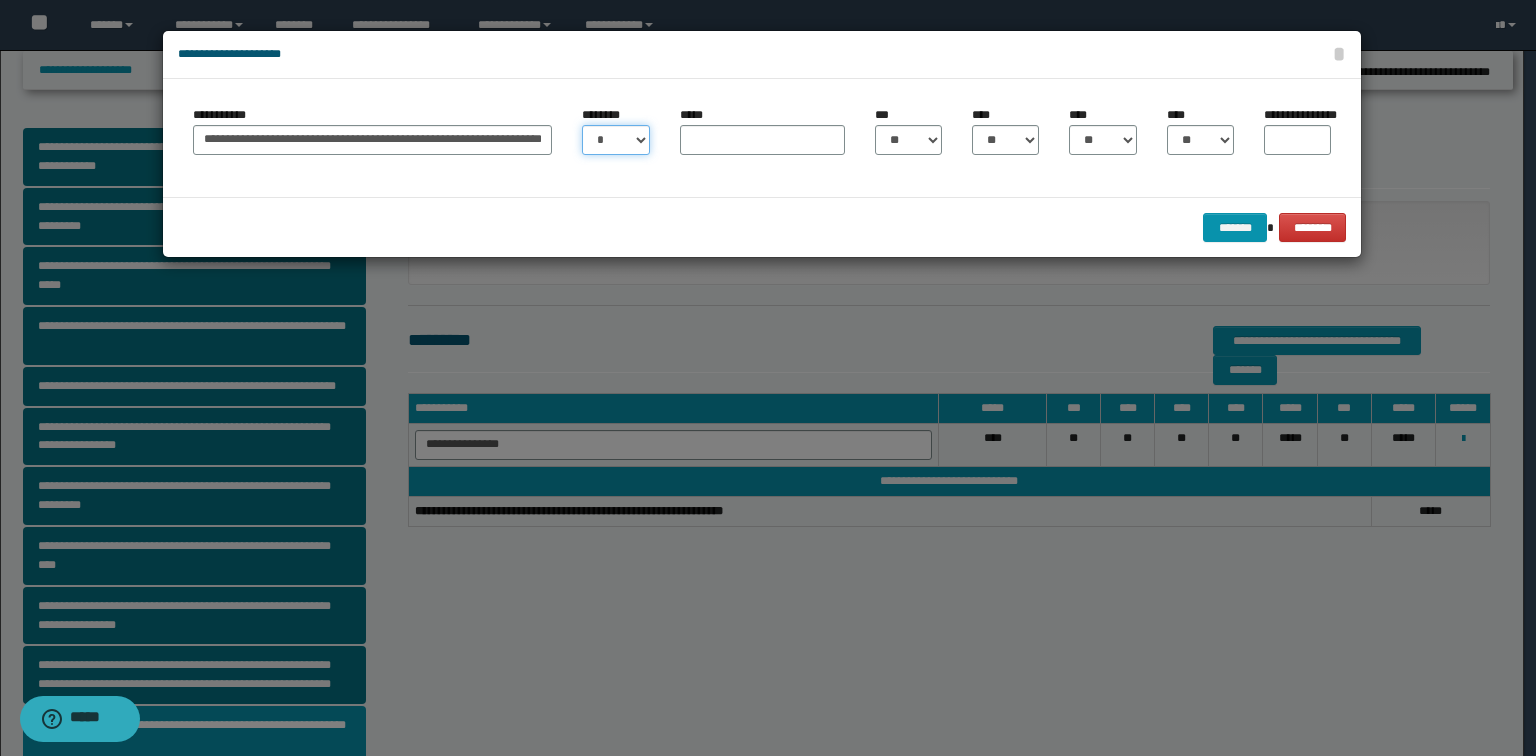click on "*
*
*
*
*
*
*
*
*
**
**
**
**
**
**" at bounding box center (615, 140) 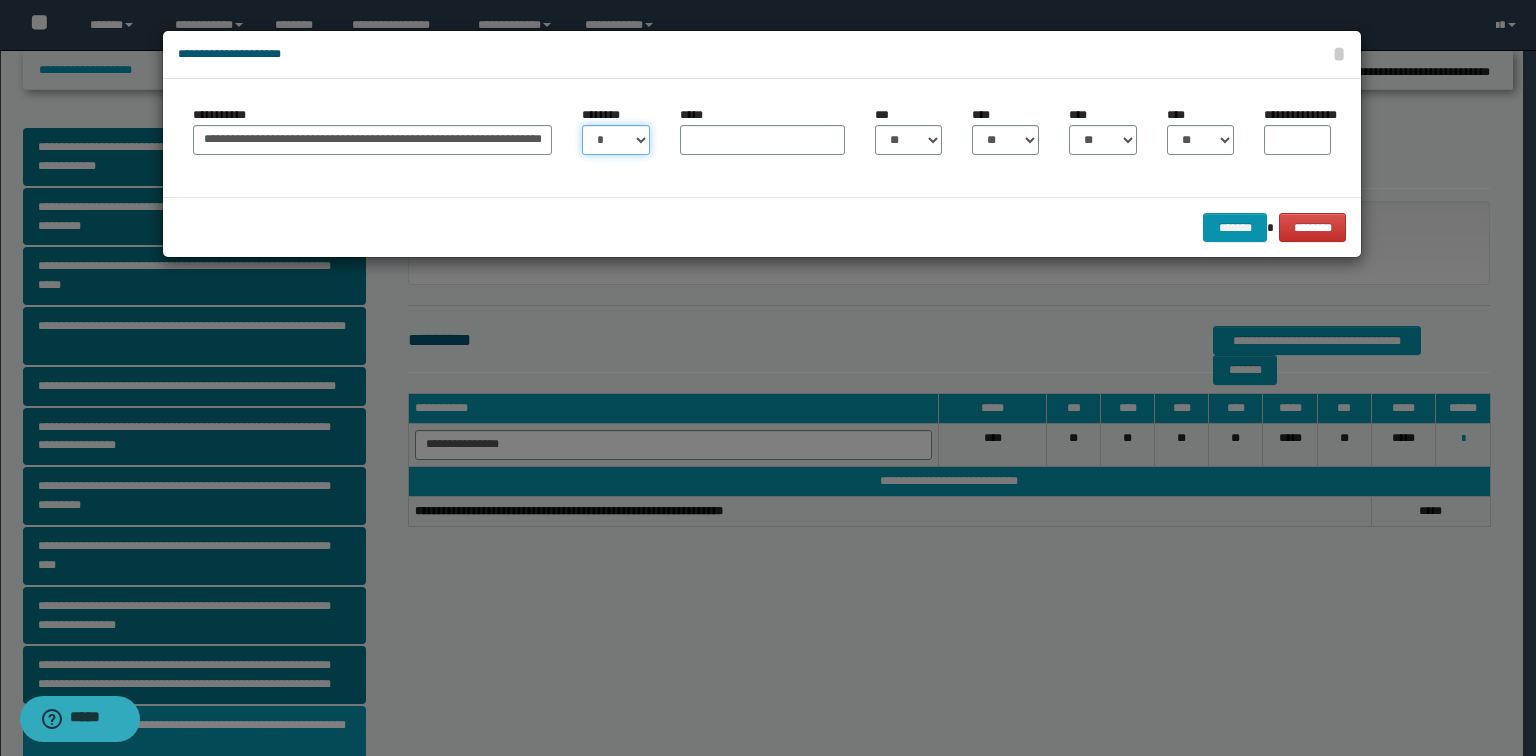 select on "**" 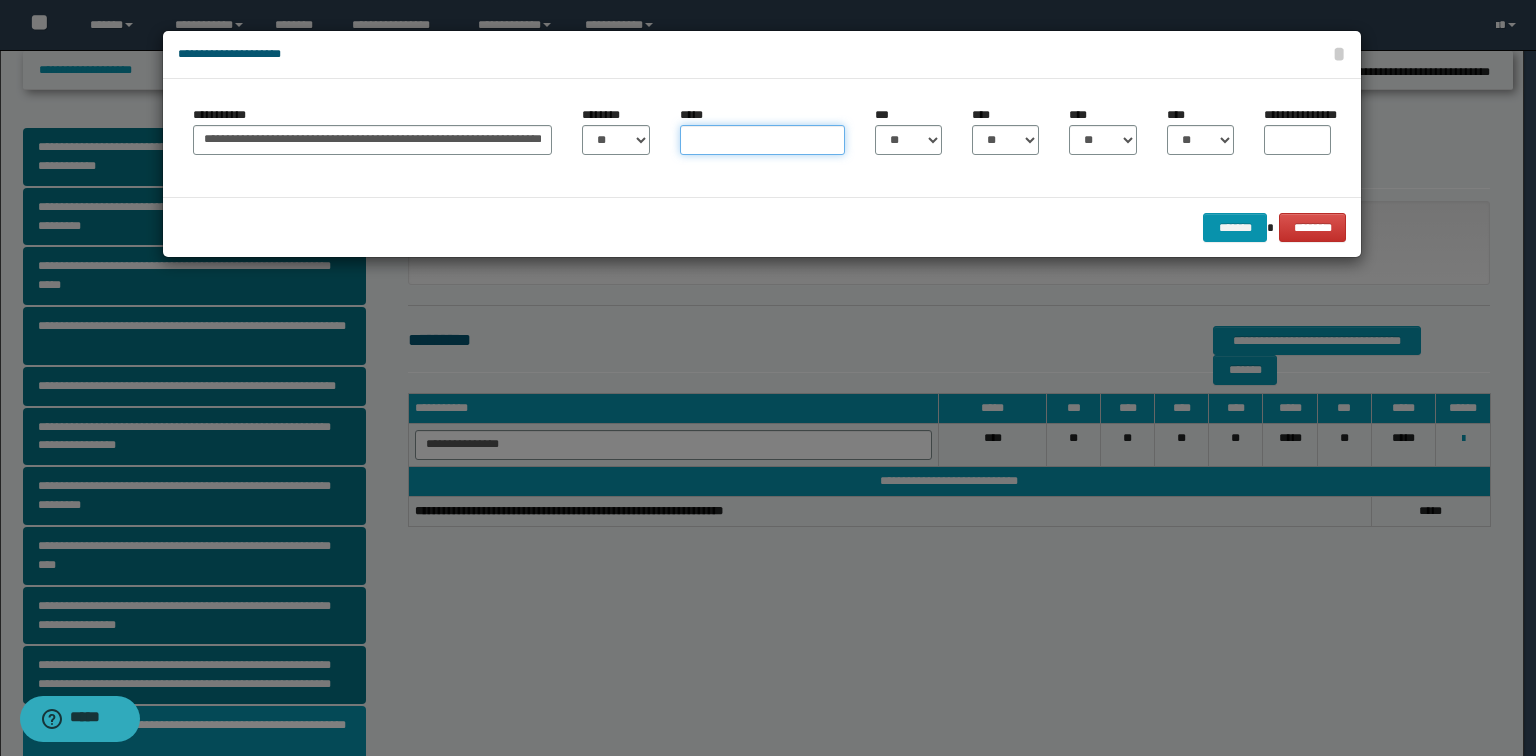 click on "*****" at bounding box center [762, 140] 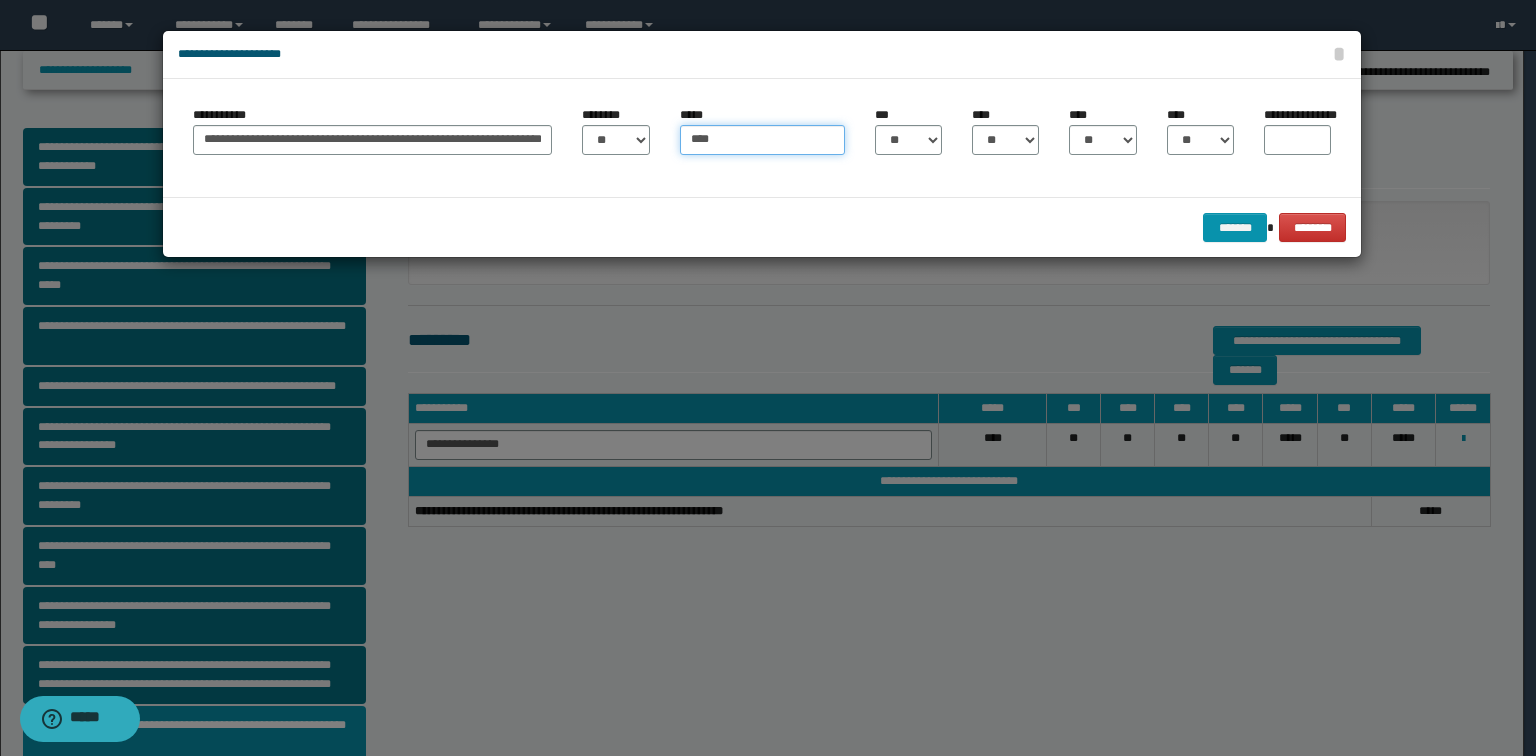 type on "****" 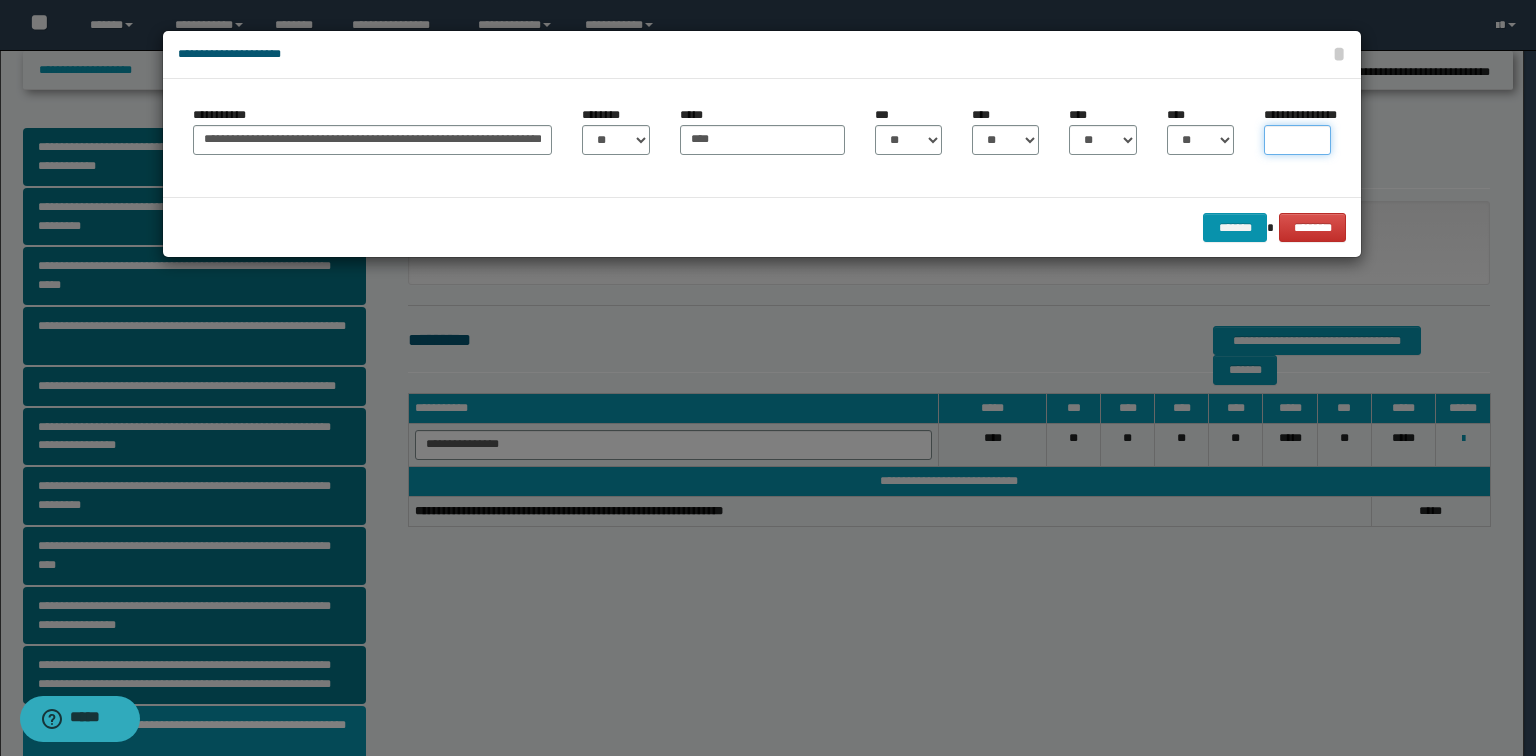 click on "**********" at bounding box center [1297, 140] 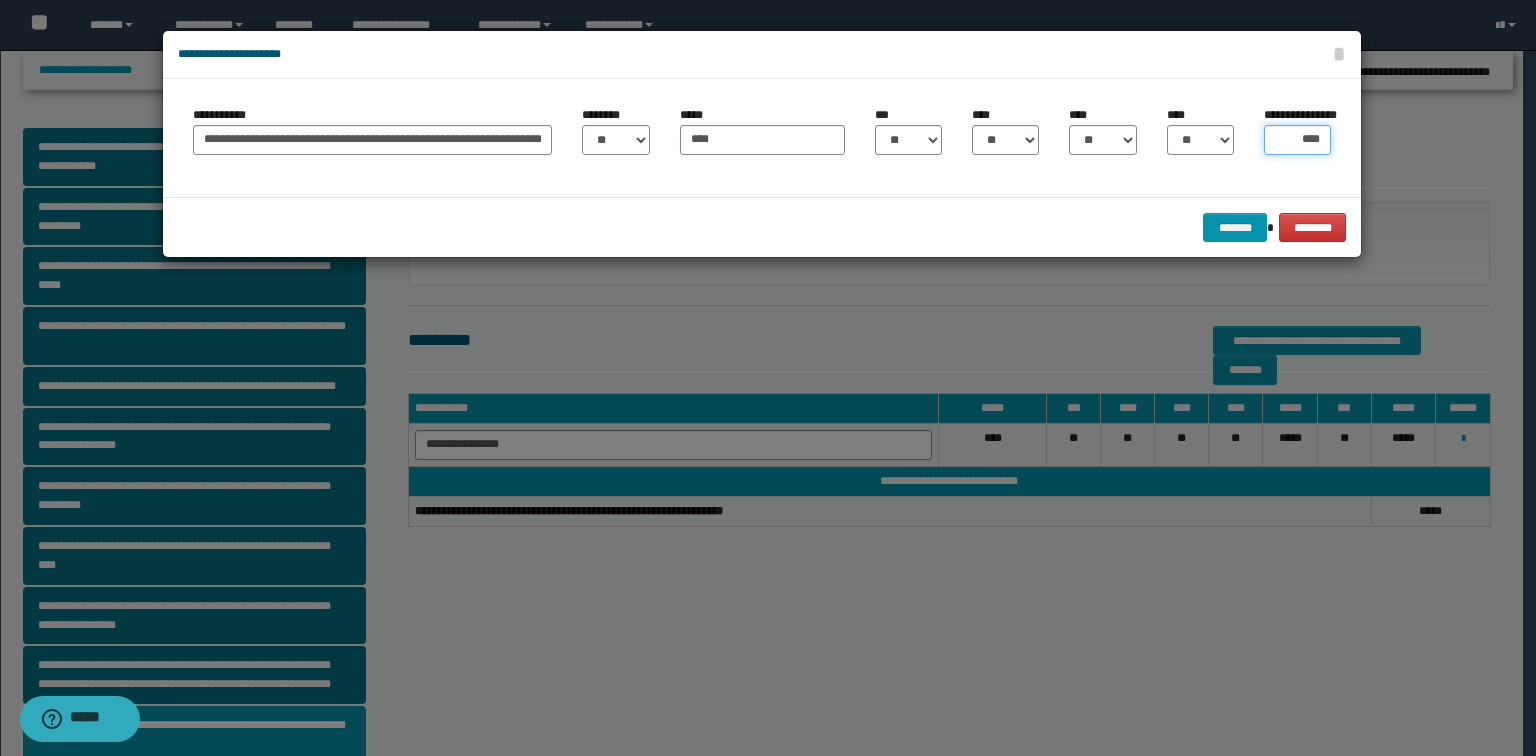 type on "*****" 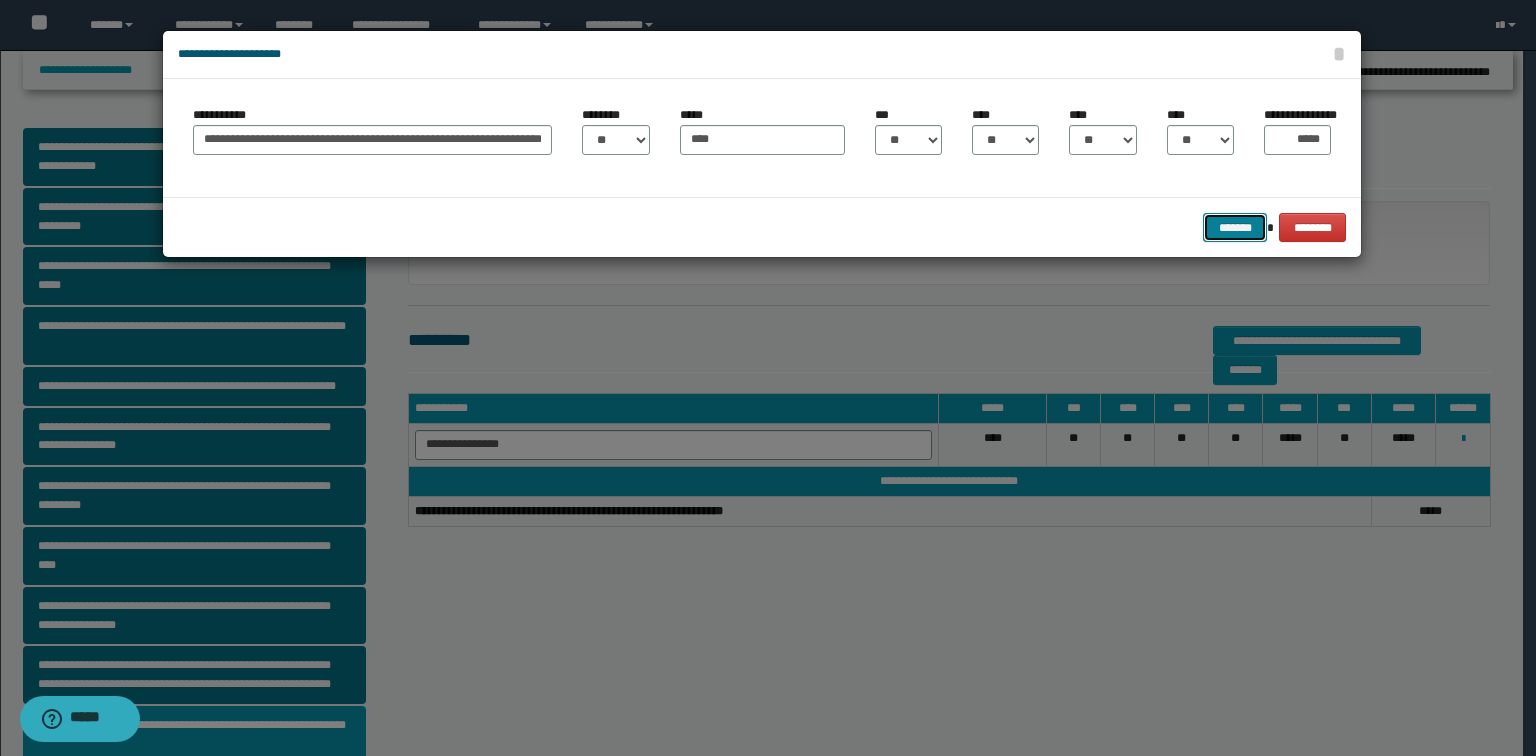 click on "*******" at bounding box center [1235, 228] 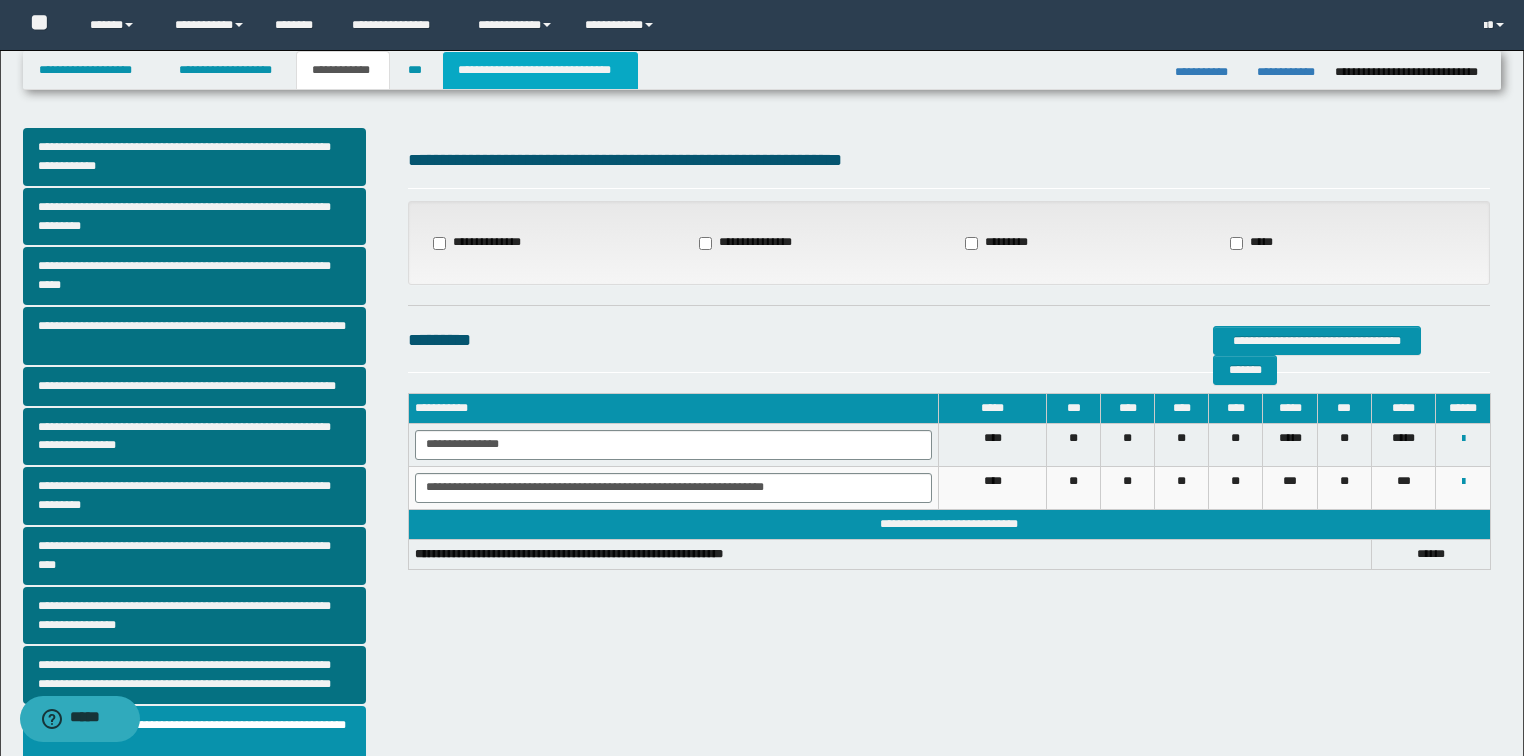 click on "**********" at bounding box center [540, 70] 